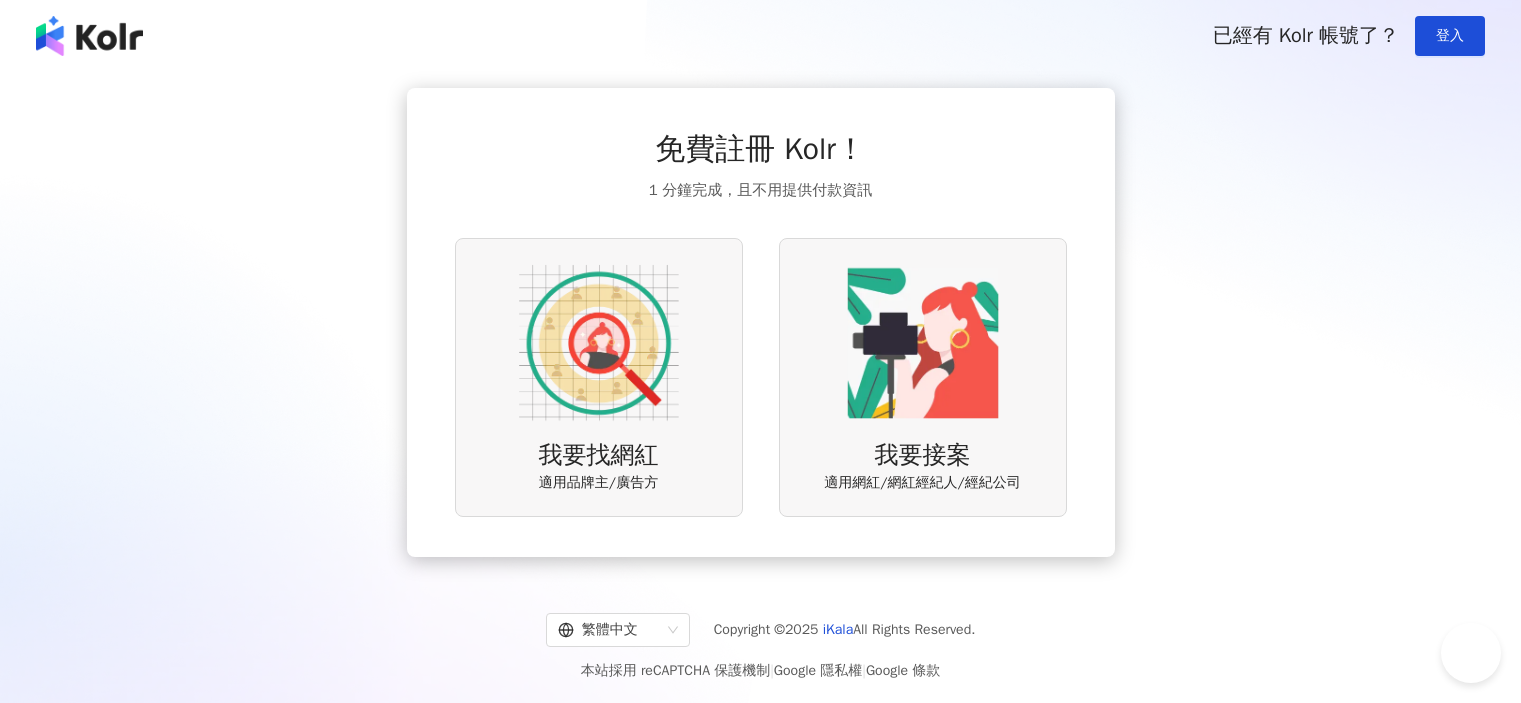 scroll, scrollTop: 0, scrollLeft: 0, axis: both 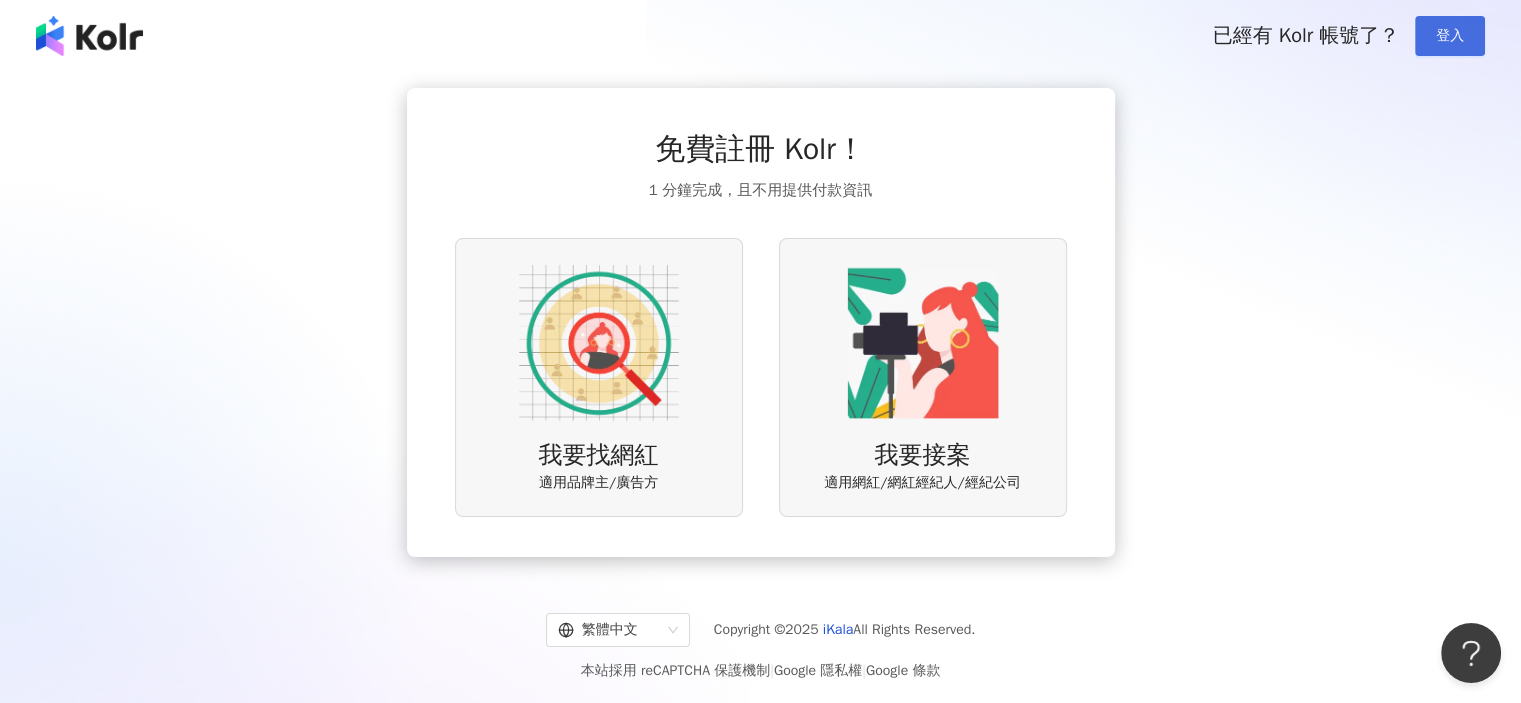 click on "登入" at bounding box center (1450, 36) 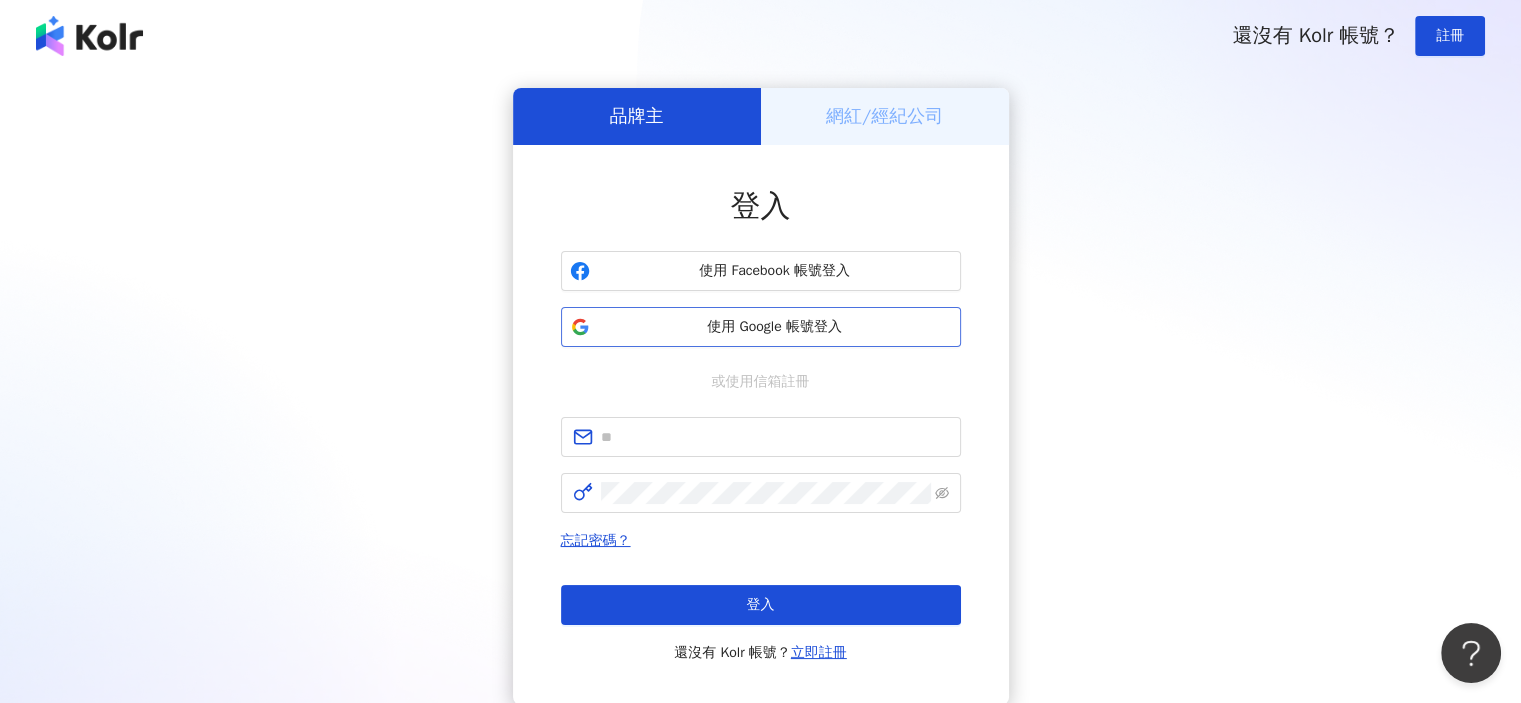 click on "使用 Google 帳號登入" at bounding box center (775, 327) 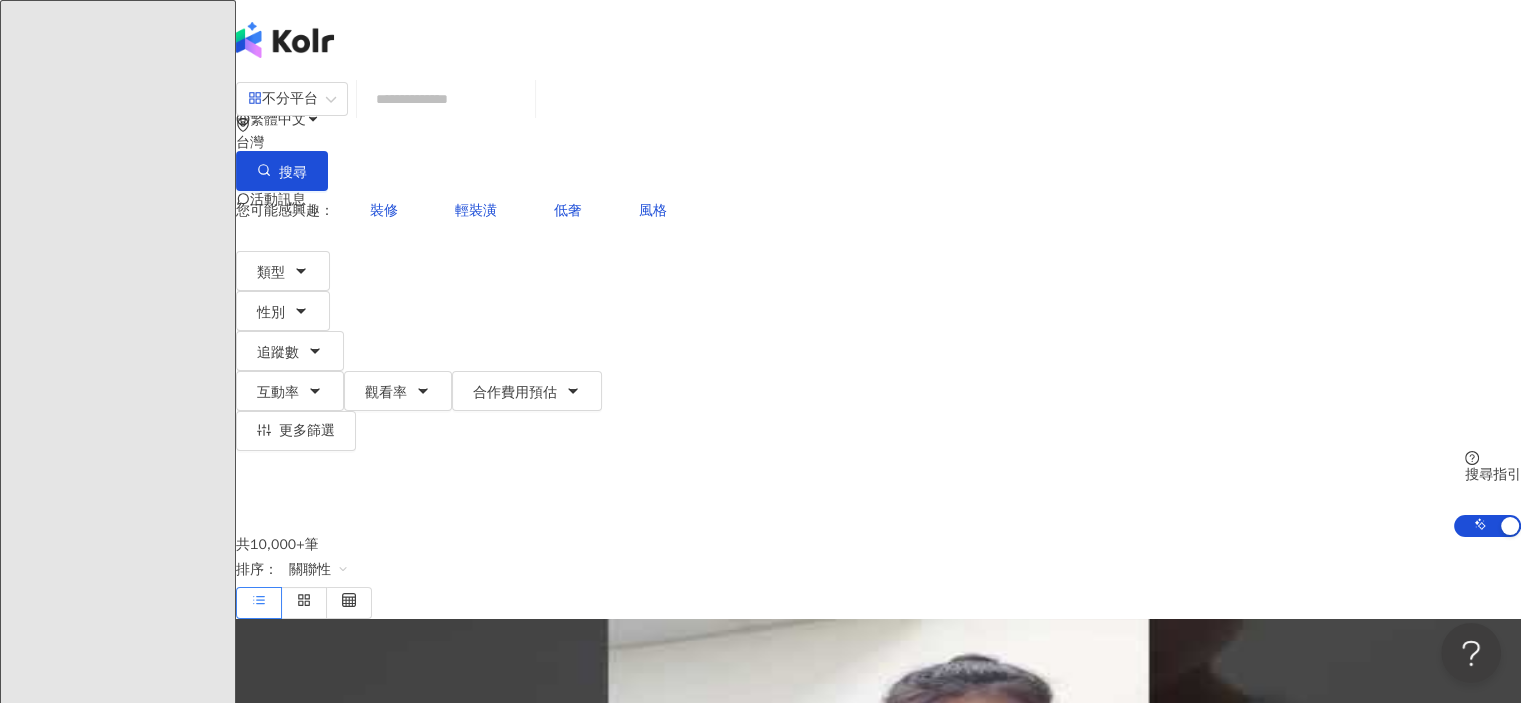 click 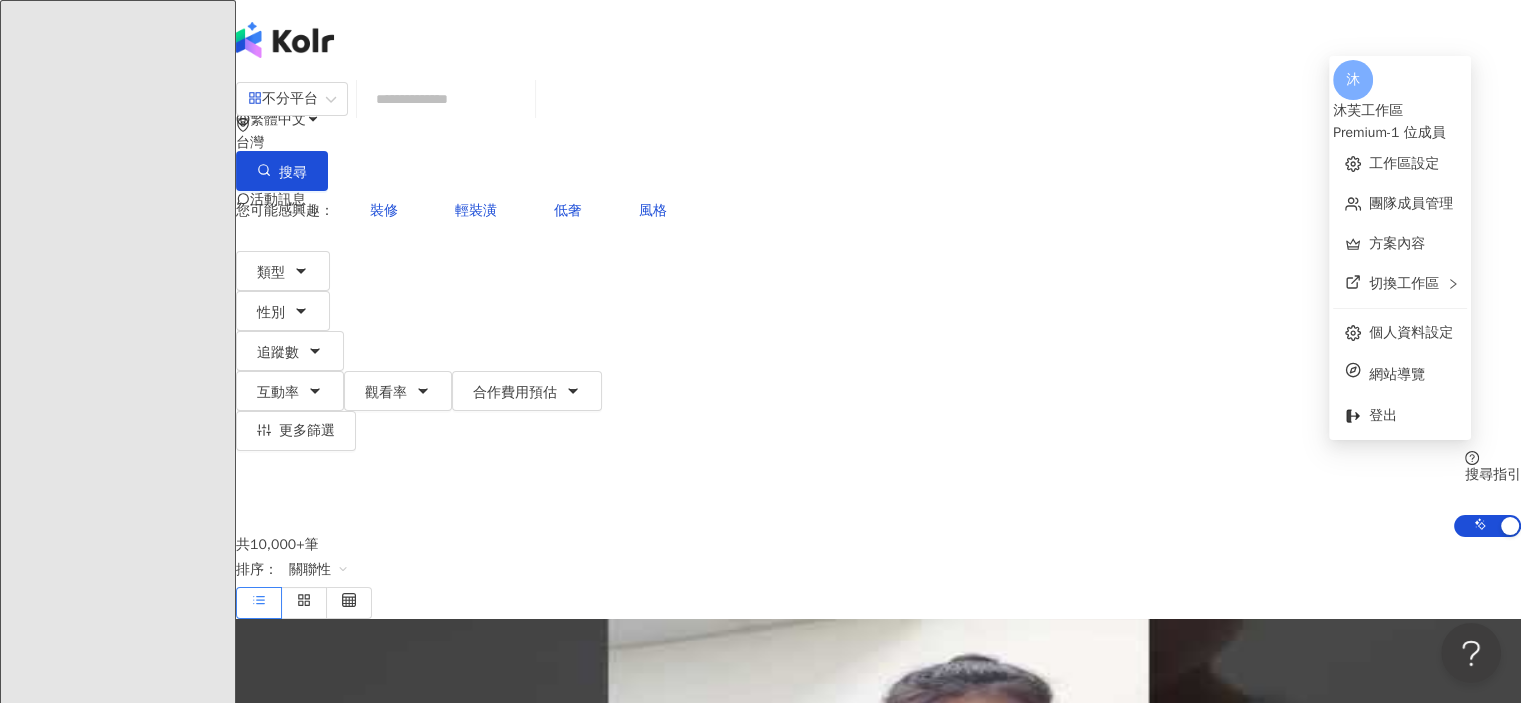 click on "沐" at bounding box center (1353, 80) 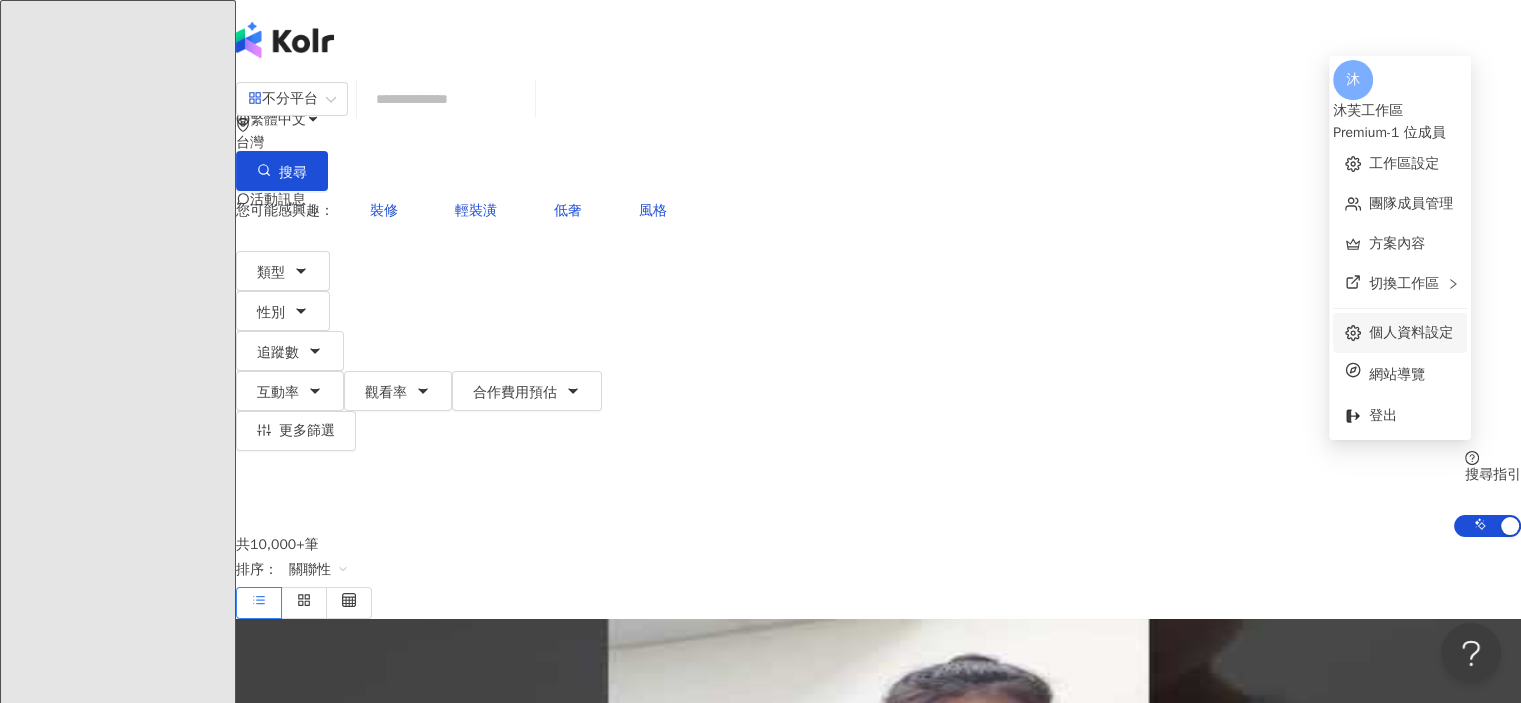 click on "個人資料設定" at bounding box center [1411, 332] 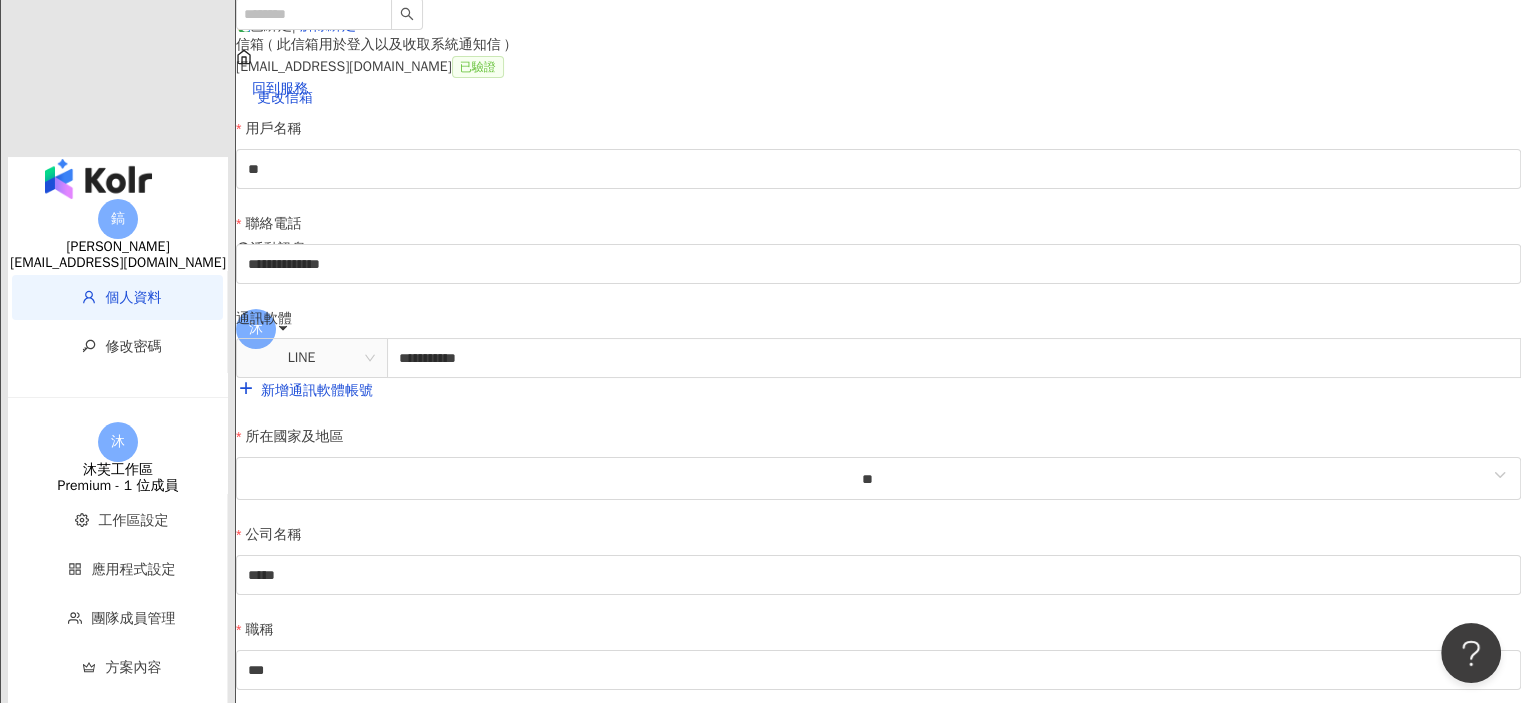 scroll, scrollTop: 0, scrollLeft: 0, axis: both 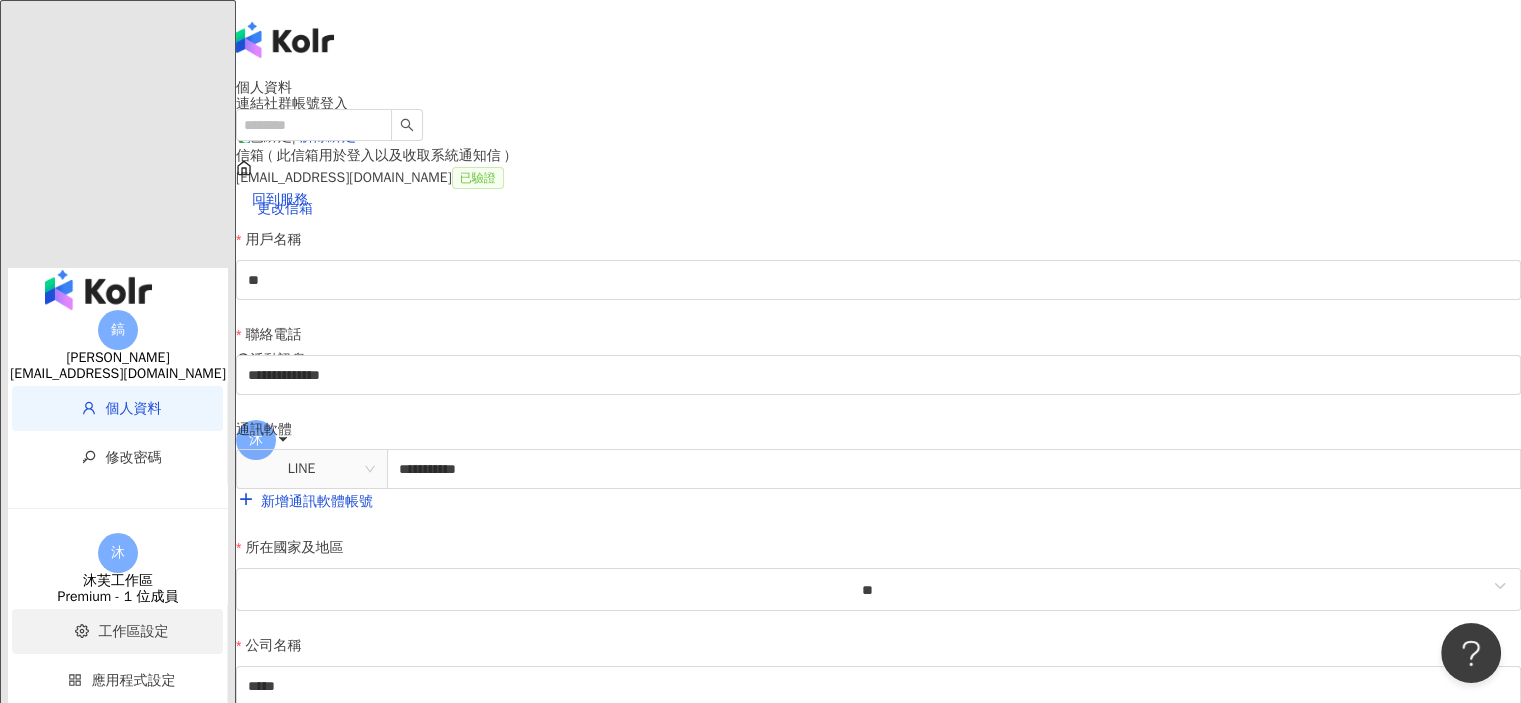 click on "工作區設定" at bounding box center (134, 631) 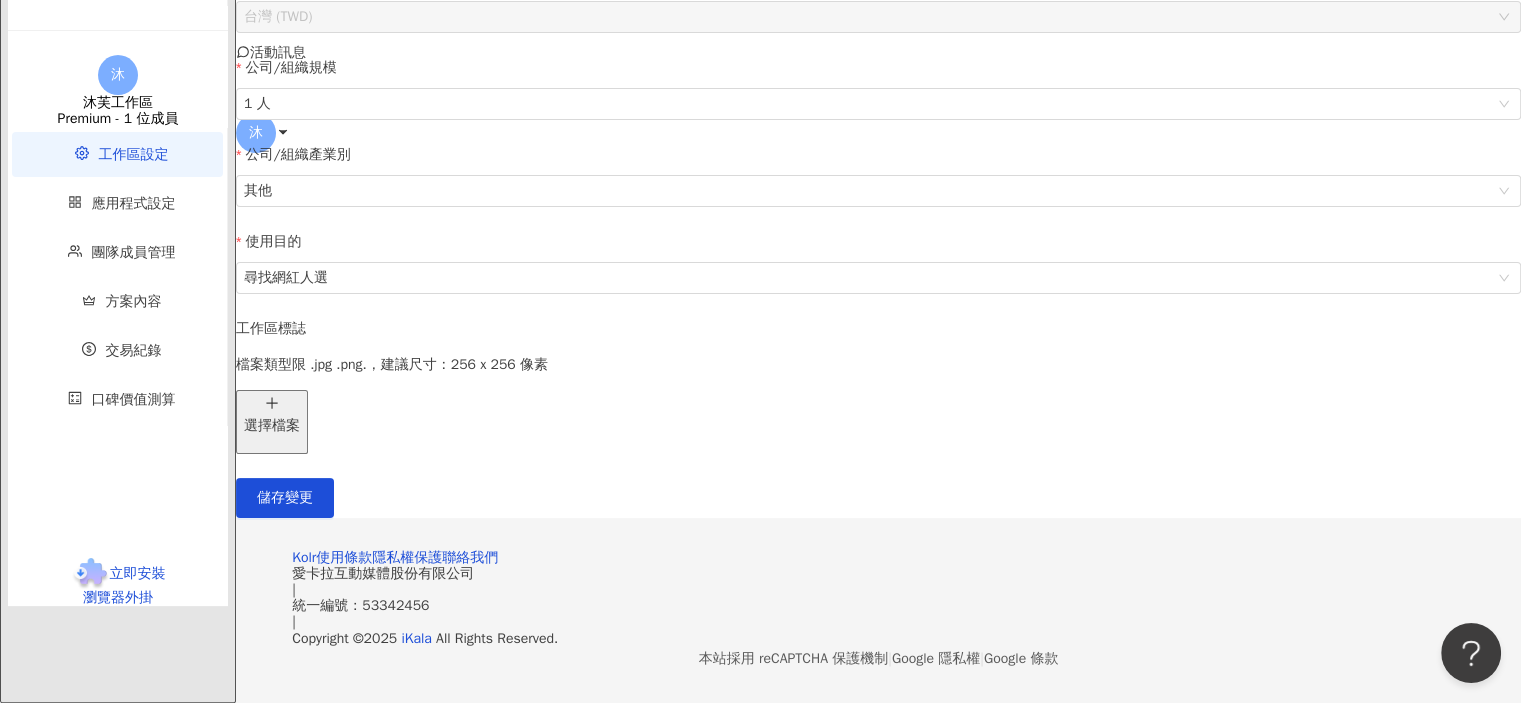 scroll, scrollTop: 577, scrollLeft: 0, axis: vertical 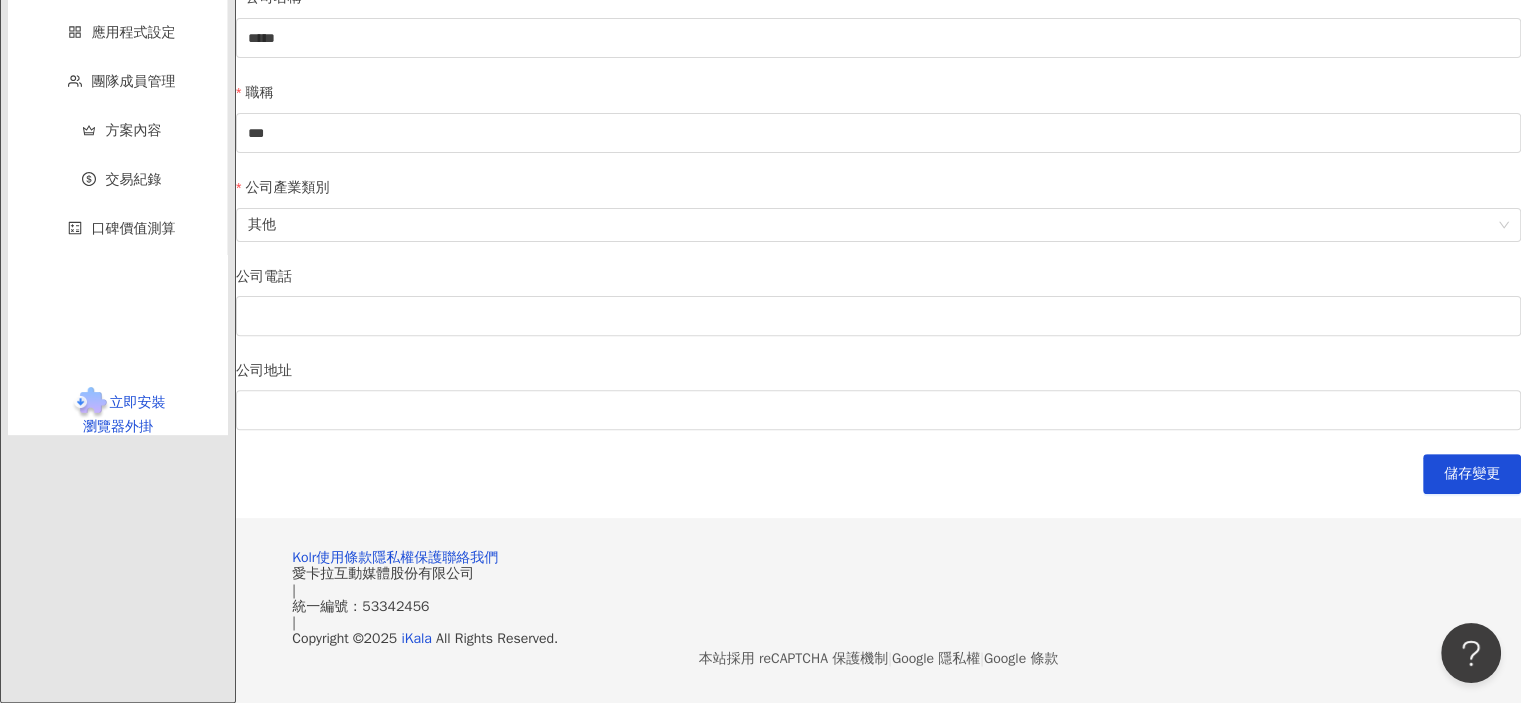 click at bounding box center [98, -358] 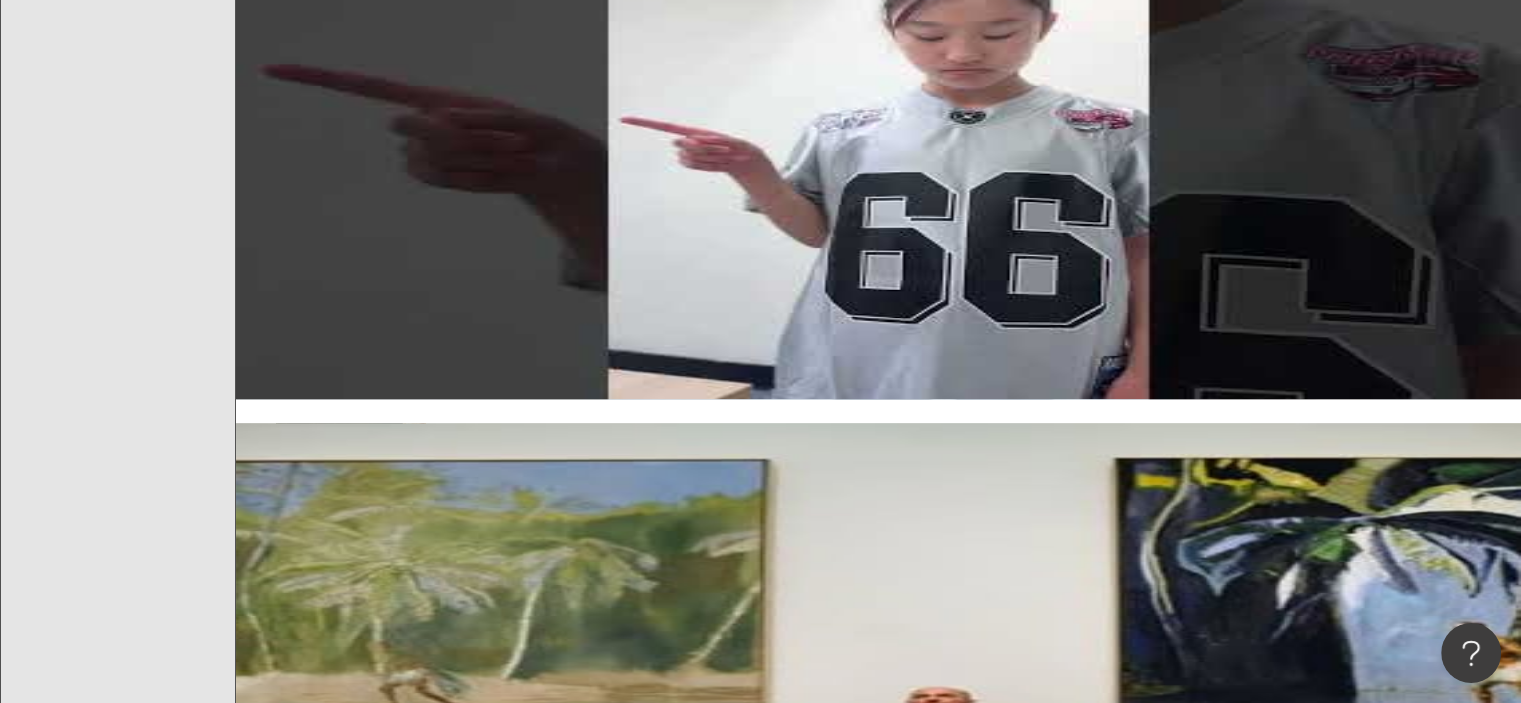 scroll, scrollTop: 0, scrollLeft: 0, axis: both 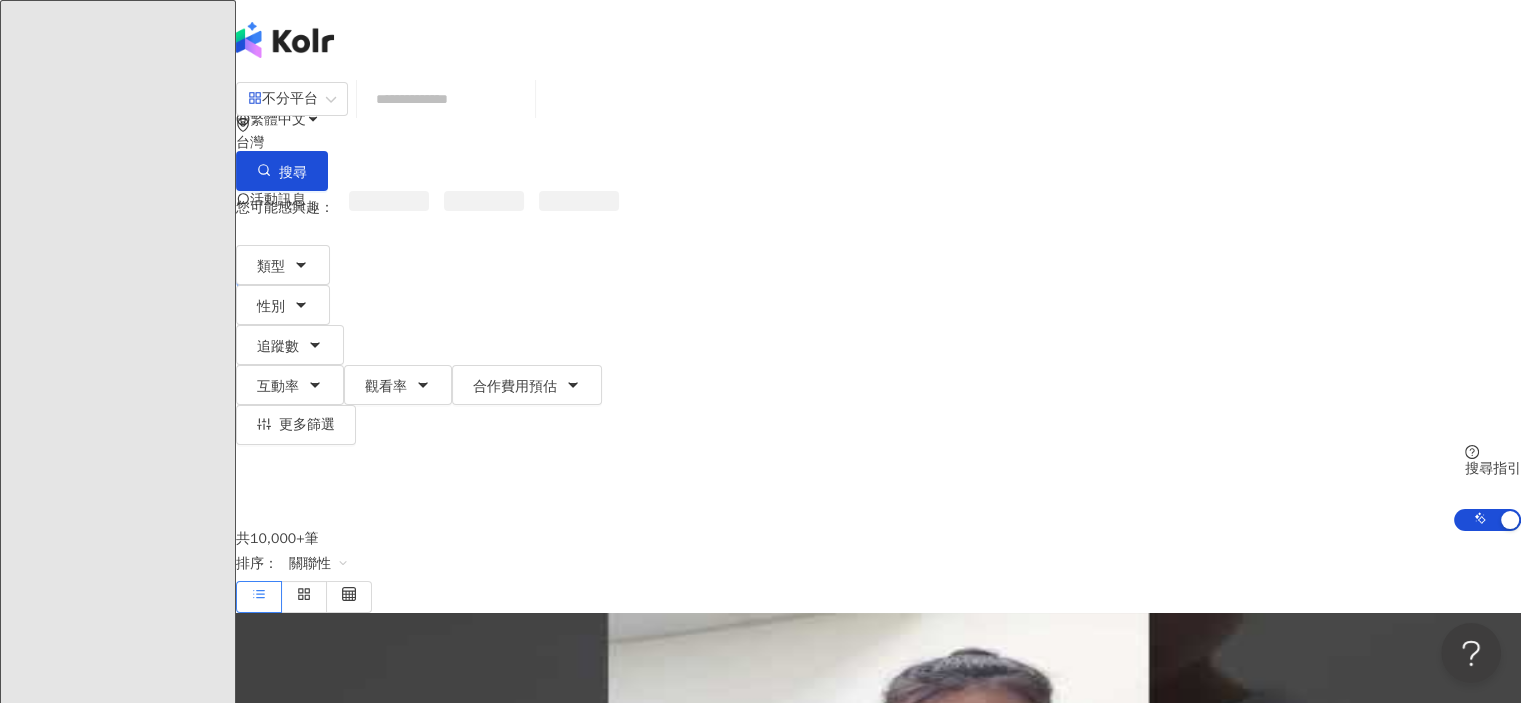 click on "商案媒合" at bounding box center (122, 3613) 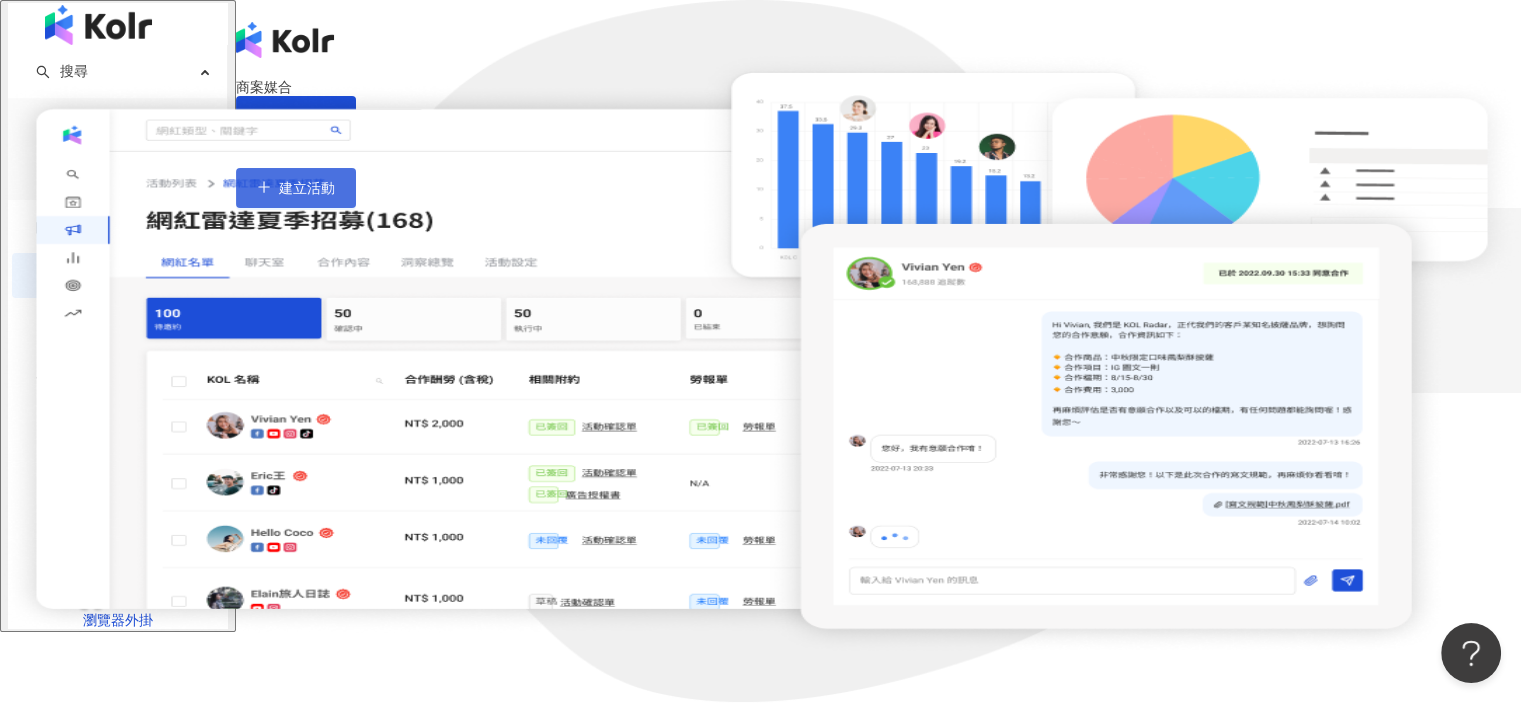 click on "建立活動" at bounding box center [307, 189] 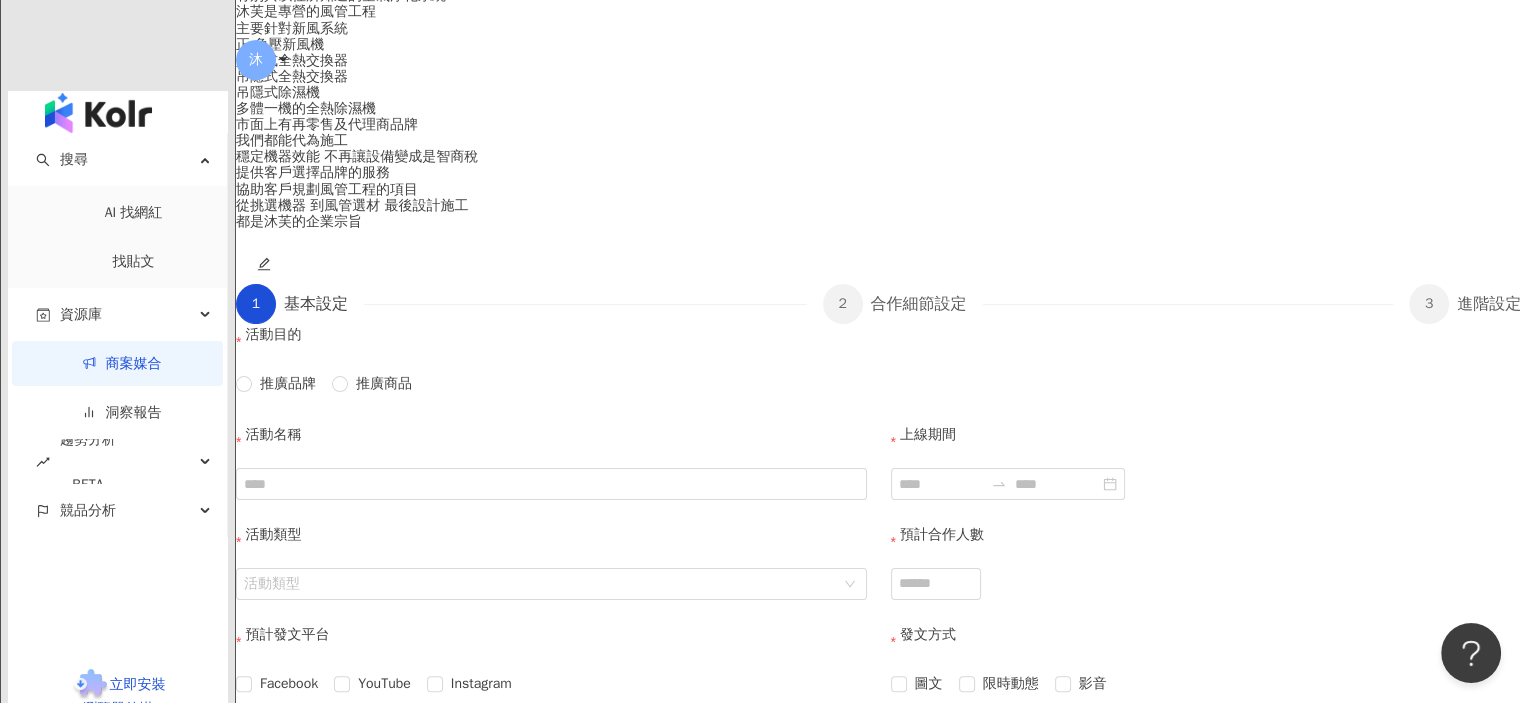 scroll, scrollTop: 700, scrollLeft: 0, axis: vertical 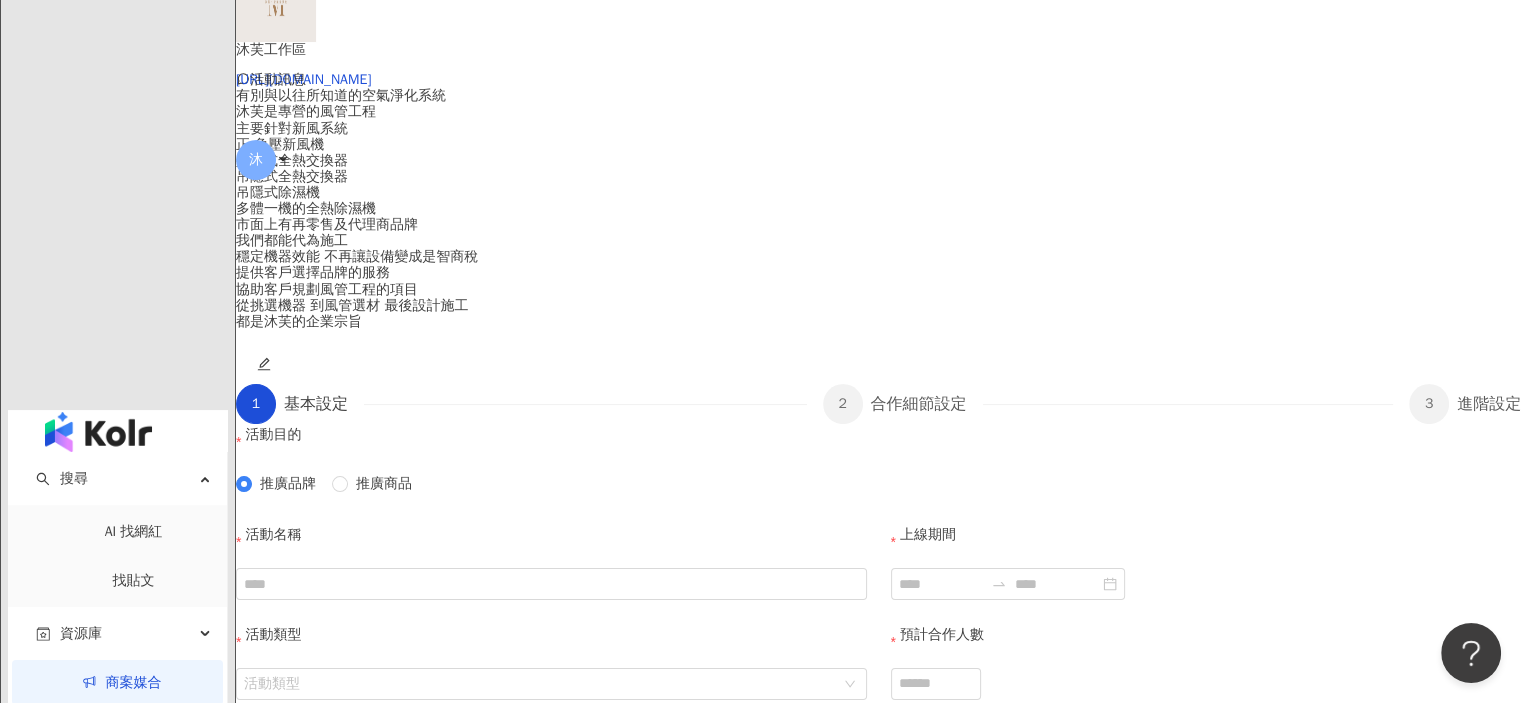 click on "有別與以往所知道的空氣淨化系統
沐芙是專營的風管工程
主要針對新風系統
正.負壓新風機
壁掛式全熱交換器
吊隱式全熱交換器
吊隱式除濕機
多體一機的全熱除濕機
市面上有再零售及代理商品牌
我們都能代為施工
穩定機器效能 不再讓設備變成是智商稅
提供客戶選擇品牌的服務
協助客戶規劃風管工程的項目
從挑選機器 到風管選材 最後設計施工
都是沐芙的企業宗旨" at bounding box center [878, 208] 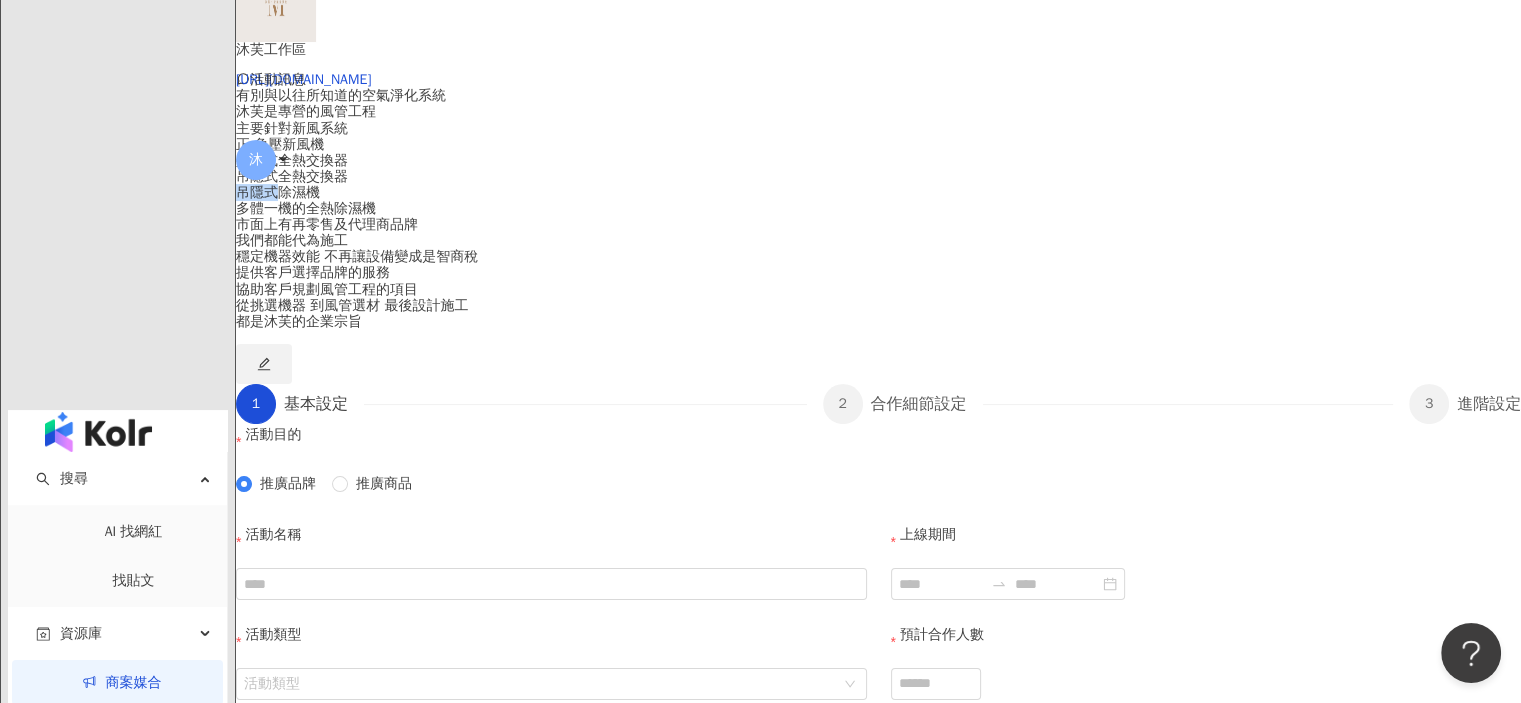 click 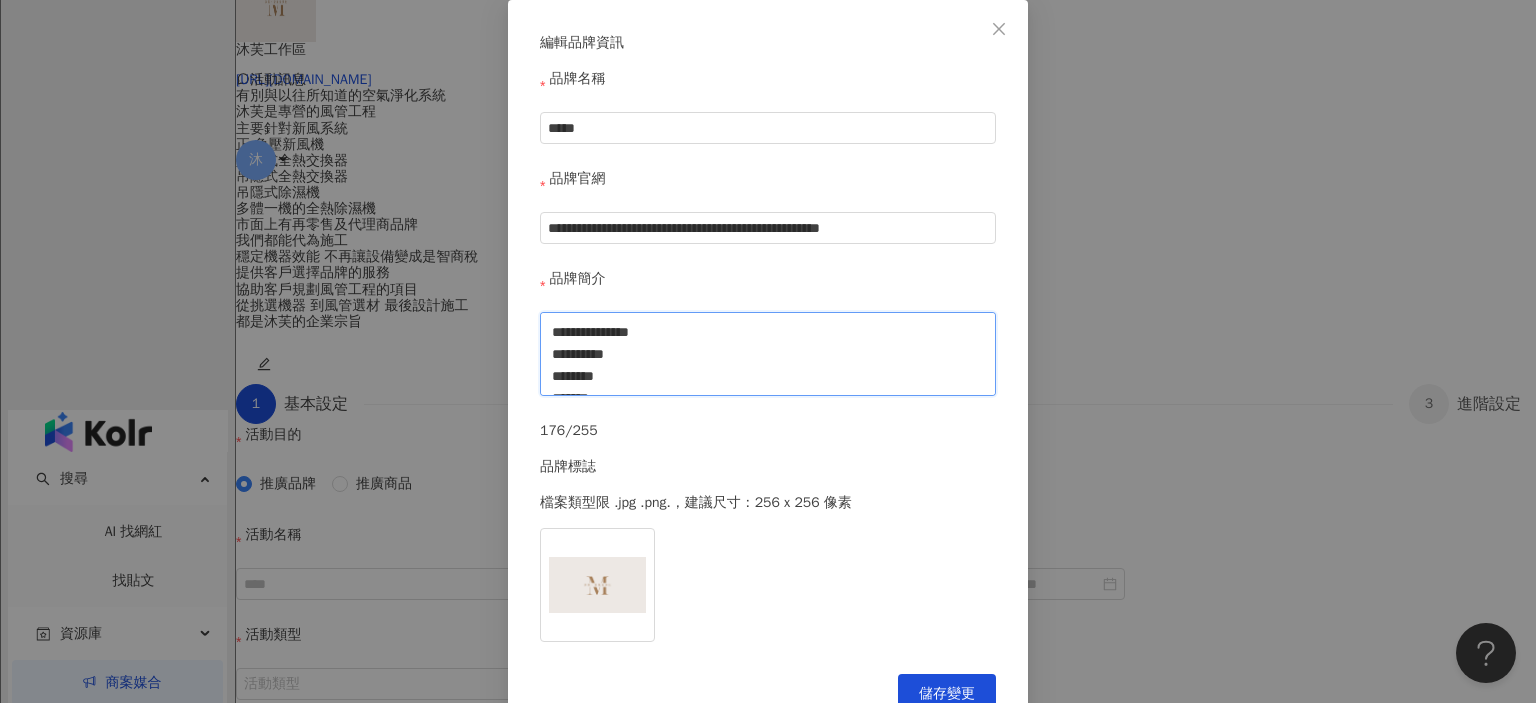 click on "**********" at bounding box center [768, 354] 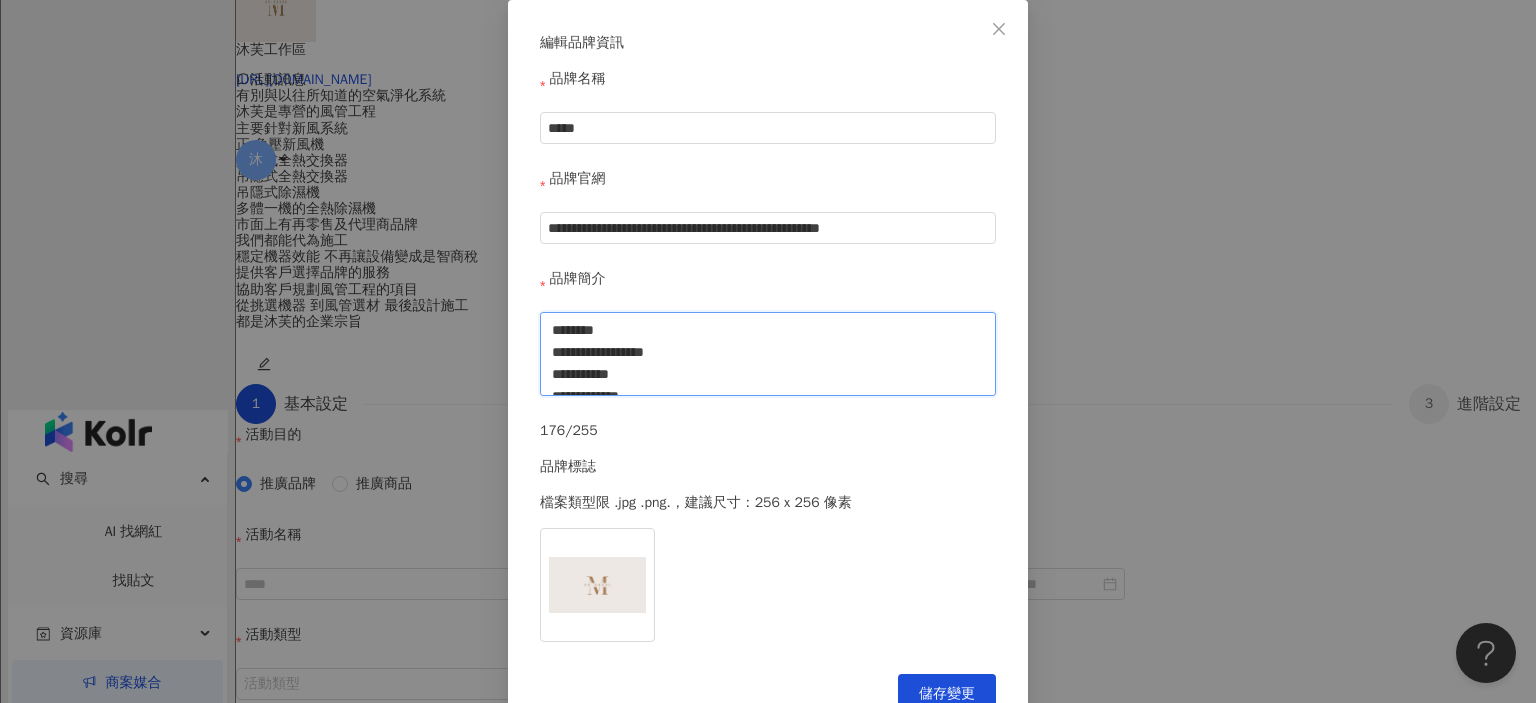 scroll, scrollTop: 100, scrollLeft: 0, axis: vertical 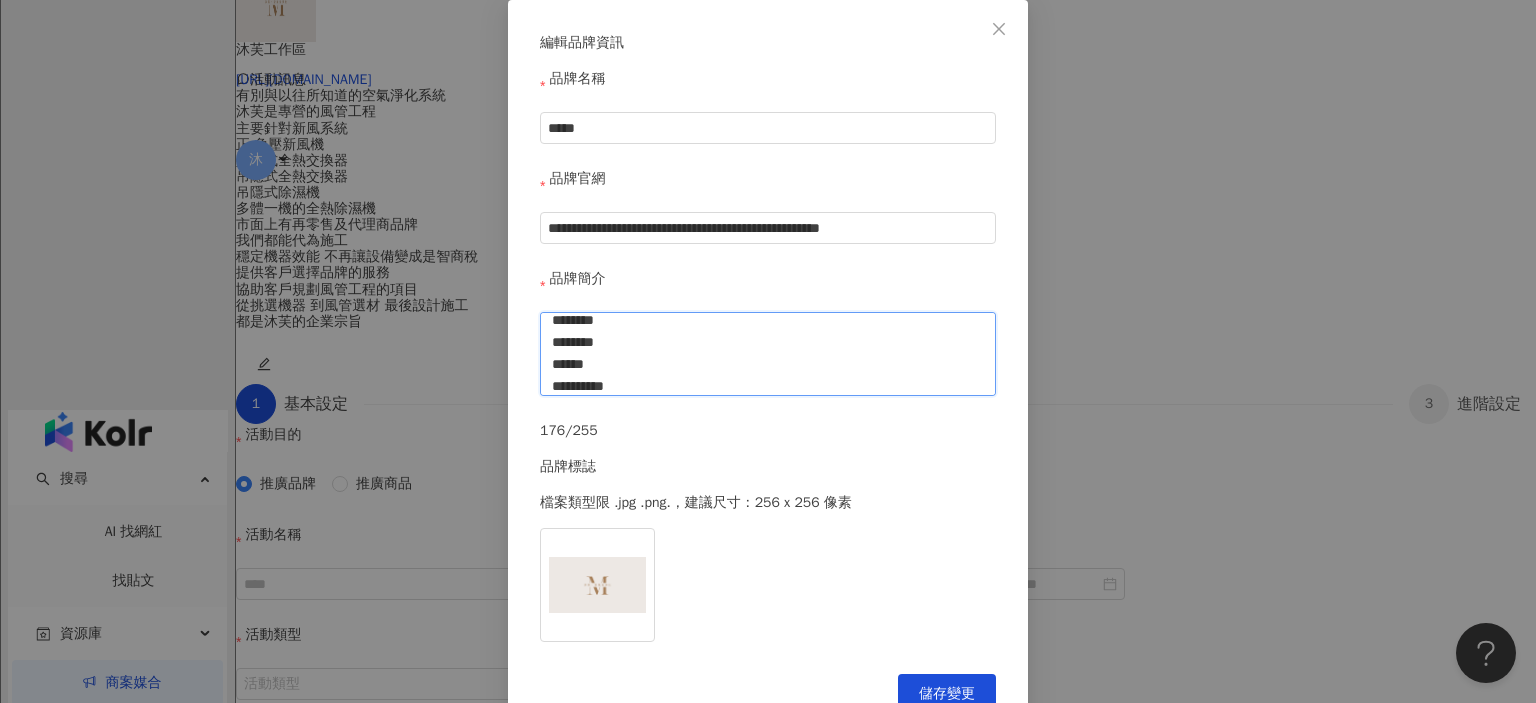 click on "**********" at bounding box center [768, 354] 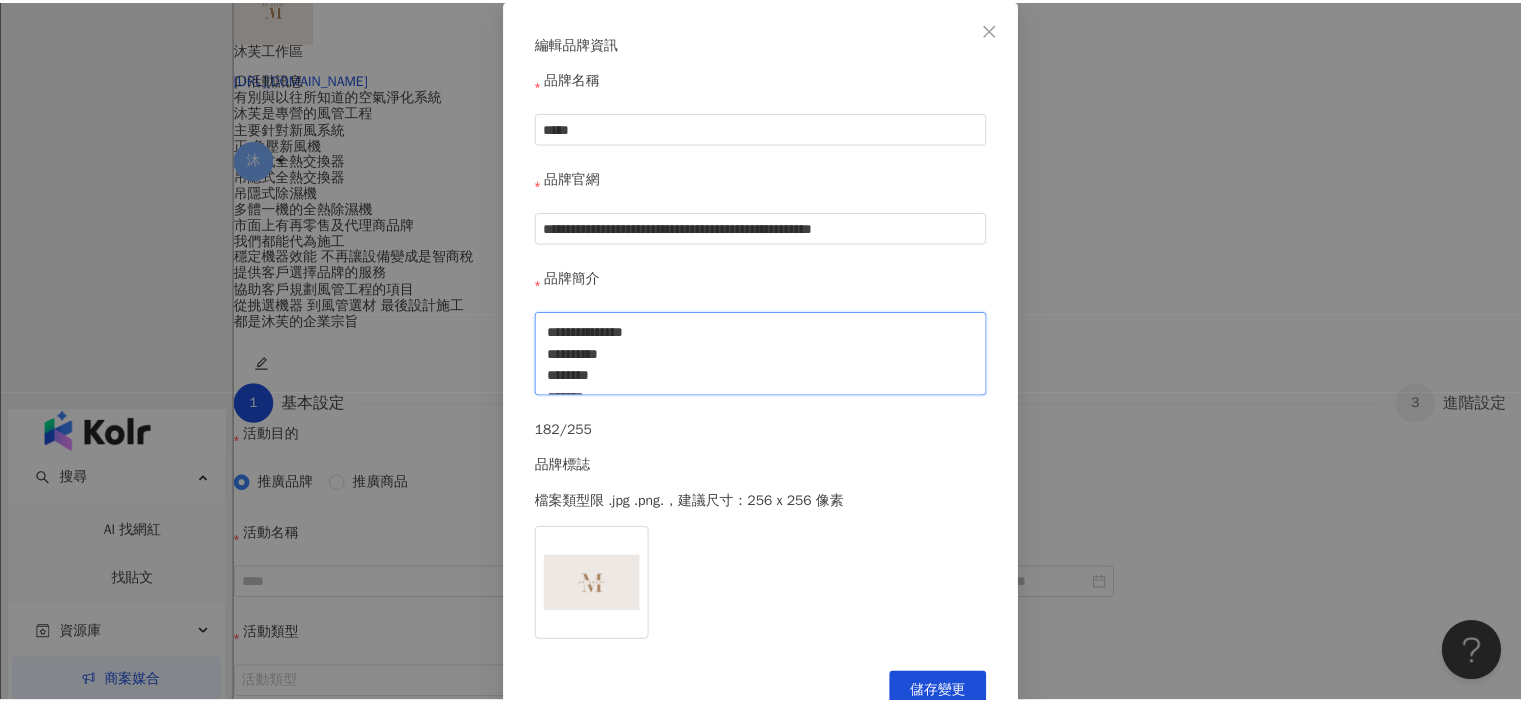 scroll, scrollTop: 264, scrollLeft: 0, axis: vertical 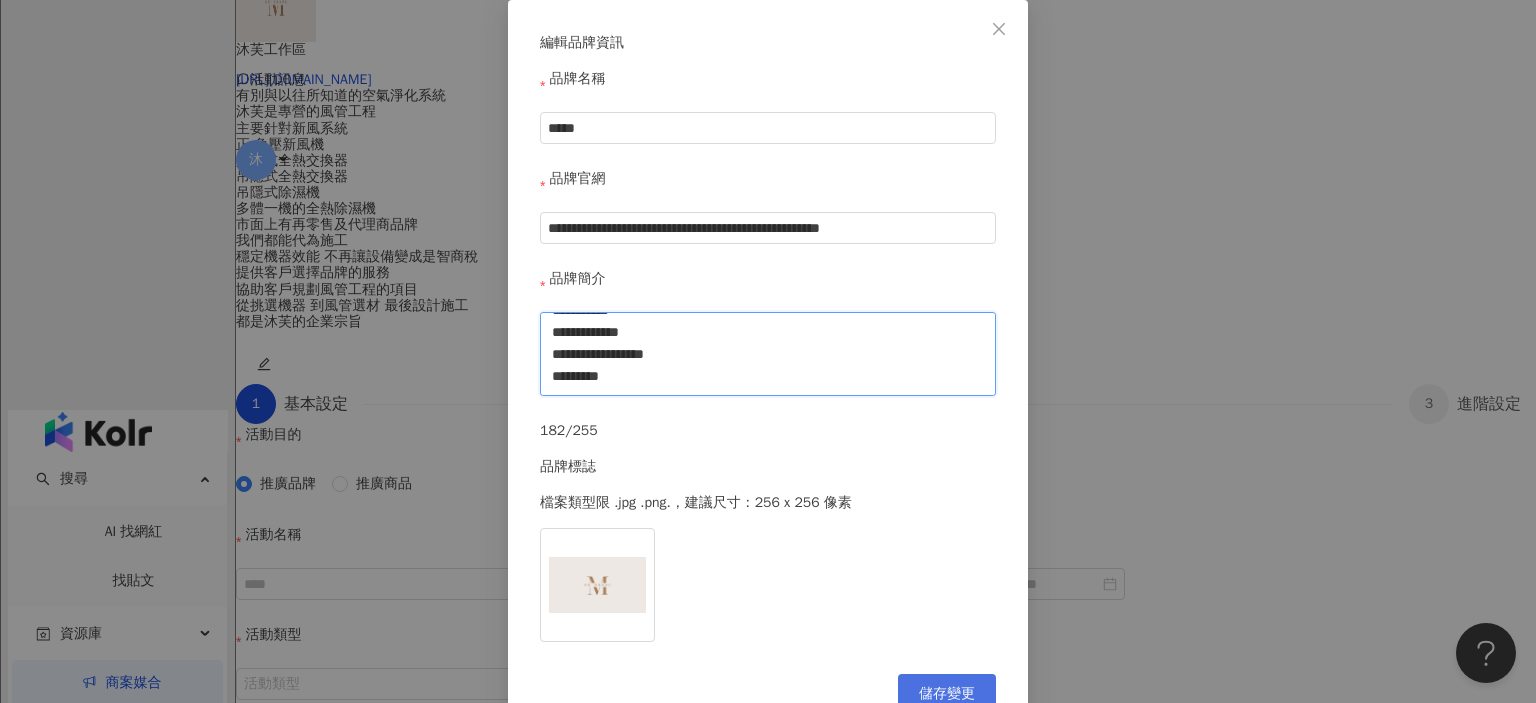 type on "**********" 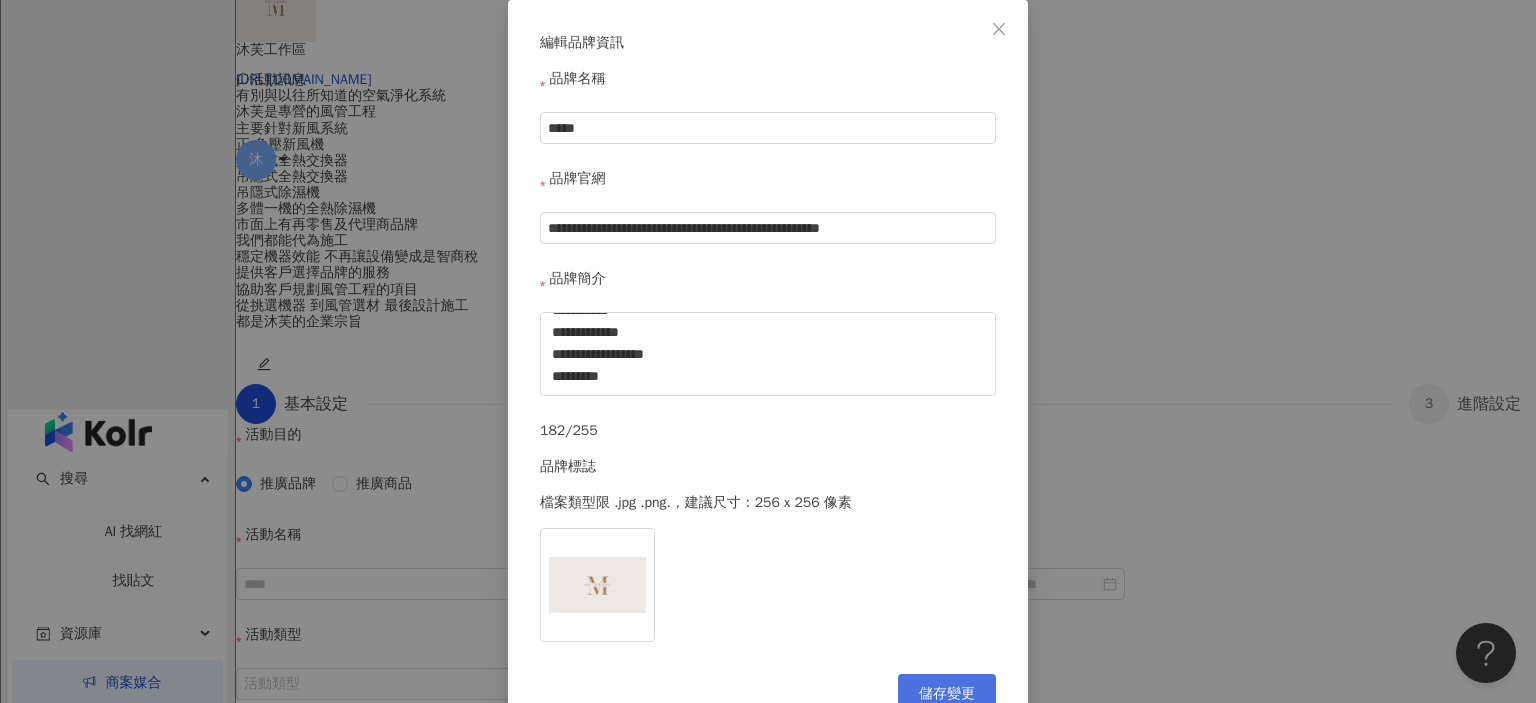 click on "儲存變更" at bounding box center [947, 694] 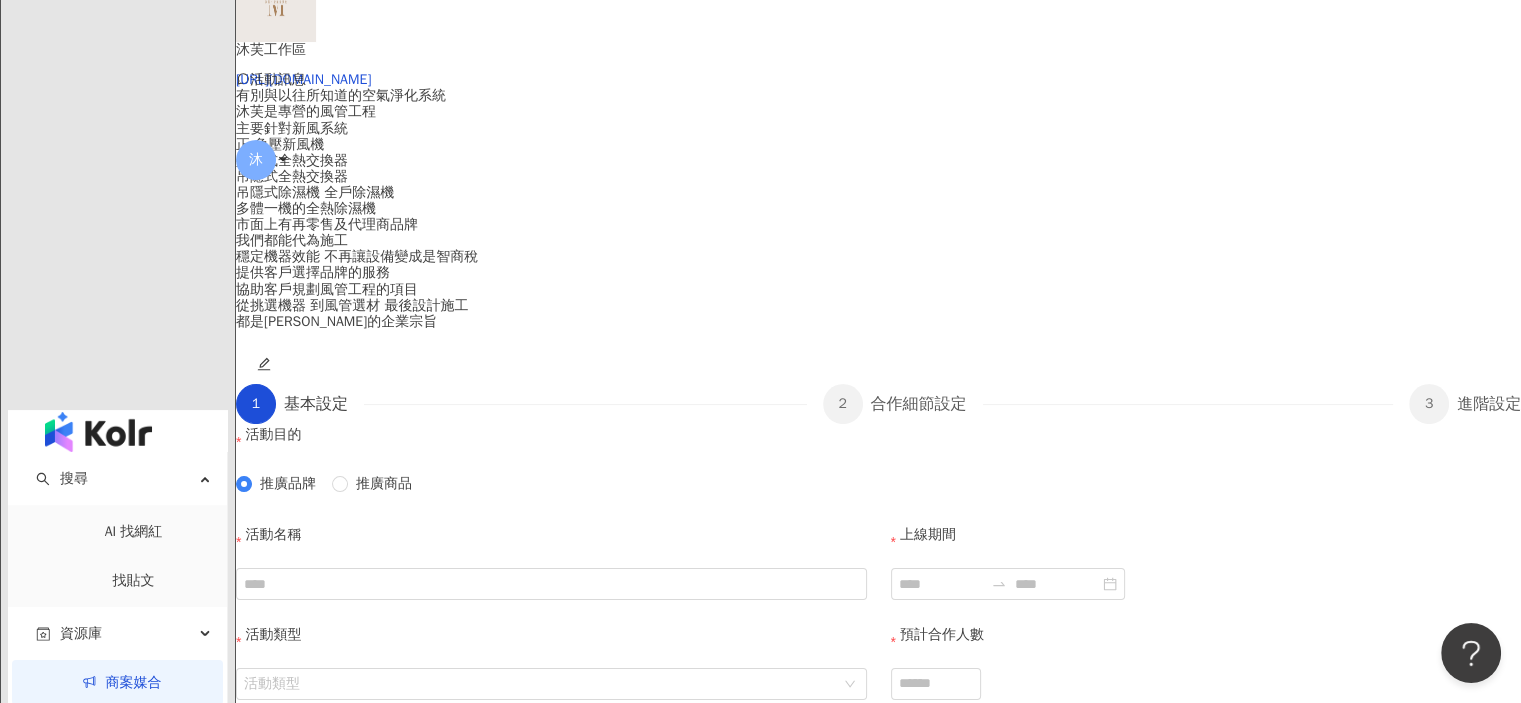 click on "有別與以往所知道的空氣淨化系統
沐芙是專營的風管工程
主要針對新風系統
正.負壓新風機
壁掛式全熱交換器
吊隱式全熱交換器
吊隱式除濕機 全戶除濕機
多體一機的全熱除濕機
市面上有再零售及代理商品牌
我們都能代為施工
穩定機器效能 不再讓設備變成是智商稅
提供客戶選擇品牌的服務
協助客戶規劃風管工程的項目
從挑選機器 到風管選材 最後設計施工
都是[PERSON_NAME]的企業宗旨" at bounding box center (878, 208) 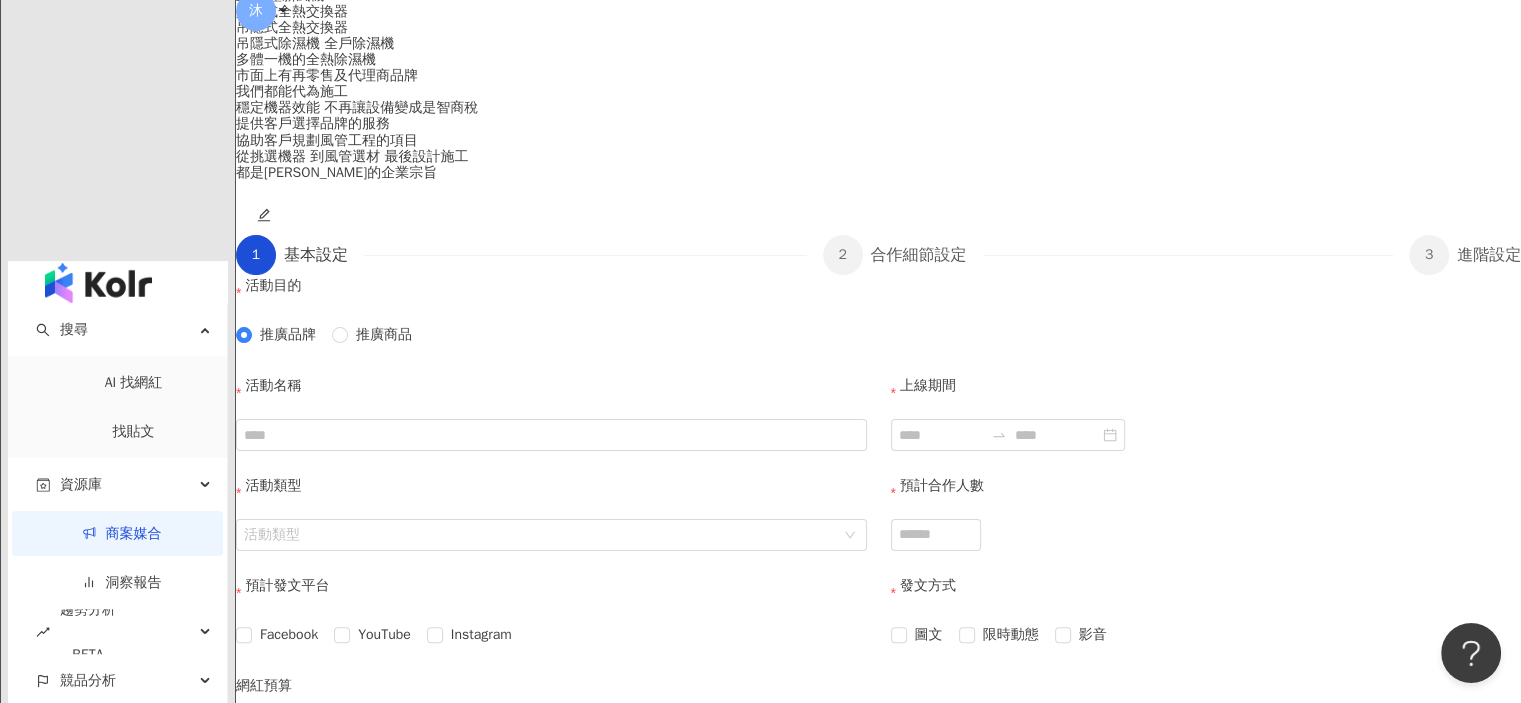 scroll, scrollTop: 600, scrollLeft: 0, axis: vertical 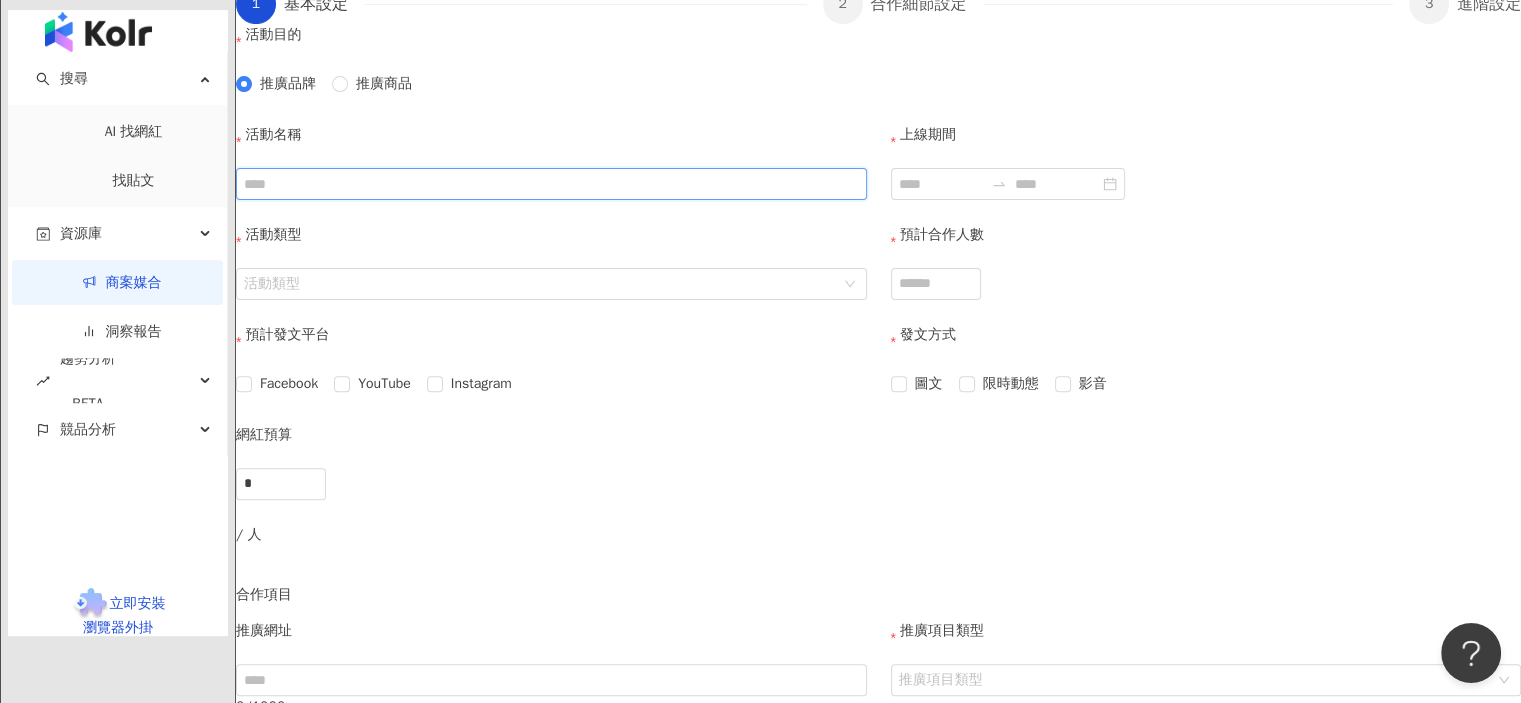 click on "活動名稱" at bounding box center (551, 184) 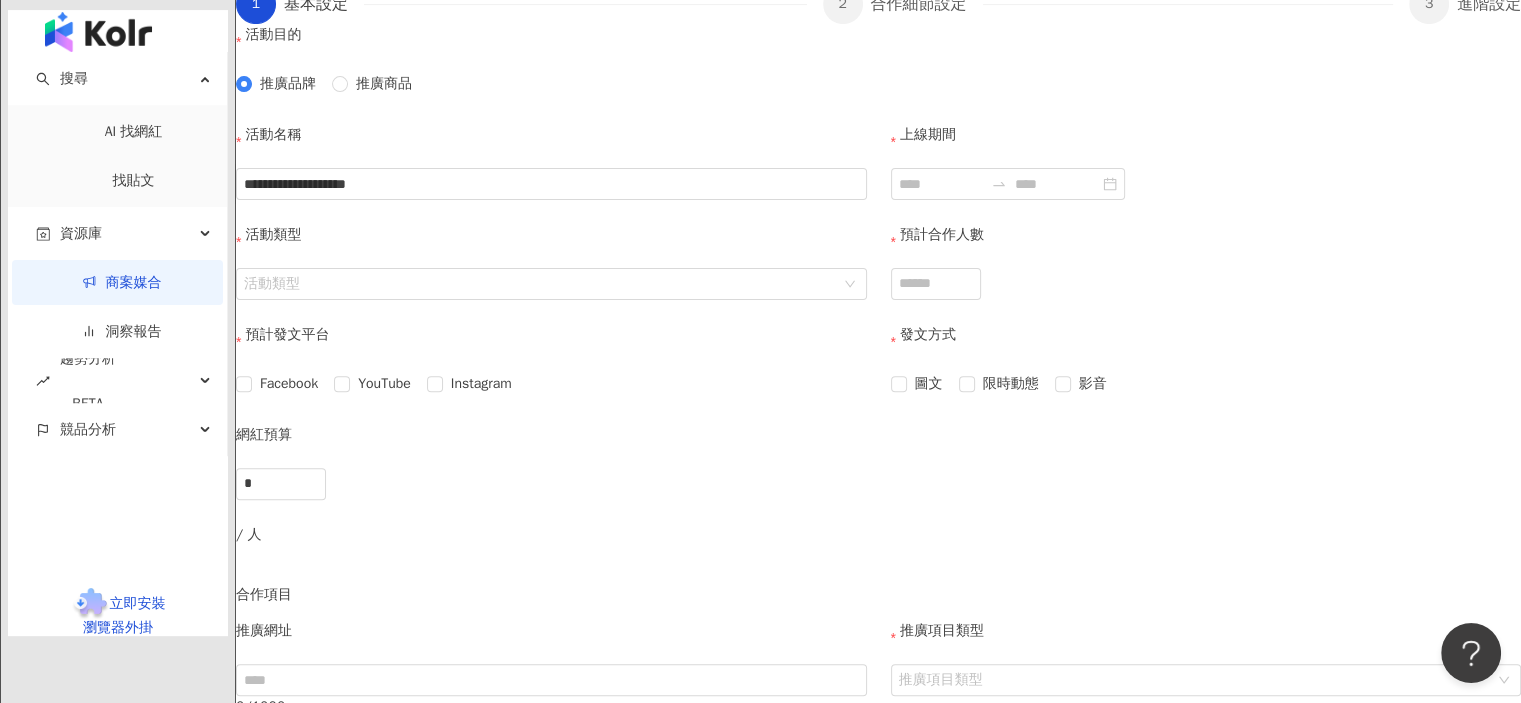 click on "活動類型" at bounding box center [551, 246] 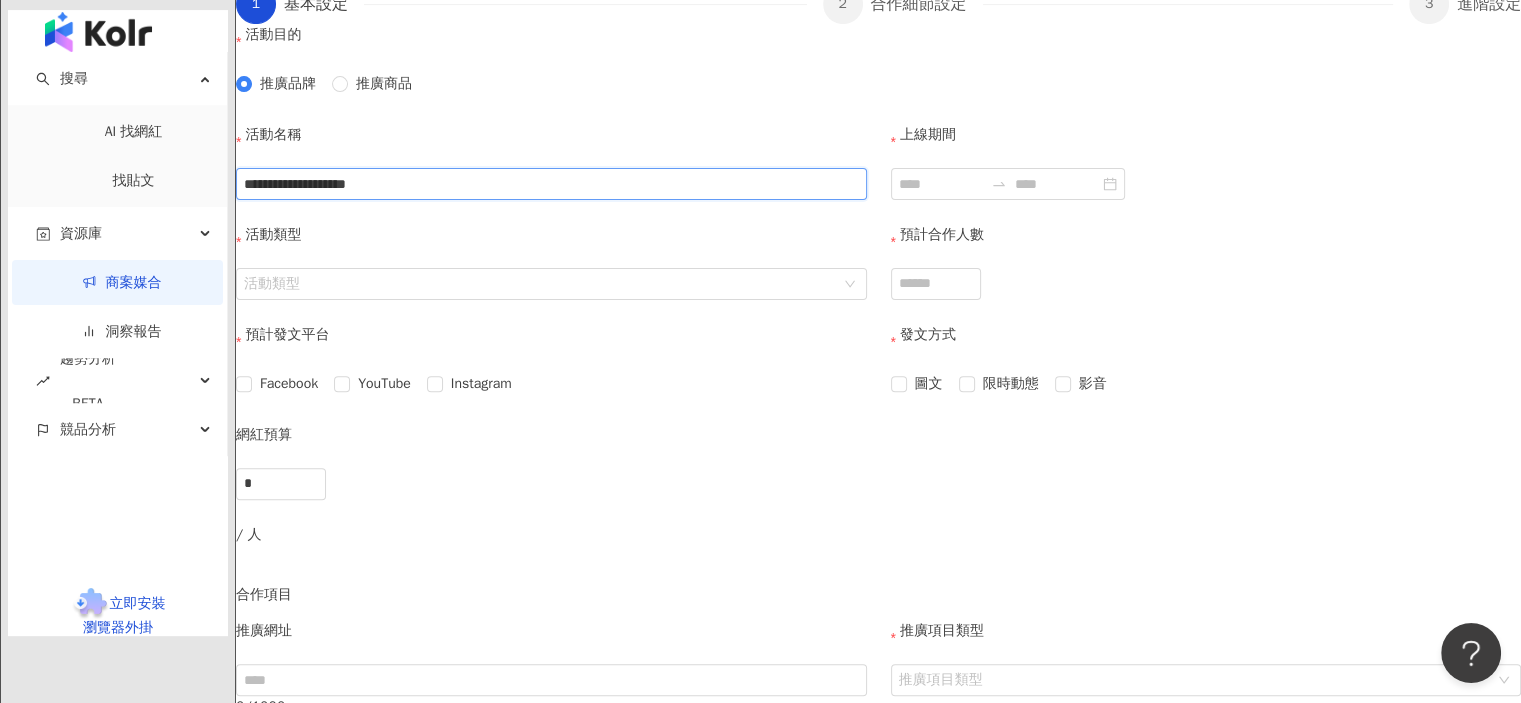 click on "**********" at bounding box center (551, 184) 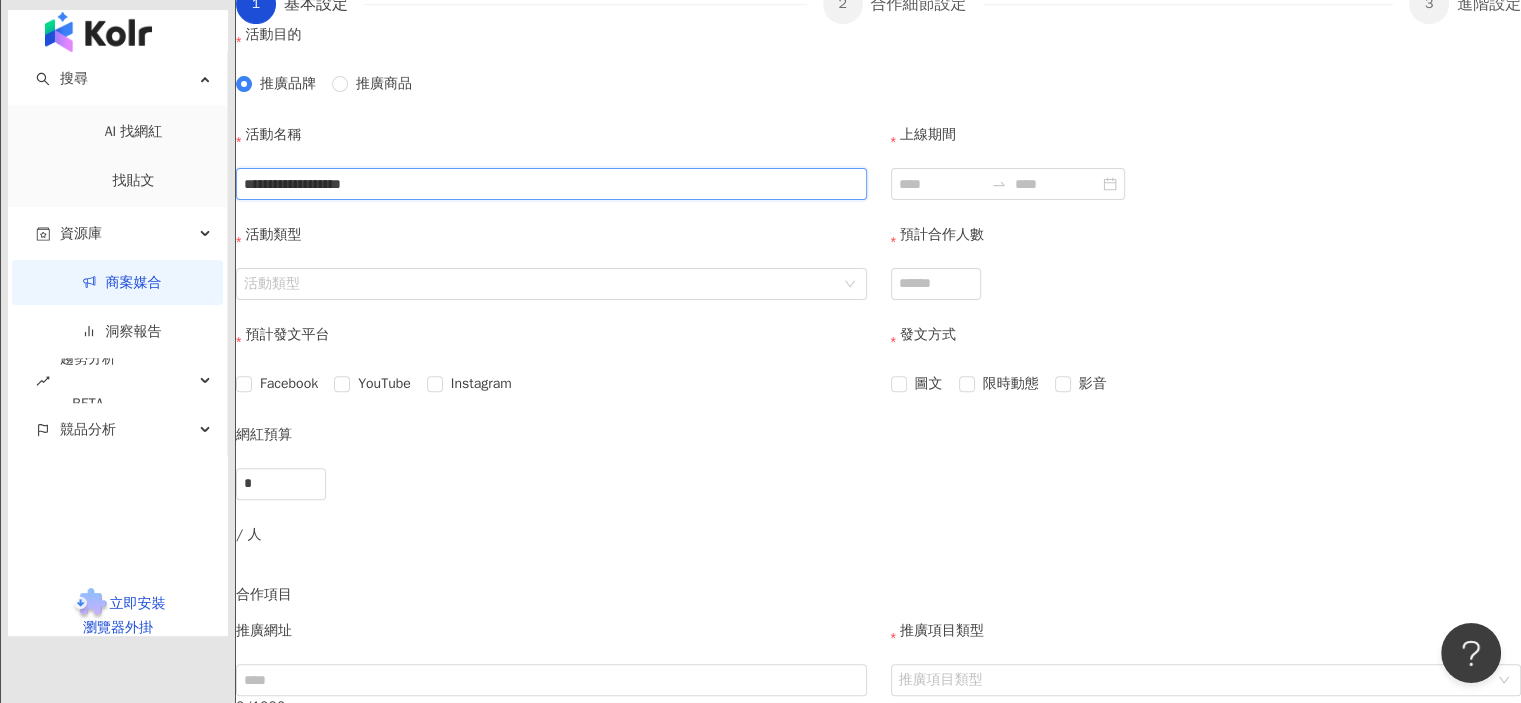 click on "**********" at bounding box center (551, 184) 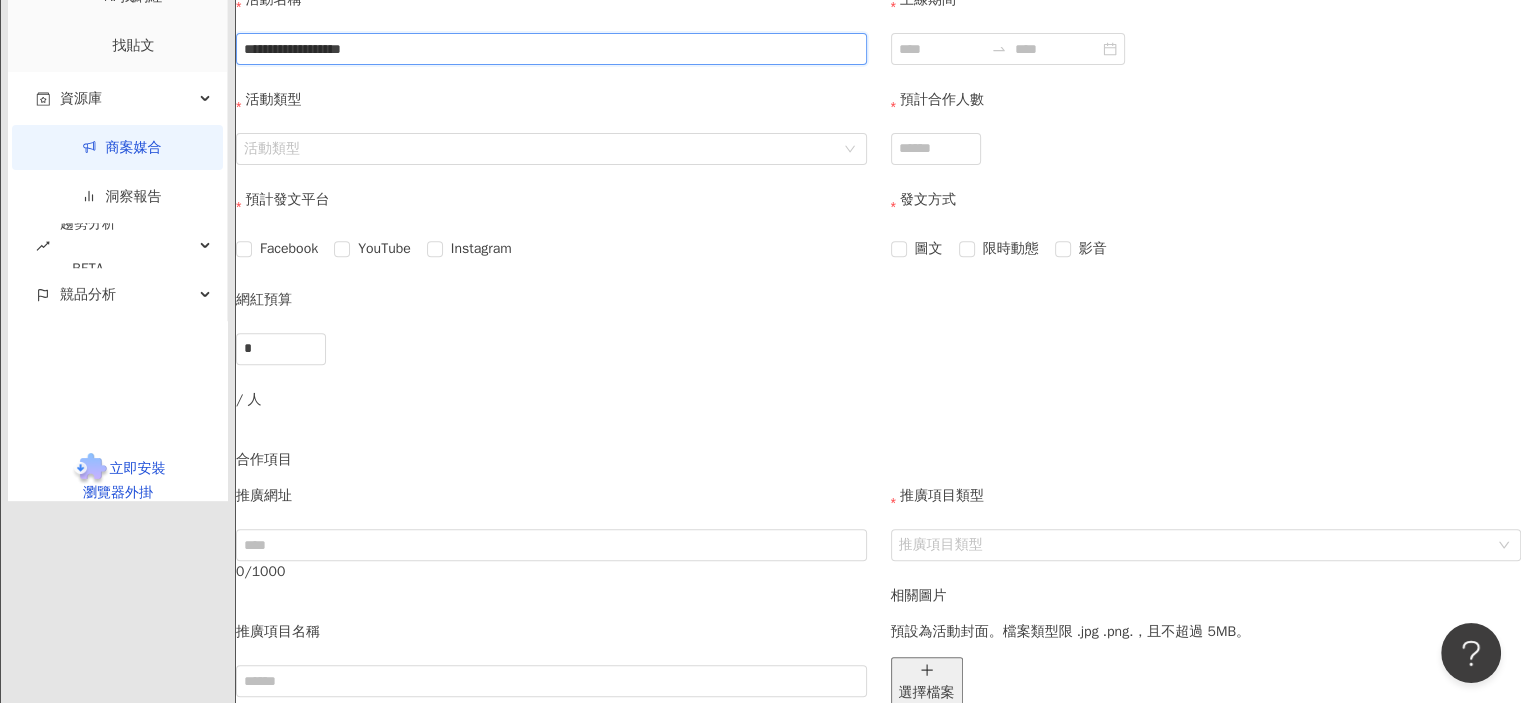 scroll, scrollTop: 900, scrollLeft: 0, axis: vertical 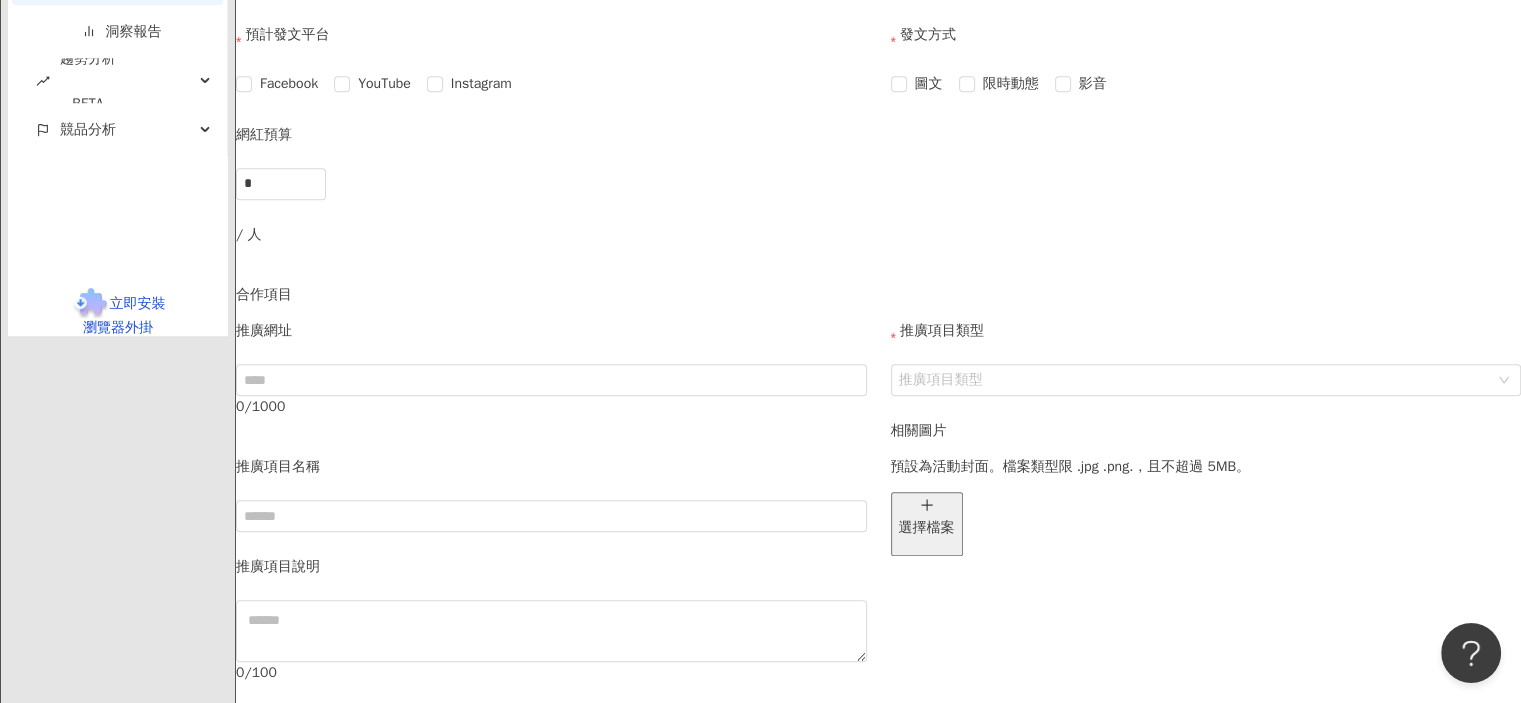 type on "**********" 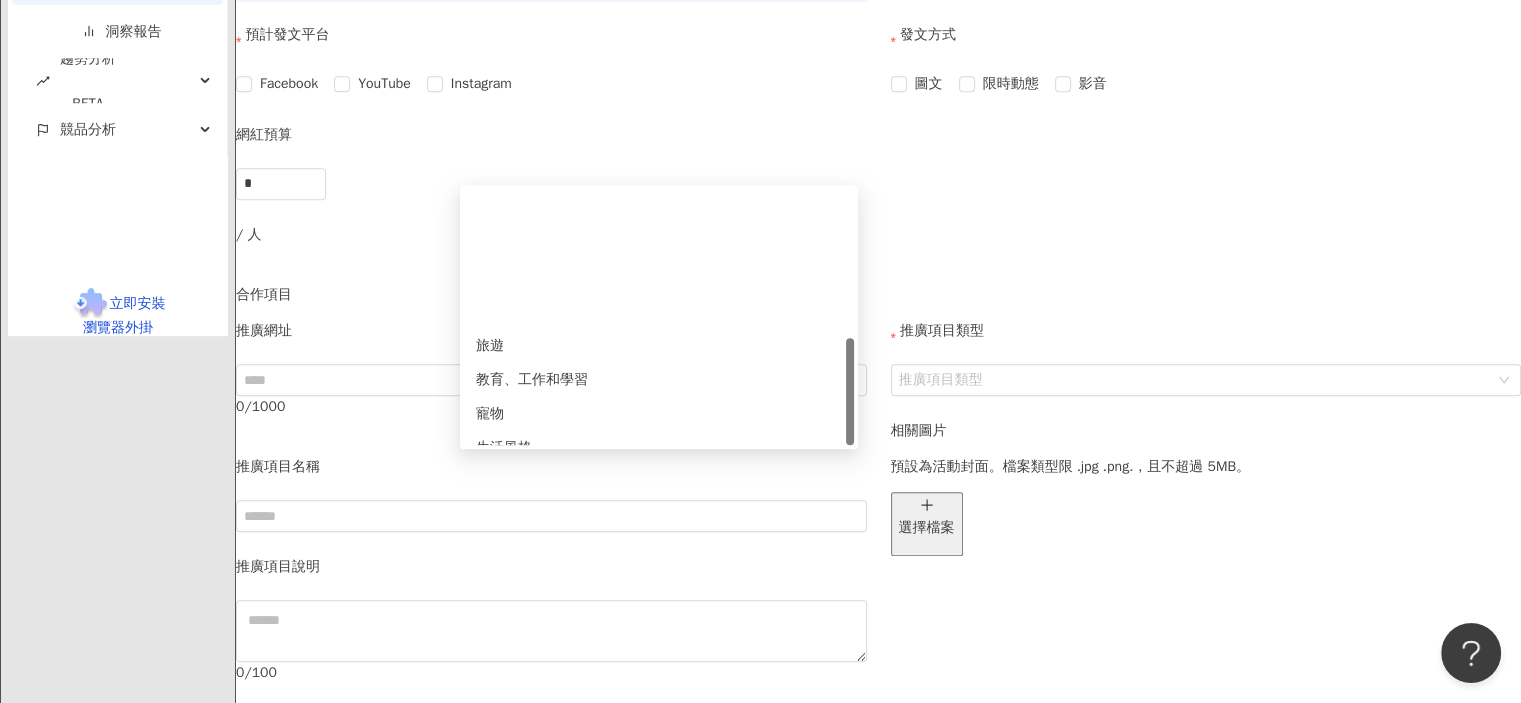 scroll, scrollTop: 356, scrollLeft: 0, axis: vertical 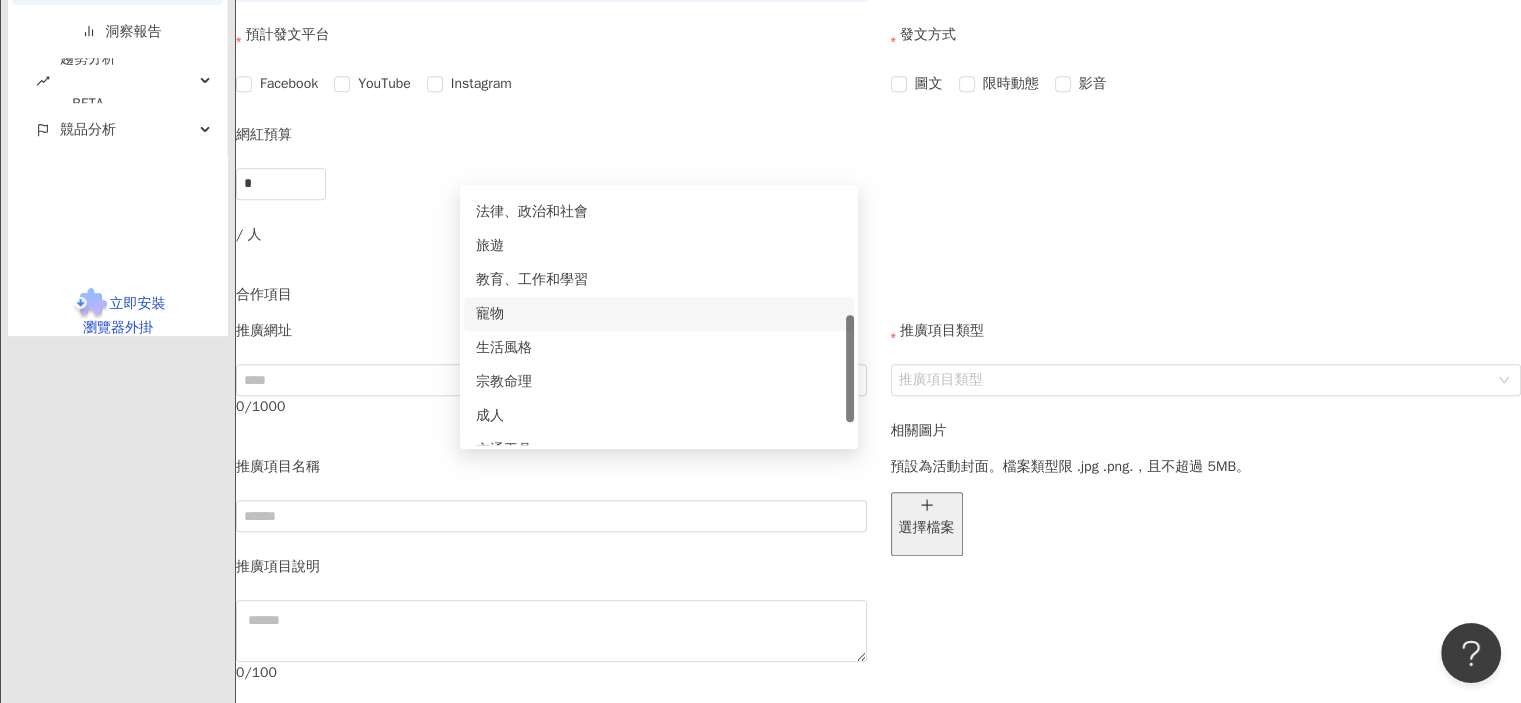 click on "網紅預算 * /   人" at bounding box center (878, 204) 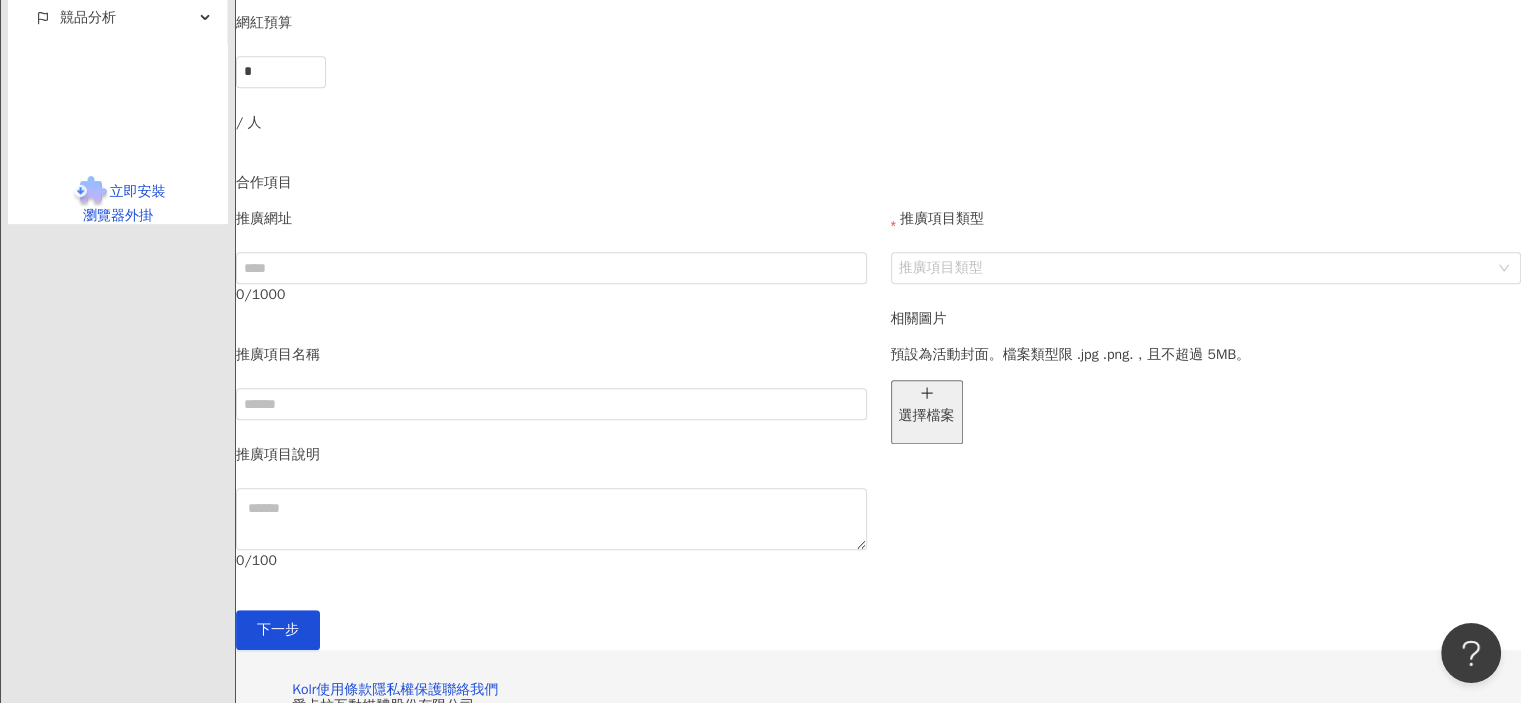 scroll, scrollTop: 1200, scrollLeft: 0, axis: vertical 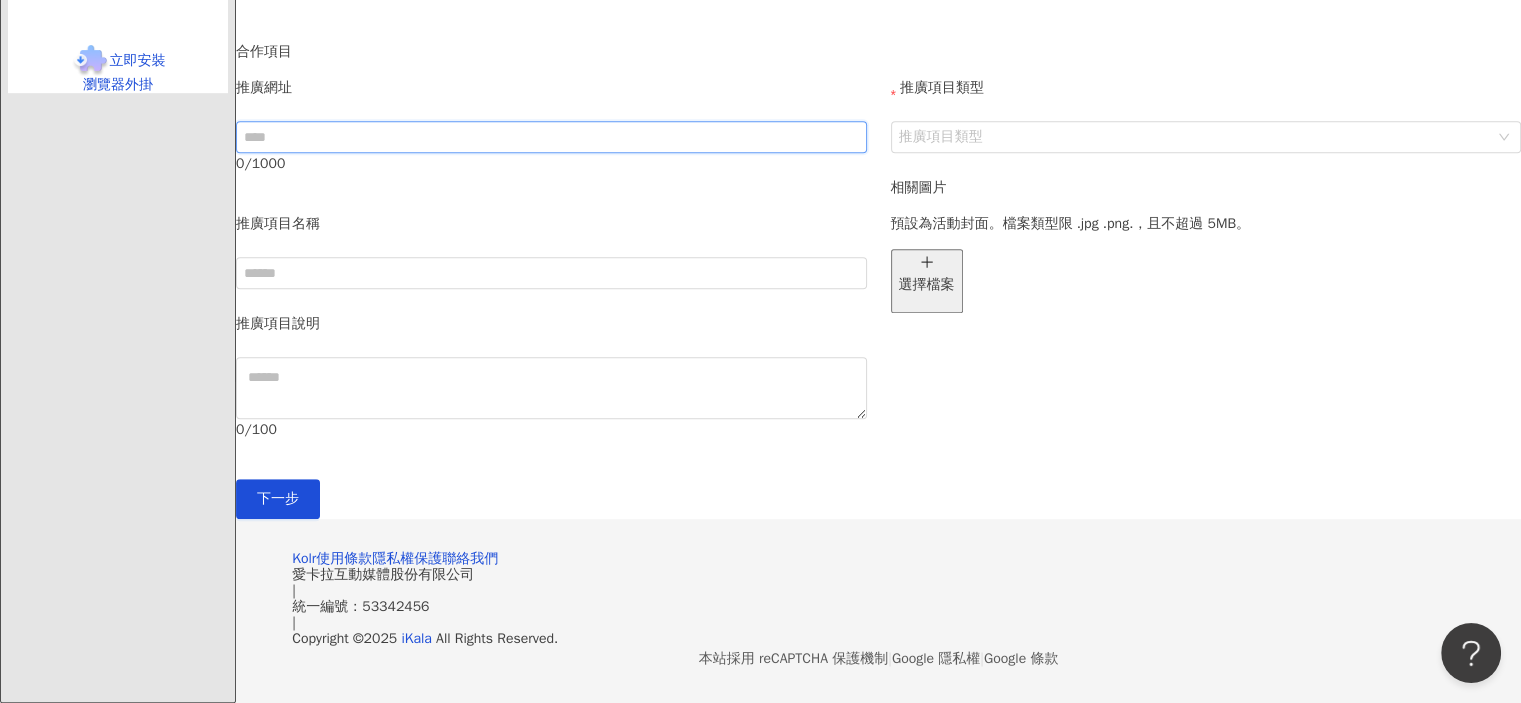 click at bounding box center (551, 137) 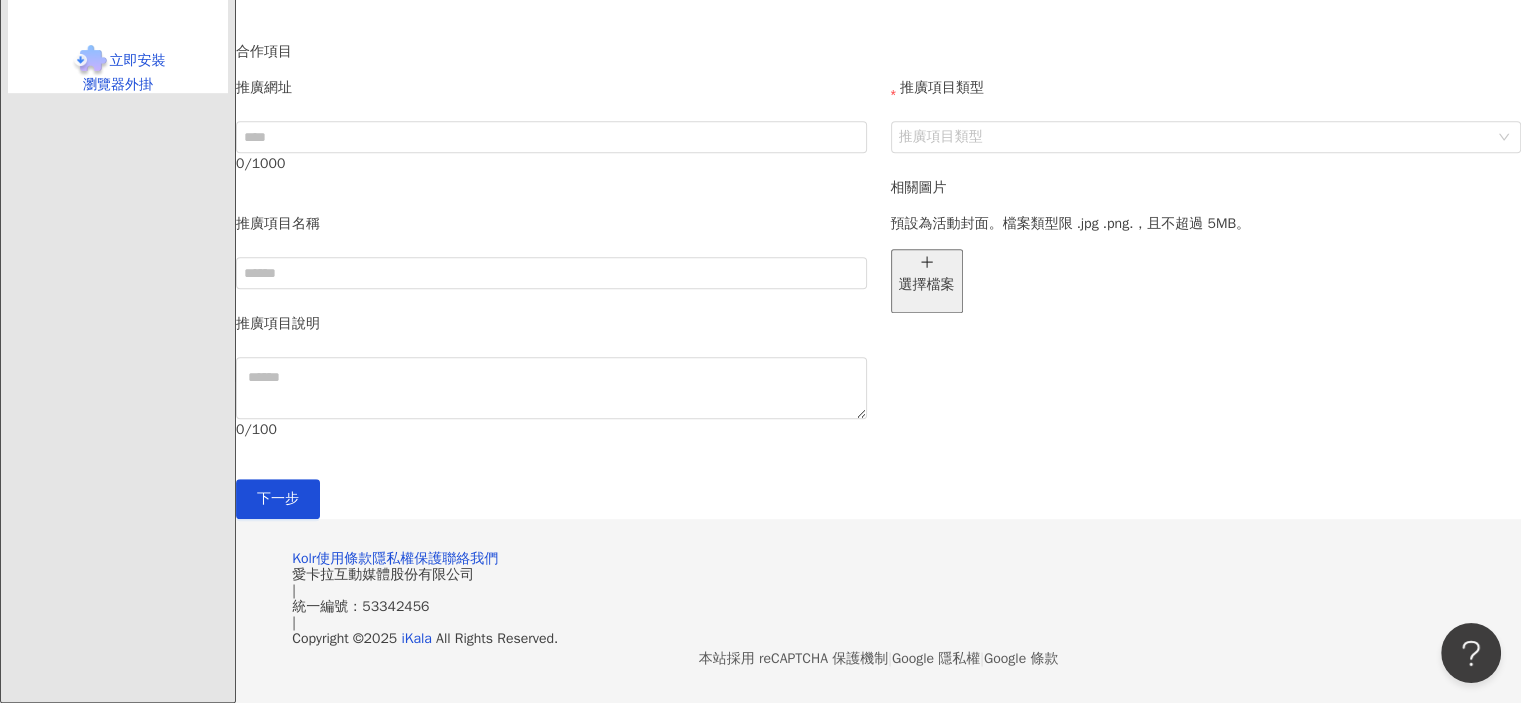 click on "推廣網址 0  / 1000 推廣項目名稱 推廣項目說明 0  / 100 推廣項目類型 推廣項目類型 相關圖片 預設為活動封面。檔案類型限 .jpg .png.，且不超過 5MB。 選擇檔案" at bounding box center (878, 278) 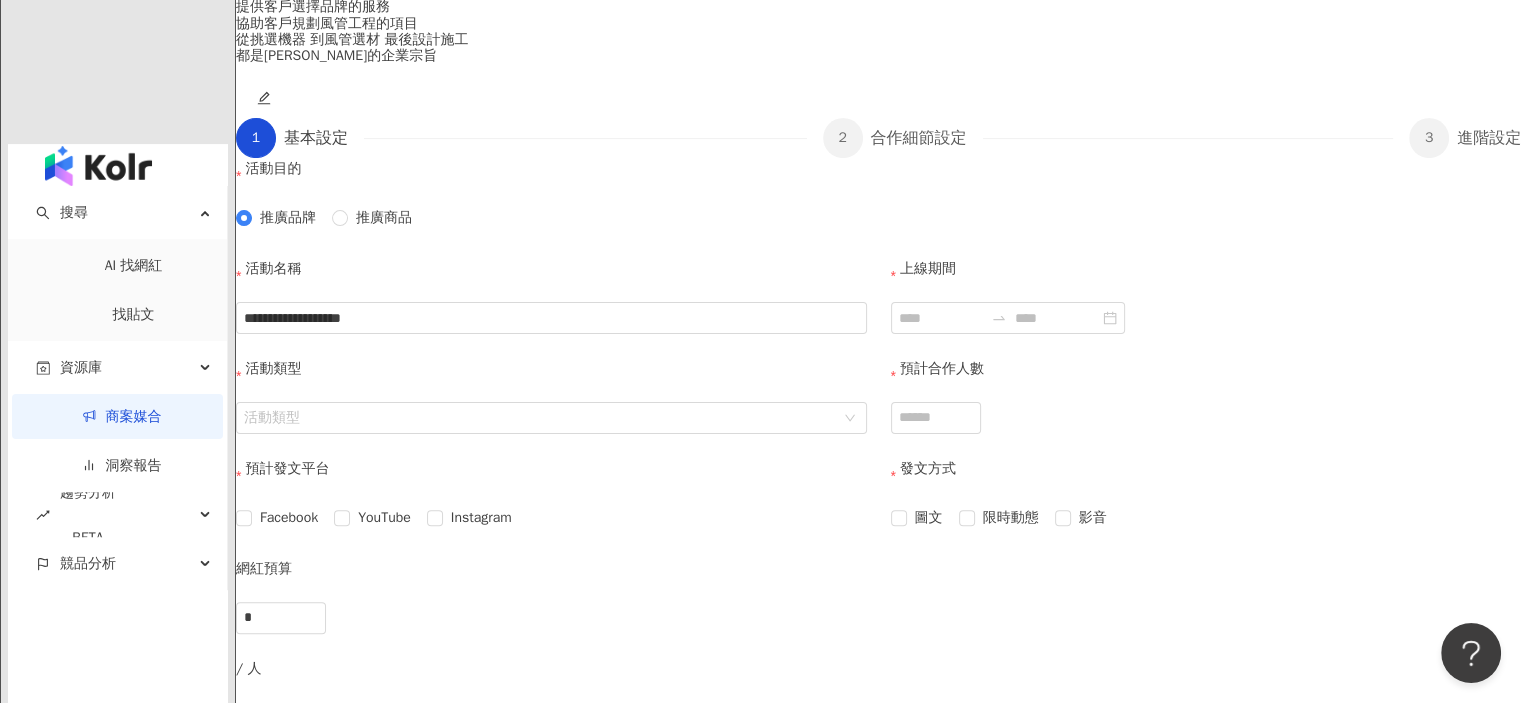 scroll, scrollTop: 300, scrollLeft: 0, axis: vertical 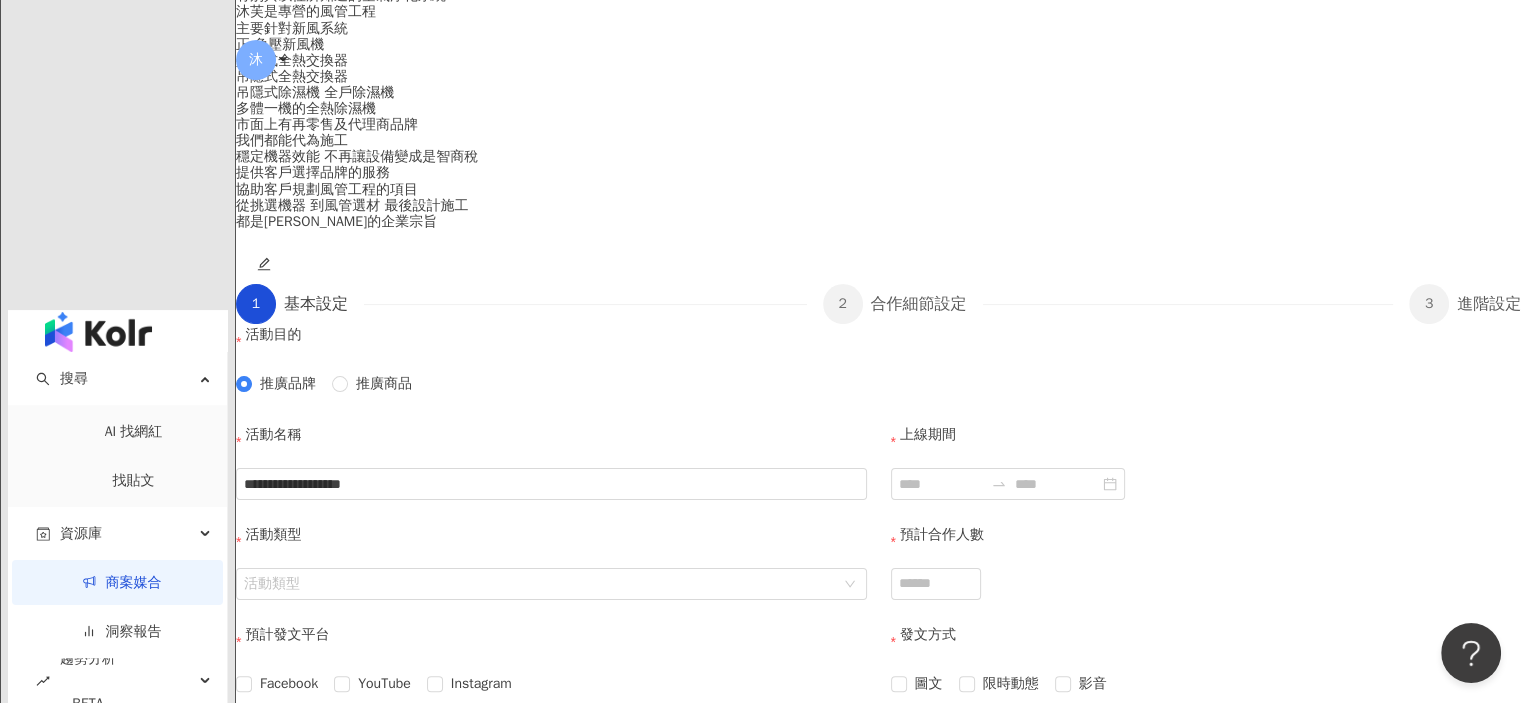 click on "有別與以往所知道的空氣淨化系統
沐芙是專營的風管工程
主要針對新風系統
正.負壓新風機
壁掛式全熱交換器
吊隱式全熱交換器
吊隱式除濕機 全戶除濕機
多體一機的全熱除濕機
市面上有再零售及代理商品牌
我們都能代為施工
穩定機器效能 不再讓設備變成是智商稅
提供客戶選擇品牌的服務
協助客戶規劃風管工程的項目
從挑選機器 到風管選材 最後設計施工
都是[PERSON_NAME]的企業宗旨" at bounding box center [878, 108] 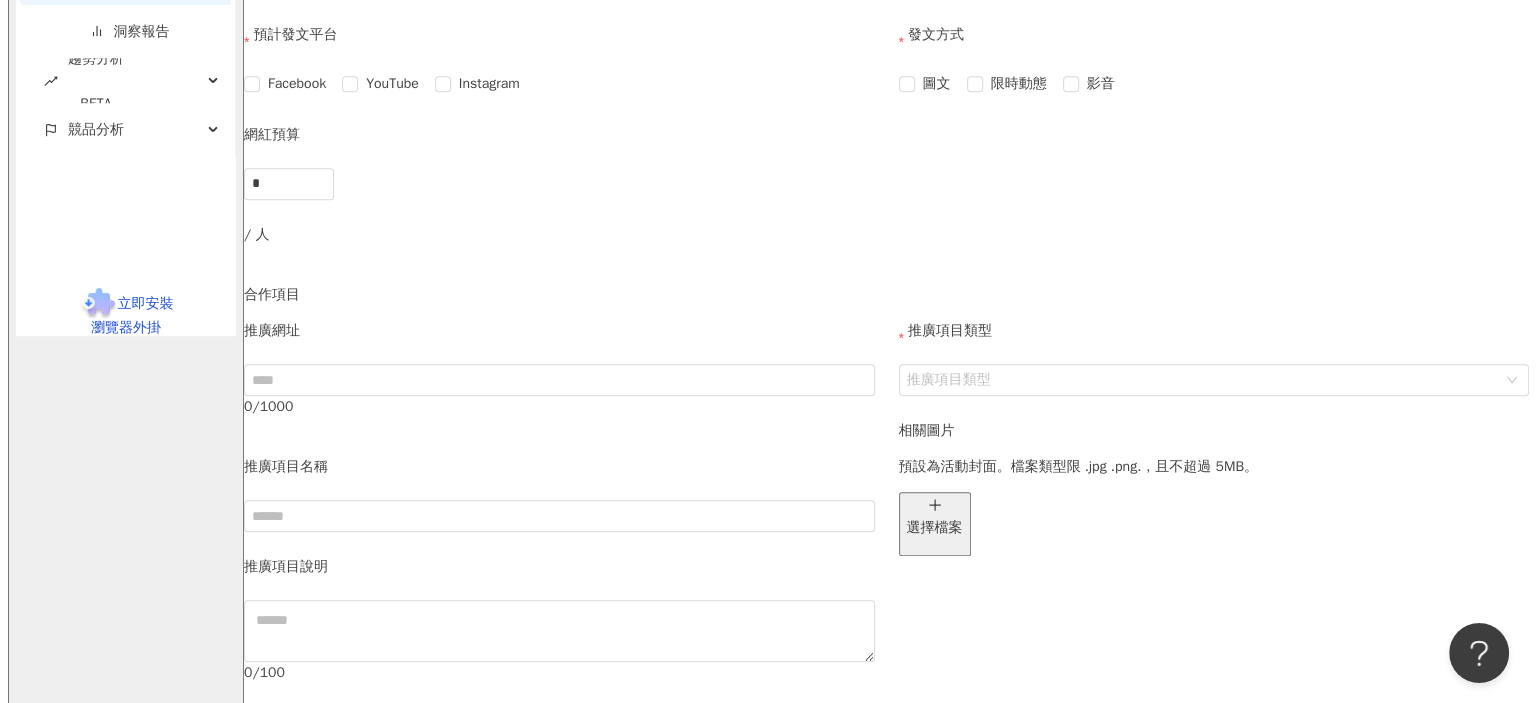 scroll, scrollTop: 200, scrollLeft: 0, axis: vertical 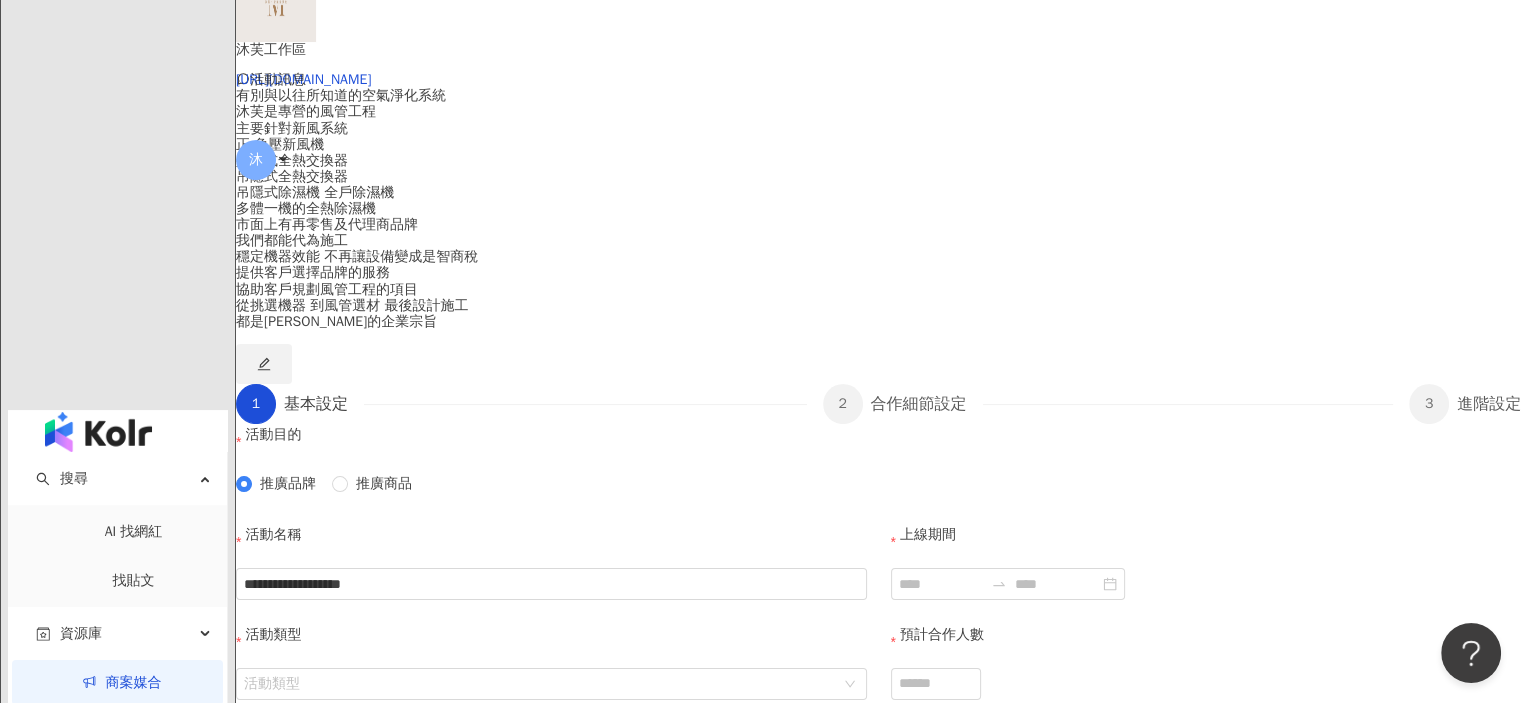 click 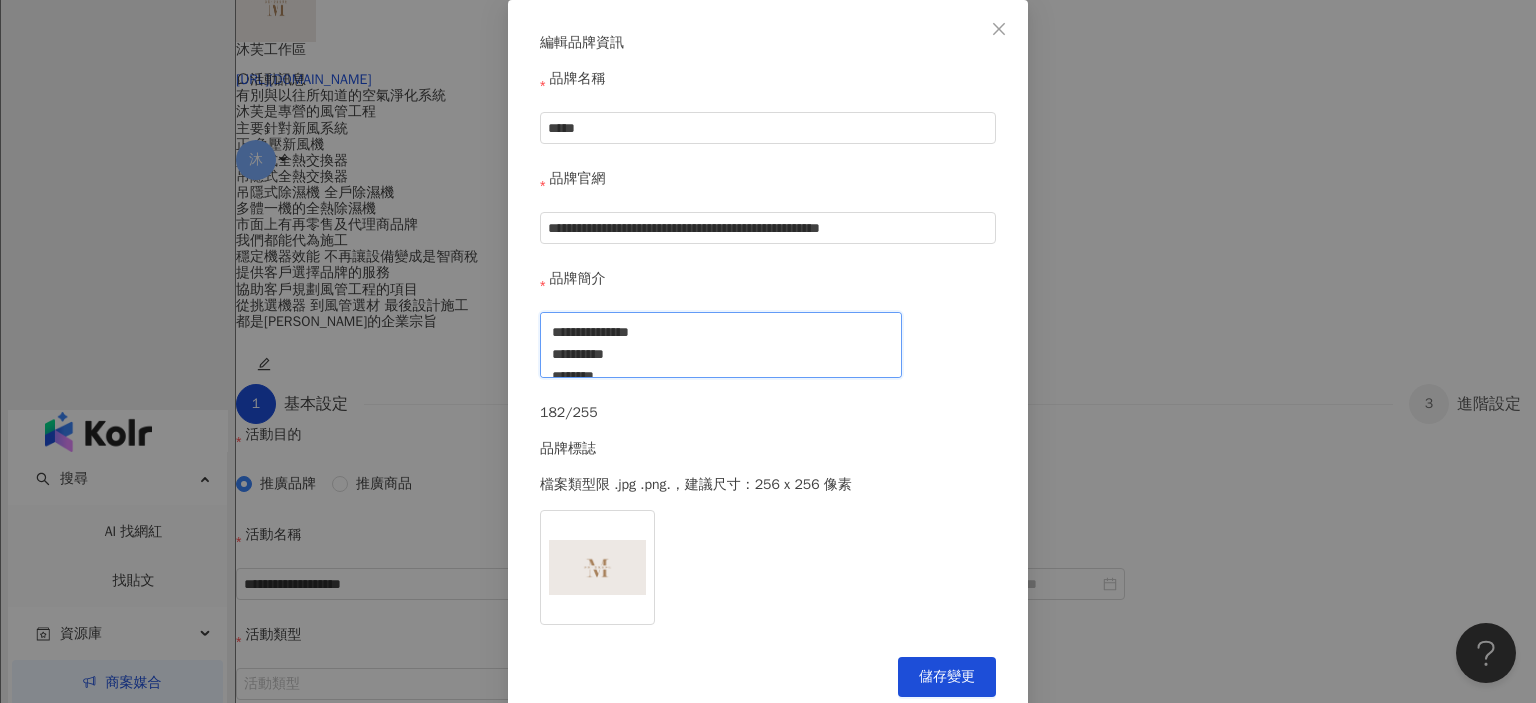 click on "**********" at bounding box center (721, 345) 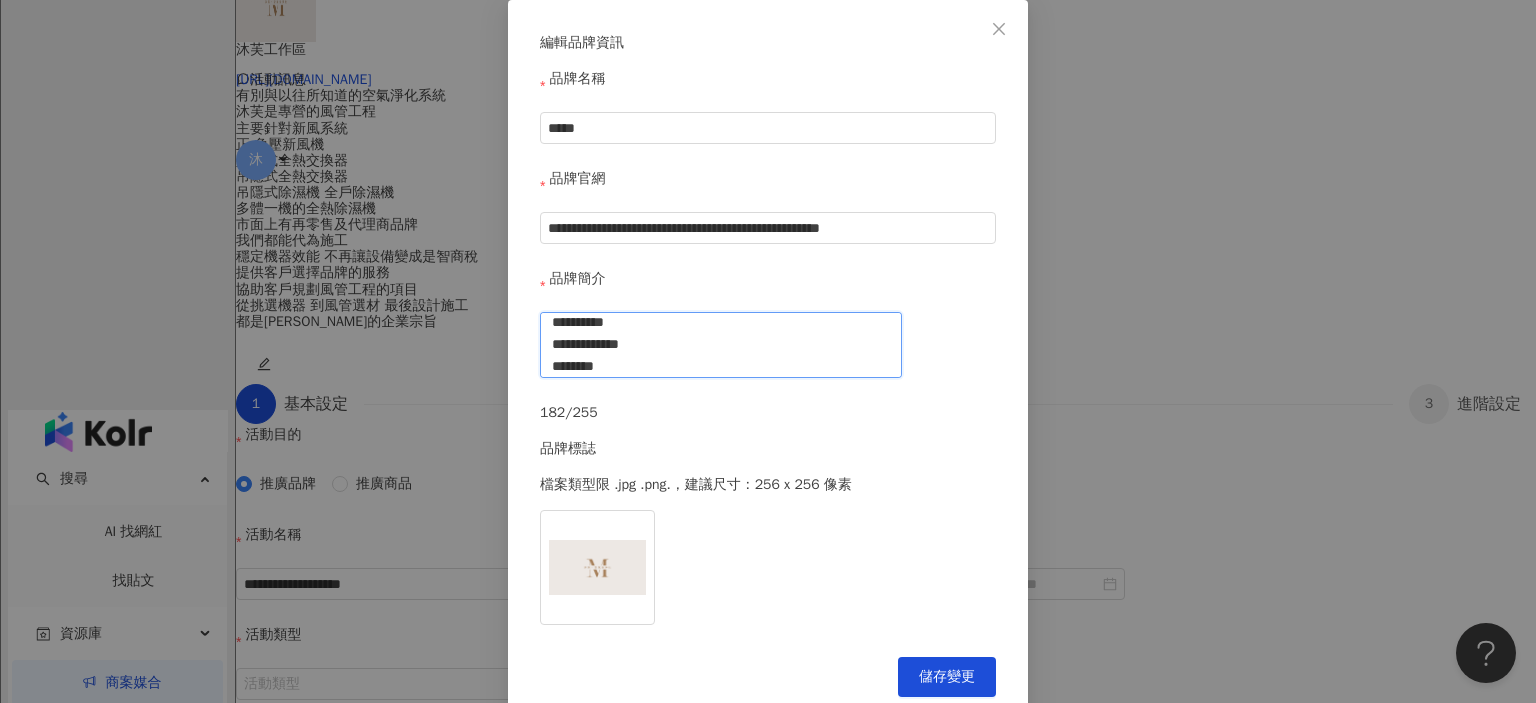 scroll, scrollTop: 264, scrollLeft: 0, axis: vertical 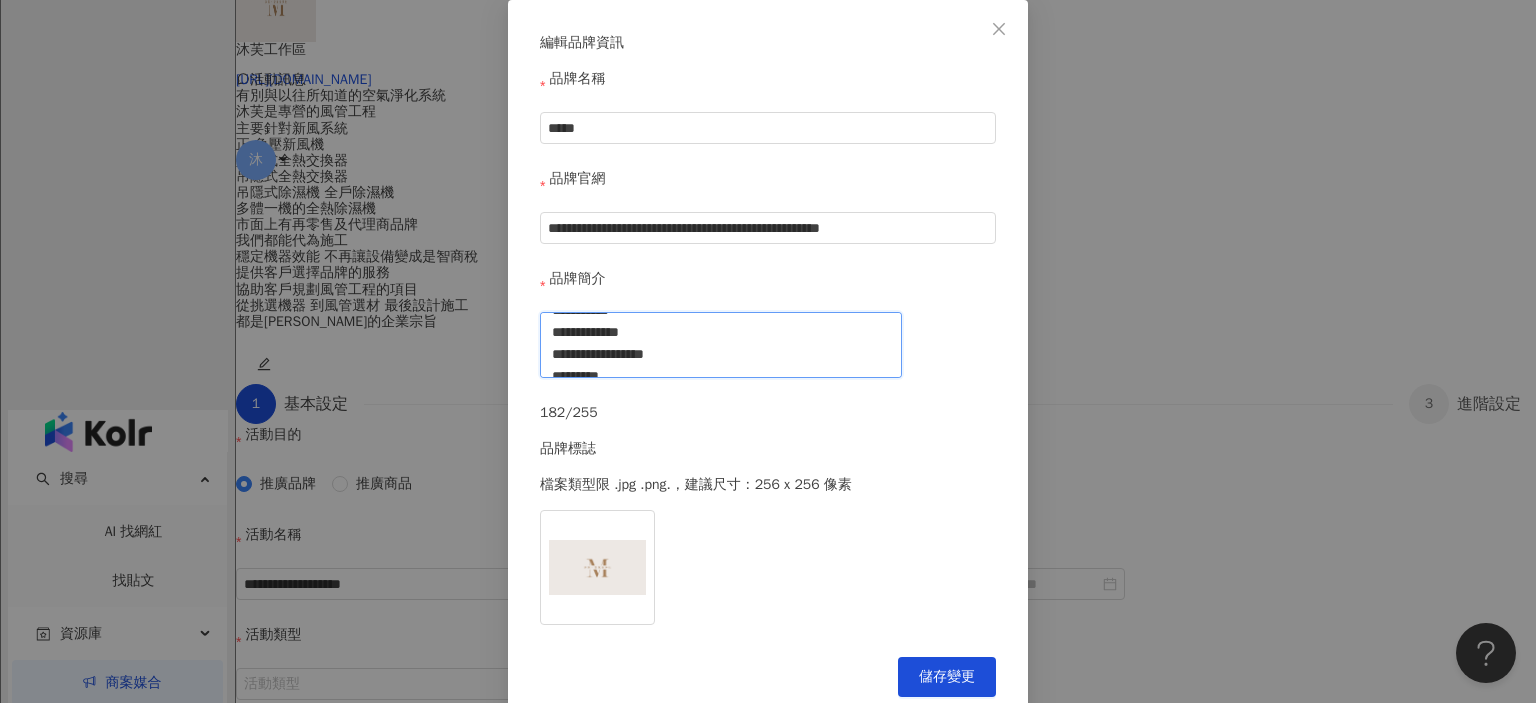 click on "**********" at bounding box center [721, 345] 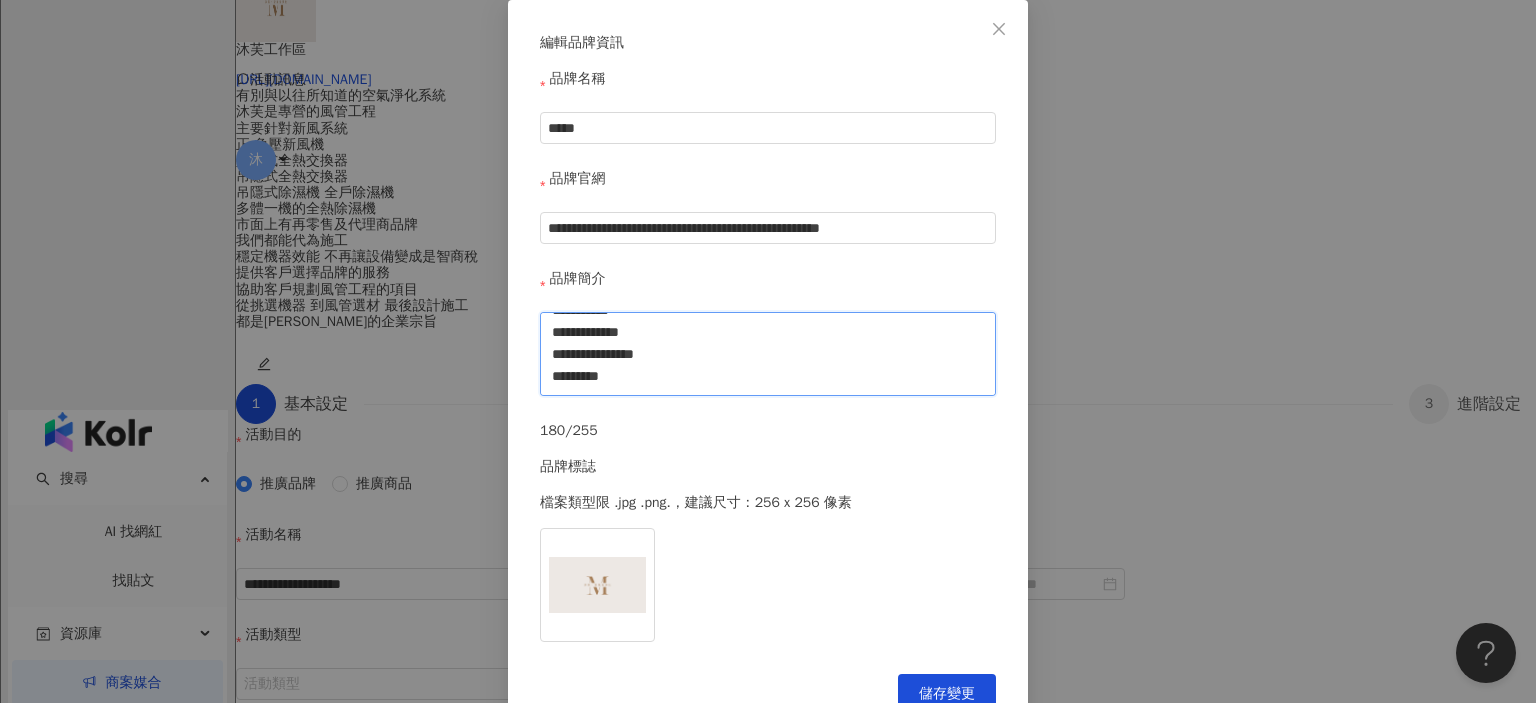 type on "**********" 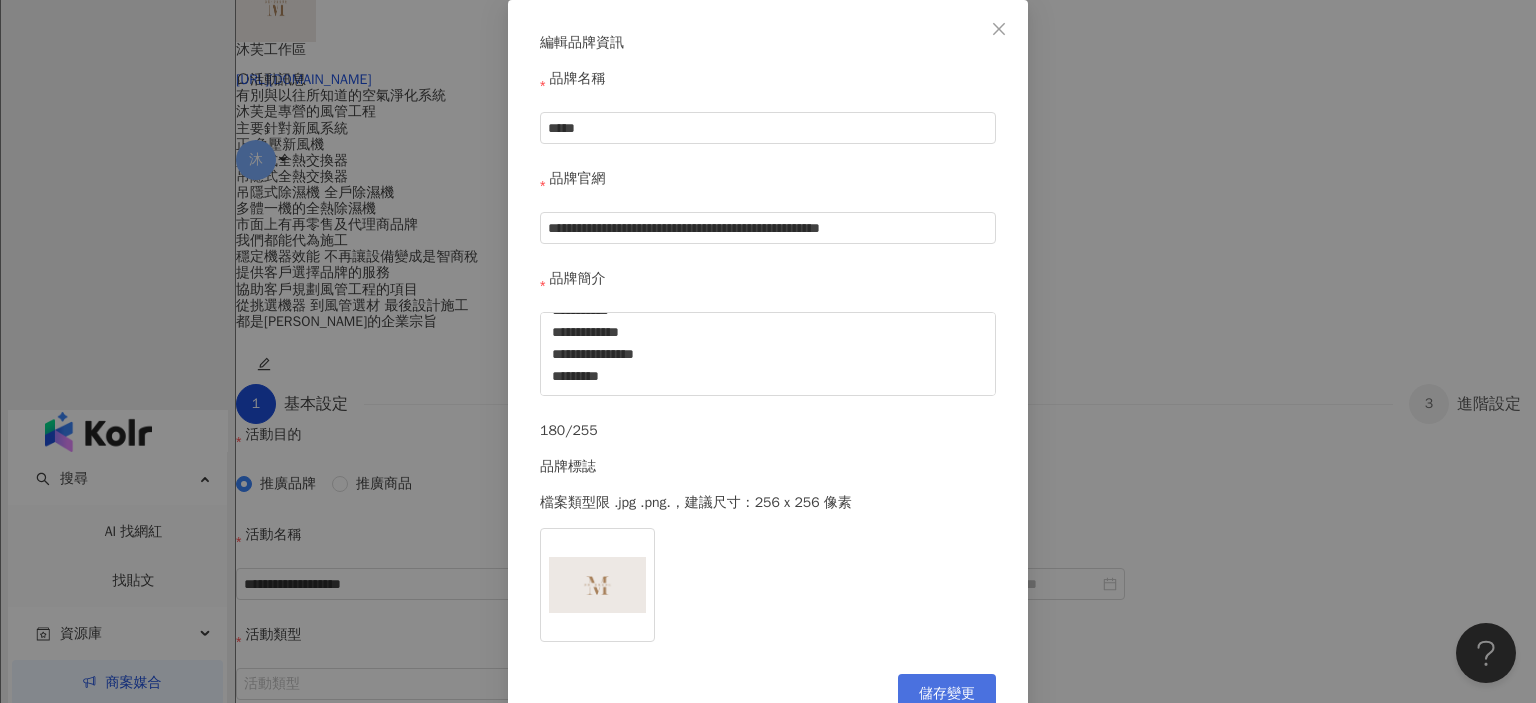 click on "儲存變更" at bounding box center (947, 694) 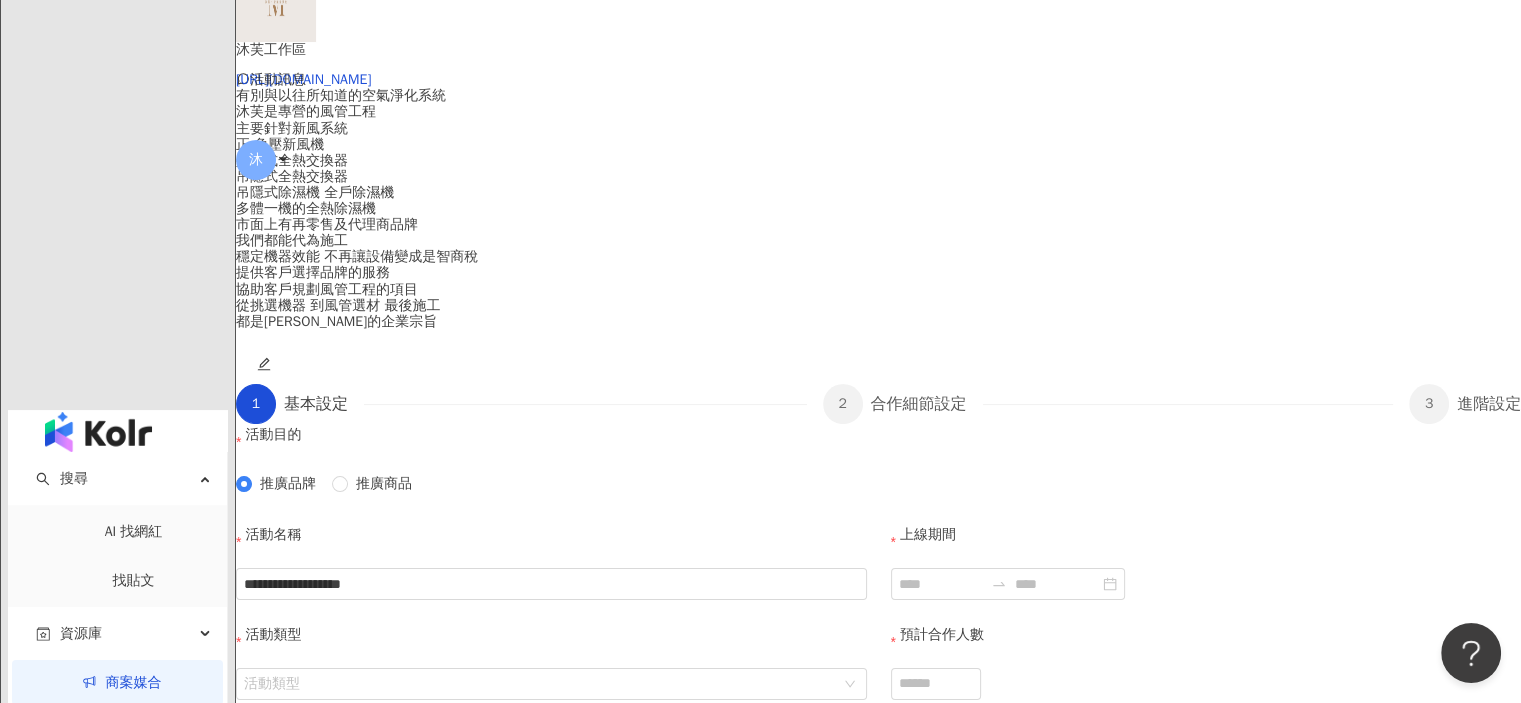 click on "有別與以往所知道的空氣淨化系統
沐芙是專營的風管工程
主要針對新風系統
正.負壓新風機
壁掛式全熱交換器
吊隱式全熱交換器
吊隱式除濕機 全戶除濕機
多體一機的全熱除濕機
市面上有再零售及代理商品牌
我們都能代為施工
穩定機器效能 不再讓設備變成是智商稅
提供客戶選擇品牌的服務
協助客戶規劃風管工程的項目
從挑選機器 到風管選材 最後施工
都是[PERSON_NAME]的企業宗旨" at bounding box center (878, 208) 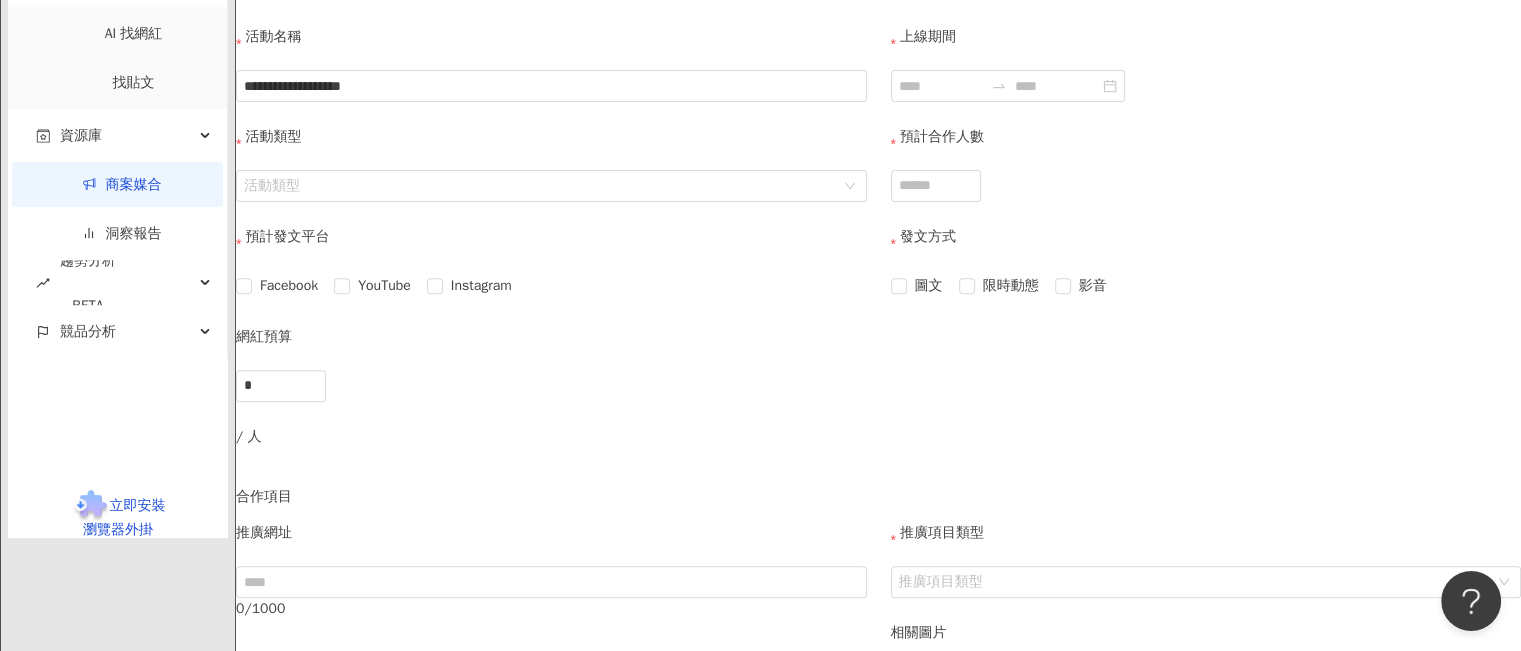 scroll, scrollTop: 700, scrollLeft: 0, axis: vertical 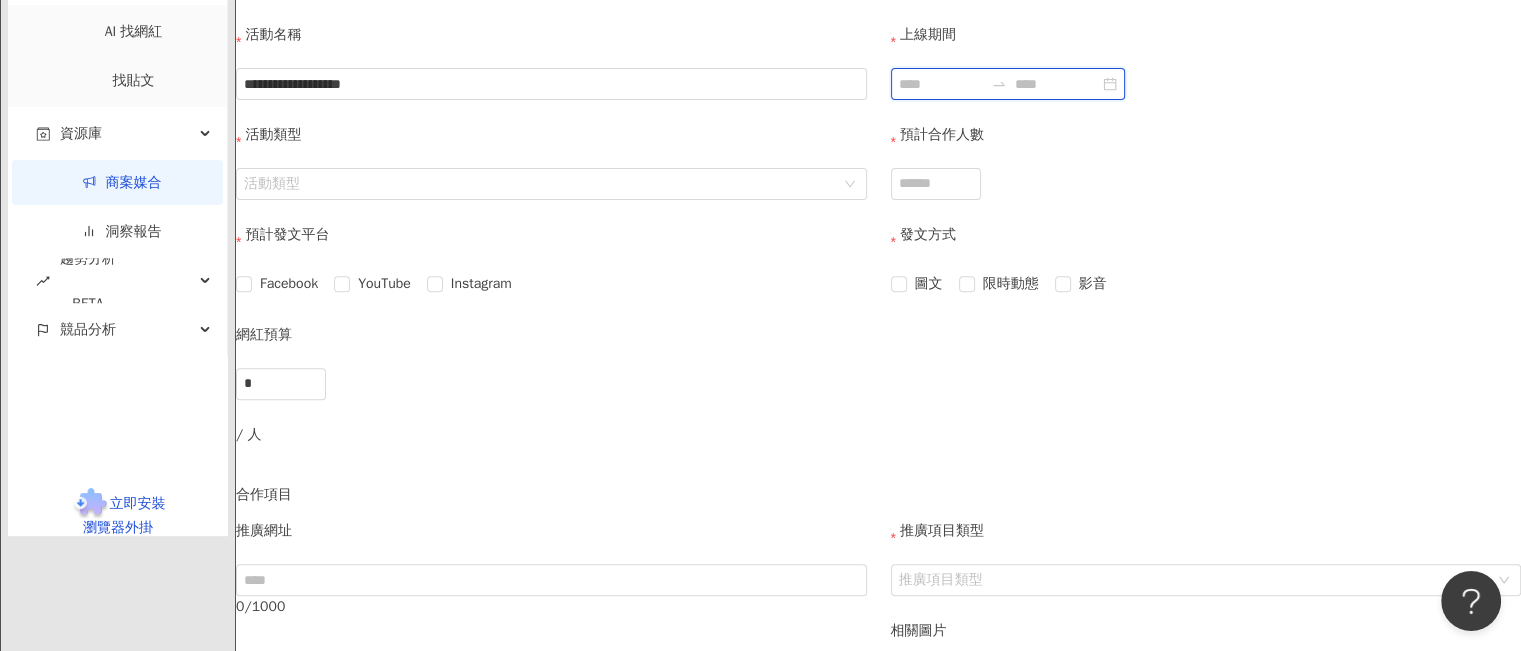 click on "上線期間" at bounding box center (941, 84) 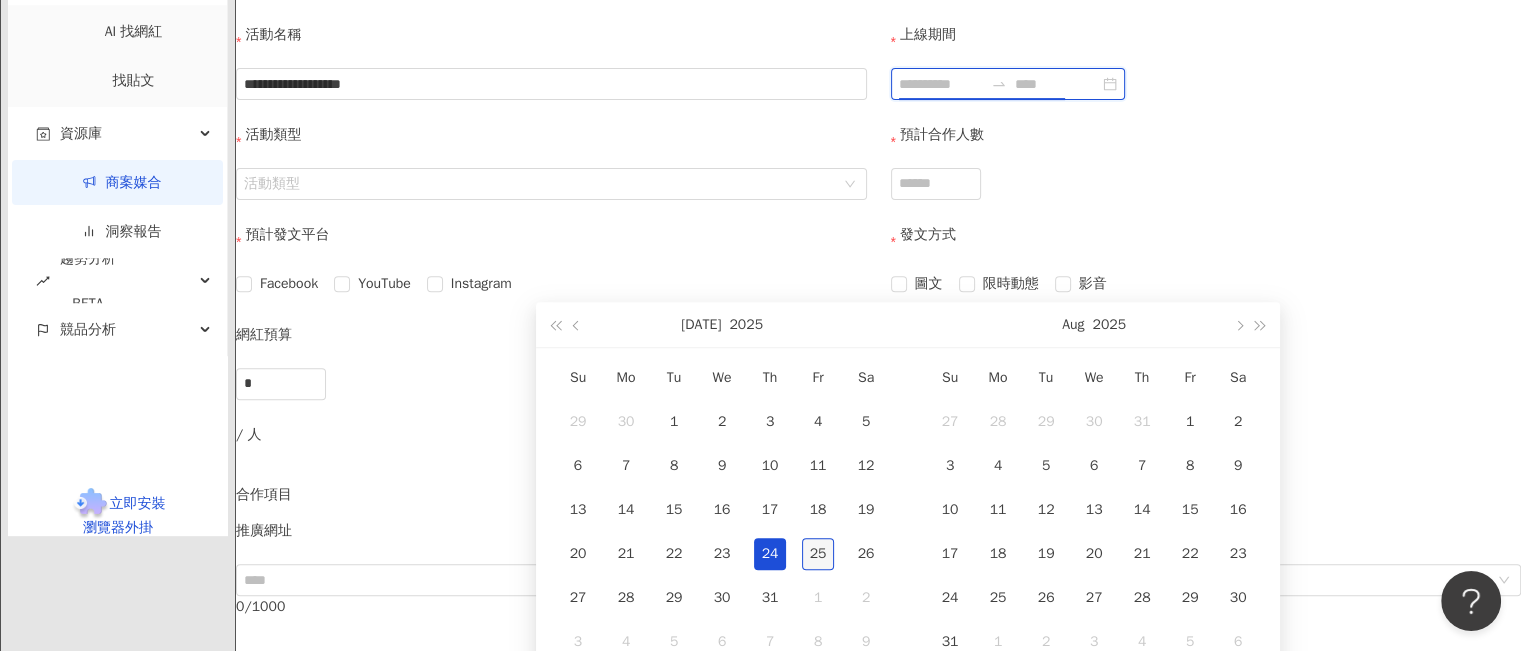 type on "**********" 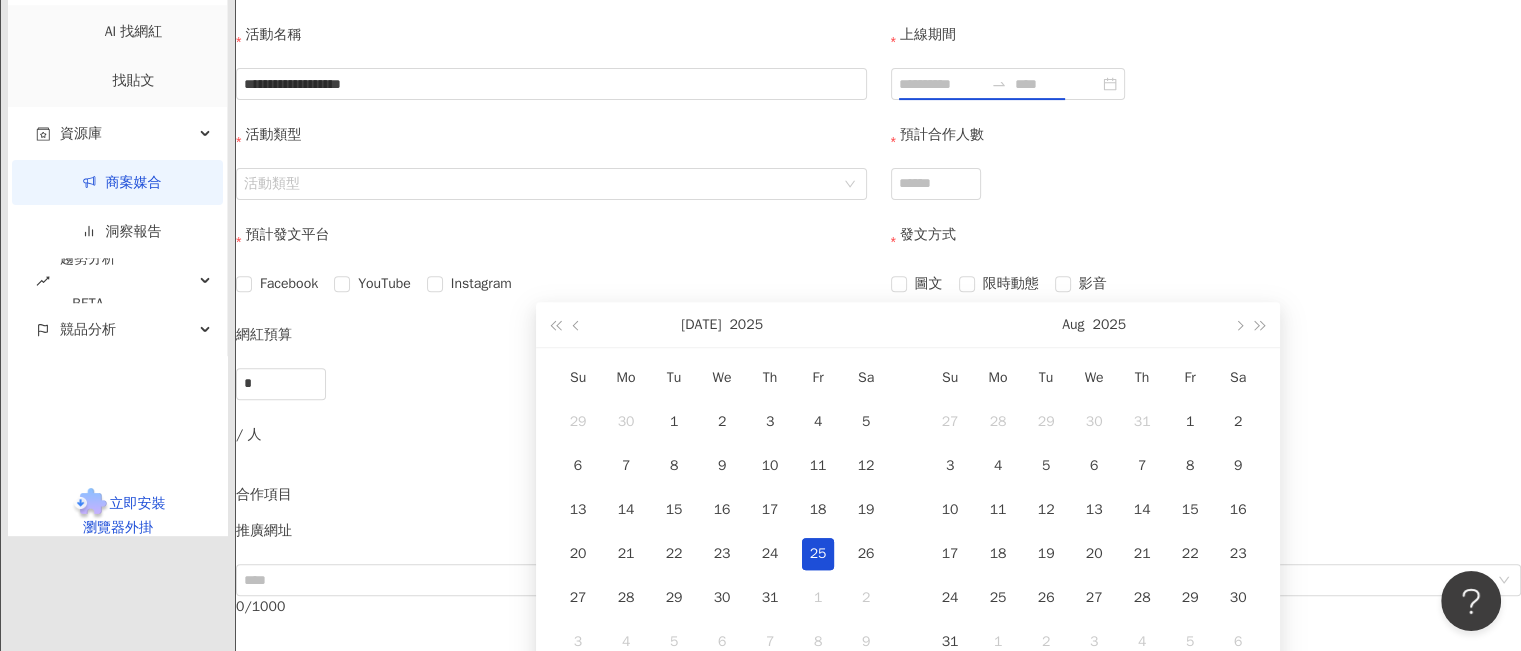 click on "25" at bounding box center (818, 554) 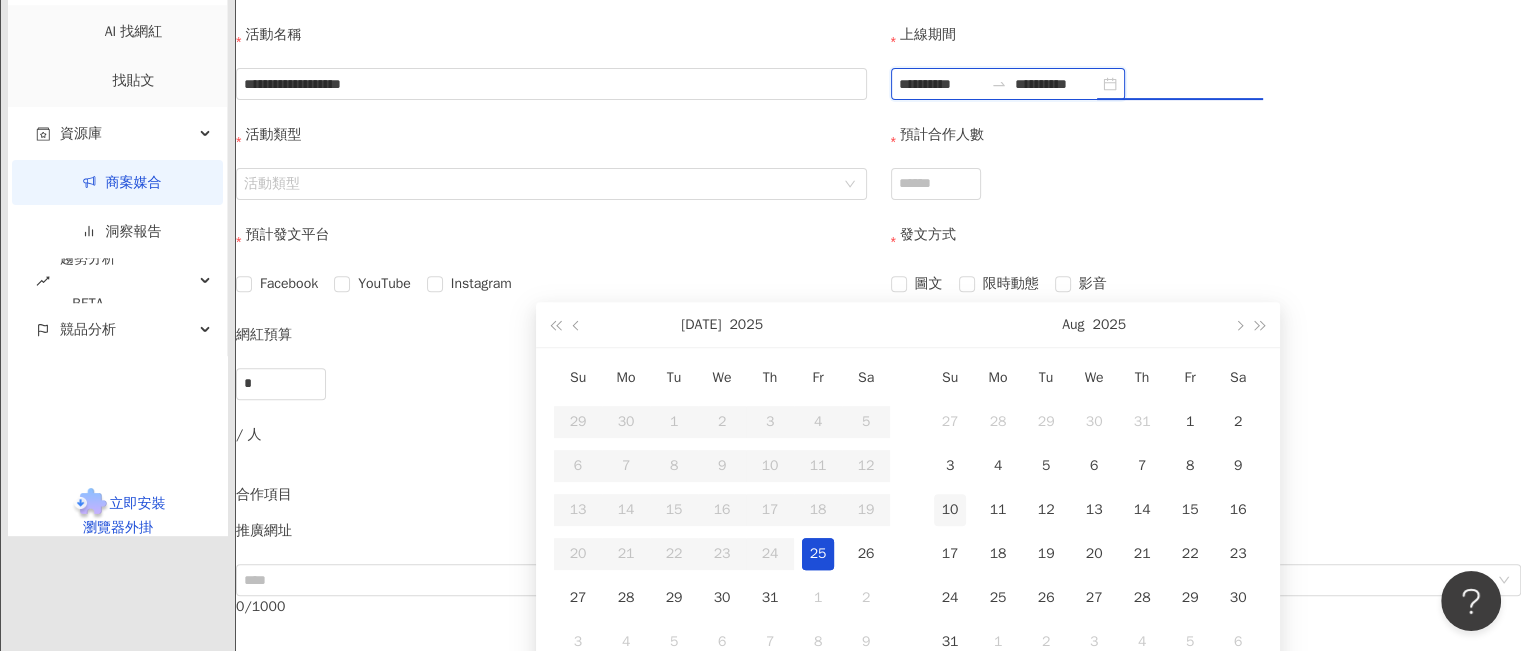 type on "**********" 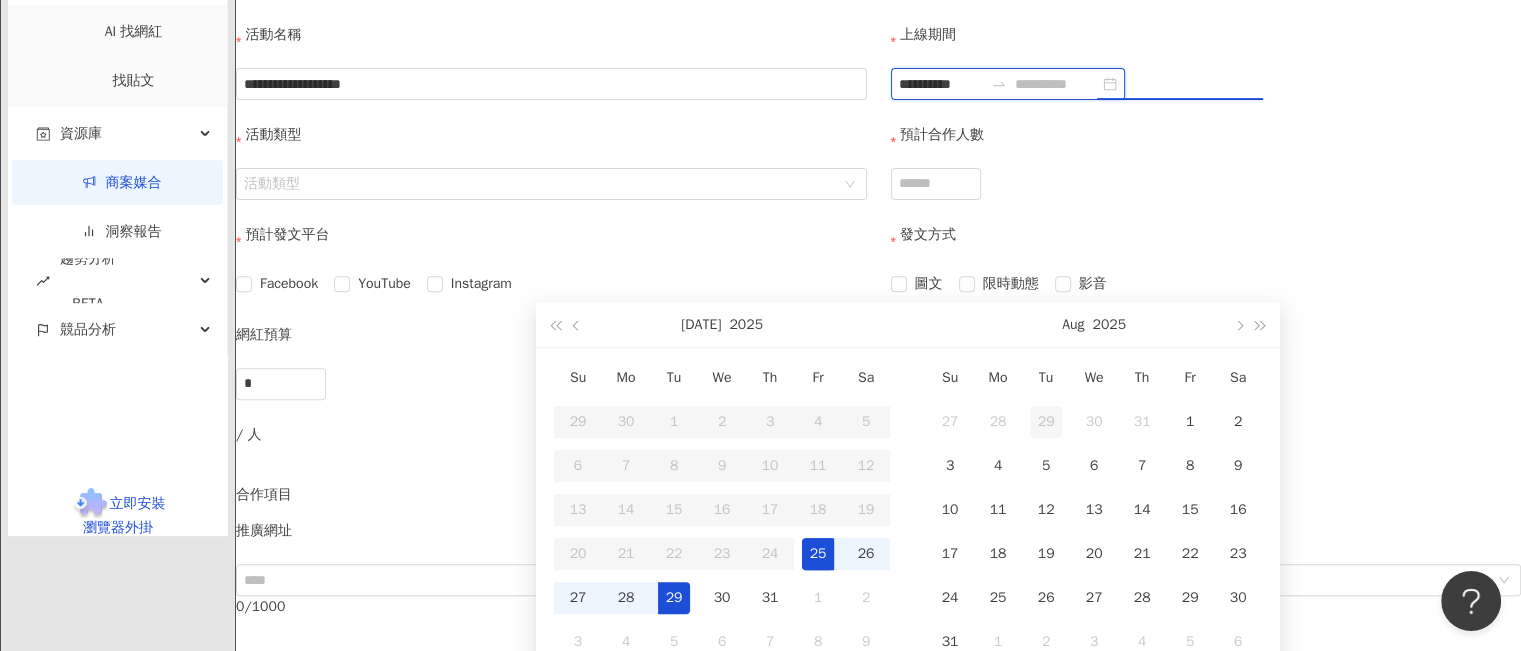 type on "**********" 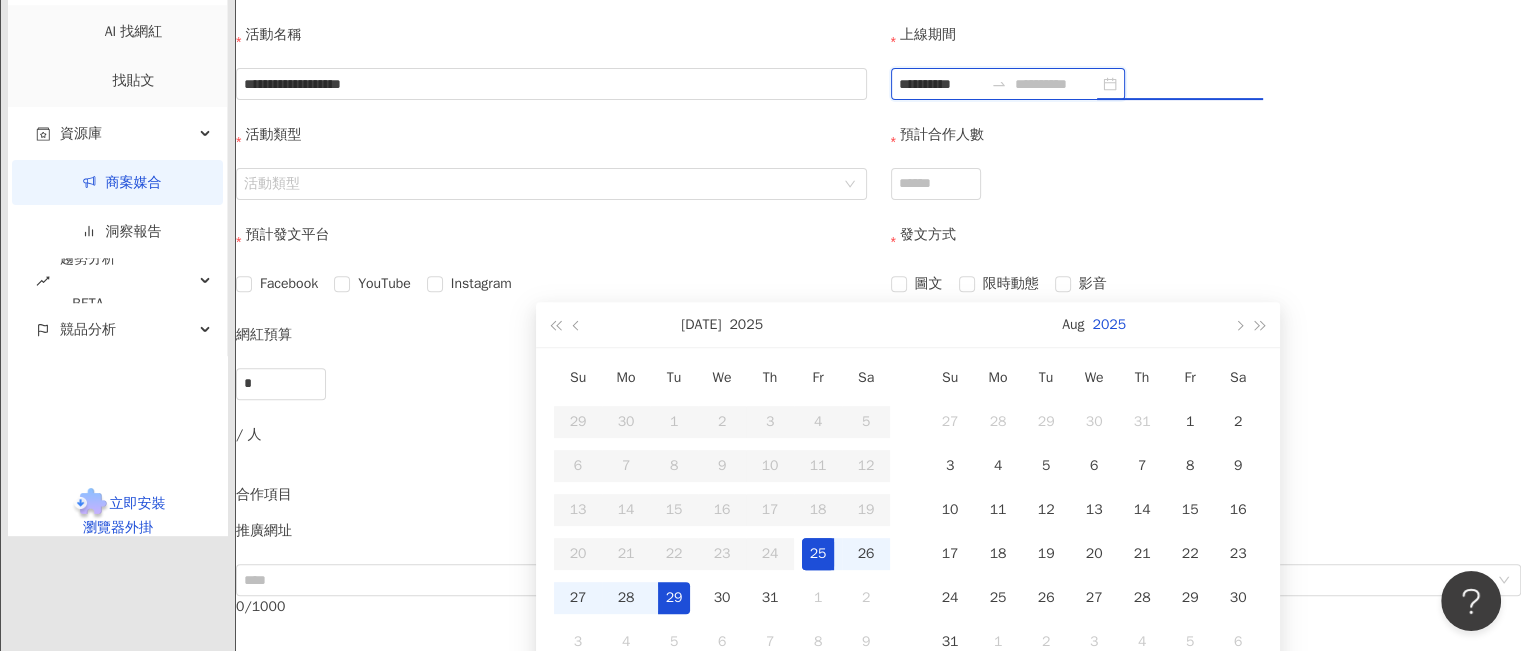 type 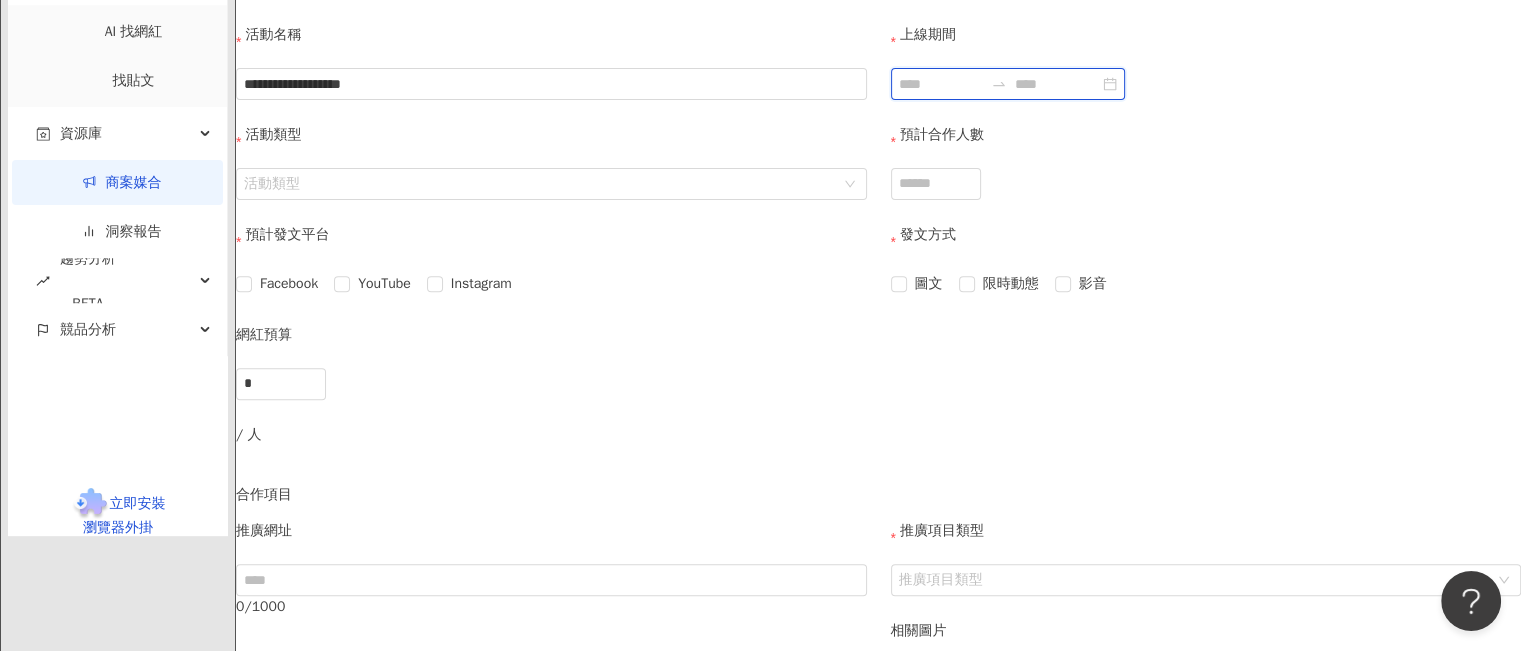 click on "上線期間" at bounding box center (941, 84) 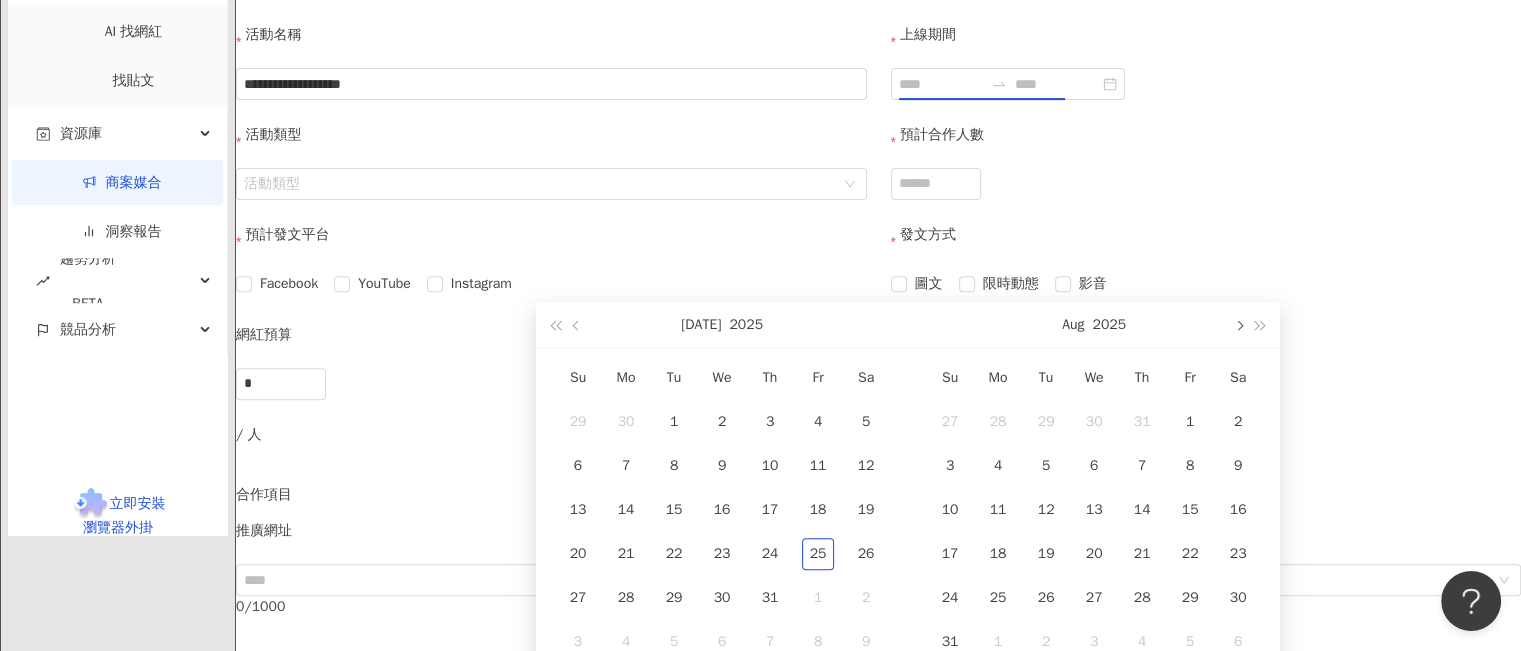 click at bounding box center [1238, 325] 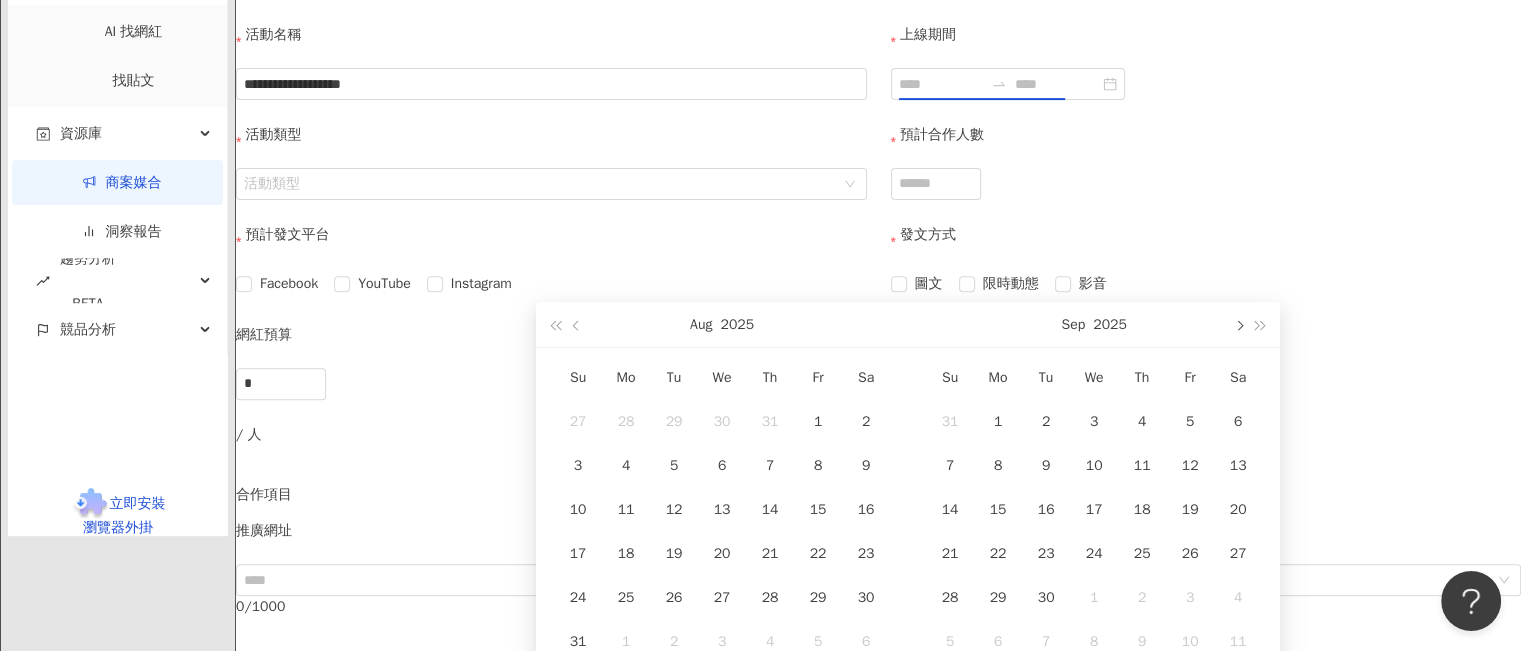 click at bounding box center [1238, 325] 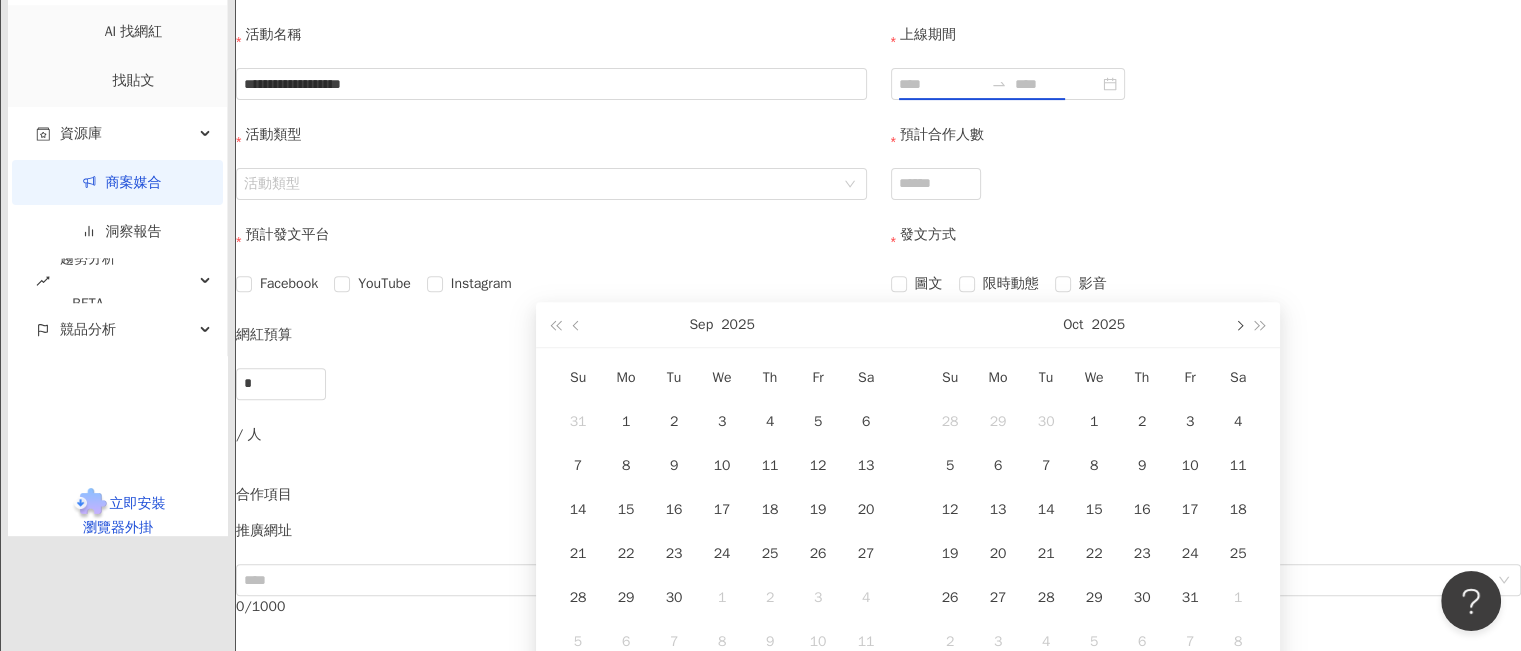 click at bounding box center (1238, 325) 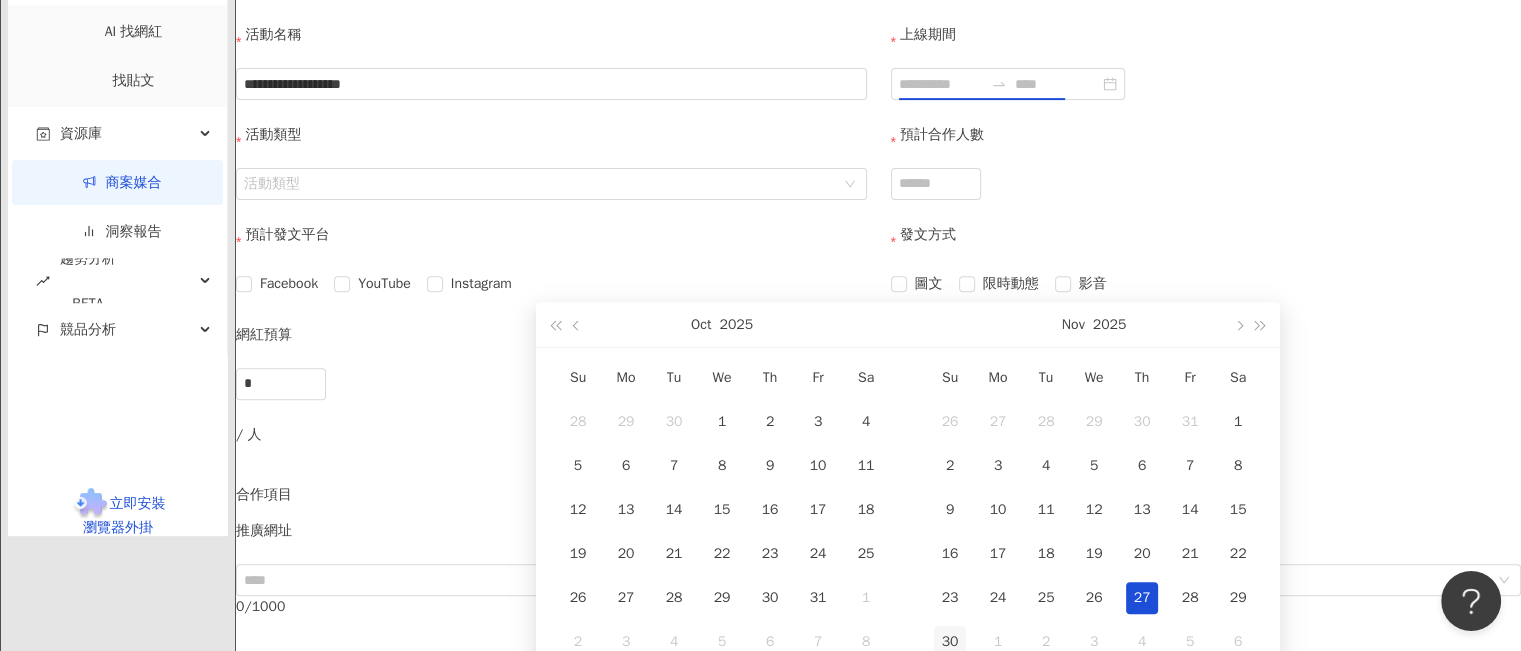 type on "**********" 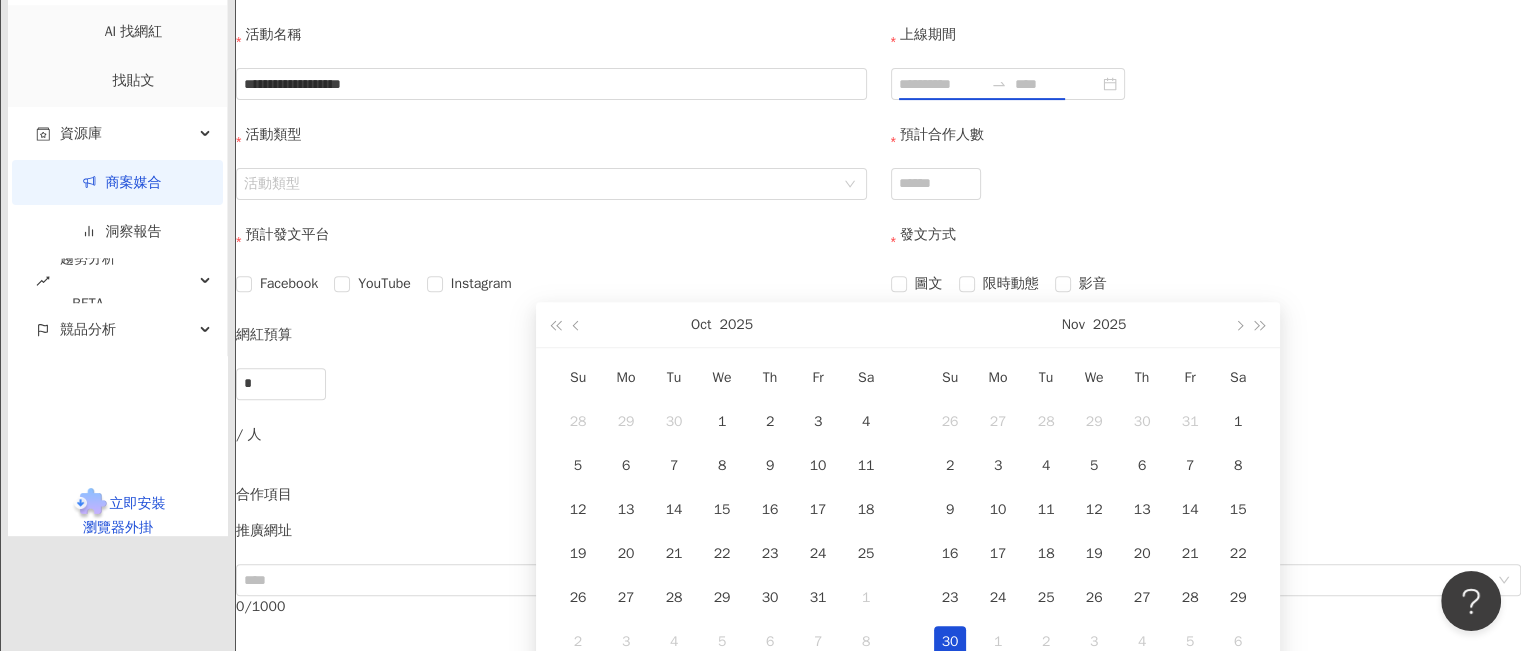 click on "30" at bounding box center (950, 642) 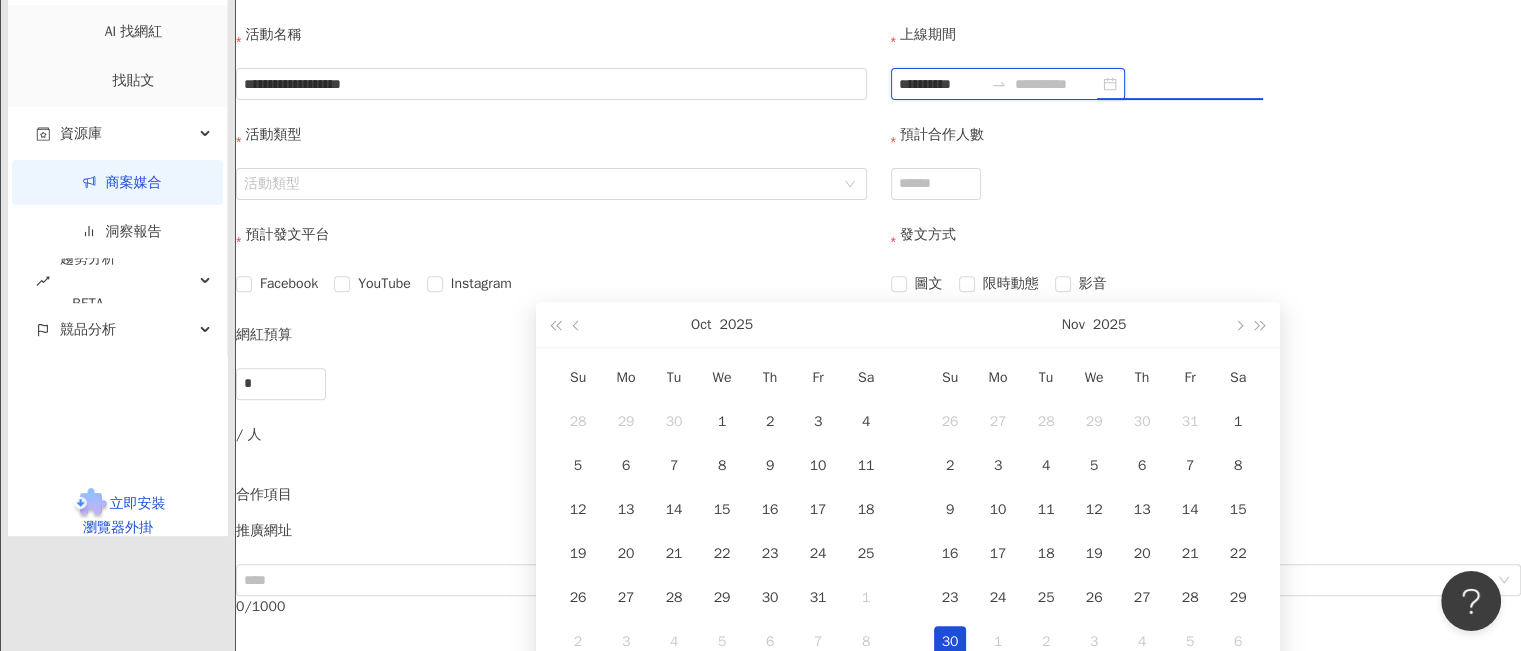 type on "**********" 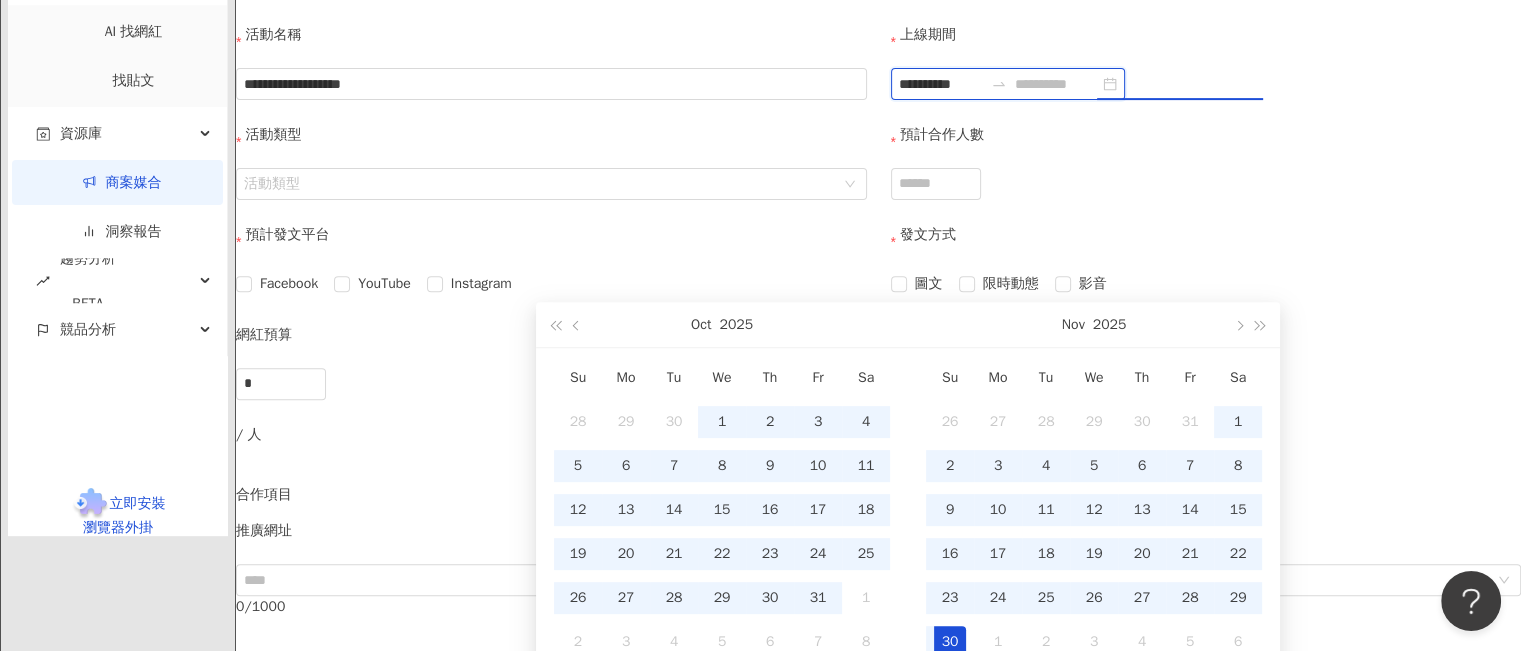 type on "**********" 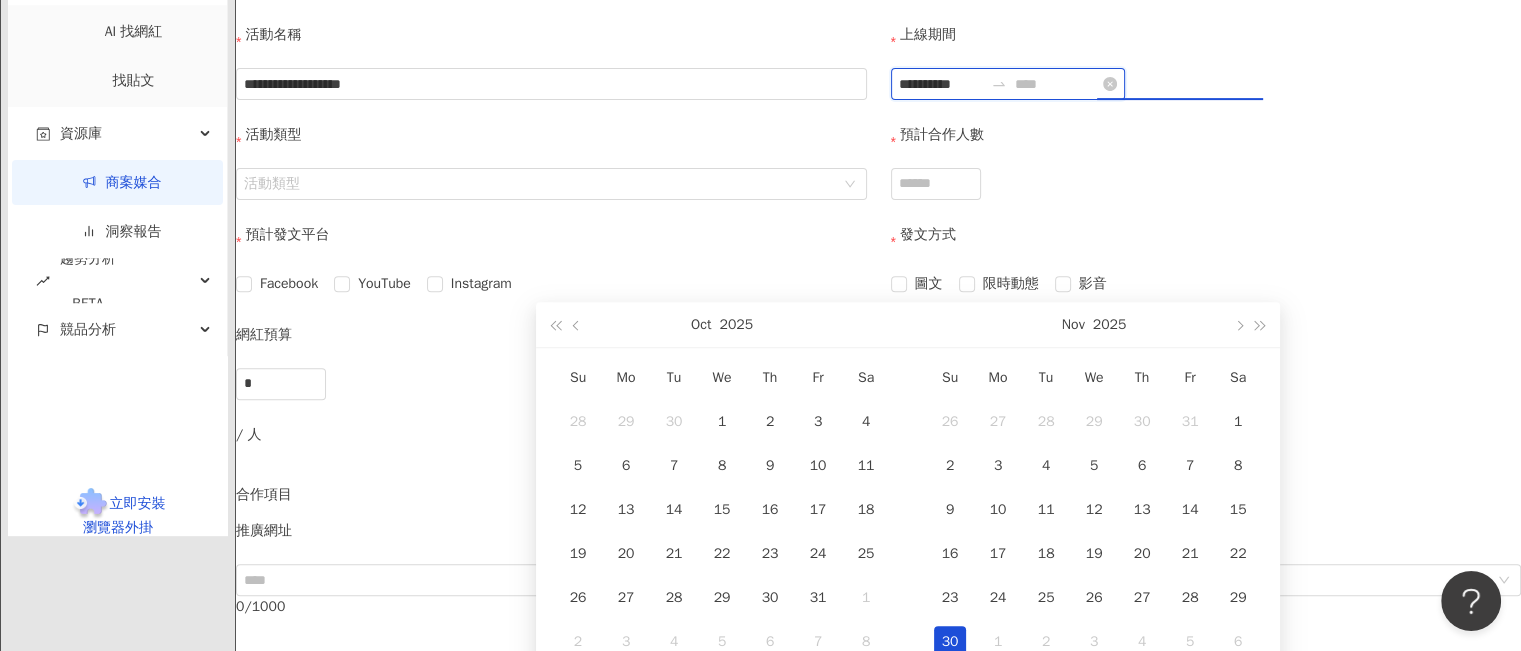click on "**********" at bounding box center (941, 84) 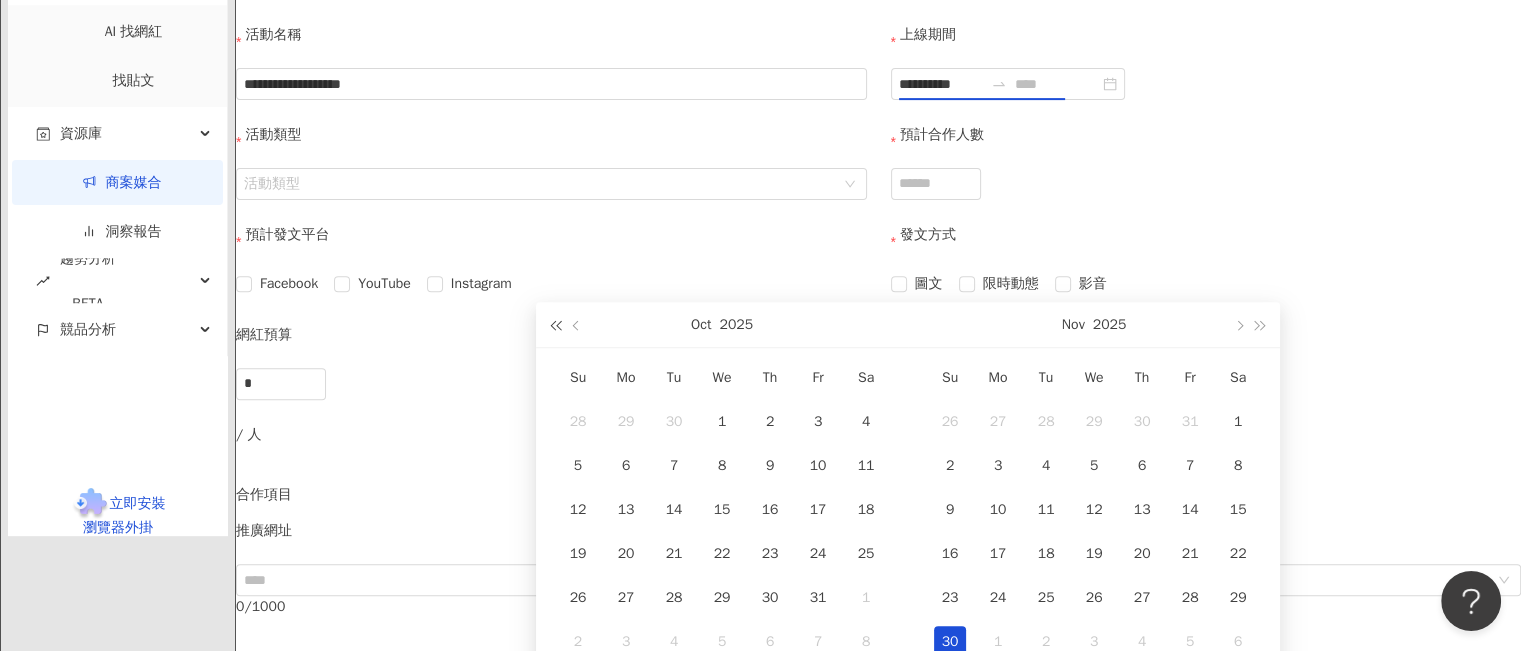 click at bounding box center (555, 325) 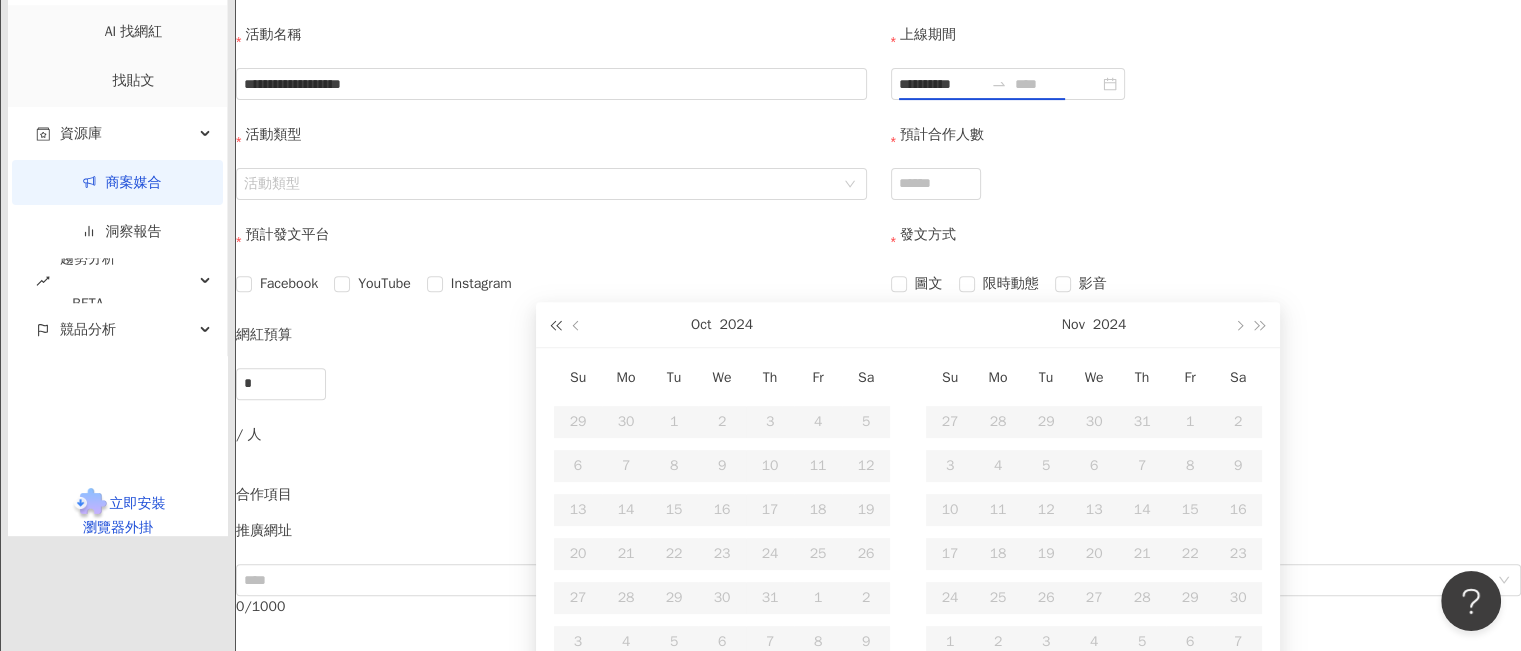 click at bounding box center [555, 325] 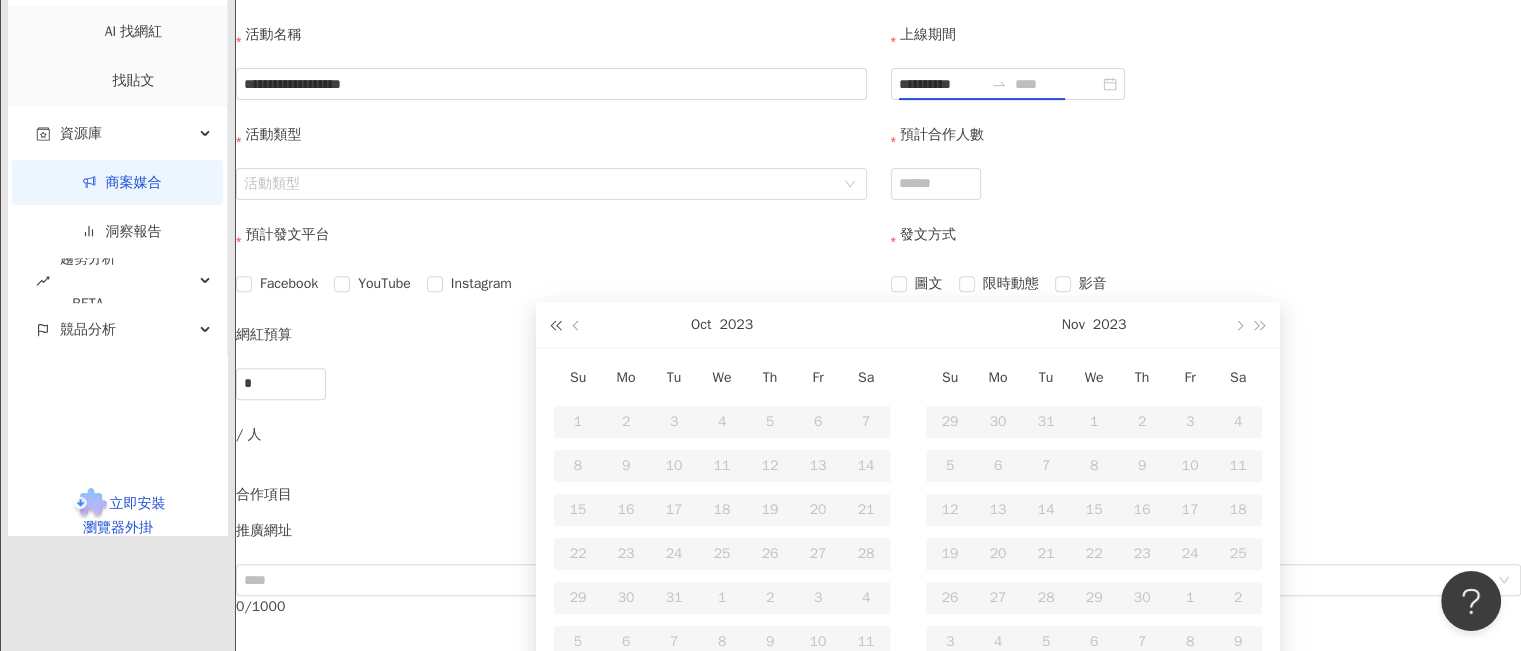 click at bounding box center [555, 325] 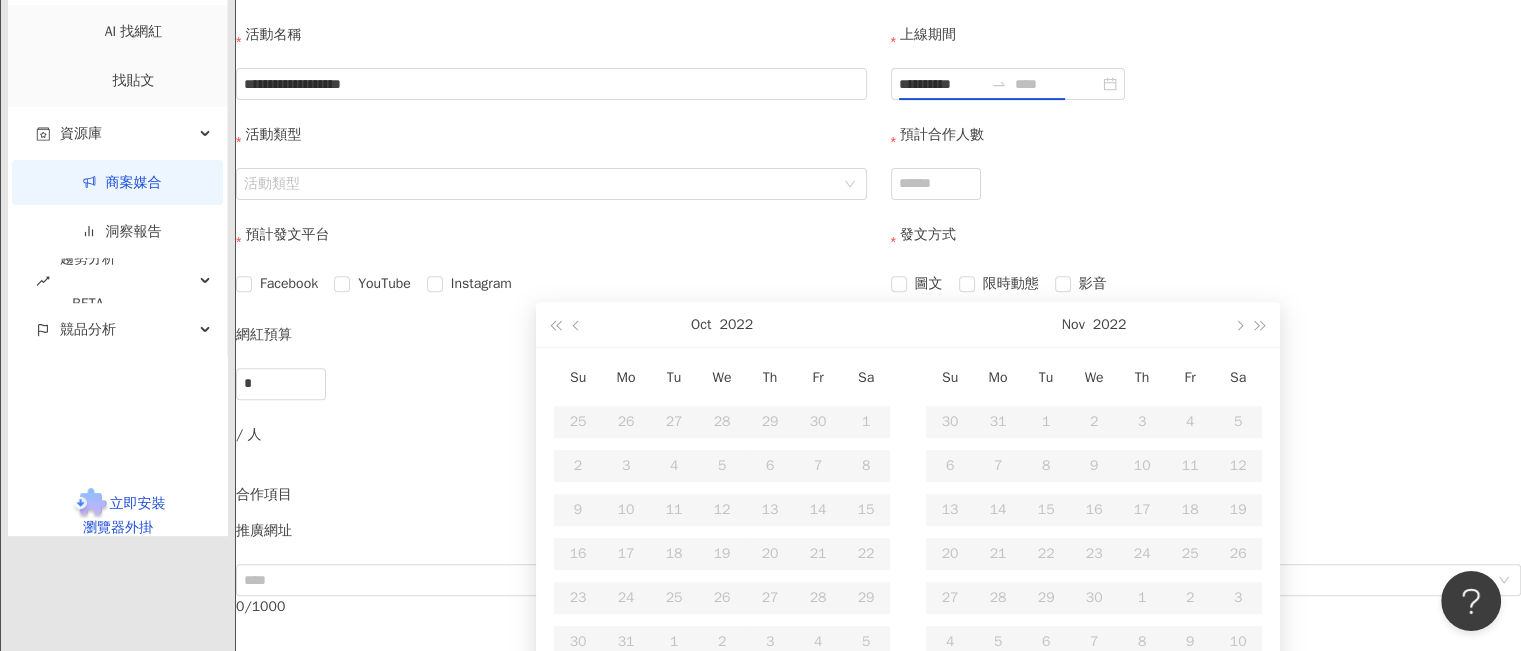 click on "活動目的 推廣品牌 推廣商品" at bounding box center (878, -26) 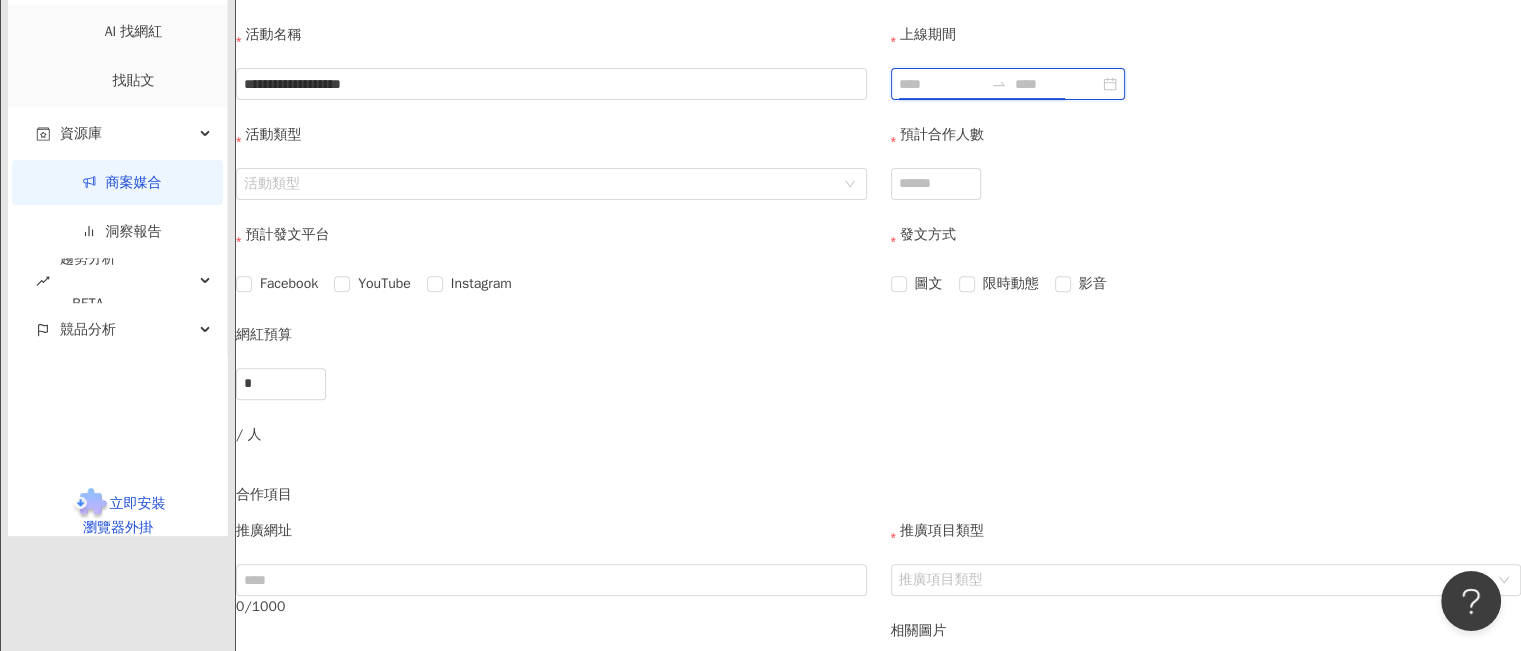 click on "上線期間" at bounding box center (941, 84) 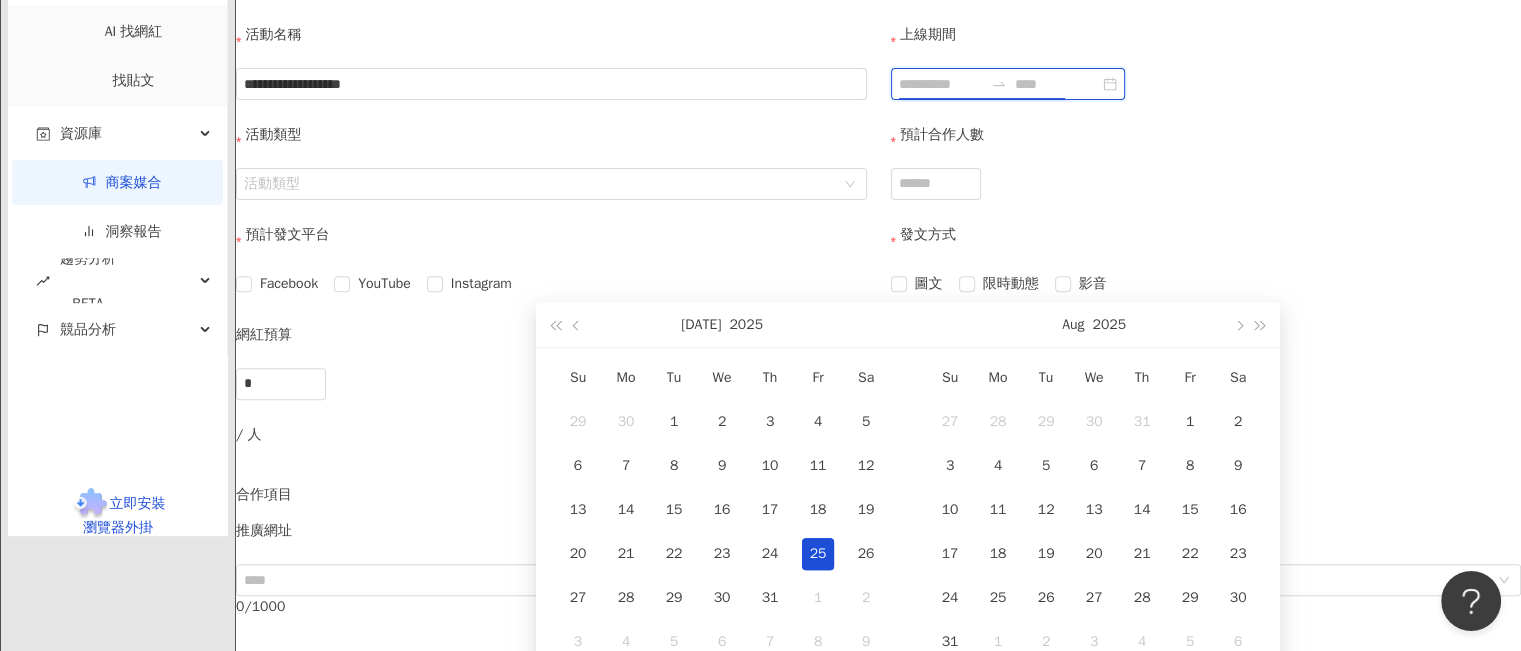 type on "**********" 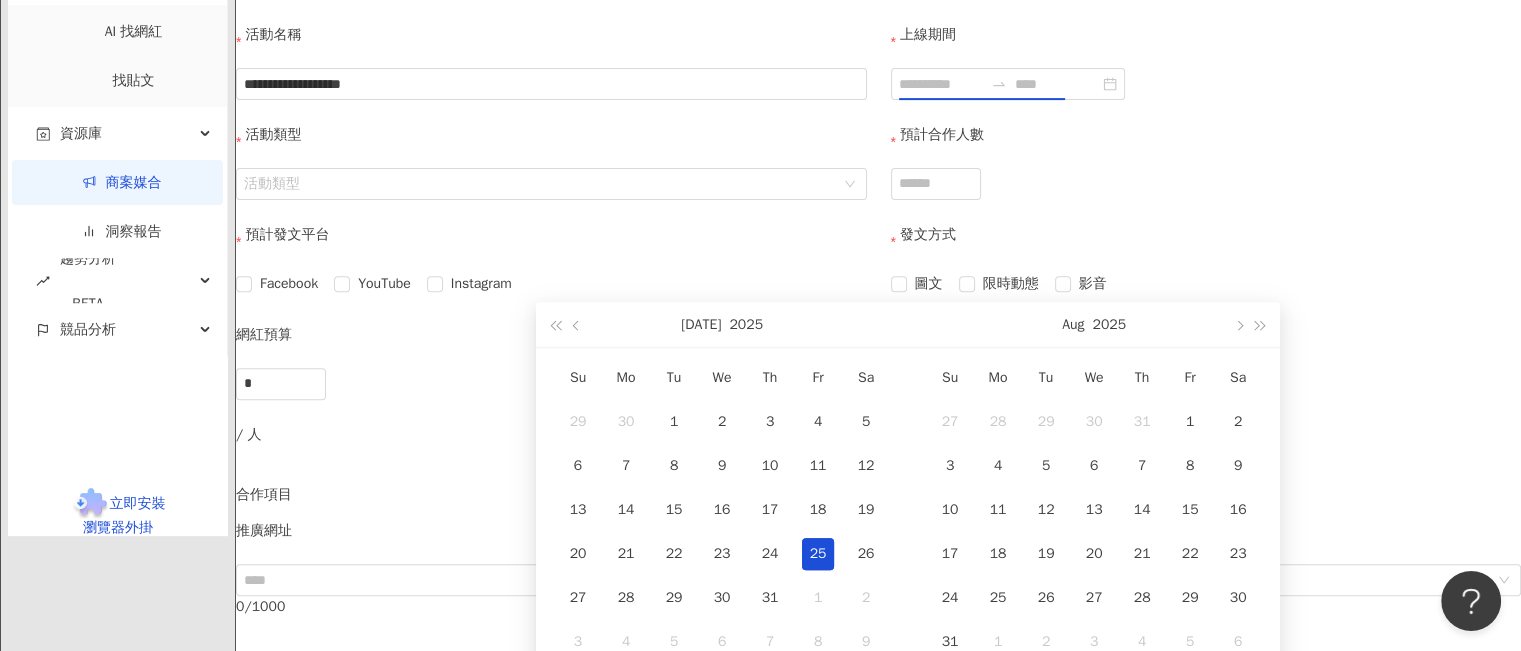 click on "25" at bounding box center [818, 554] 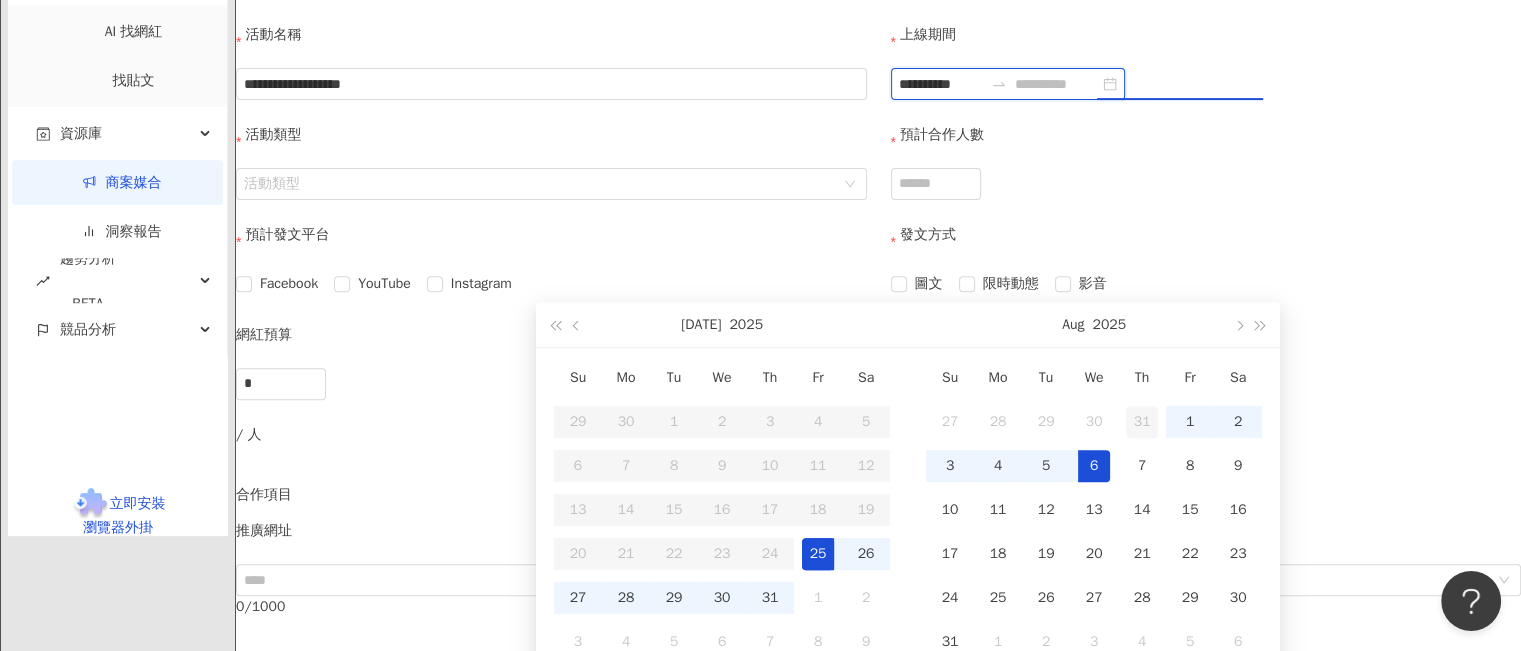 type on "**********" 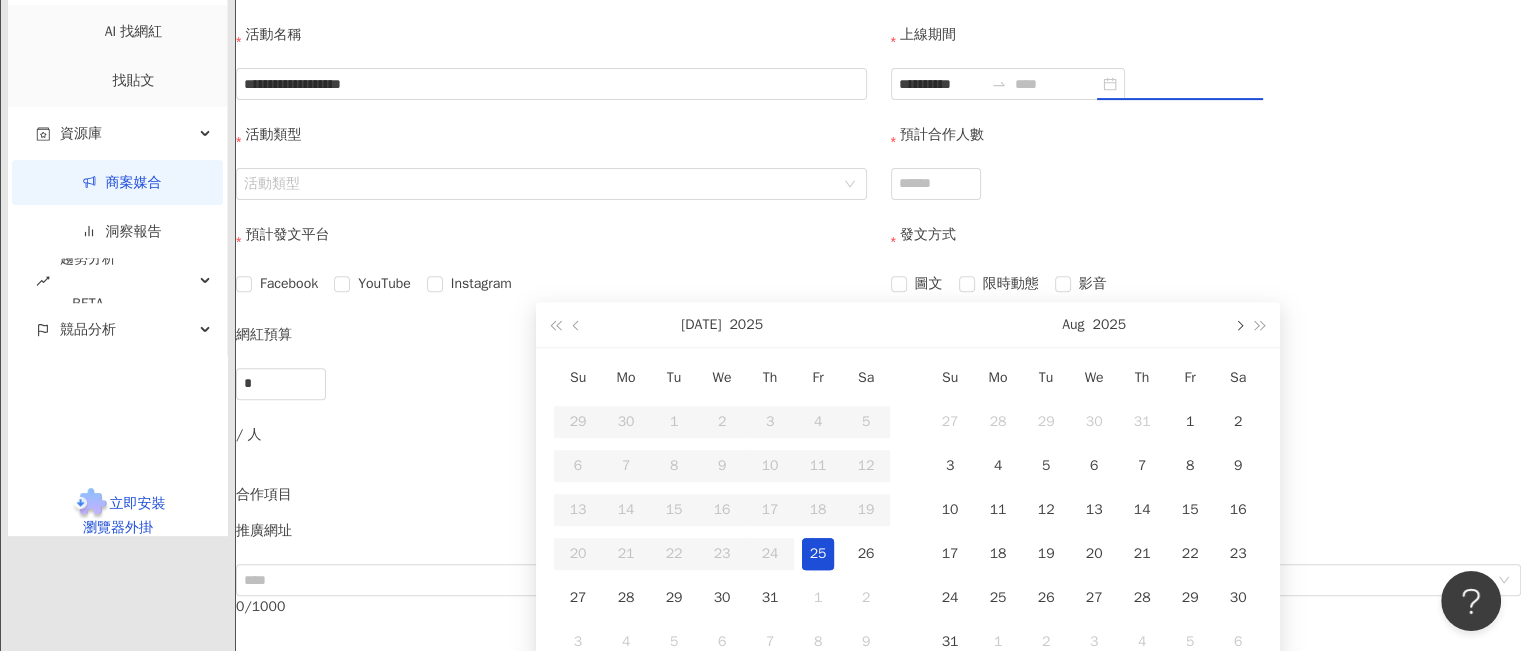click at bounding box center [1238, 325] 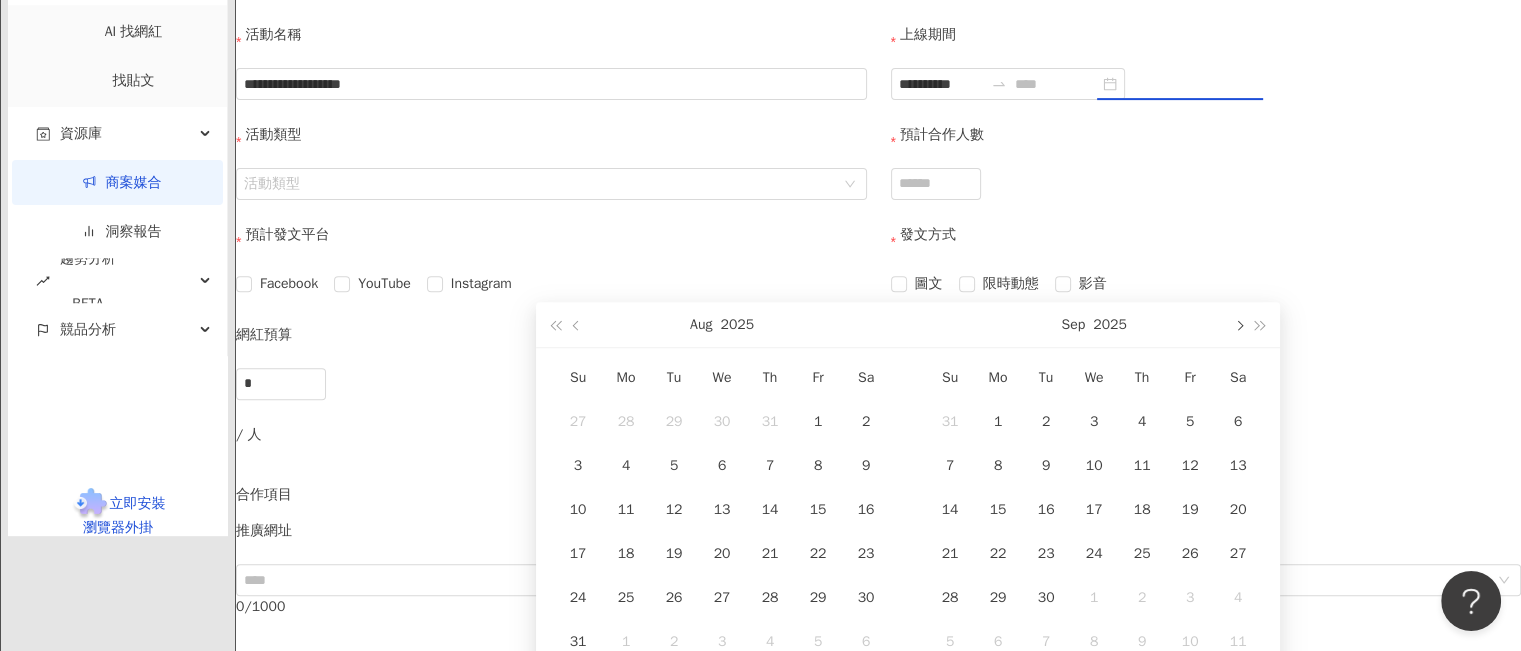 click at bounding box center [1238, 325] 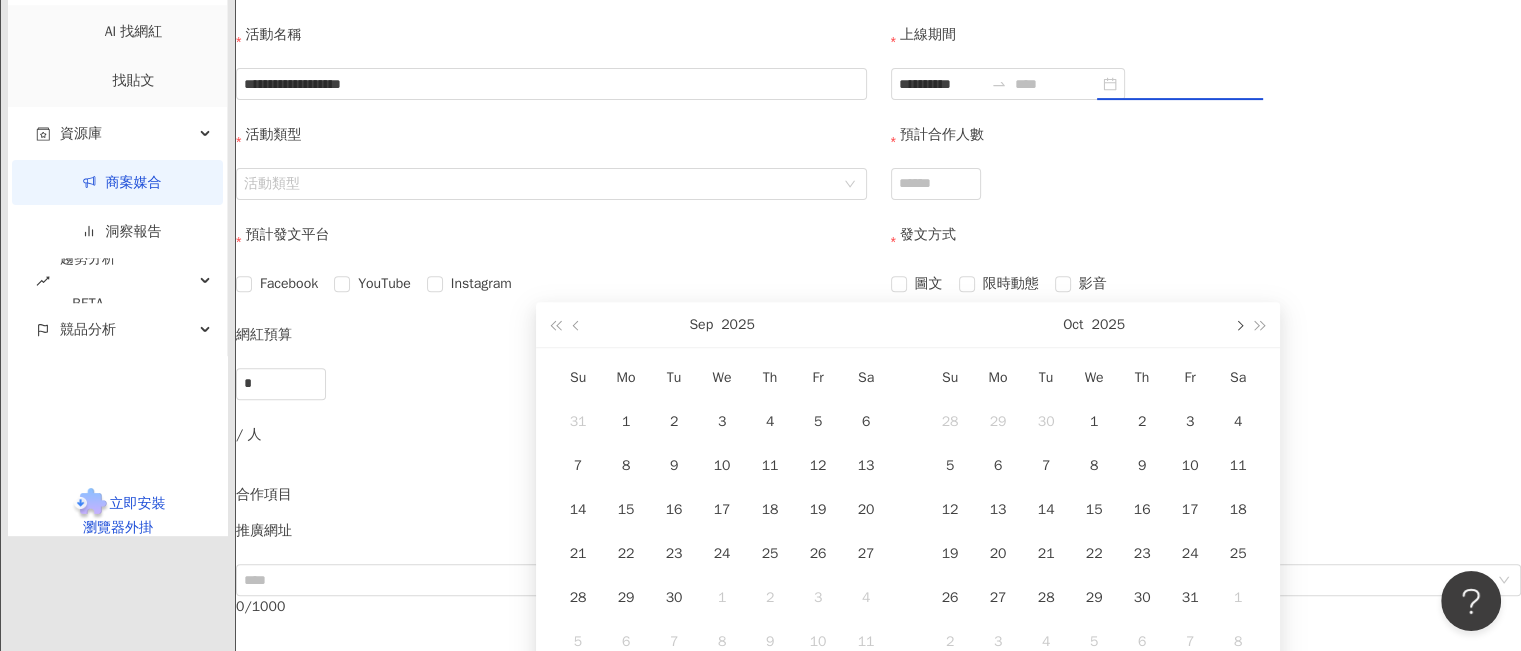 click at bounding box center (1238, 325) 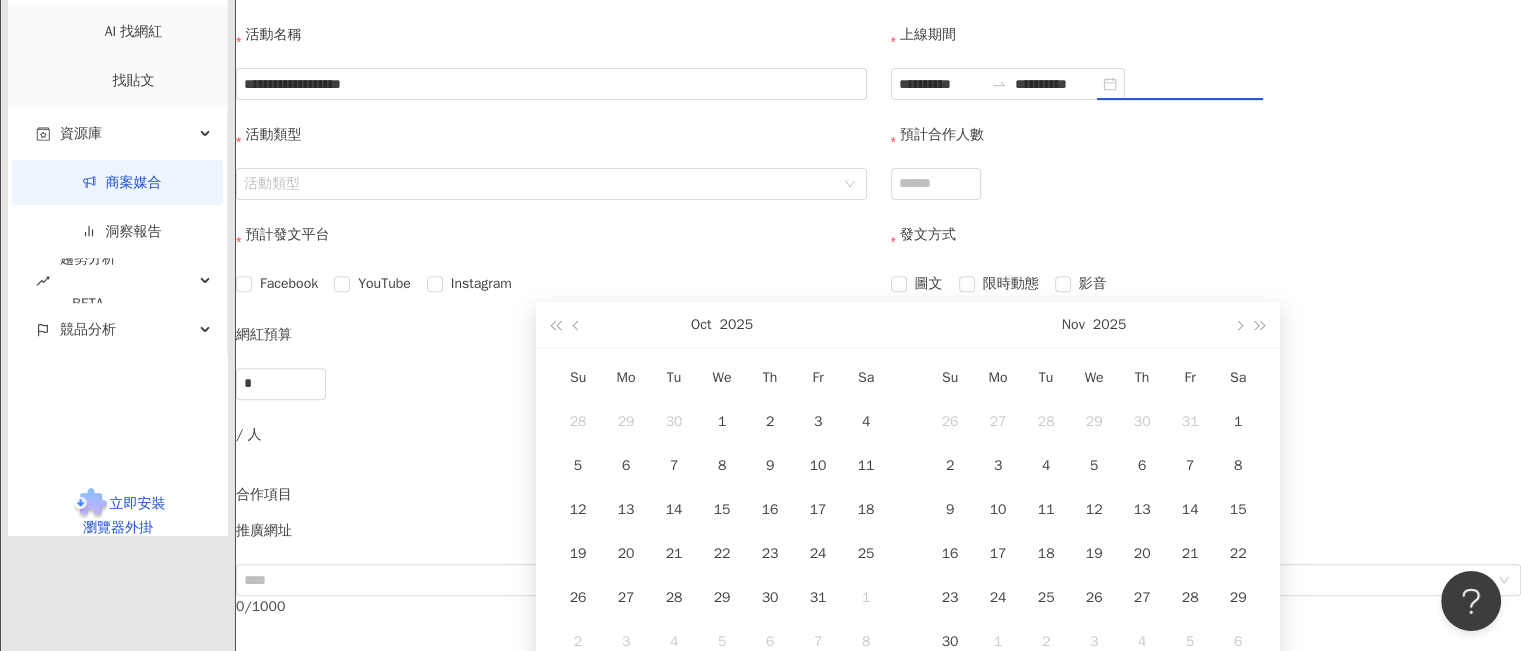 type on "**********" 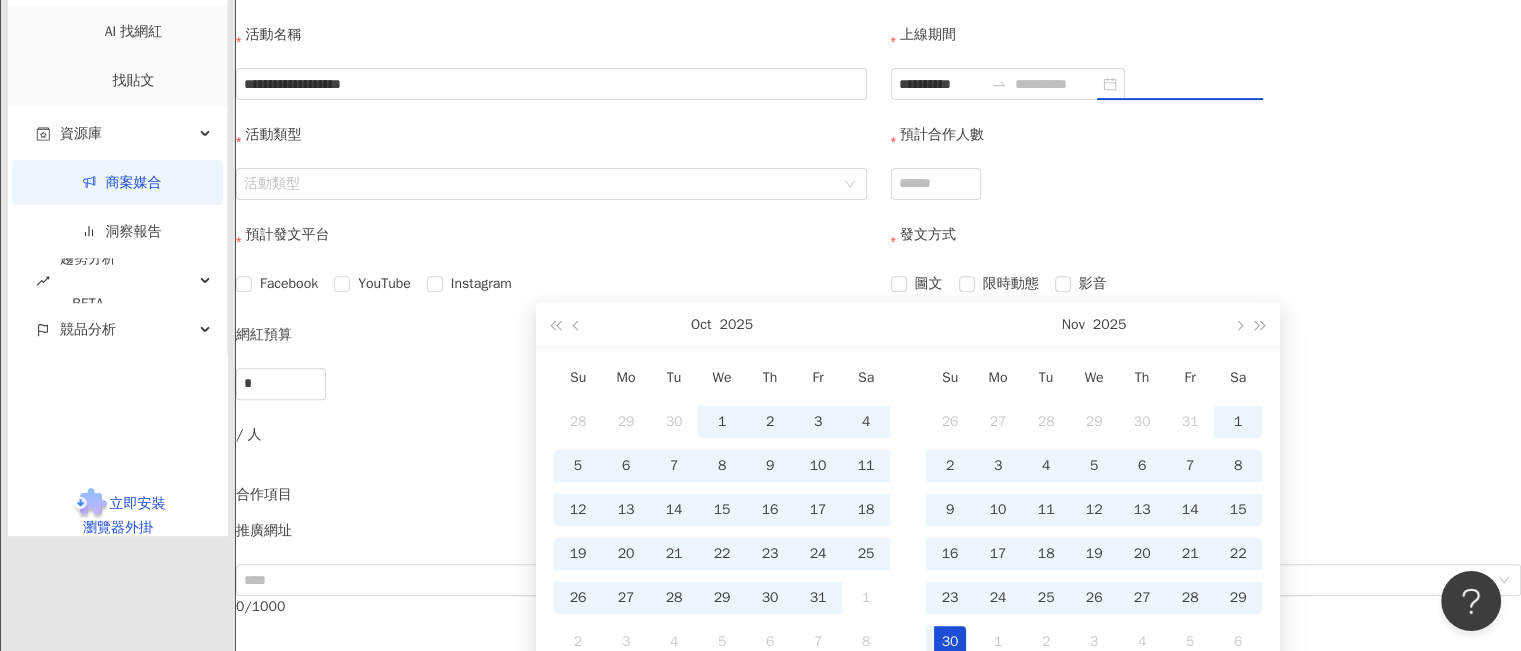 click on "30" at bounding box center (950, 642) 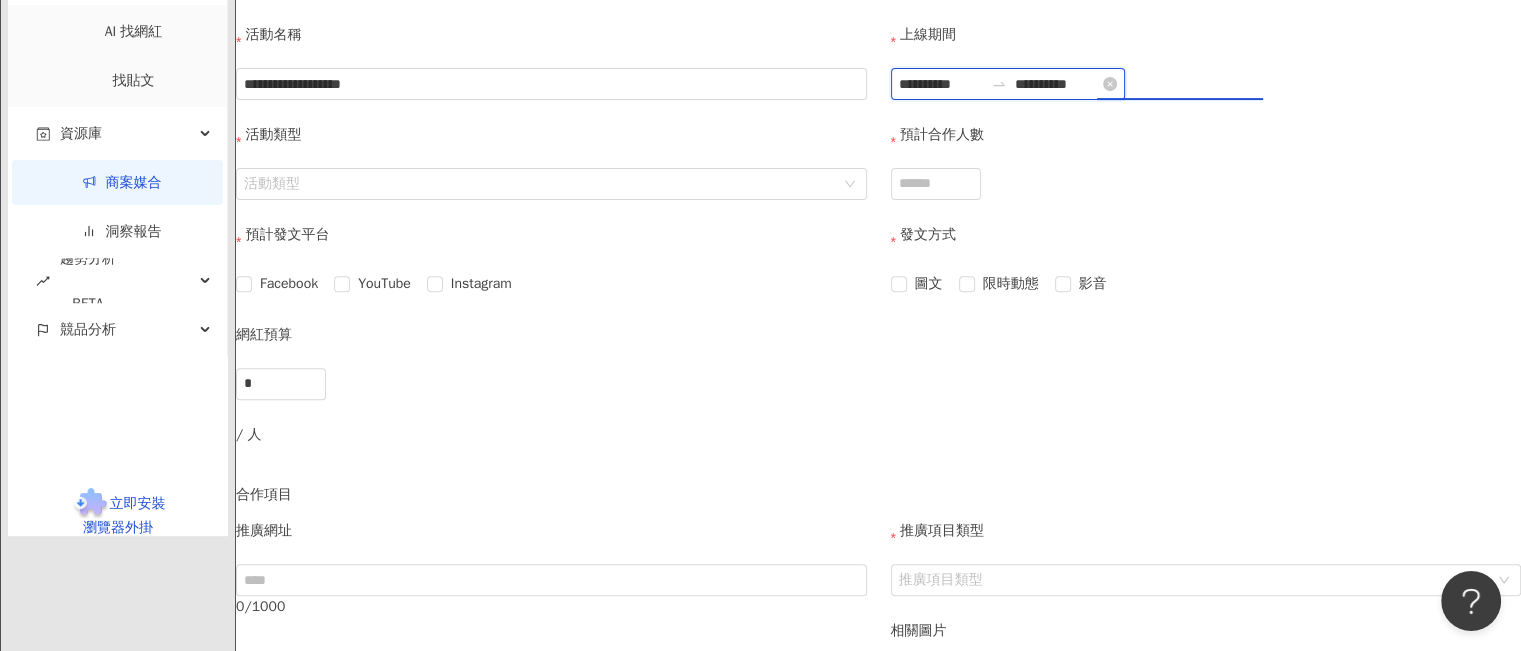 click on "**********" at bounding box center (1057, 84) 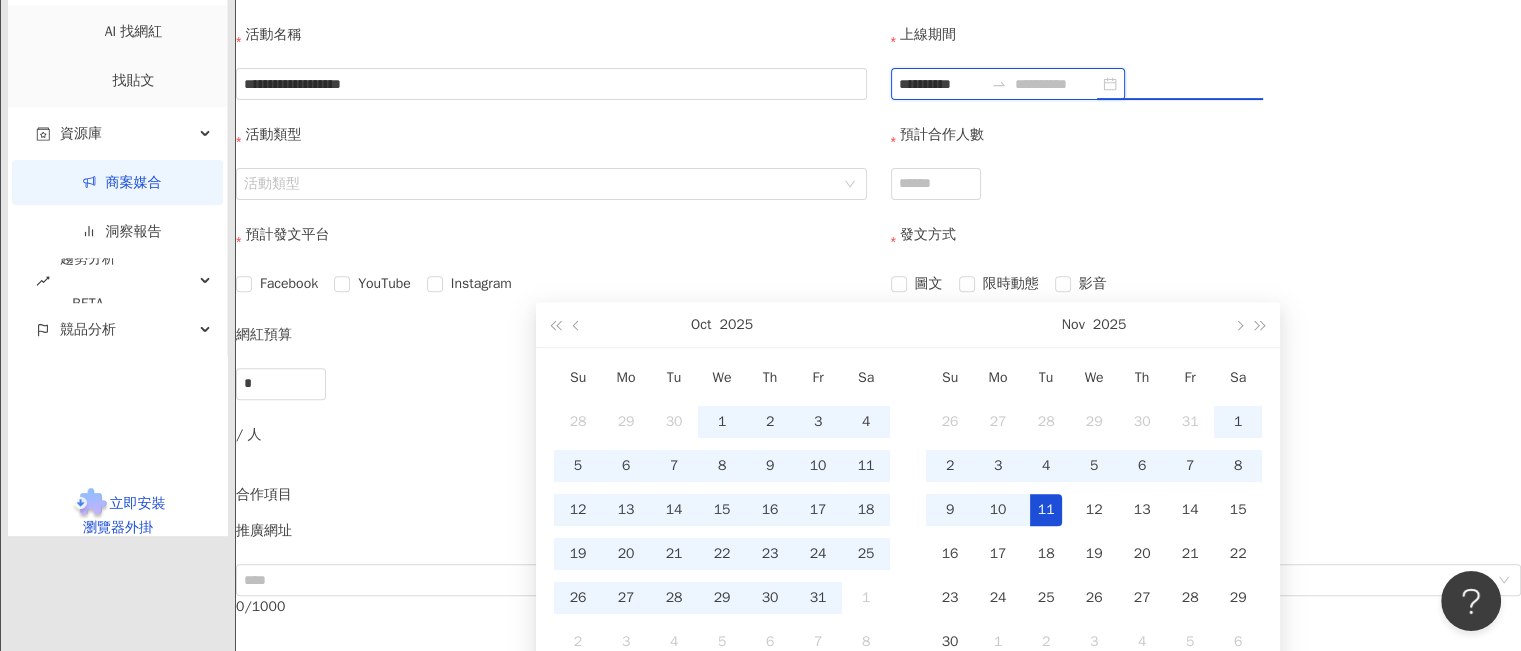 type on "**********" 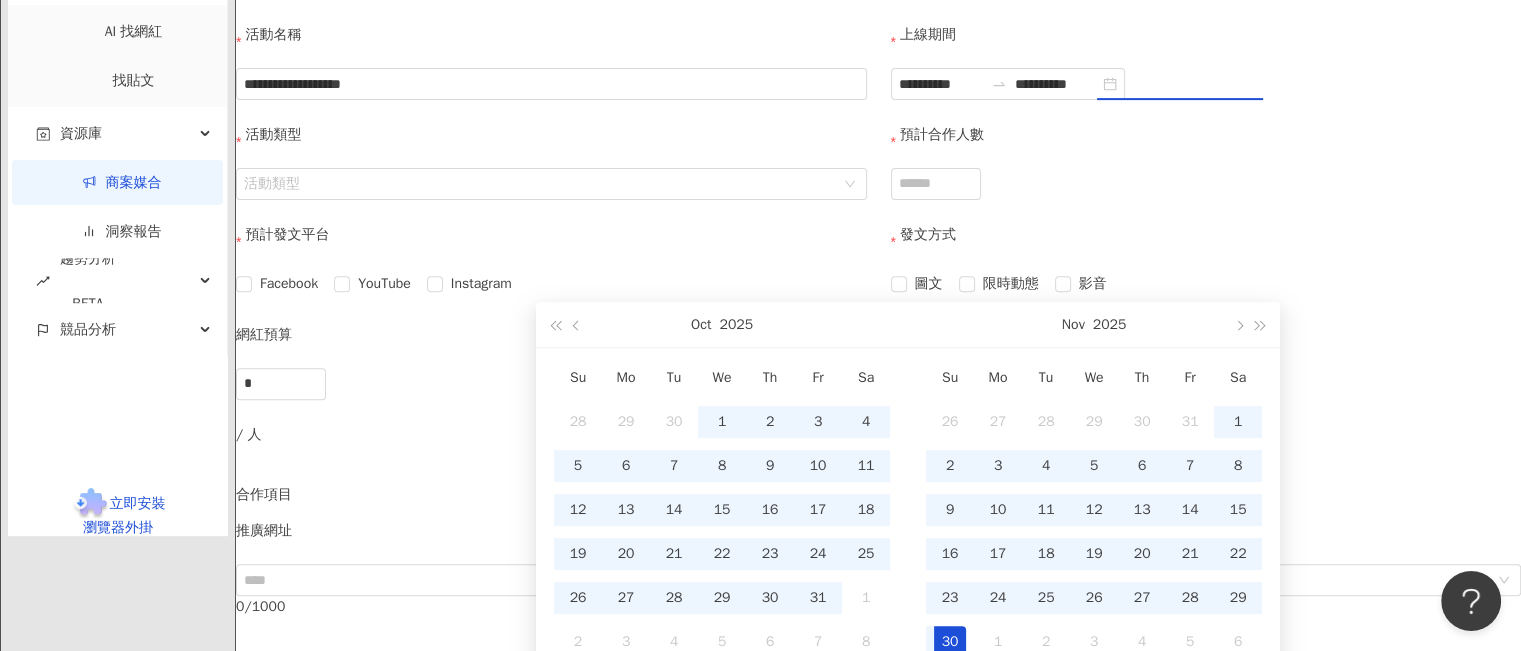 click on "活動目的 推廣品牌 推廣商品" at bounding box center (878, -26) 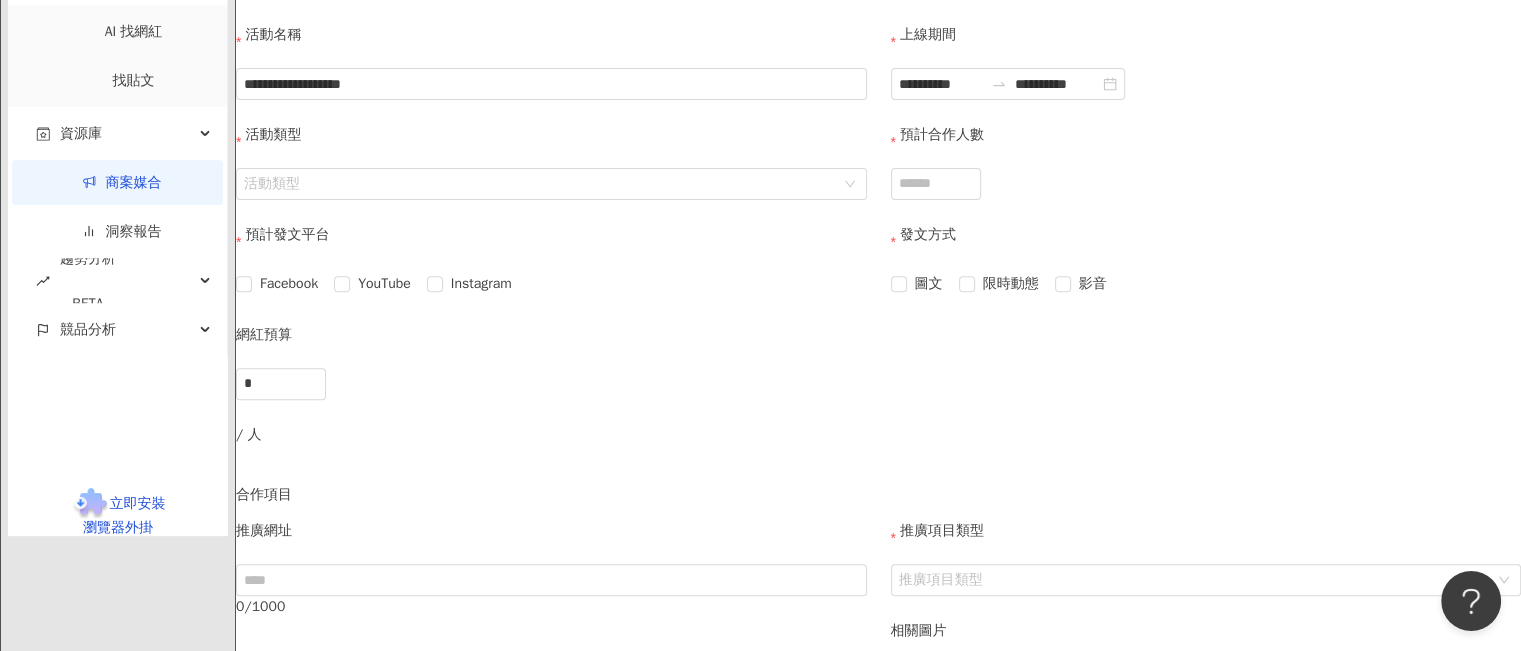 scroll, scrollTop: 800, scrollLeft: 0, axis: vertical 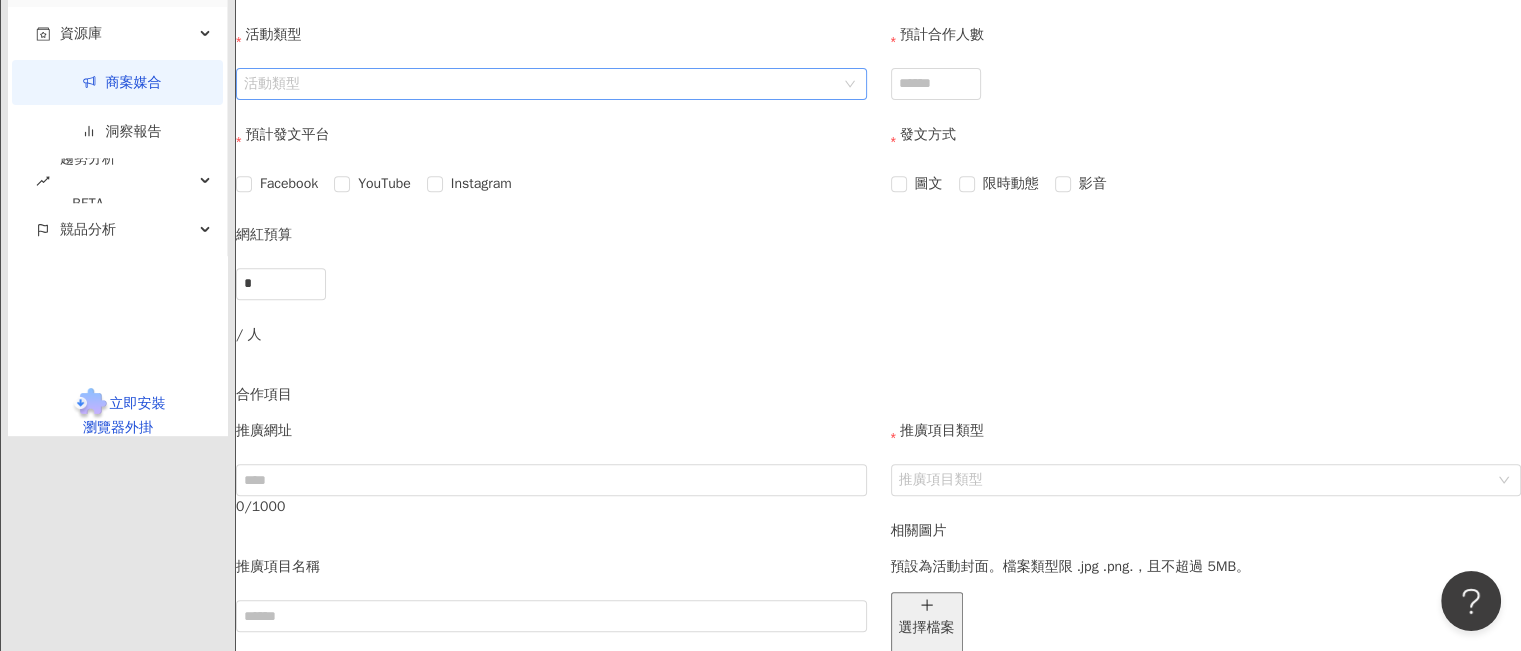 click on "活動類型" at bounding box center [541, 84] 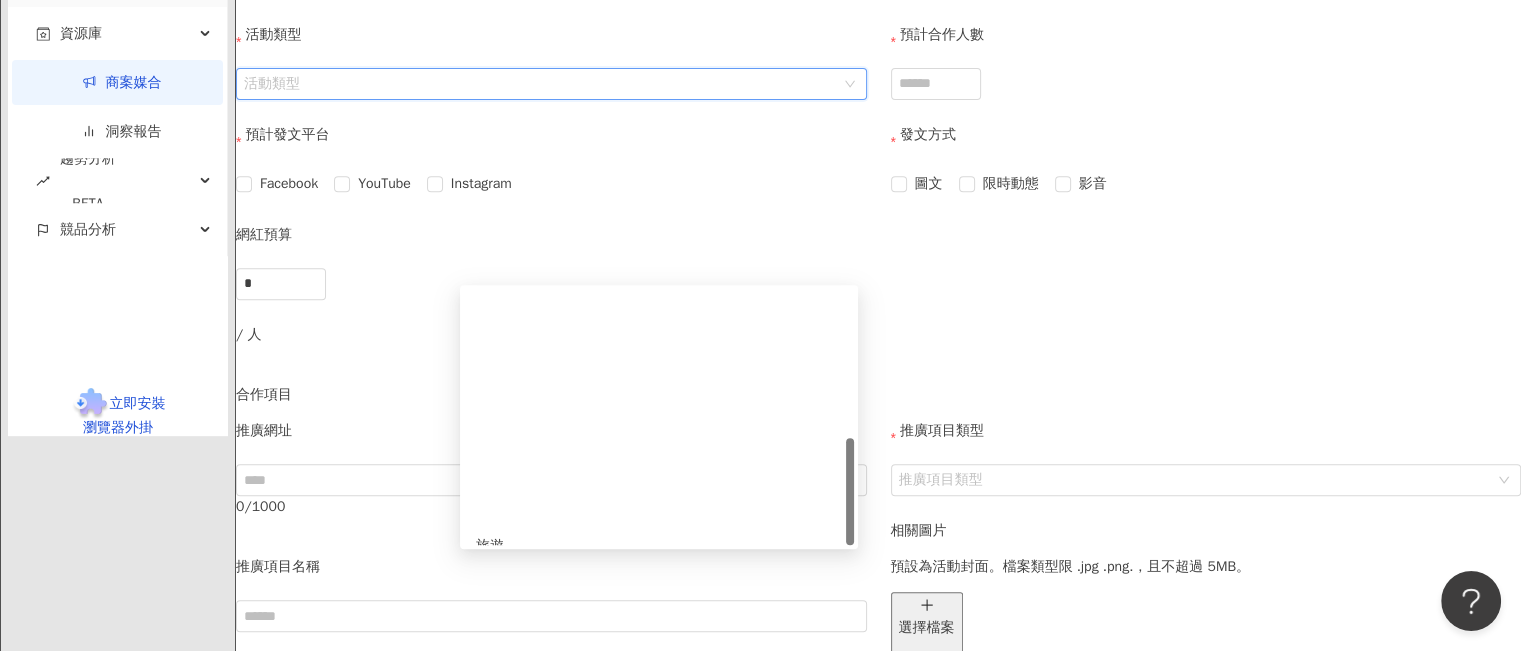 scroll, scrollTop: 356, scrollLeft: 0, axis: vertical 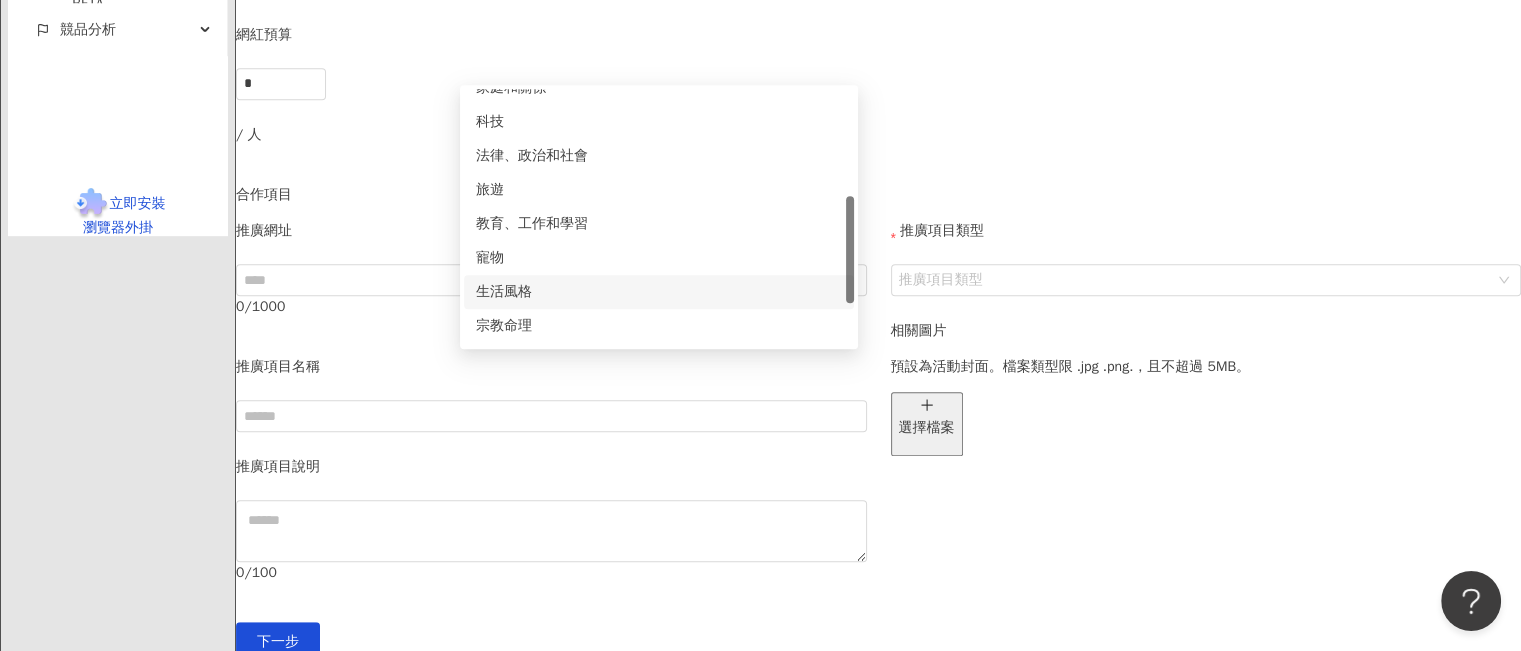 click on "生活風格" at bounding box center [659, 292] 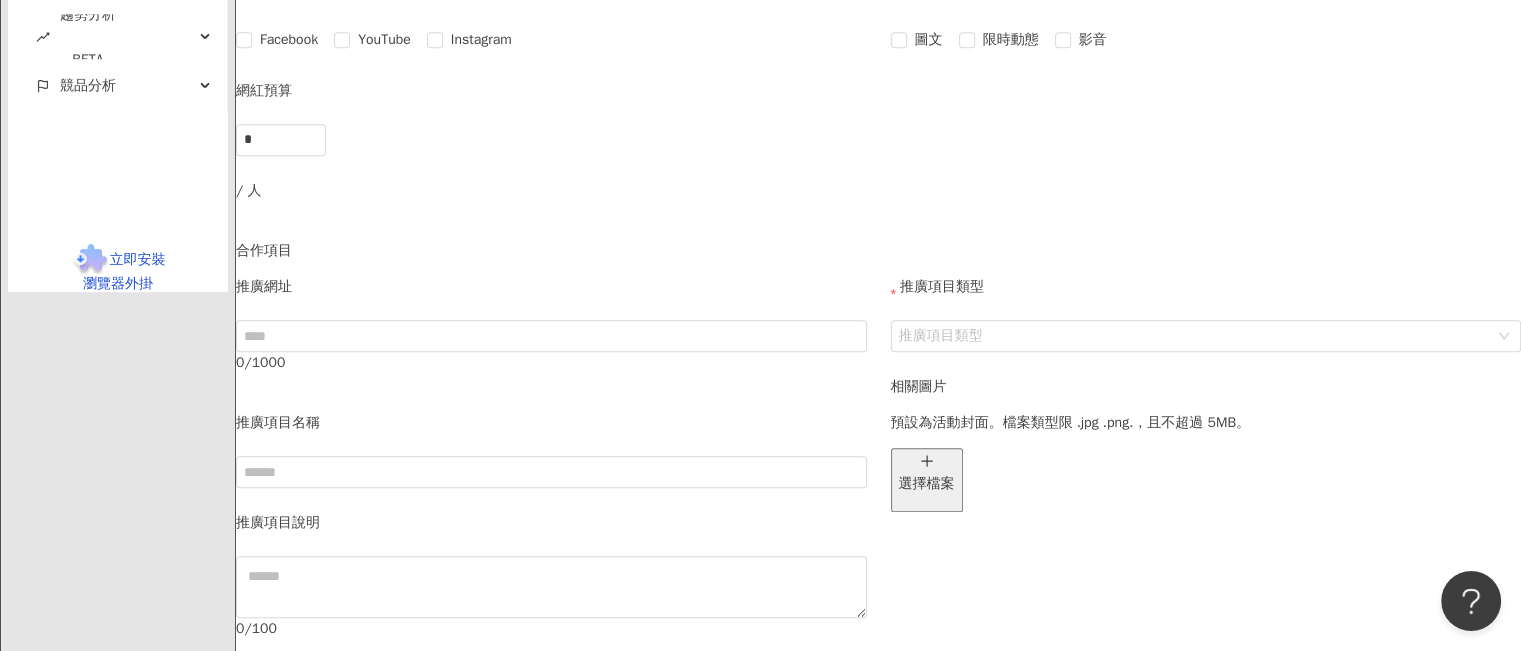 scroll, scrollTop: 900, scrollLeft: 0, axis: vertical 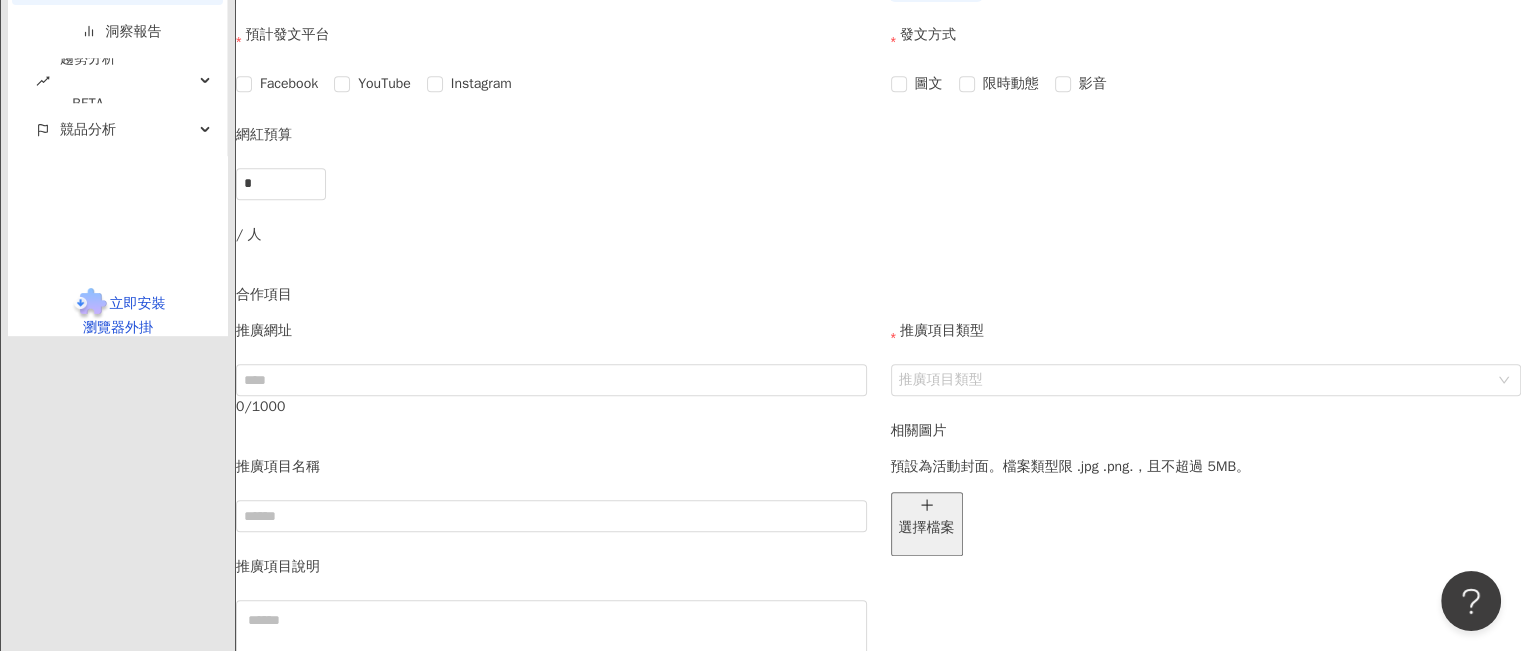 click on "預計合作人數" at bounding box center (936, -16) 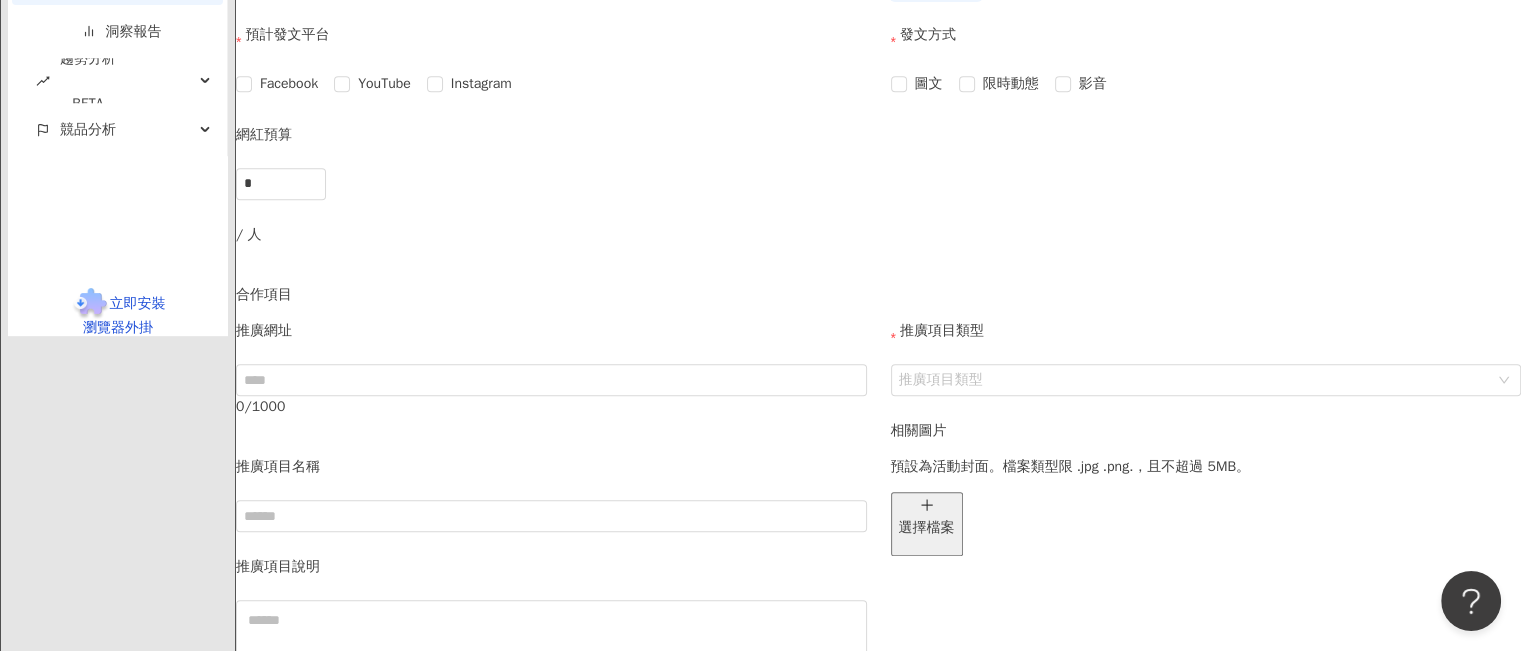 type on "**" 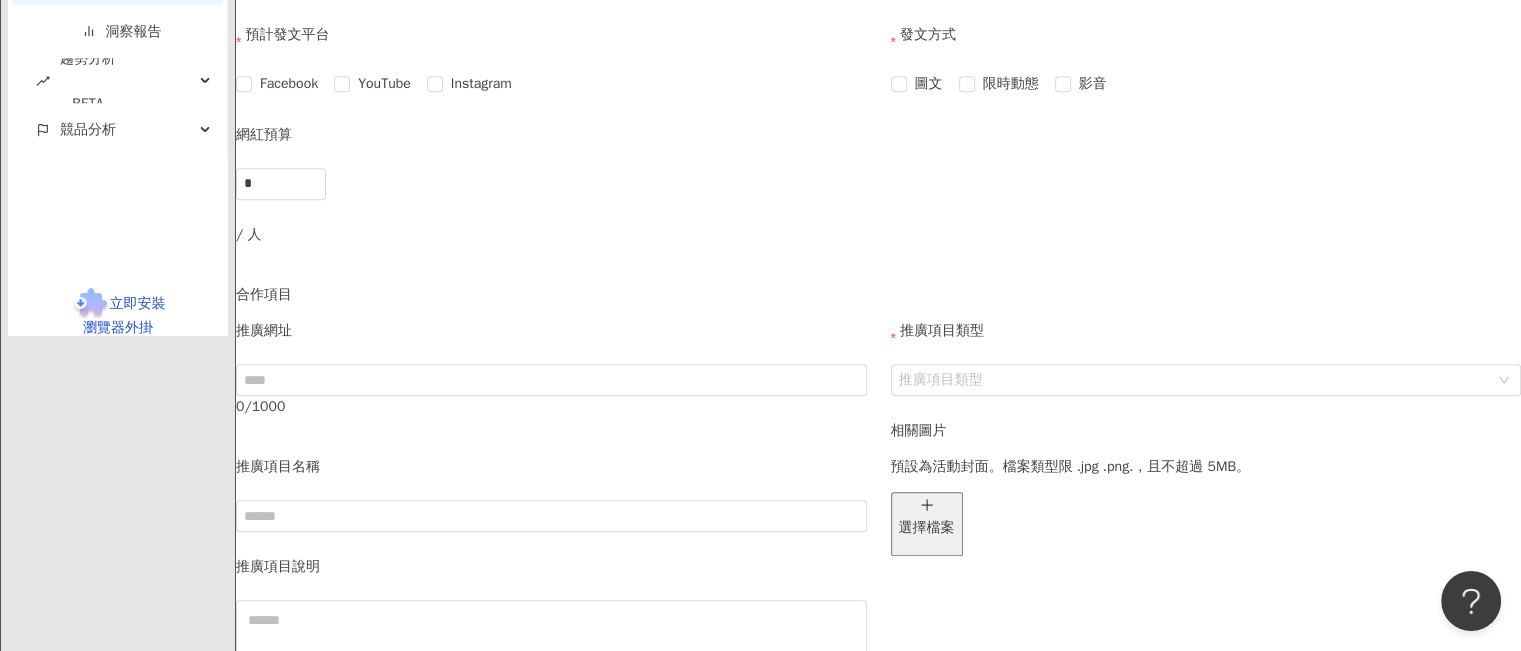 click on "網紅預算 * /   人" at bounding box center (878, 204) 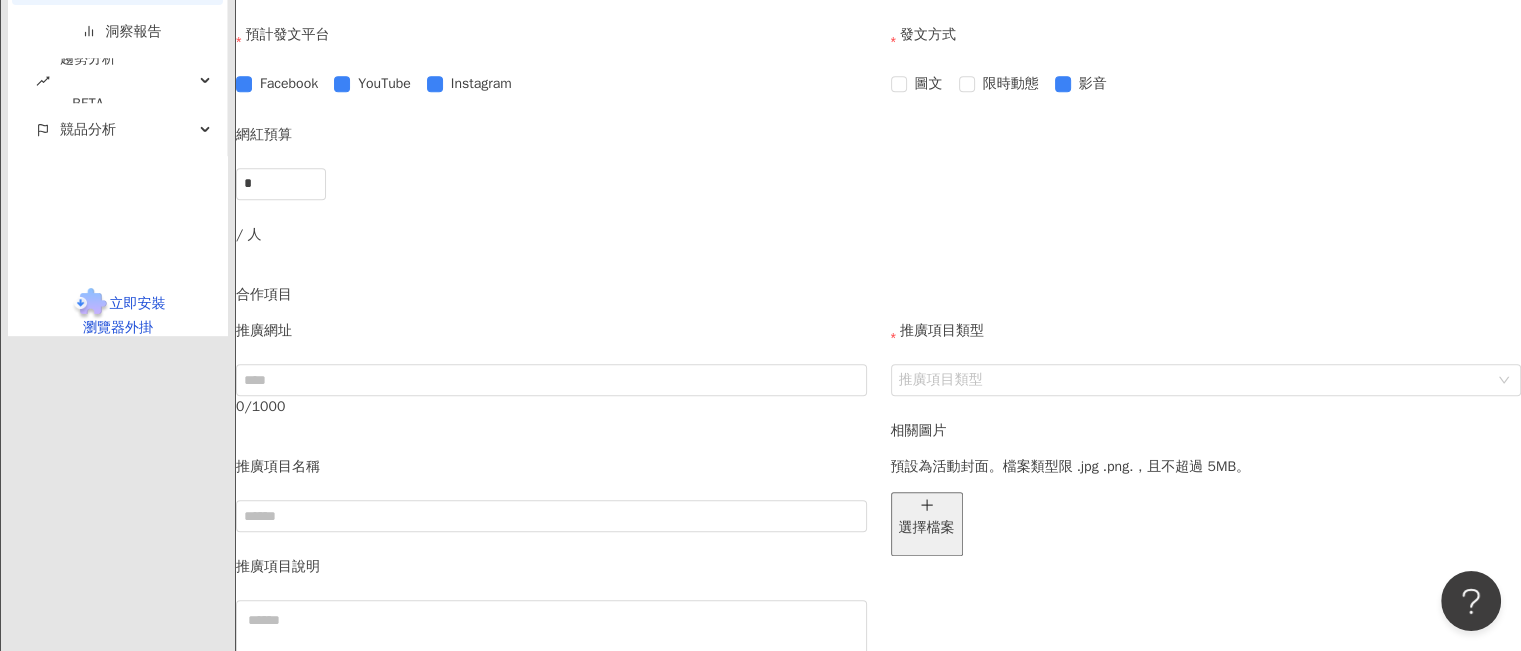 scroll, scrollTop: 1000, scrollLeft: 0, axis: vertical 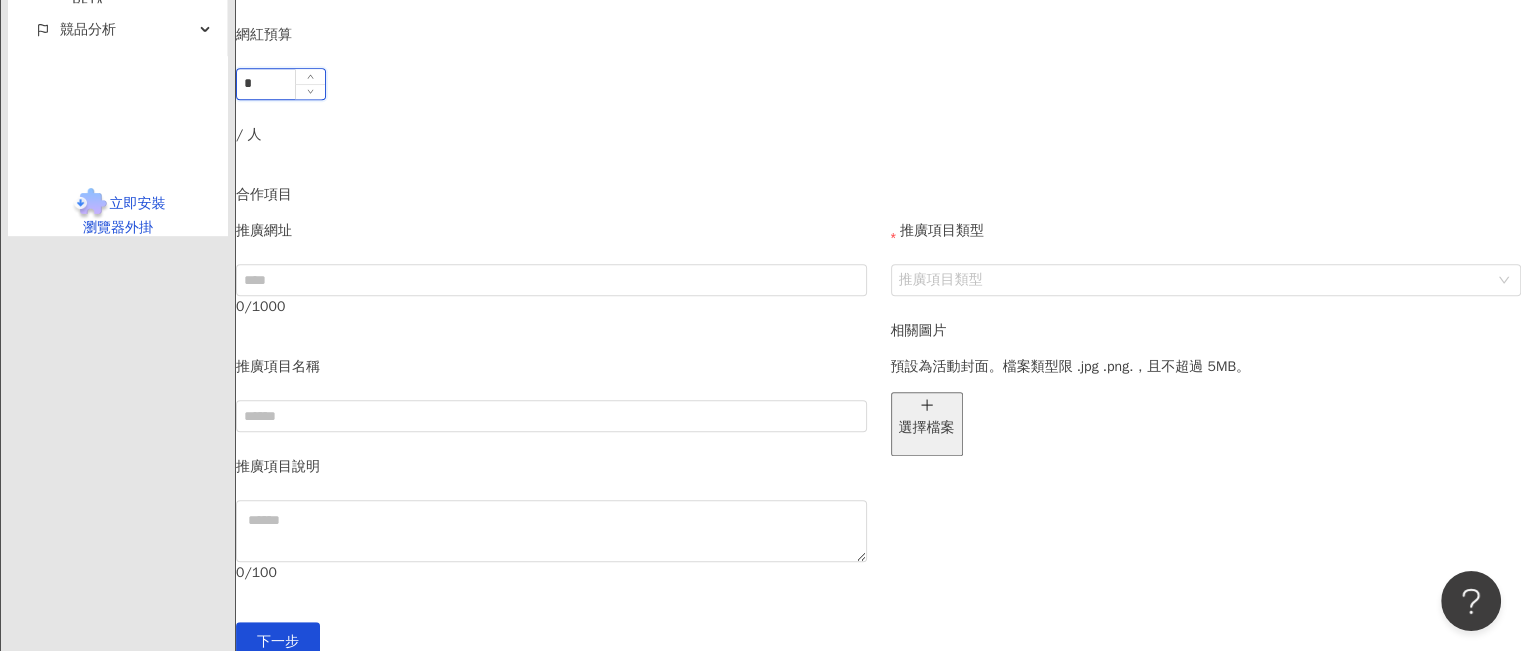 click on "*" at bounding box center [281, 84] 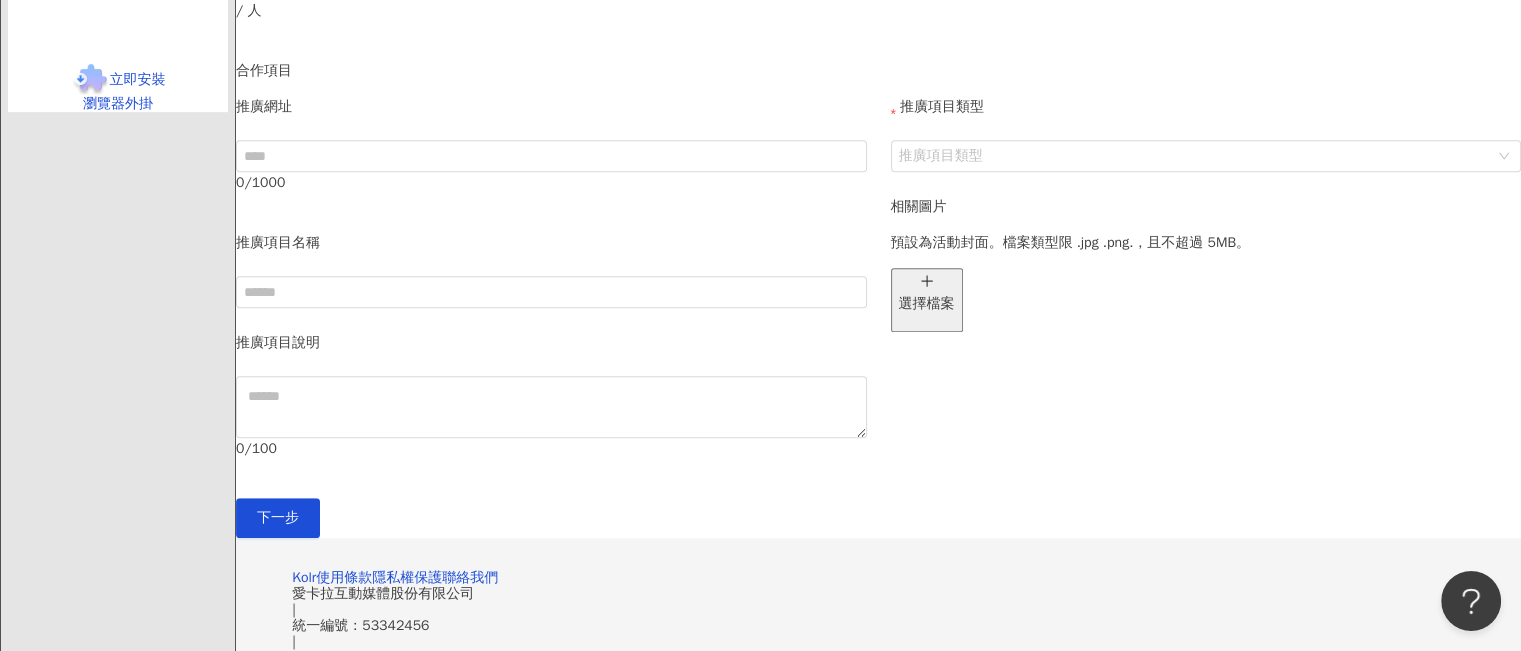 scroll, scrollTop: 1000, scrollLeft: 0, axis: vertical 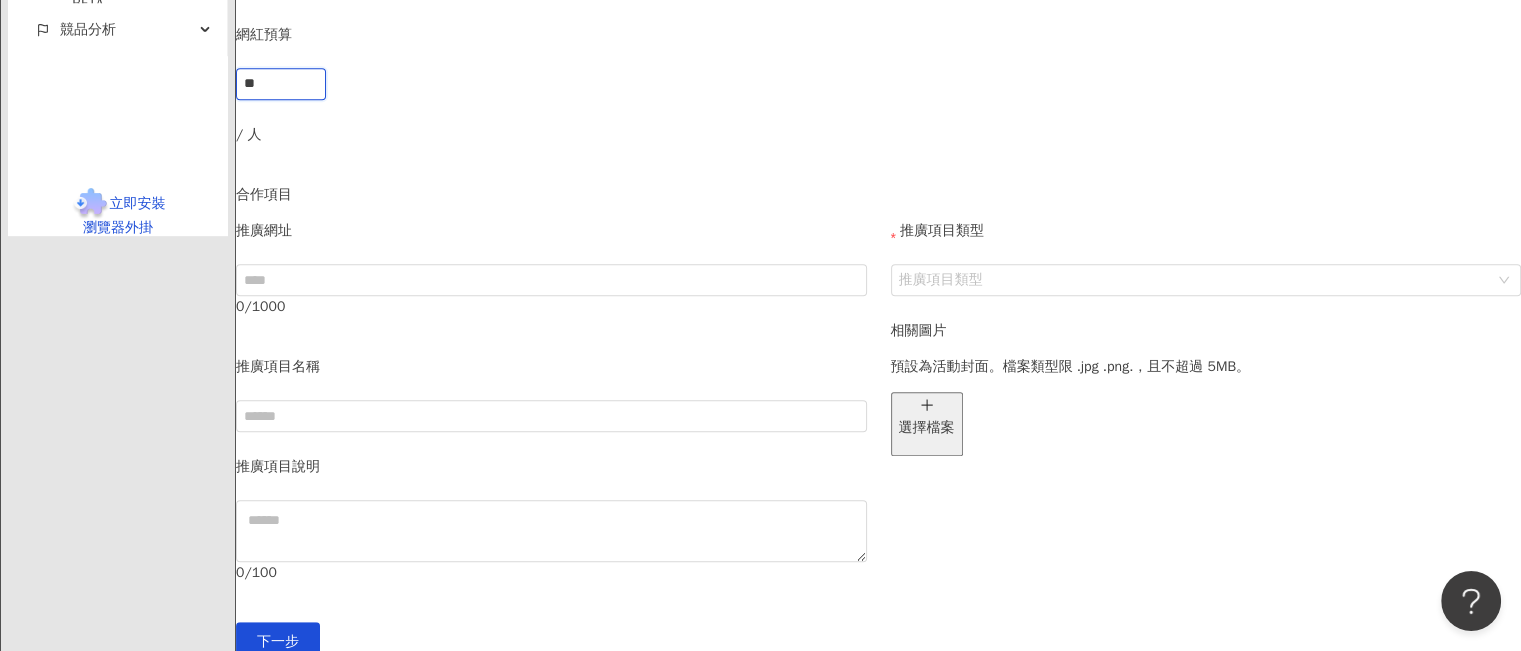 type on "**" 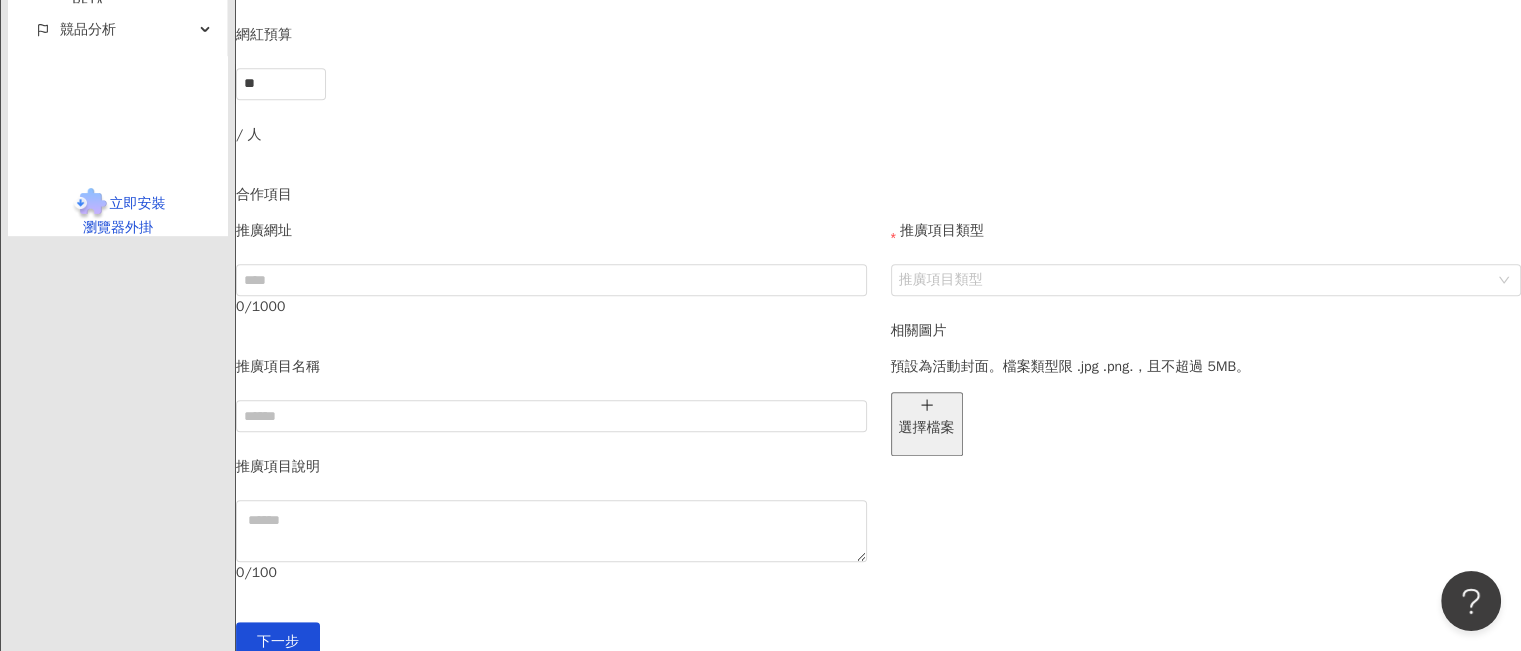 click on "** /   人" at bounding box center [557, 114] 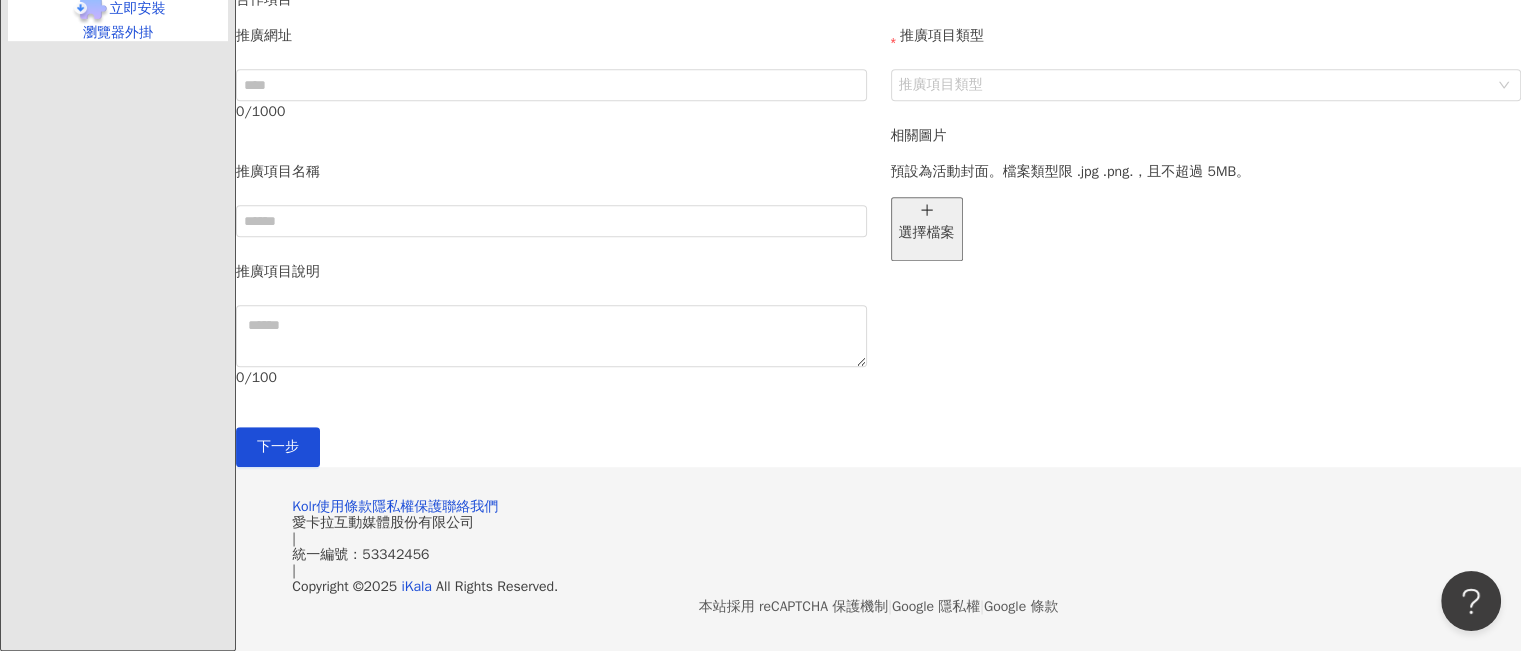 scroll, scrollTop: 1200, scrollLeft: 0, axis: vertical 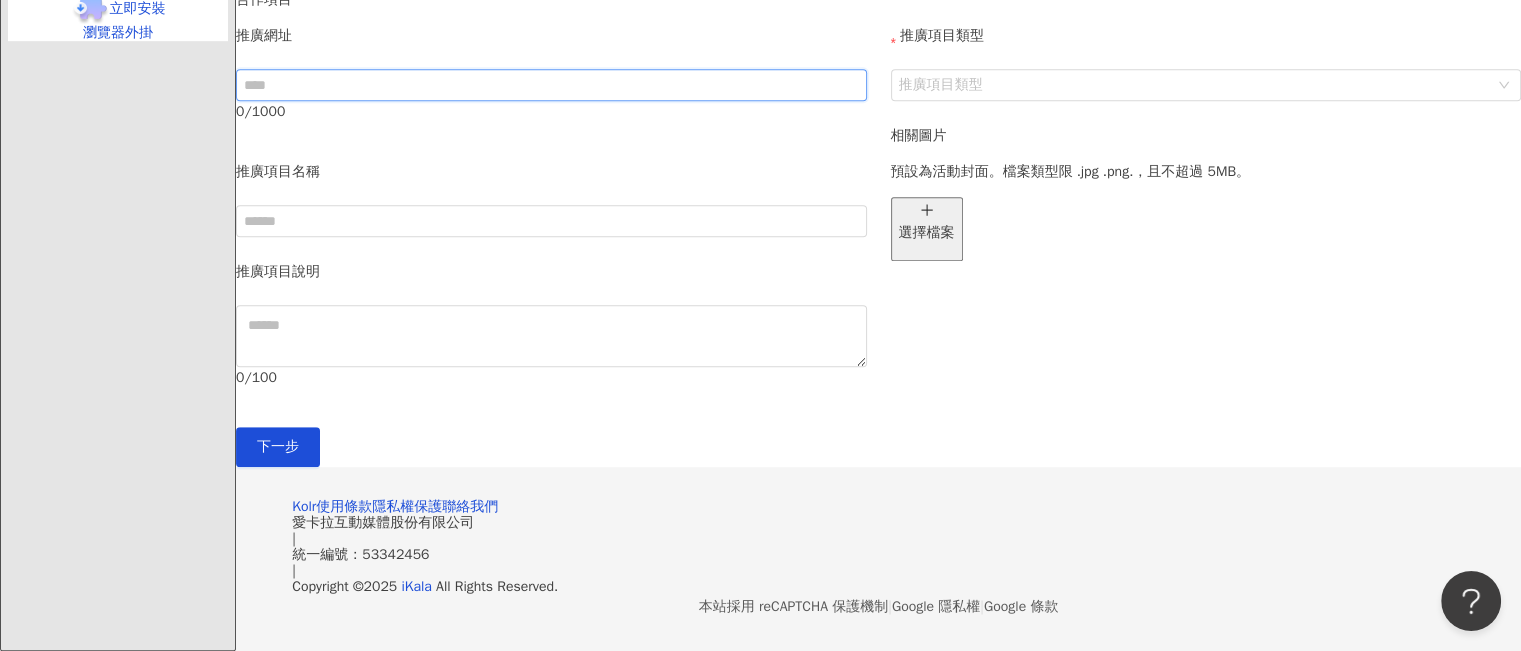 click at bounding box center [551, 85] 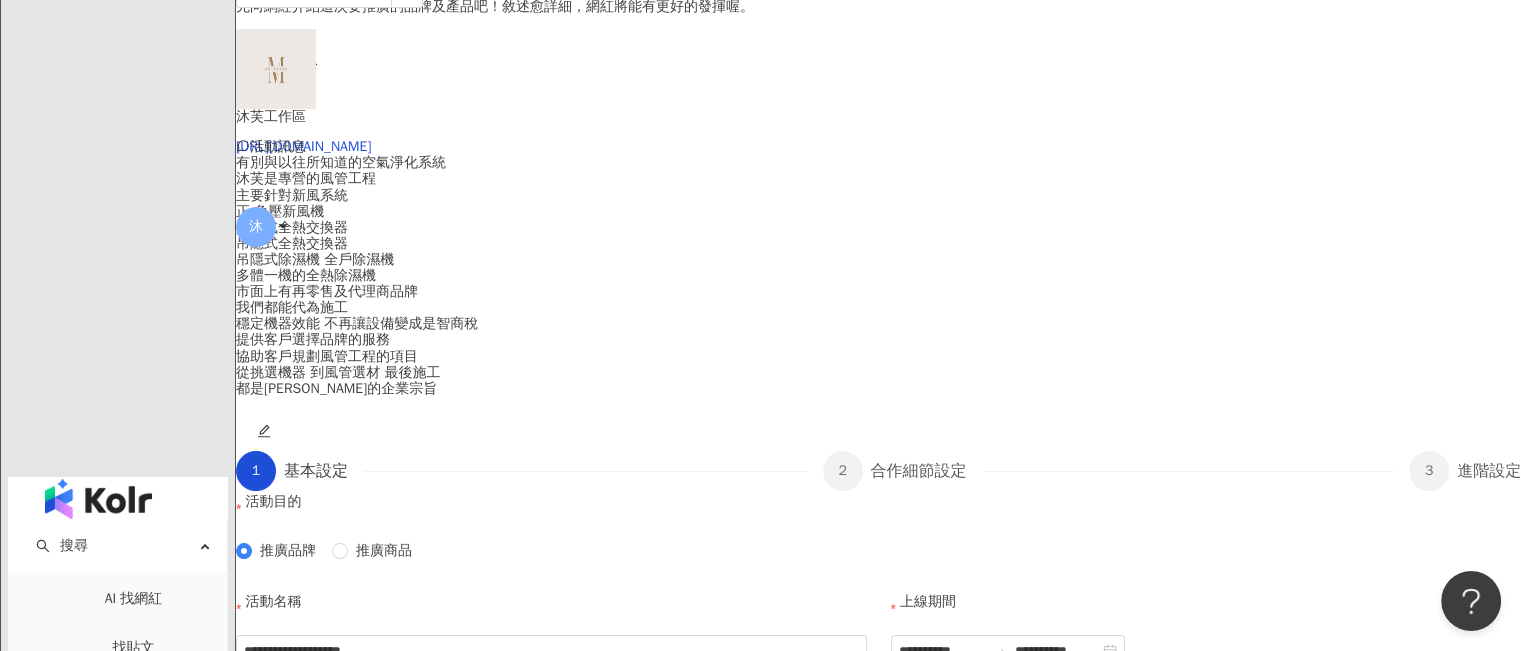 scroll, scrollTop: 100, scrollLeft: 0, axis: vertical 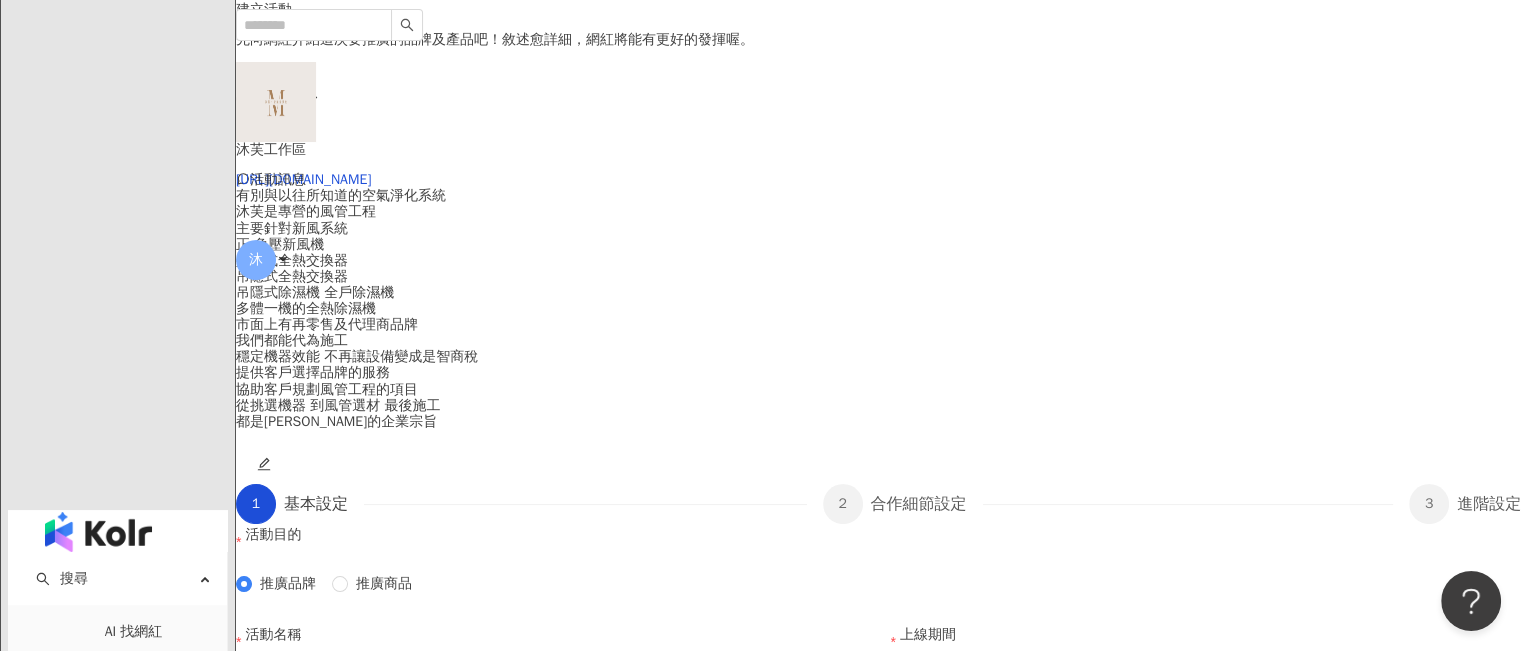 drag, startPoint x: 576, startPoint y: 309, endPoint x: 970, endPoint y: 315, distance: 394.0457 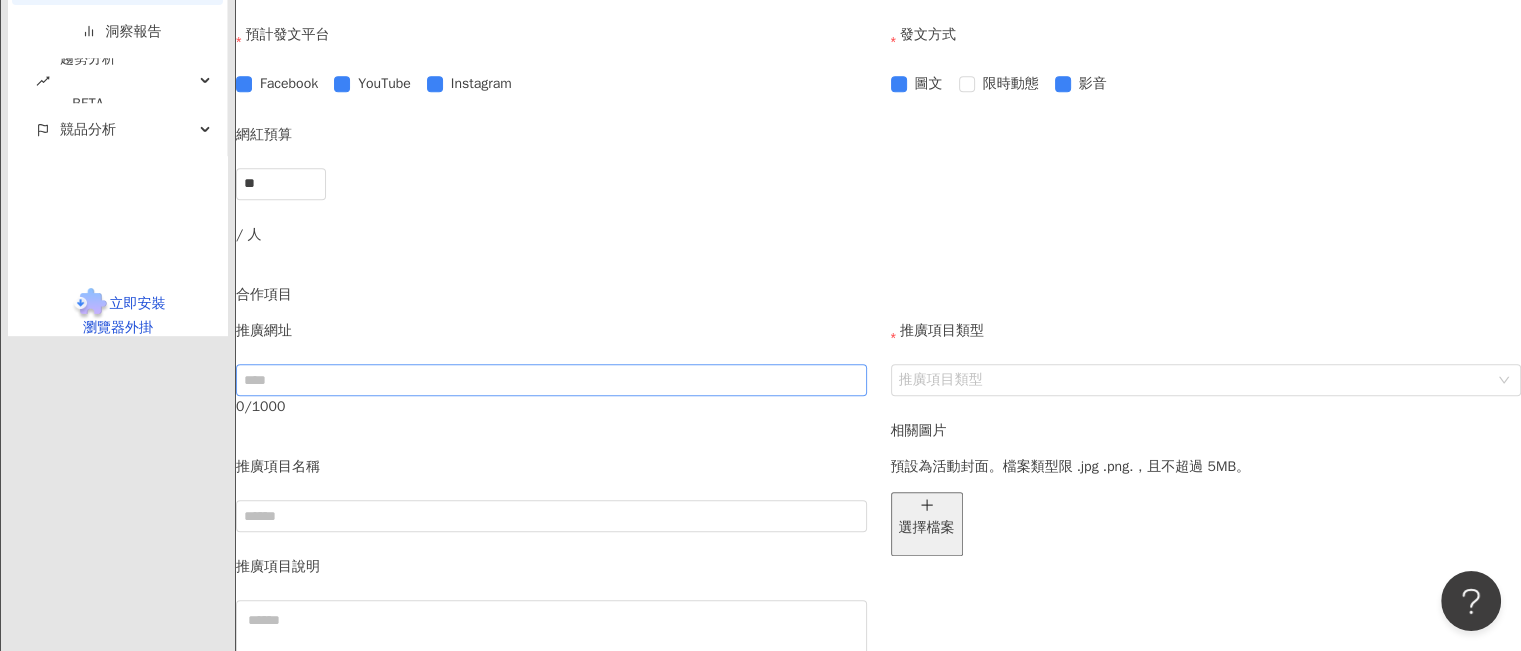 scroll, scrollTop: 1100, scrollLeft: 0, axis: vertical 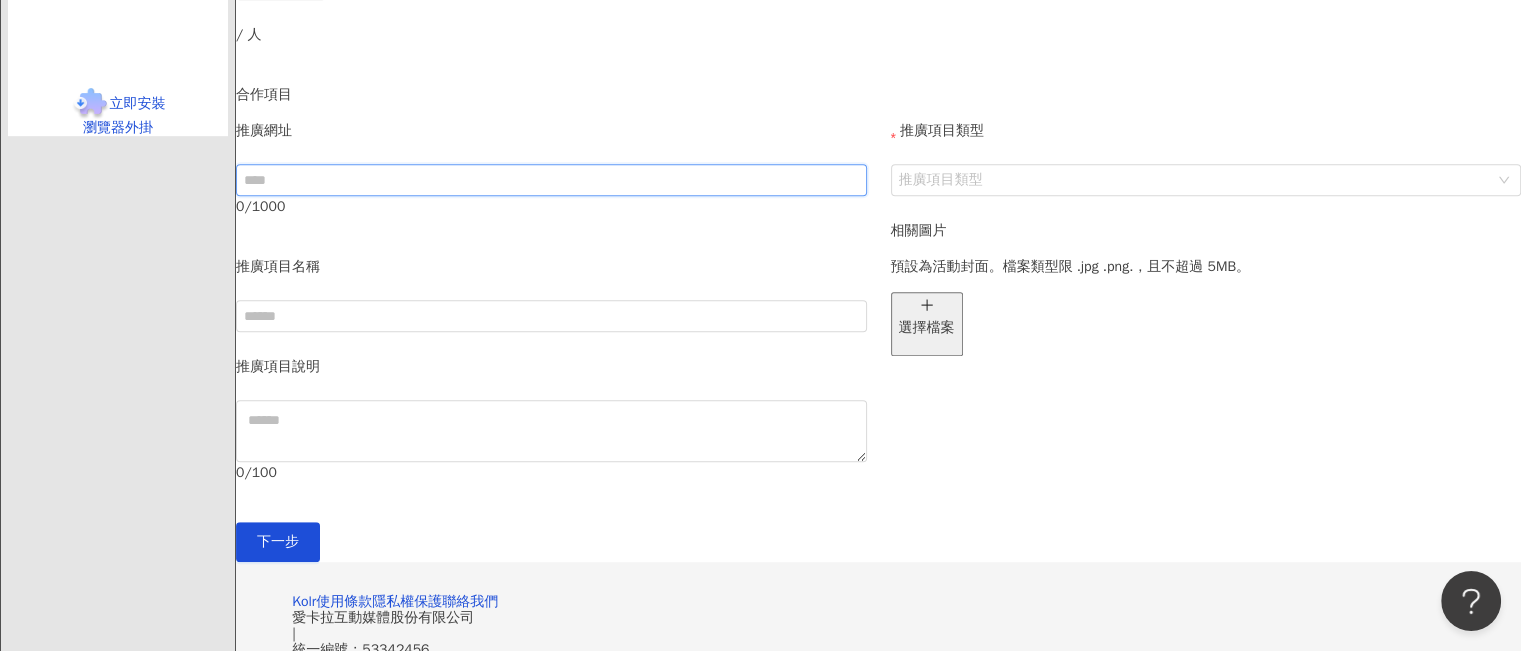 click at bounding box center [551, 180] 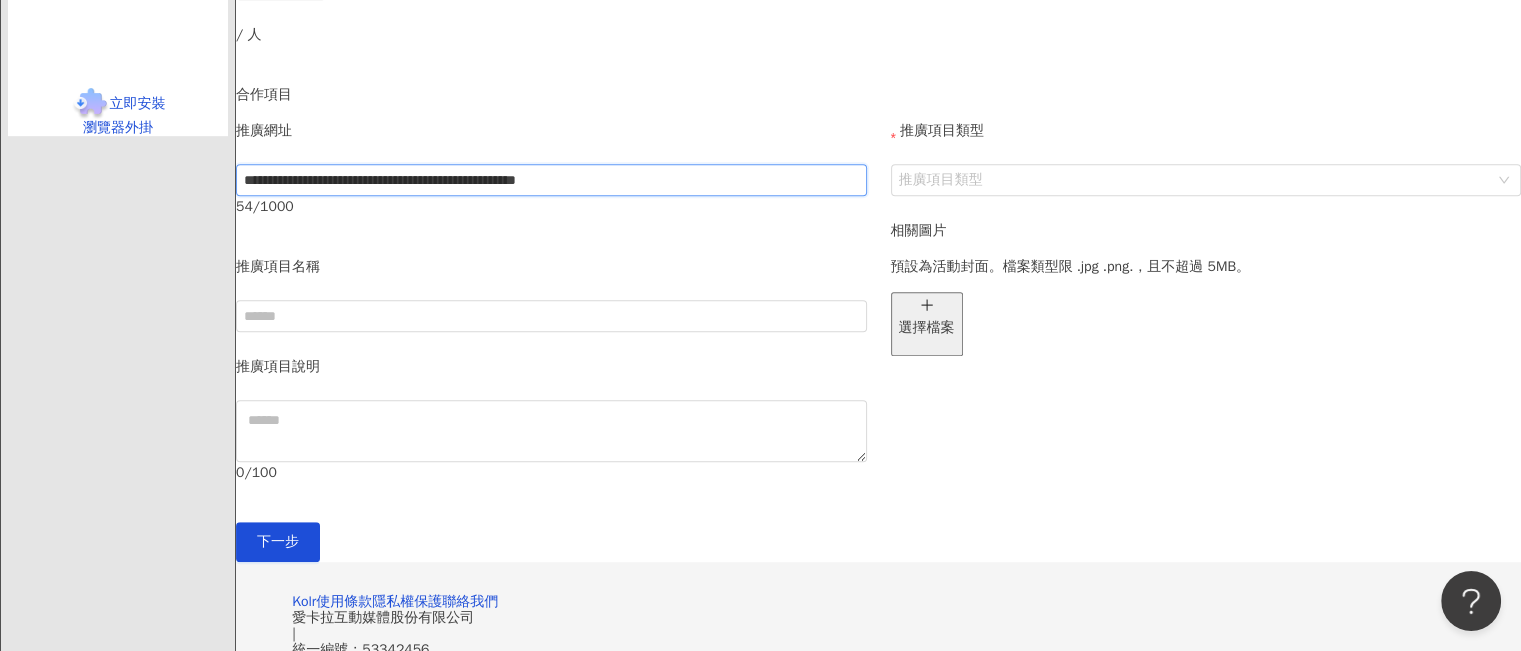 scroll, scrollTop: 0, scrollLeft: 46, axis: horizontal 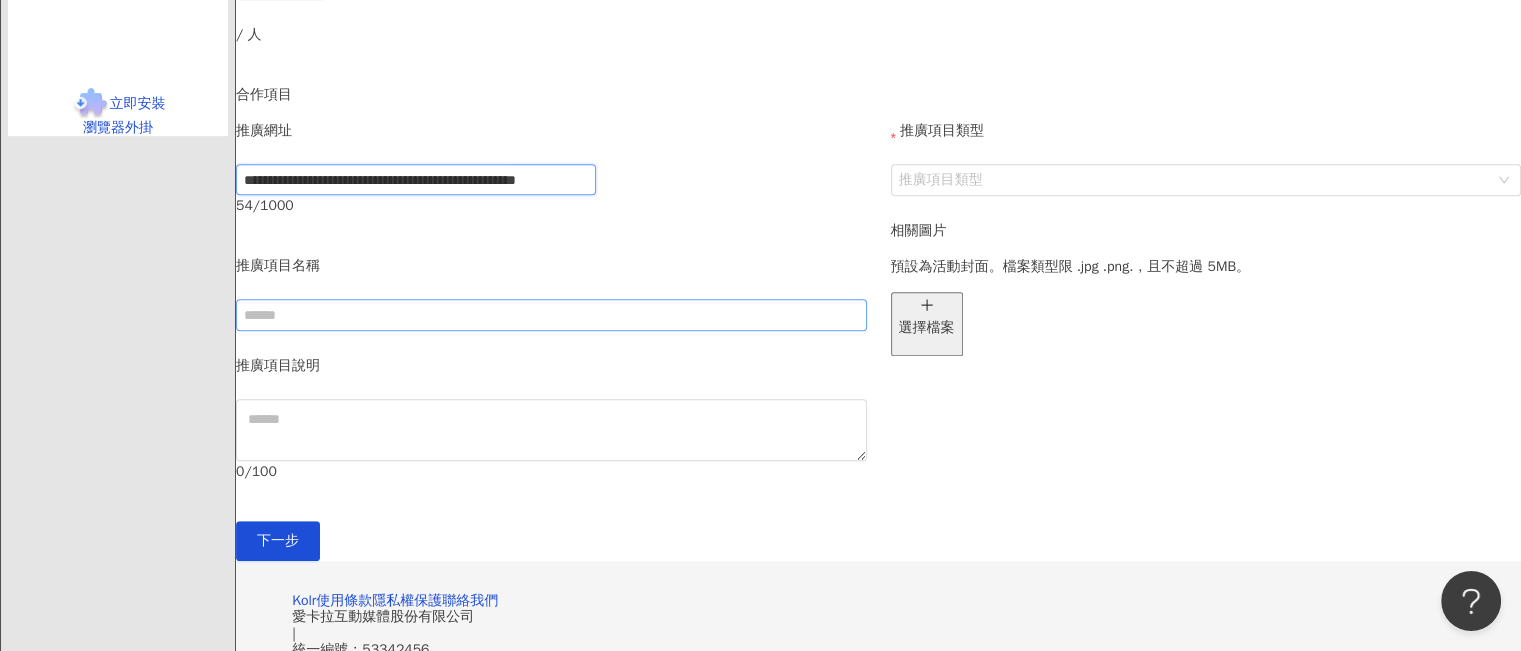 type on "**********" 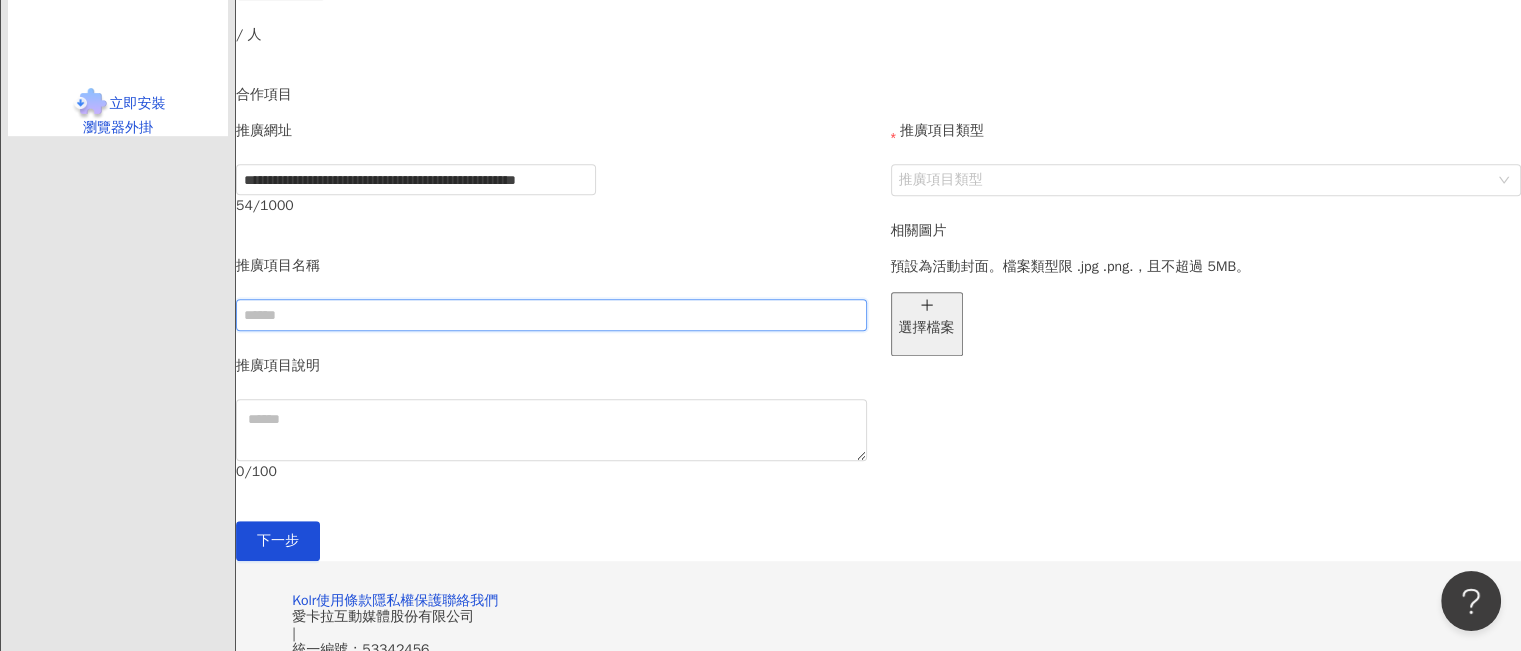 click at bounding box center (551, 315) 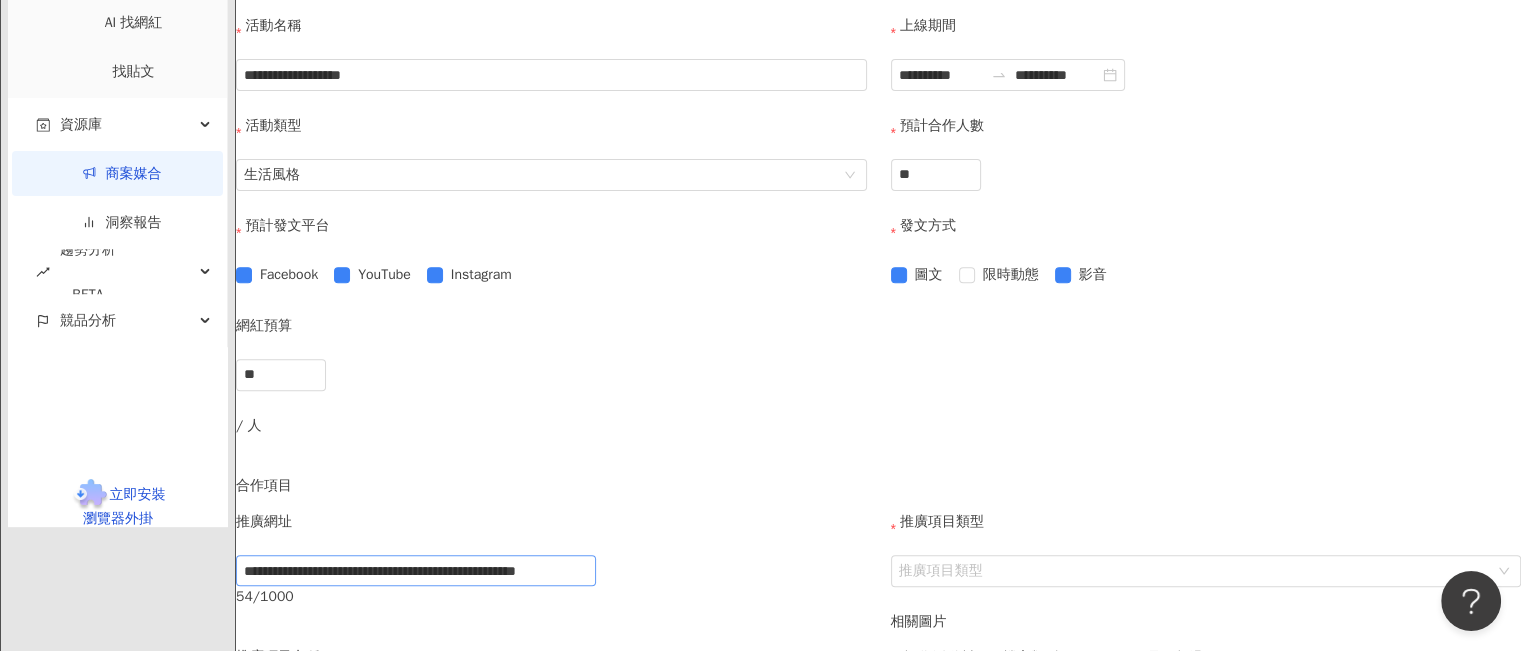 scroll, scrollTop: 700, scrollLeft: 0, axis: vertical 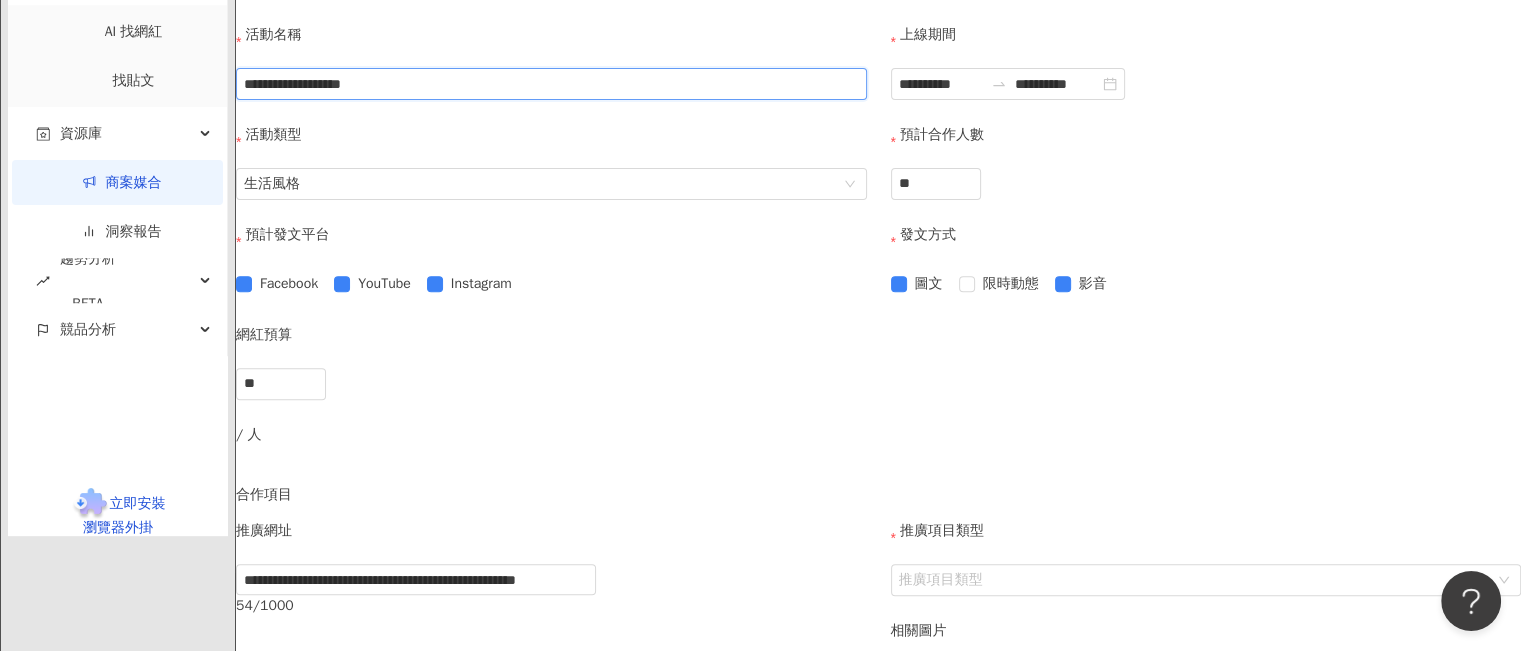 click on "**********" at bounding box center (551, 84) 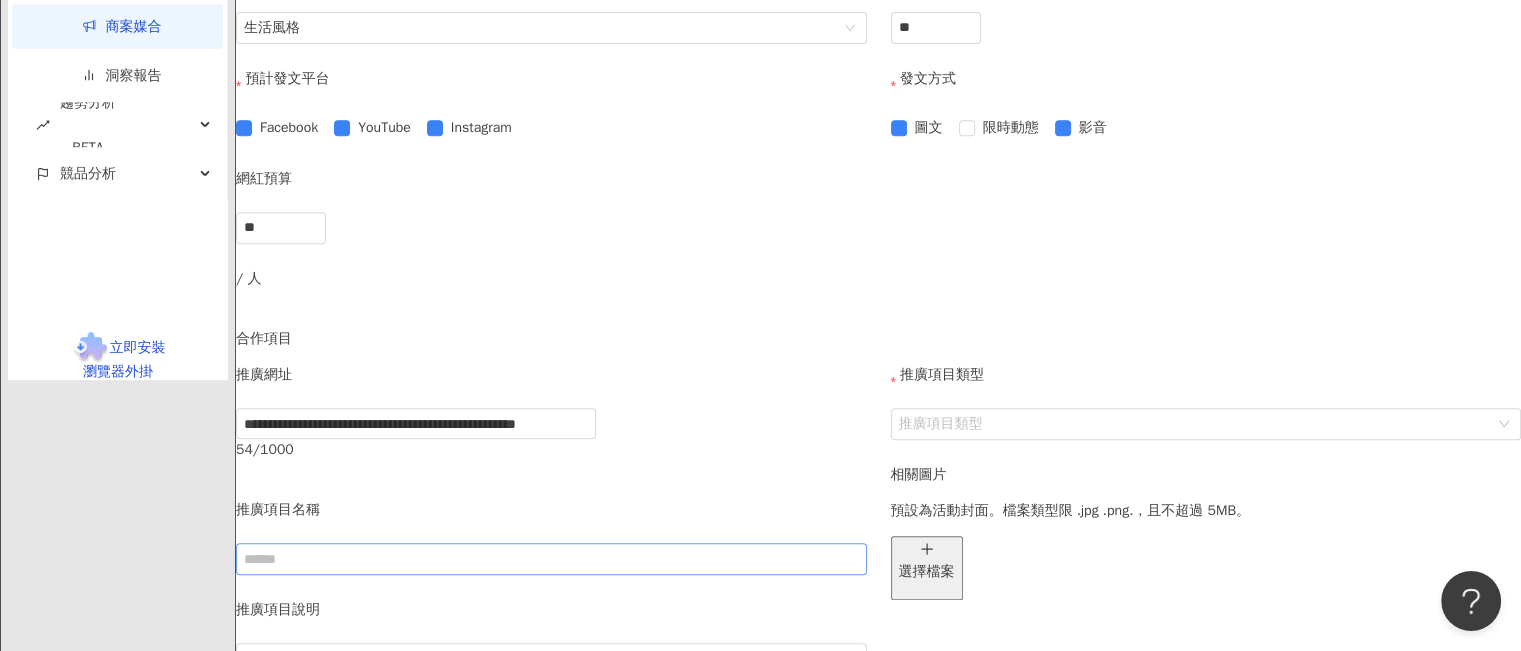 scroll, scrollTop: 800, scrollLeft: 0, axis: vertical 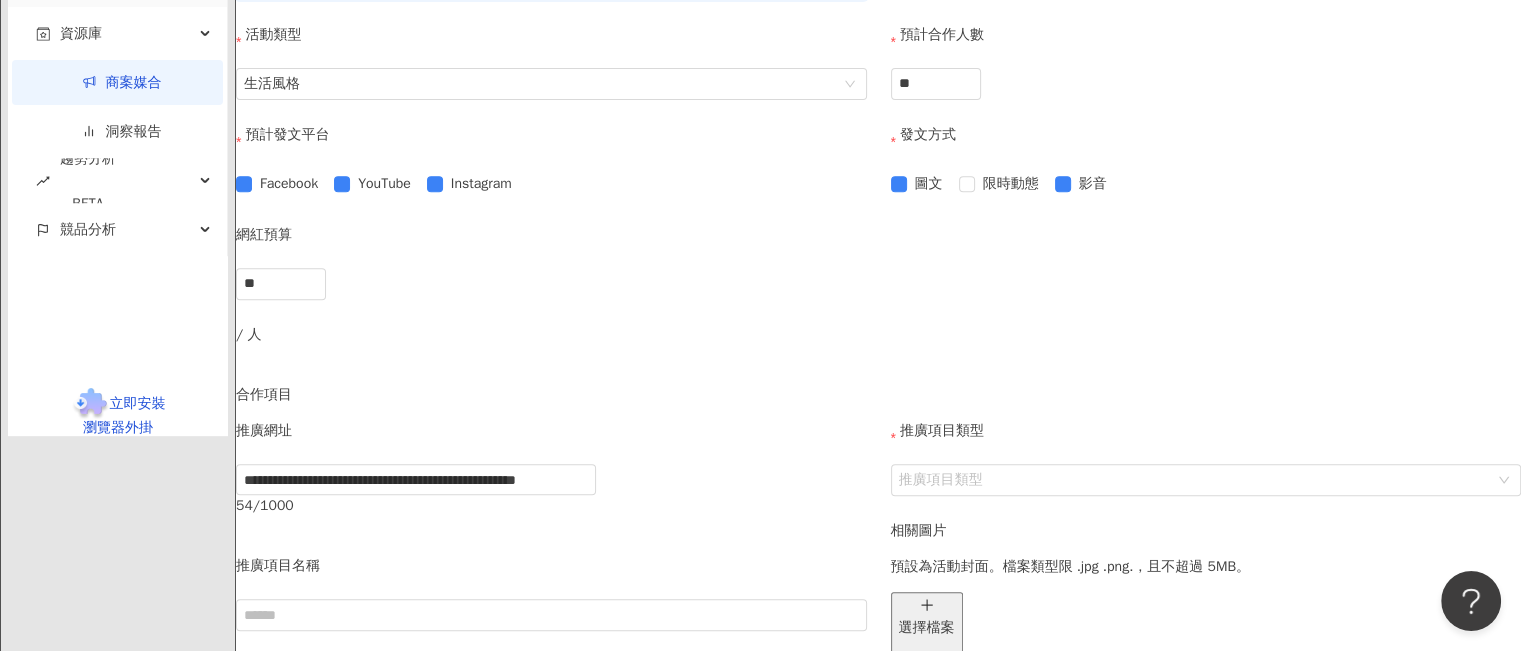 drag, startPoint x: 708, startPoint y: 175, endPoint x: 430, endPoint y: 204, distance: 279.50848 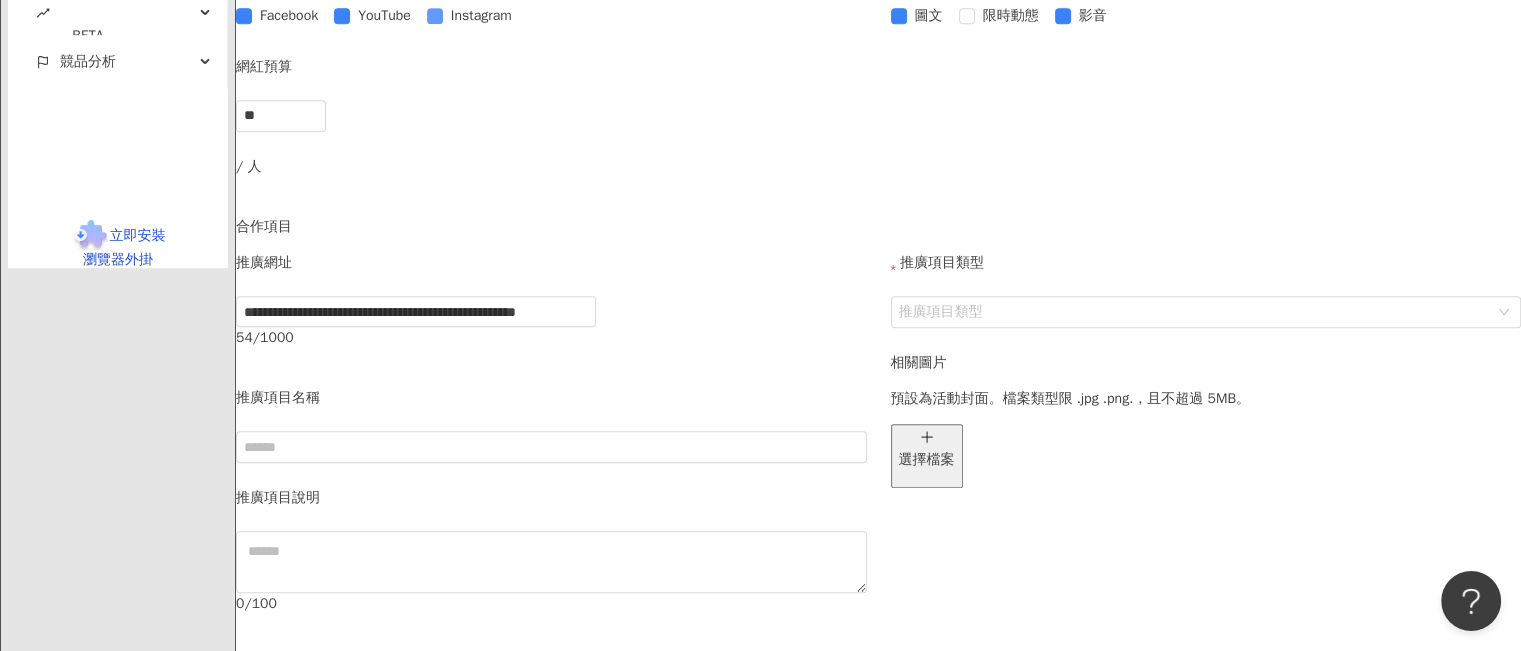 scroll, scrollTop: 1100, scrollLeft: 0, axis: vertical 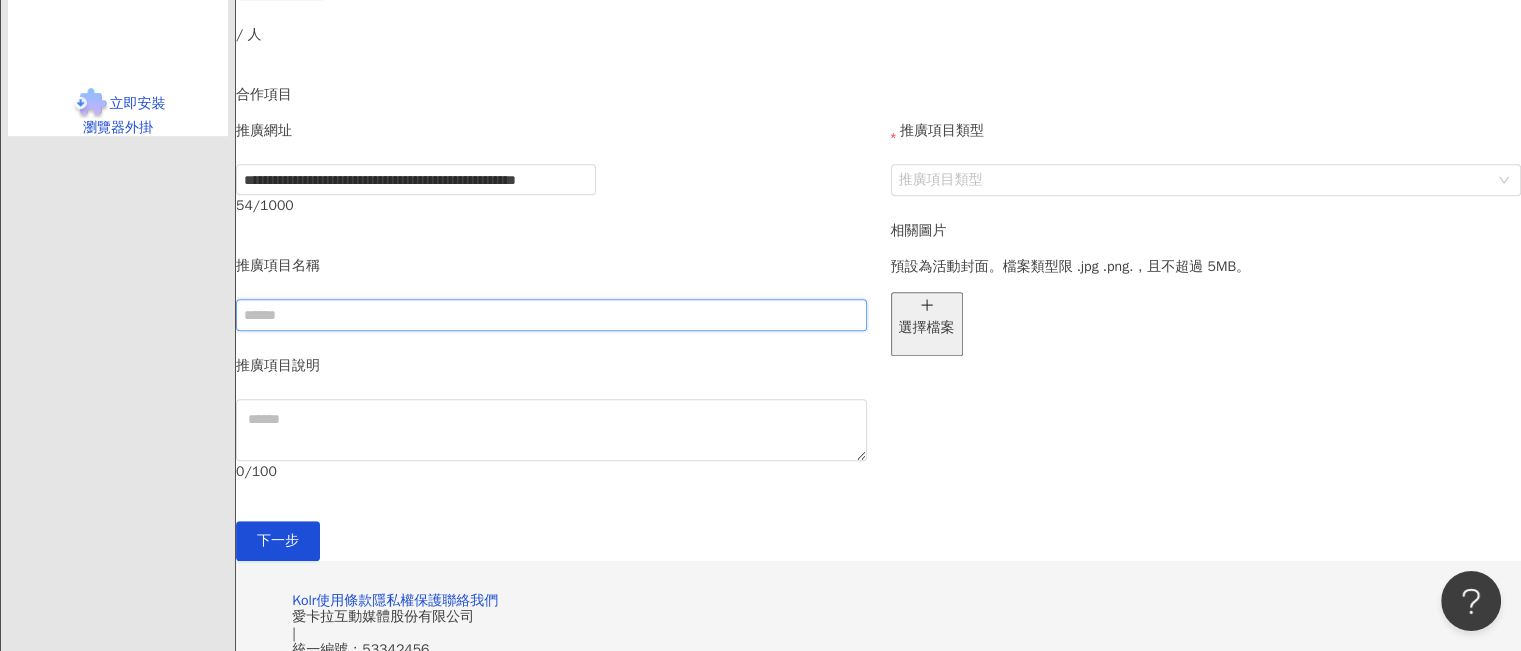 click at bounding box center [551, 315] 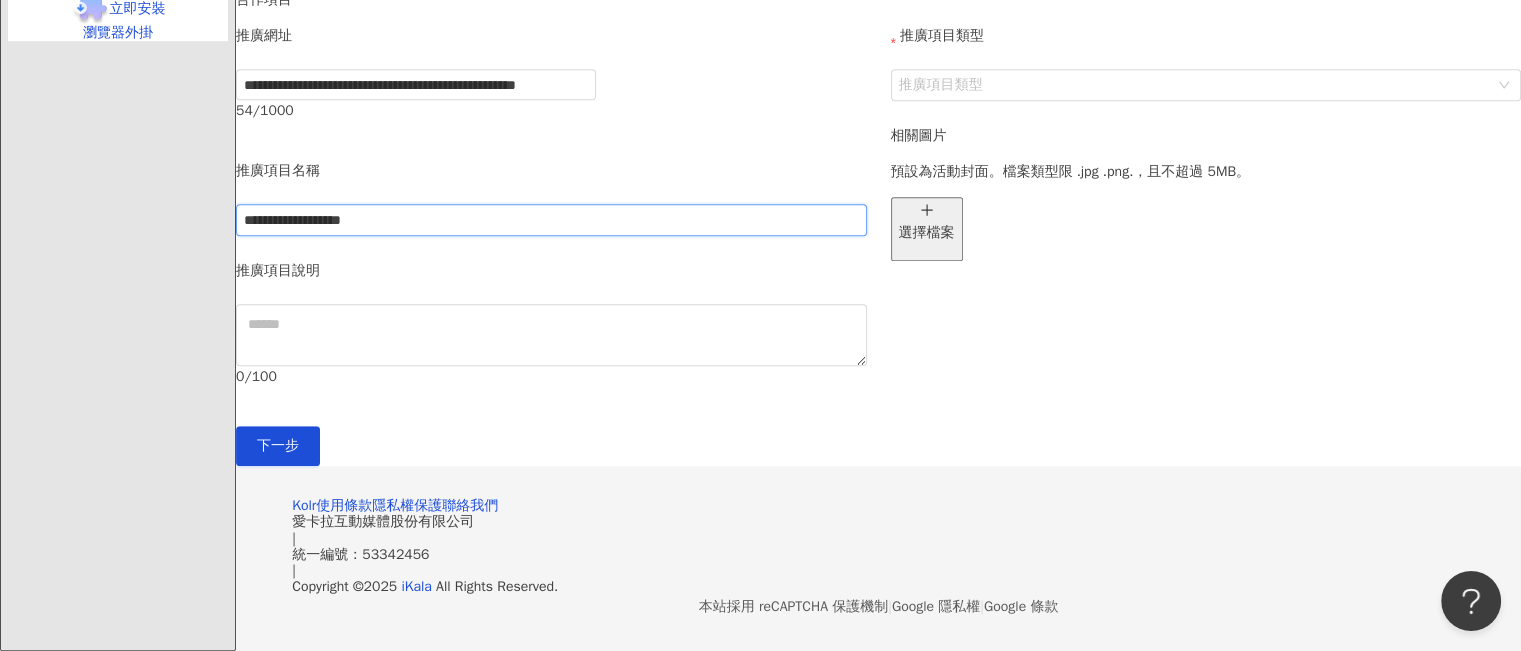 scroll, scrollTop: 1300, scrollLeft: 0, axis: vertical 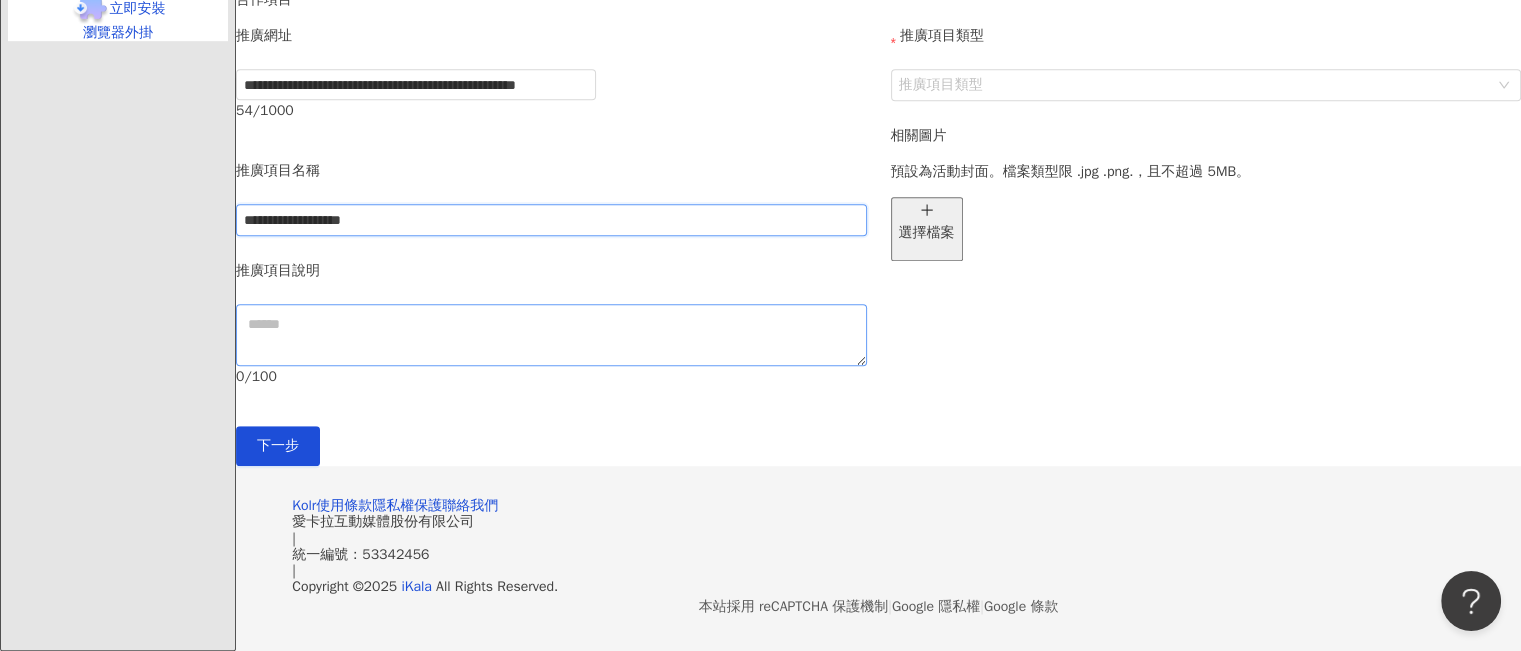 type on "**********" 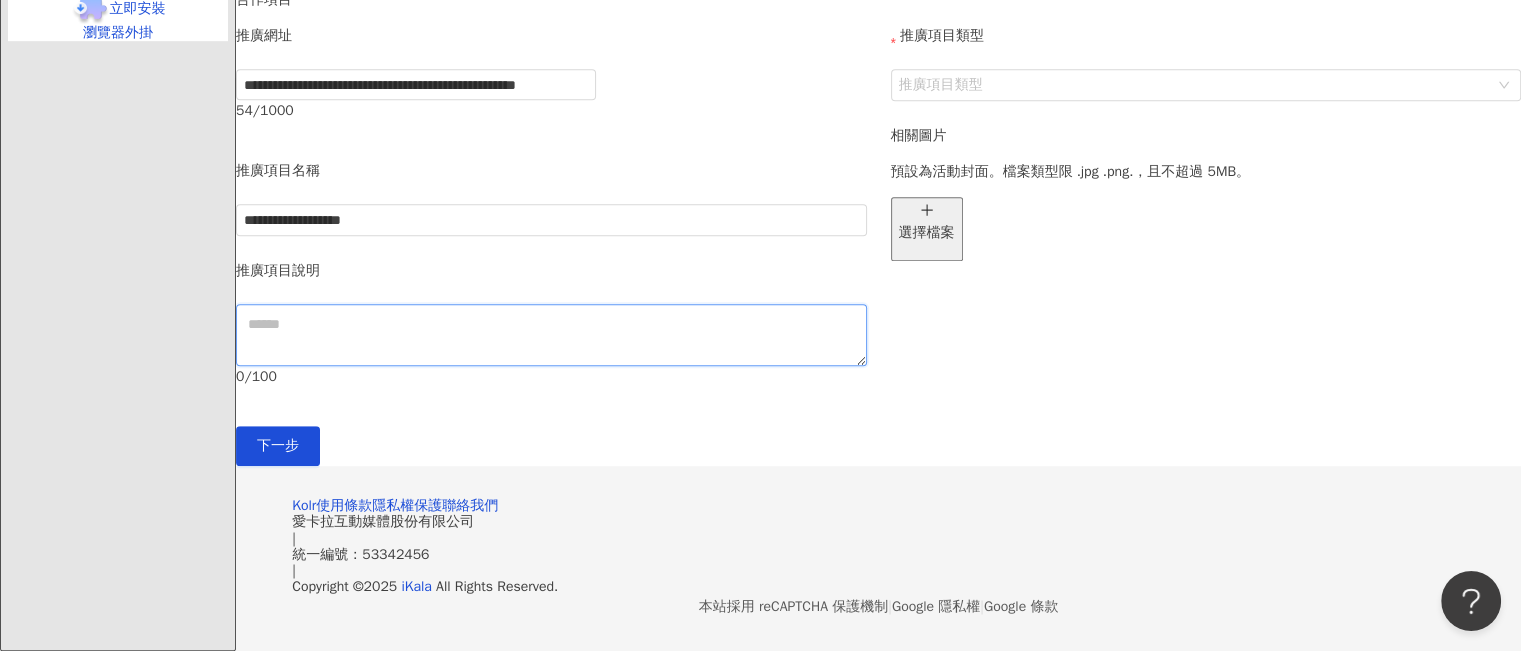 click at bounding box center (551, 335) 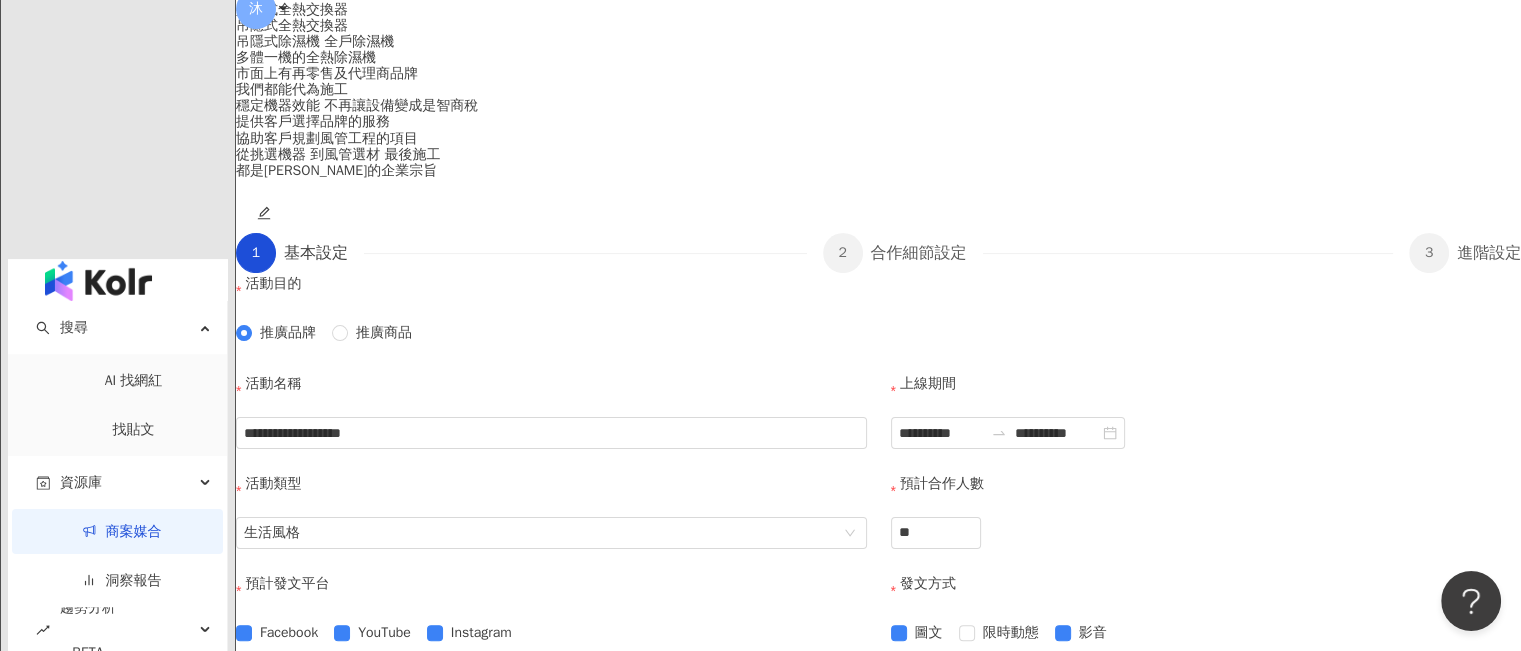 scroll, scrollTop: 200, scrollLeft: 0, axis: vertical 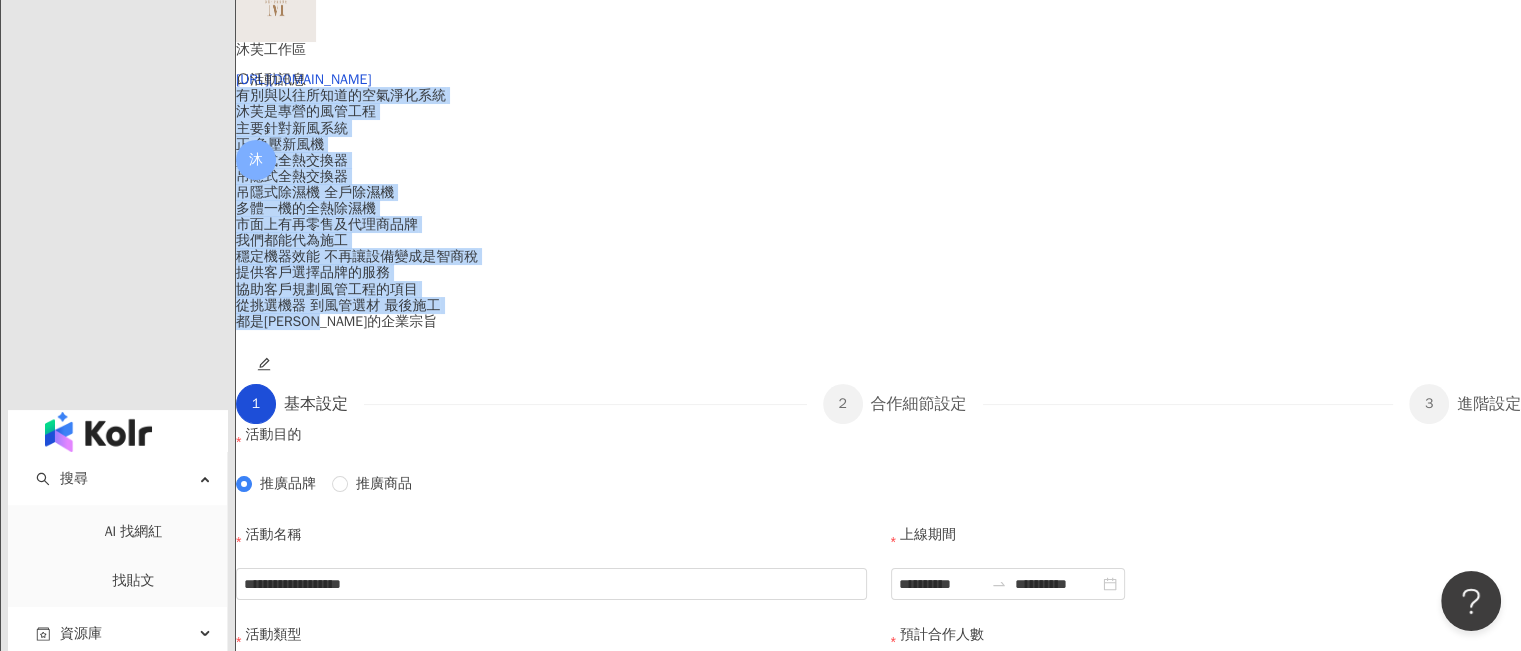 drag, startPoint x: 704, startPoint y: 519, endPoint x: 585, endPoint y: 236, distance: 307.00162 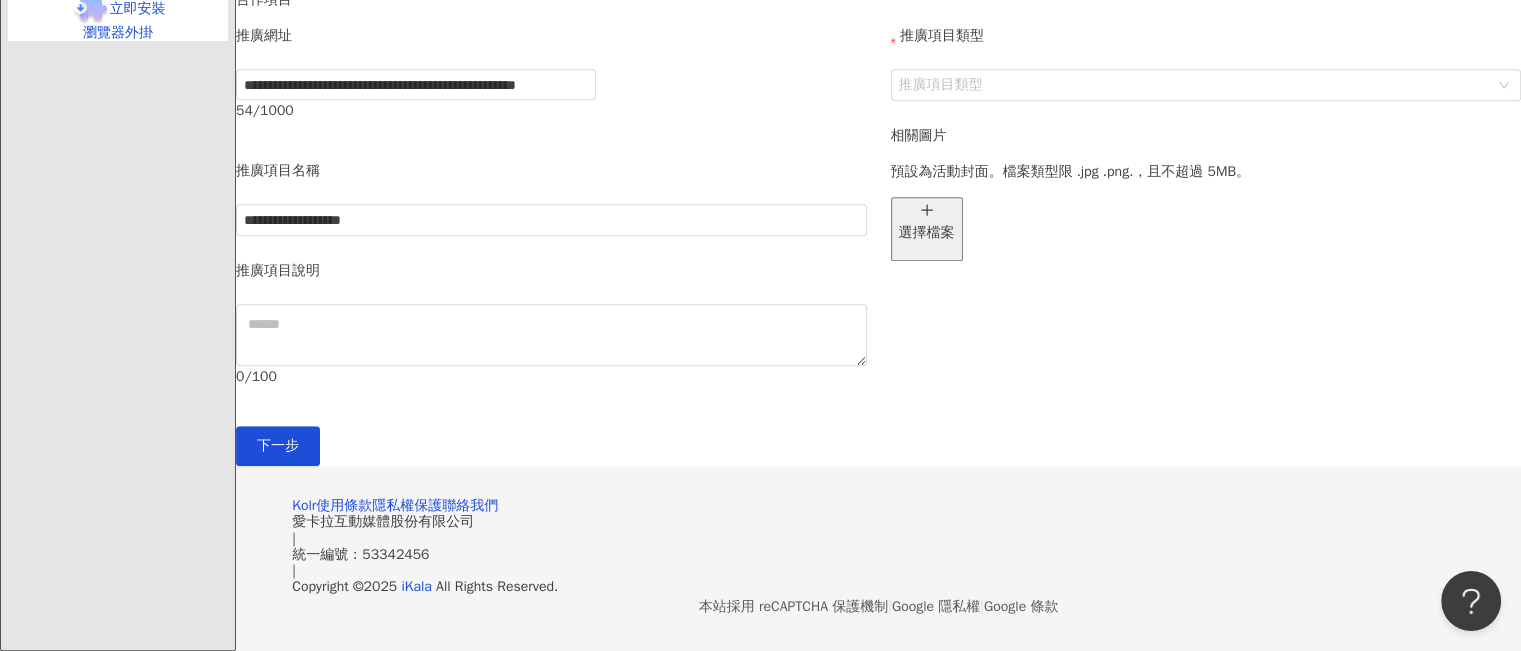 scroll, scrollTop: 1400, scrollLeft: 0, axis: vertical 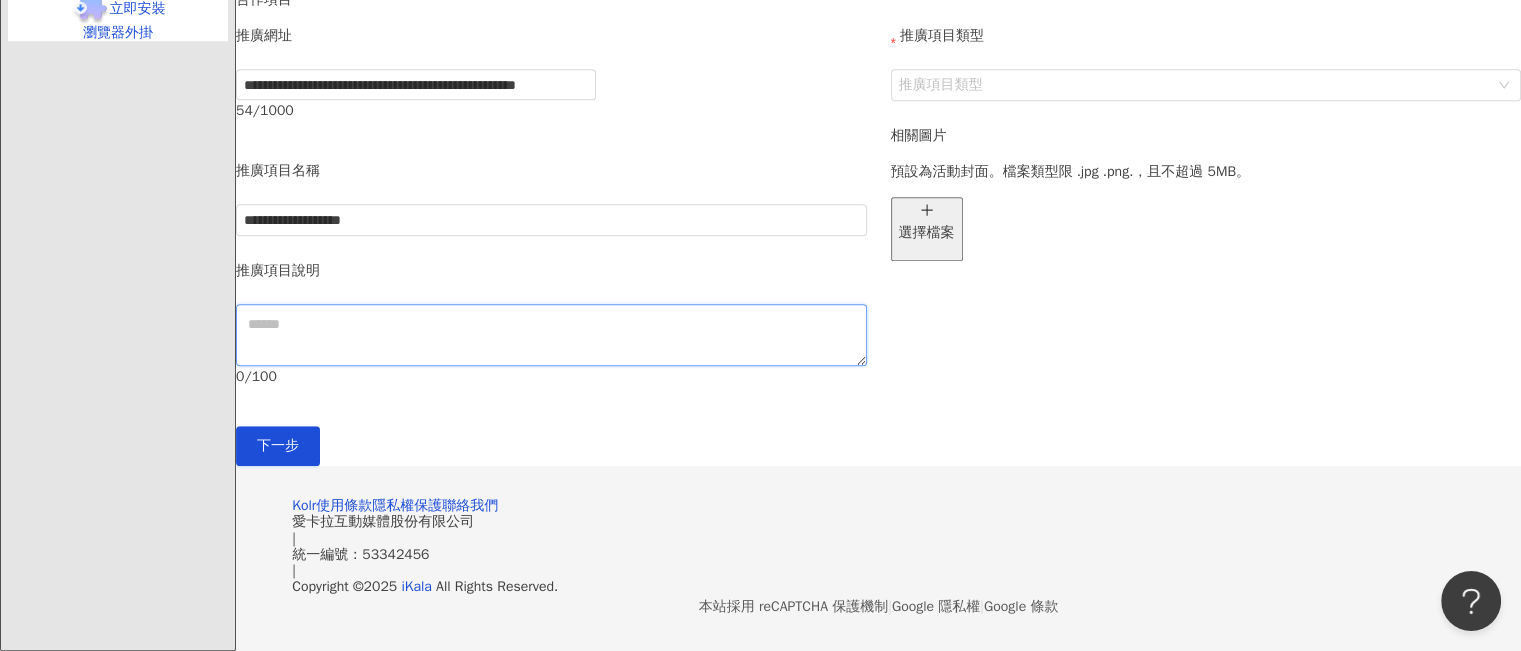 click at bounding box center [551, 335] 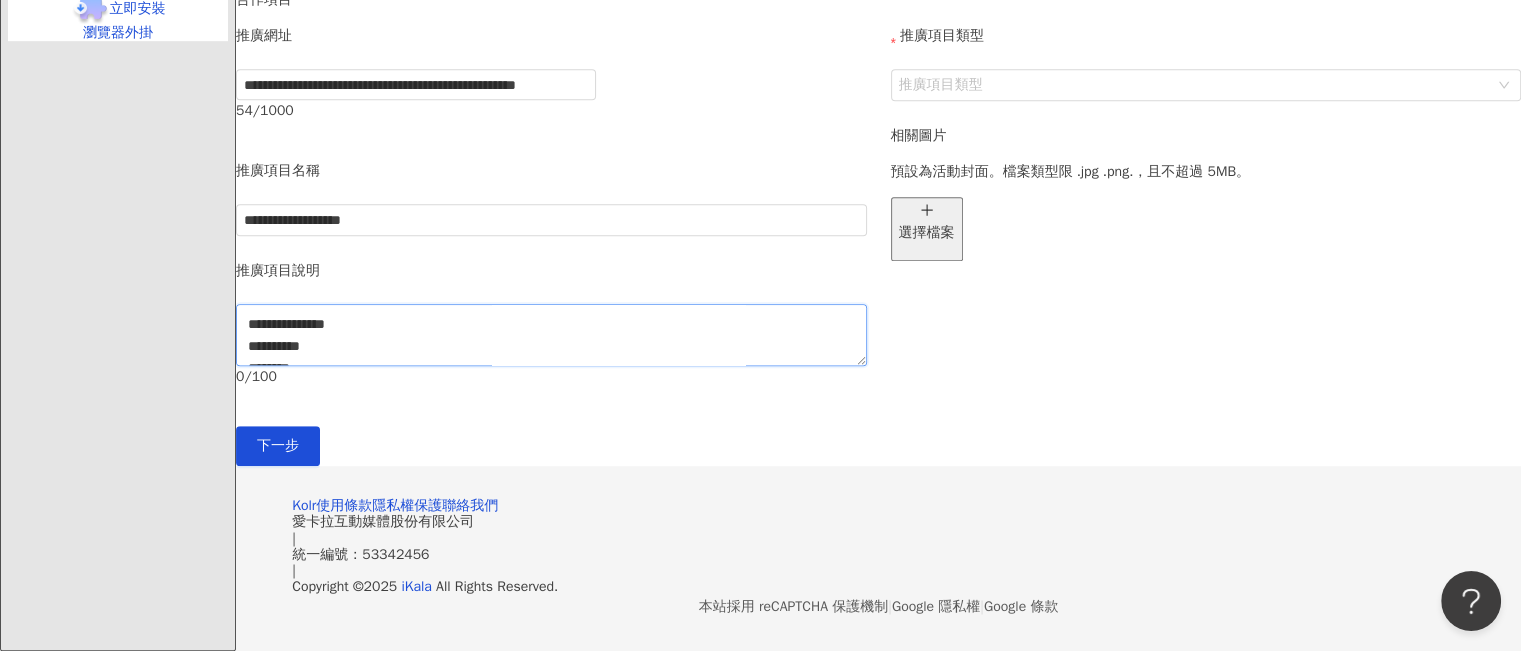 scroll, scrollTop: 258, scrollLeft: 0, axis: vertical 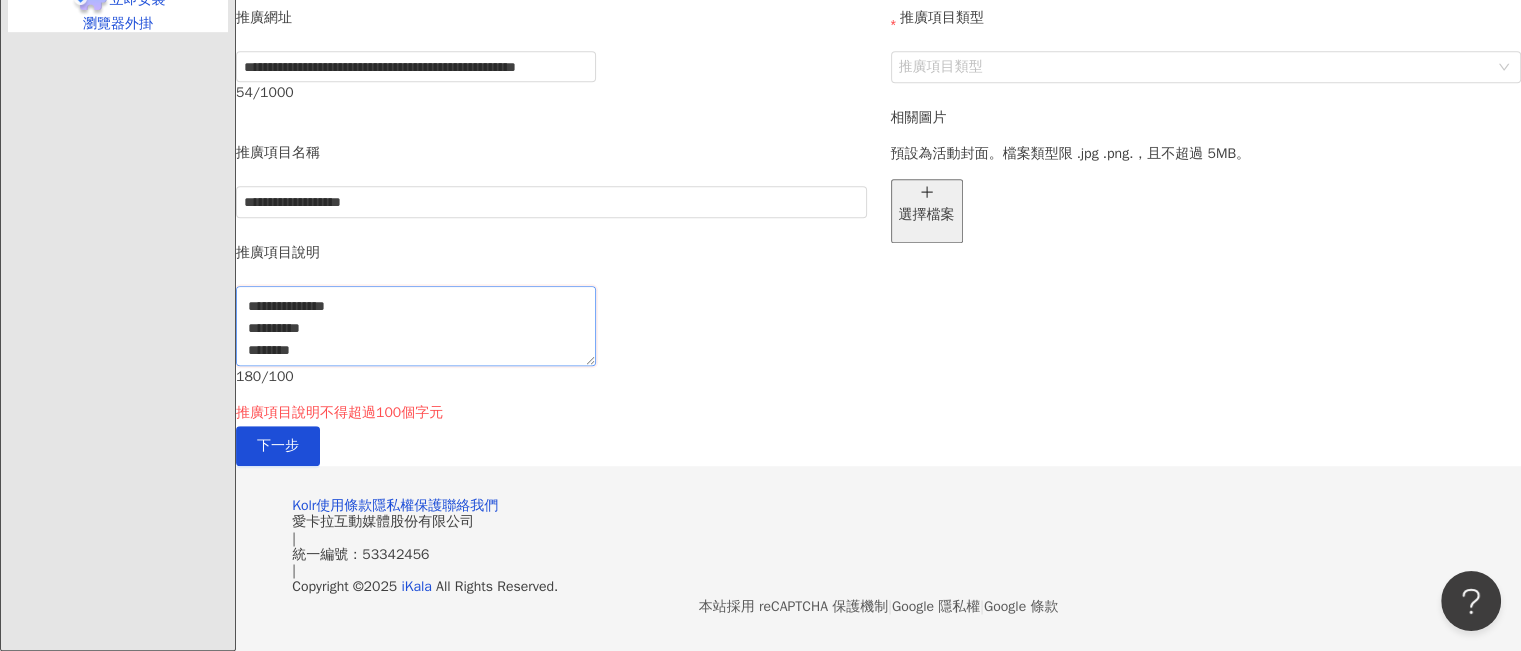 drag, startPoint x: 639, startPoint y: 286, endPoint x: 440, endPoint y: 155, distance: 238.24777 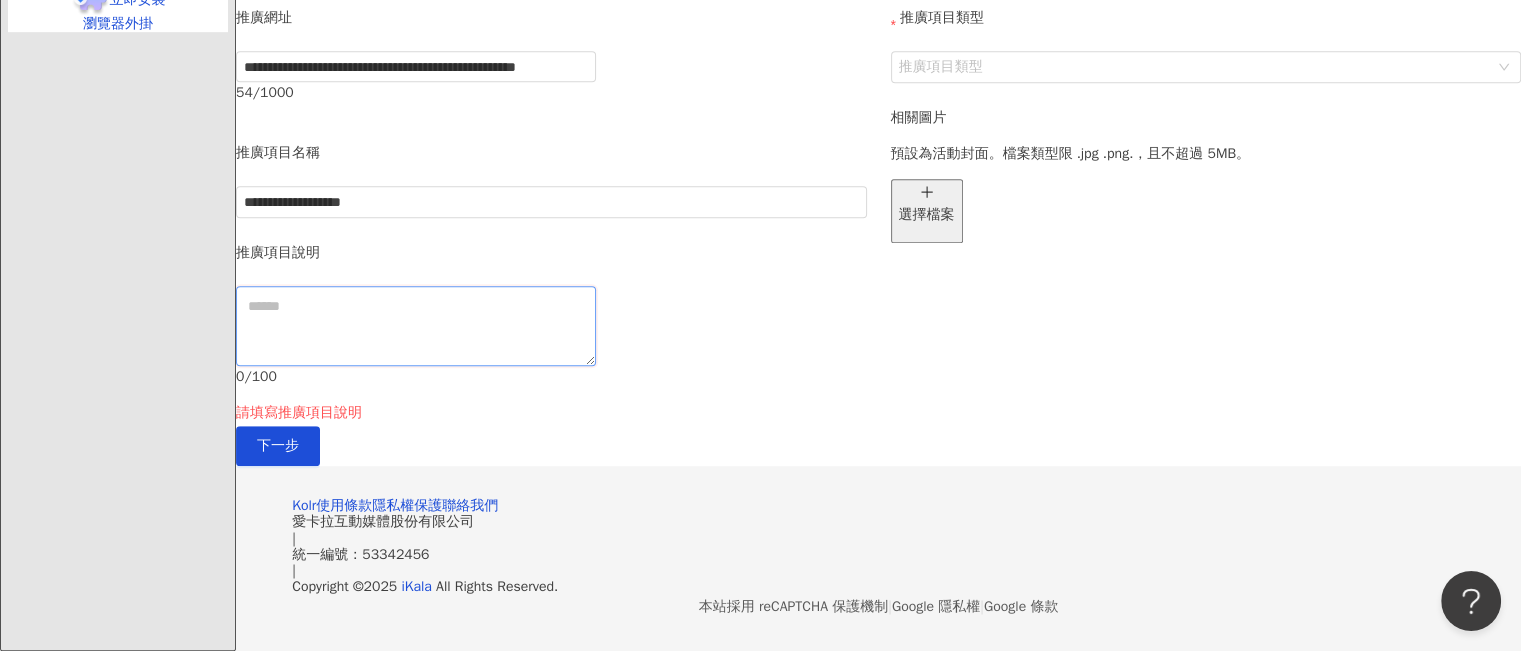 click at bounding box center (416, 326) 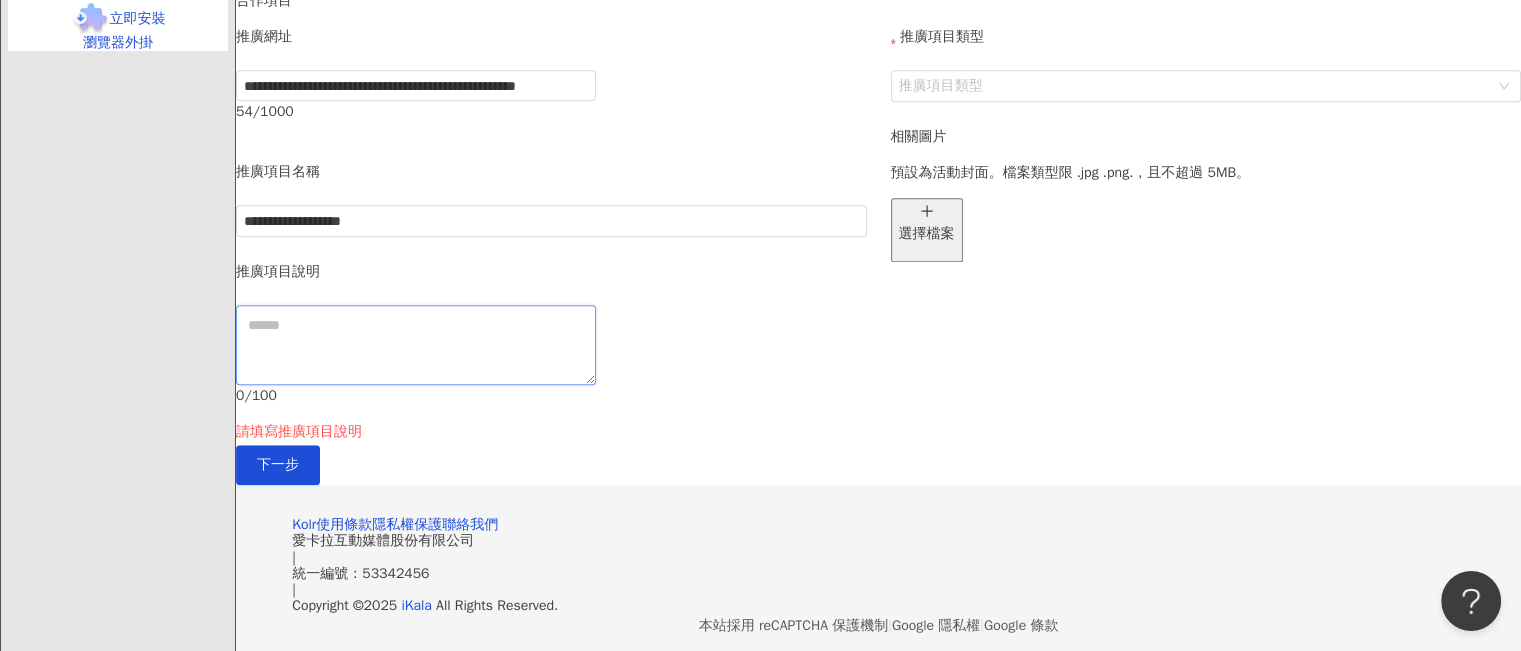 scroll, scrollTop: 1163, scrollLeft: 0, axis: vertical 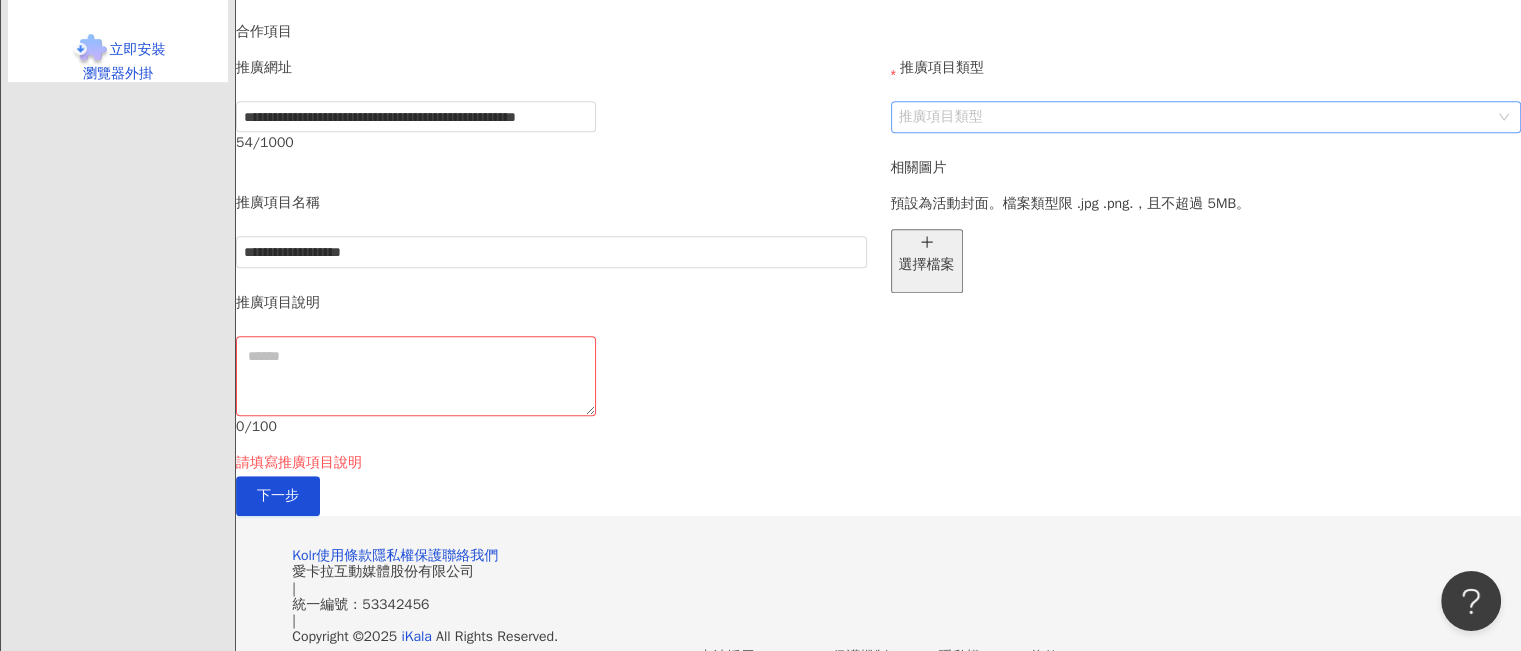 click on "推廣項目類型" at bounding box center (1196, 117) 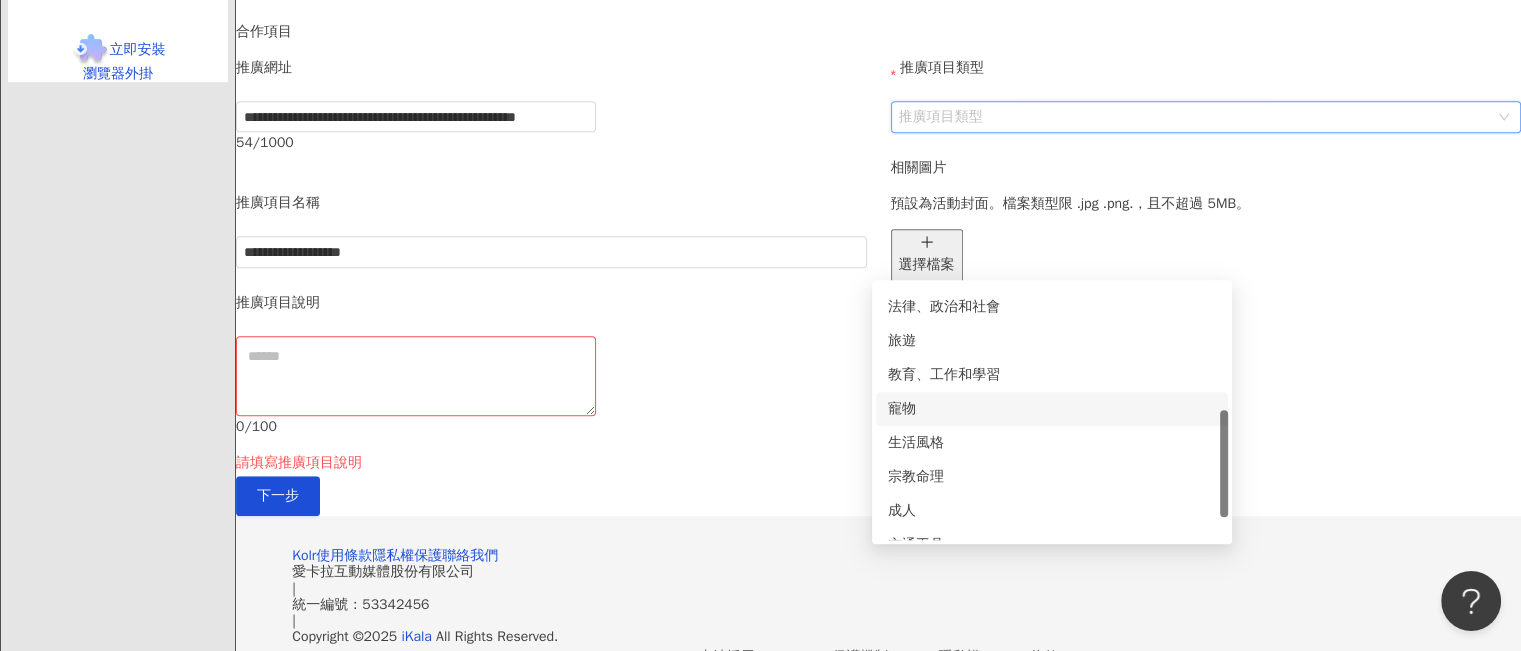 scroll, scrollTop: 356, scrollLeft: 0, axis: vertical 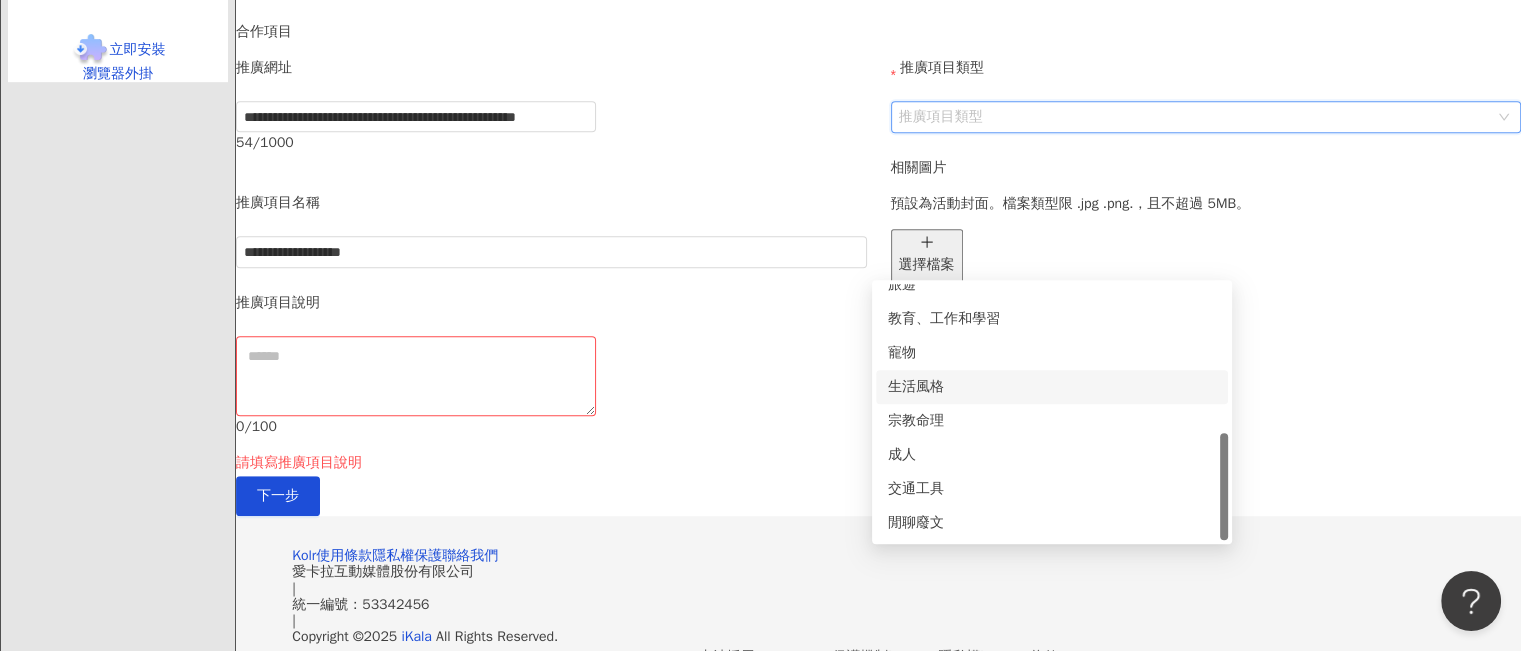 click on "生活風格" at bounding box center (1052, 387) 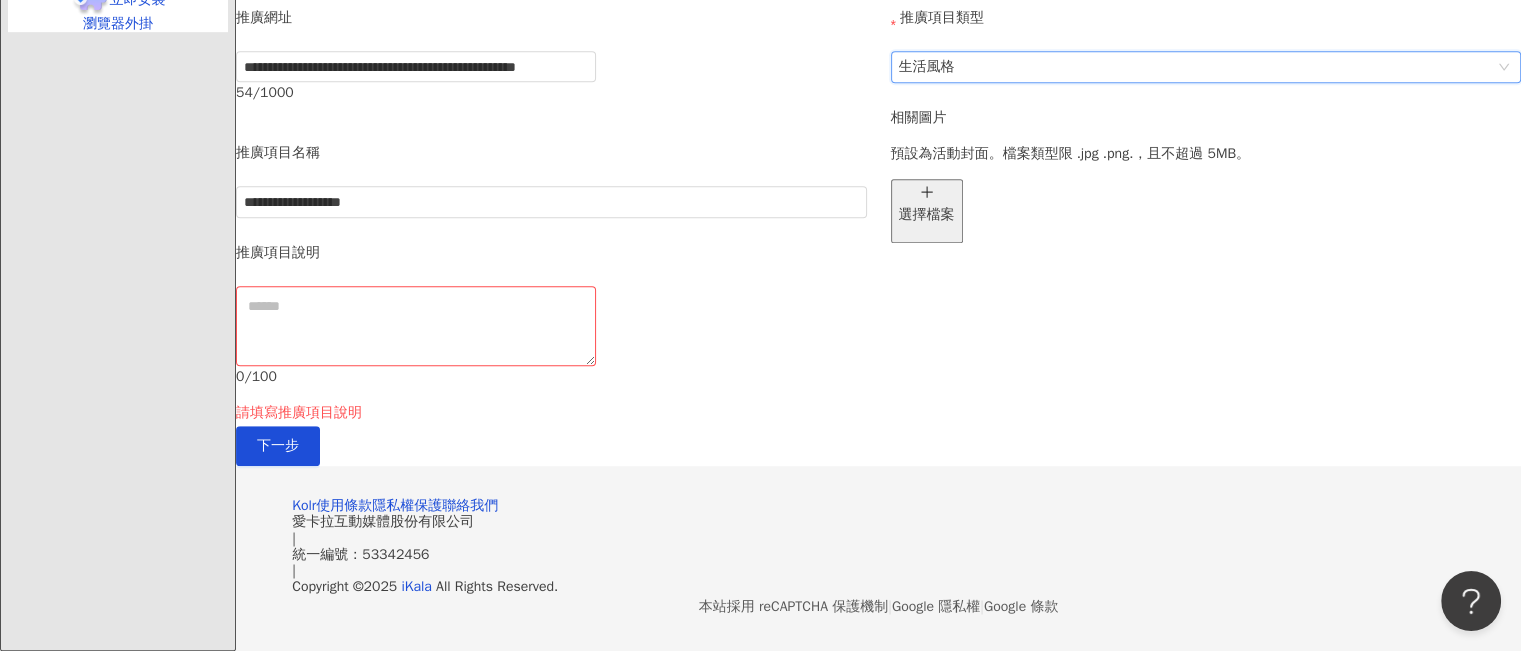 scroll, scrollTop: 1463, scrollLeft: 0, axis: vertical 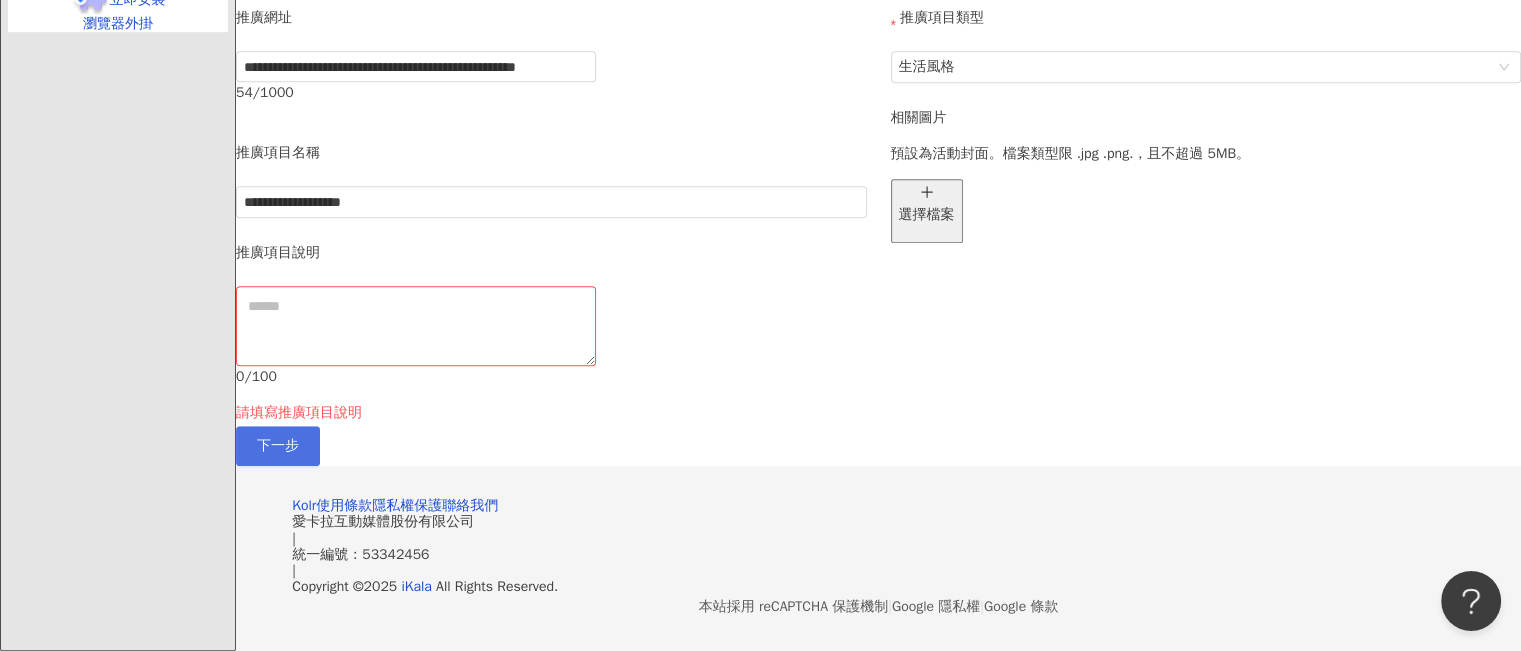 click on "下一步" at bounding box center [278, 446] 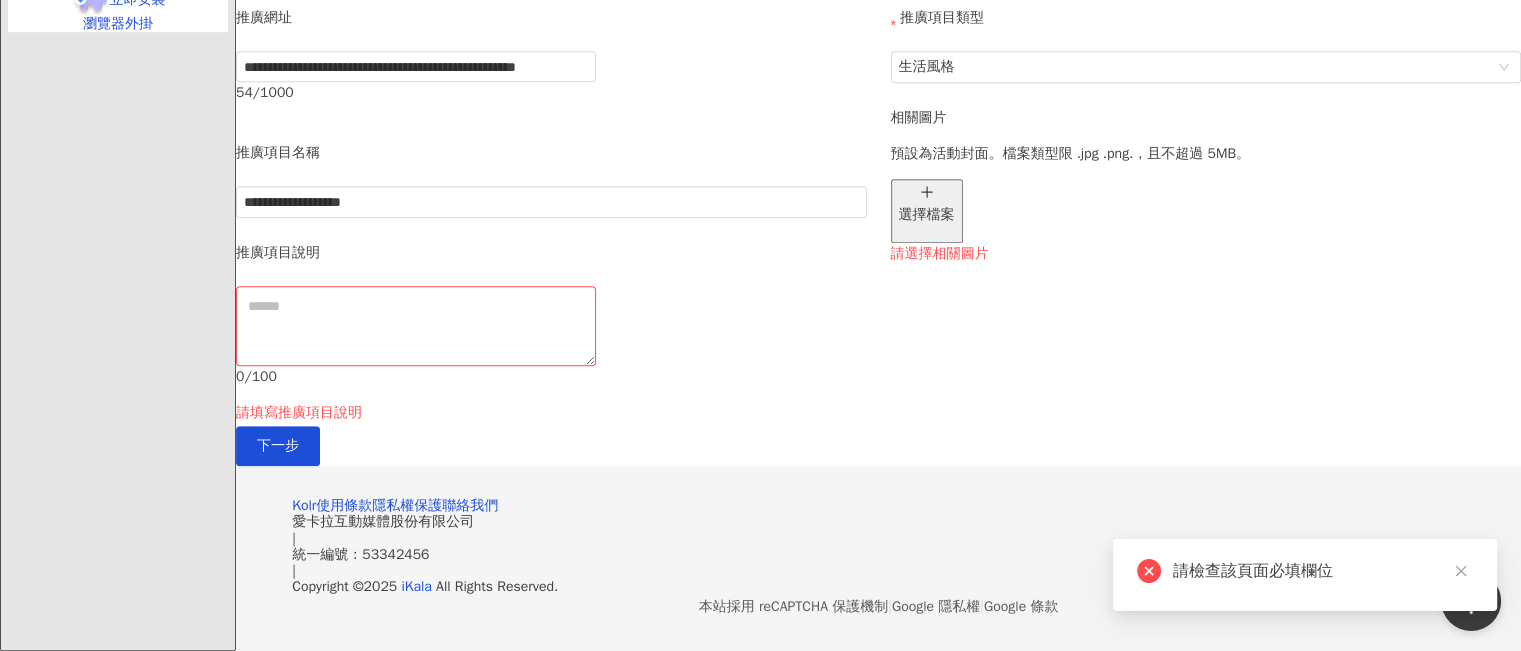 scroll, scrollTop: 1363, scrollLeft: 0, axis: vertical 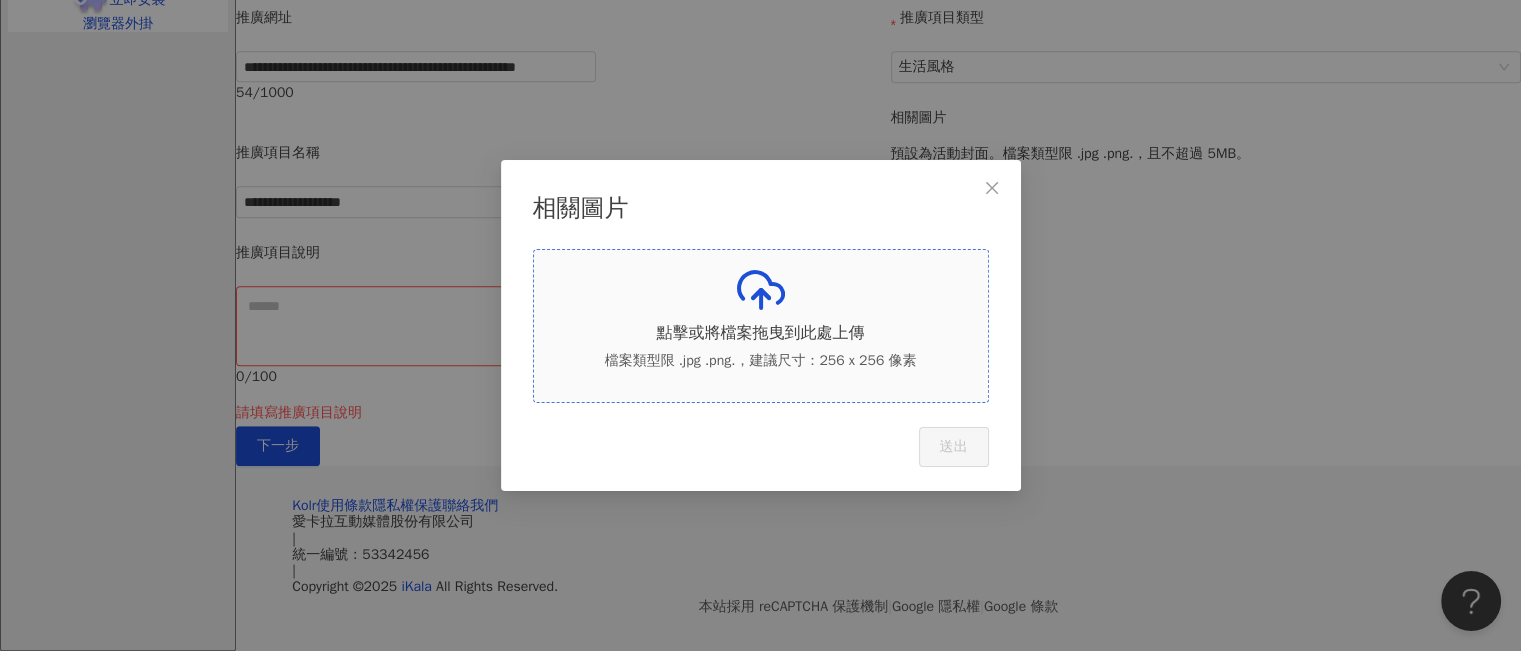 click on "點擊或將檔案拖曳到此處上傳" at bounding box center (761, 333) 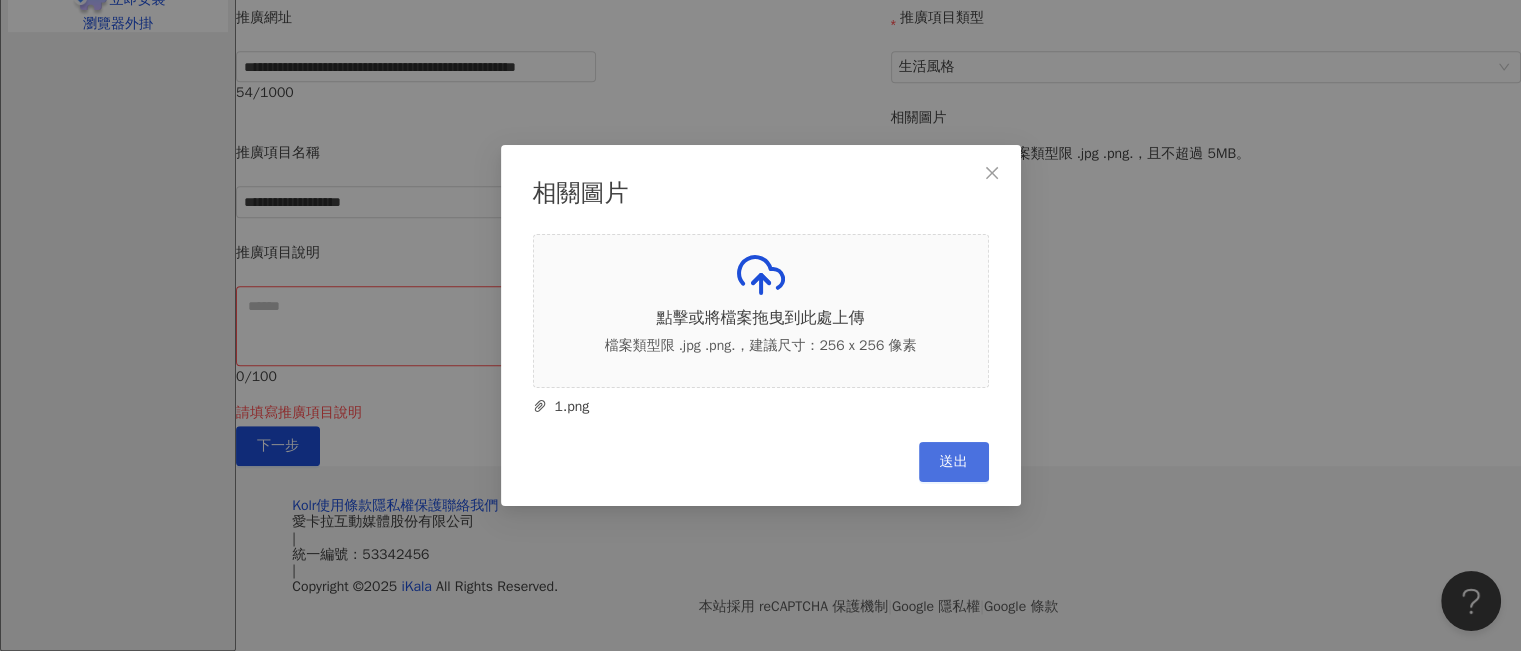 click on "送出" at bounding box center [954, 462] 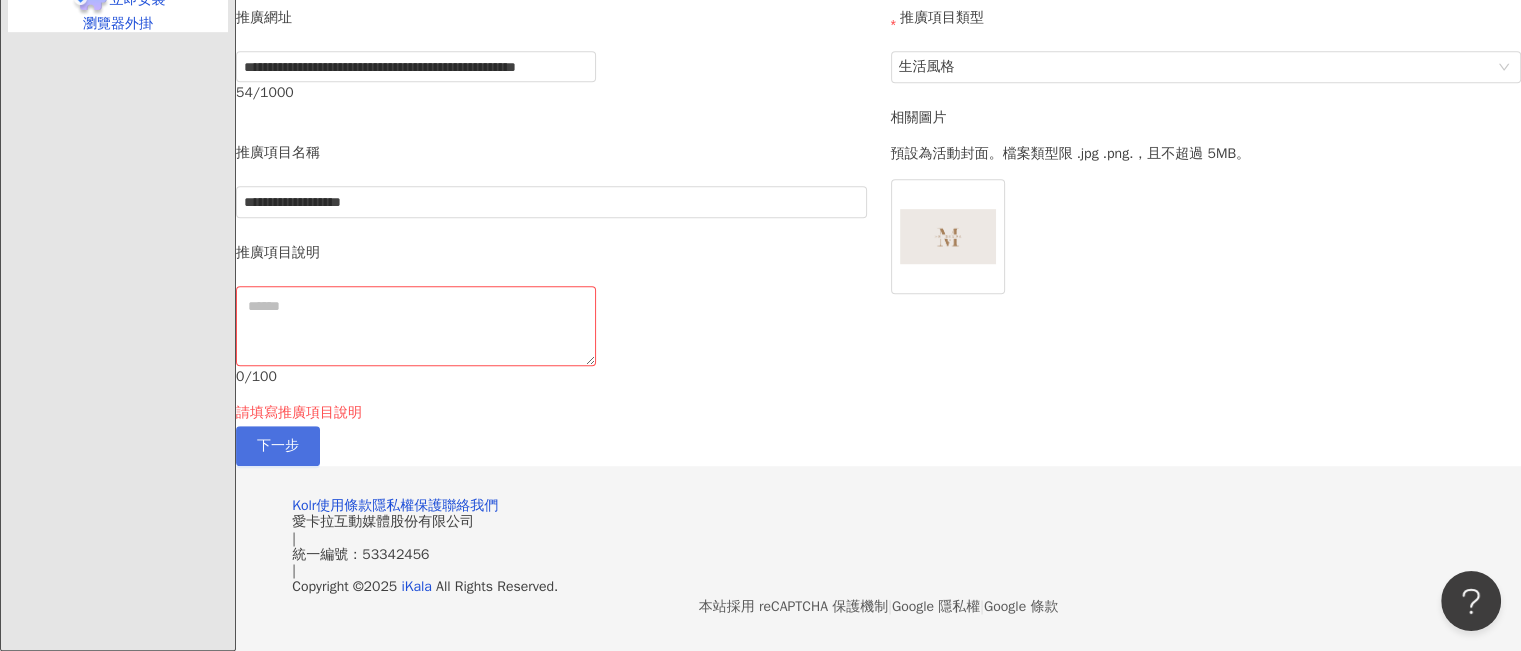 click on "下一步" at bounding box center [278, 446] 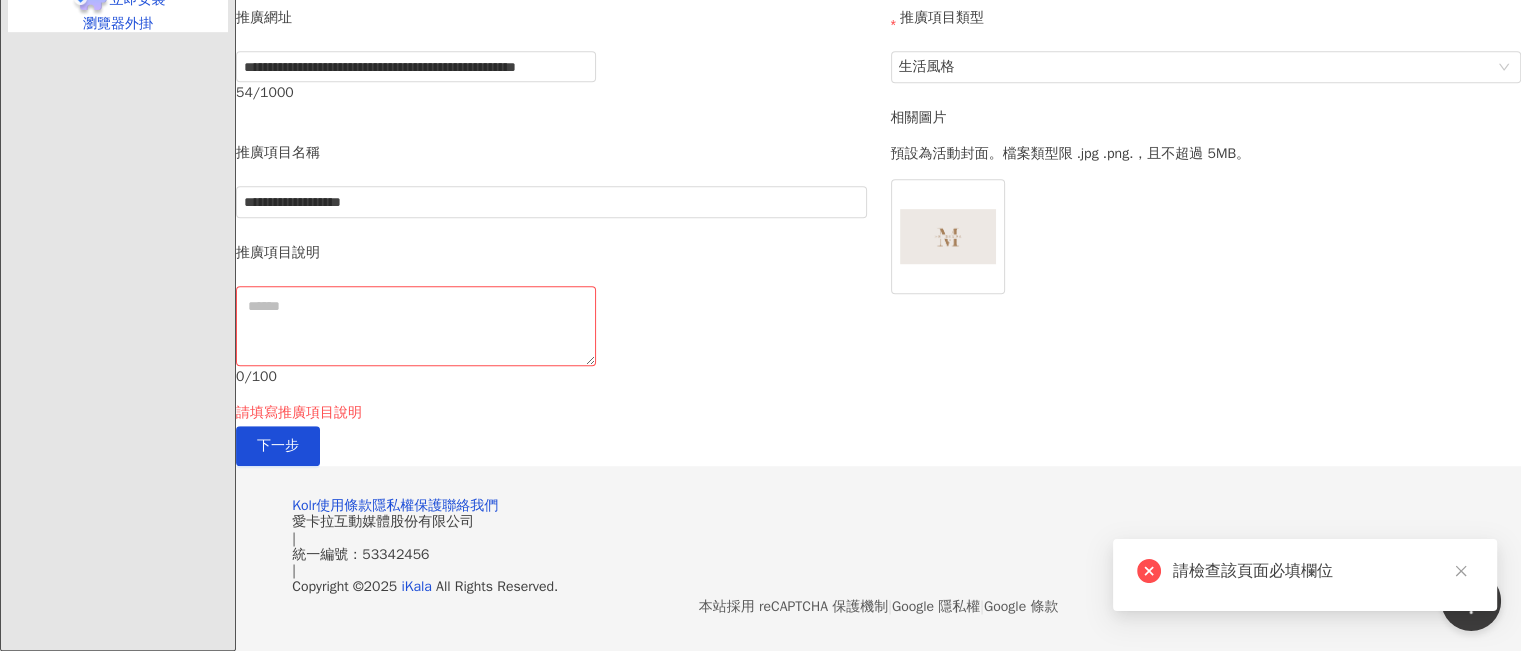 click on "**********" at bounding box center (878, 217) 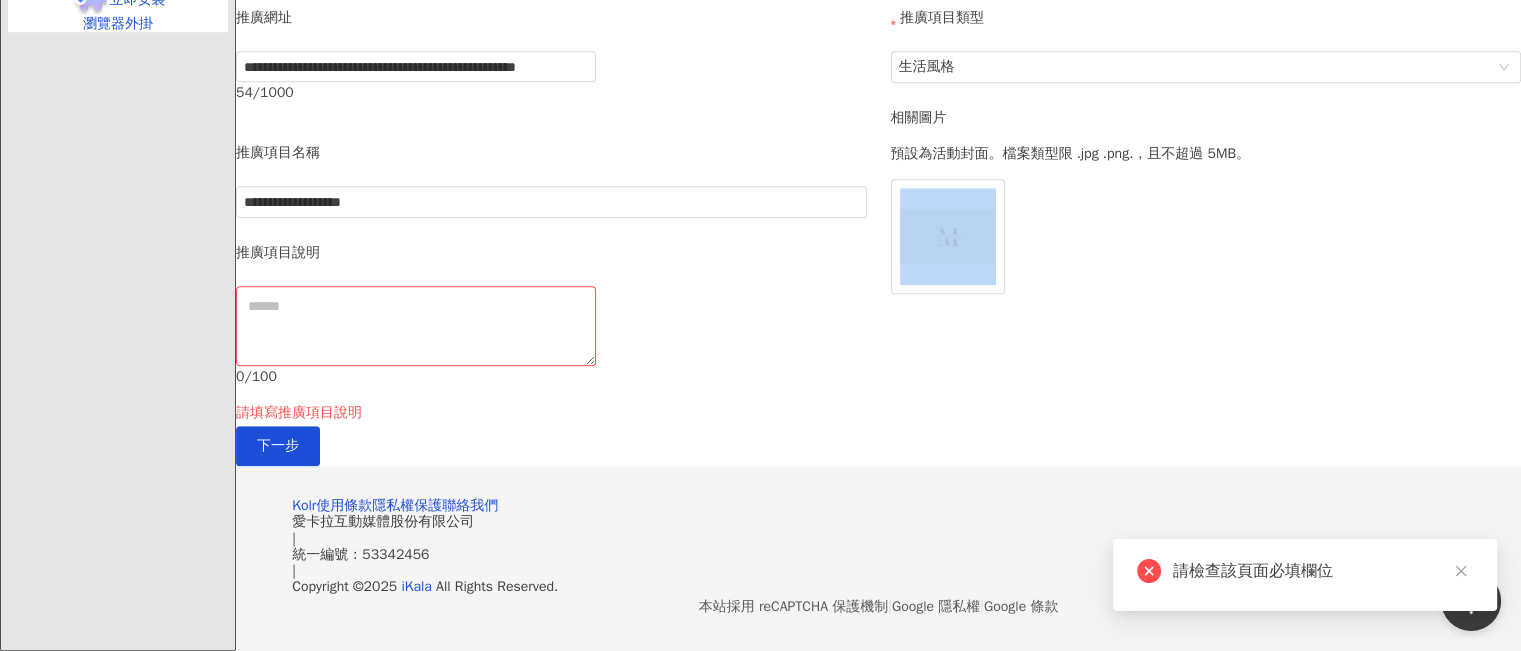 click on "推廣項目類型 生活風格 相關圖片 預設為活動封面。檔案類型限 .jpg .png.，且不超過 5MB。" at bounding box center [1206, 217] 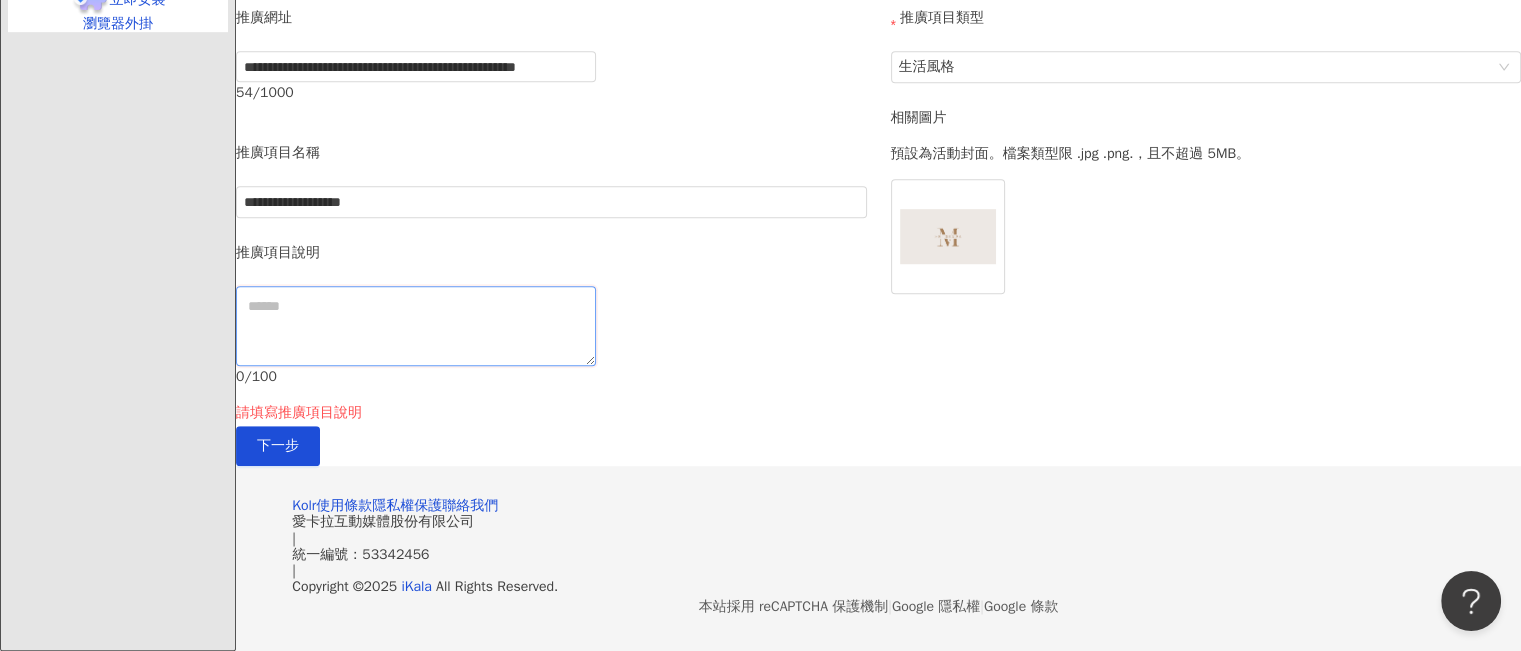 click at bounding box center [416, 326] 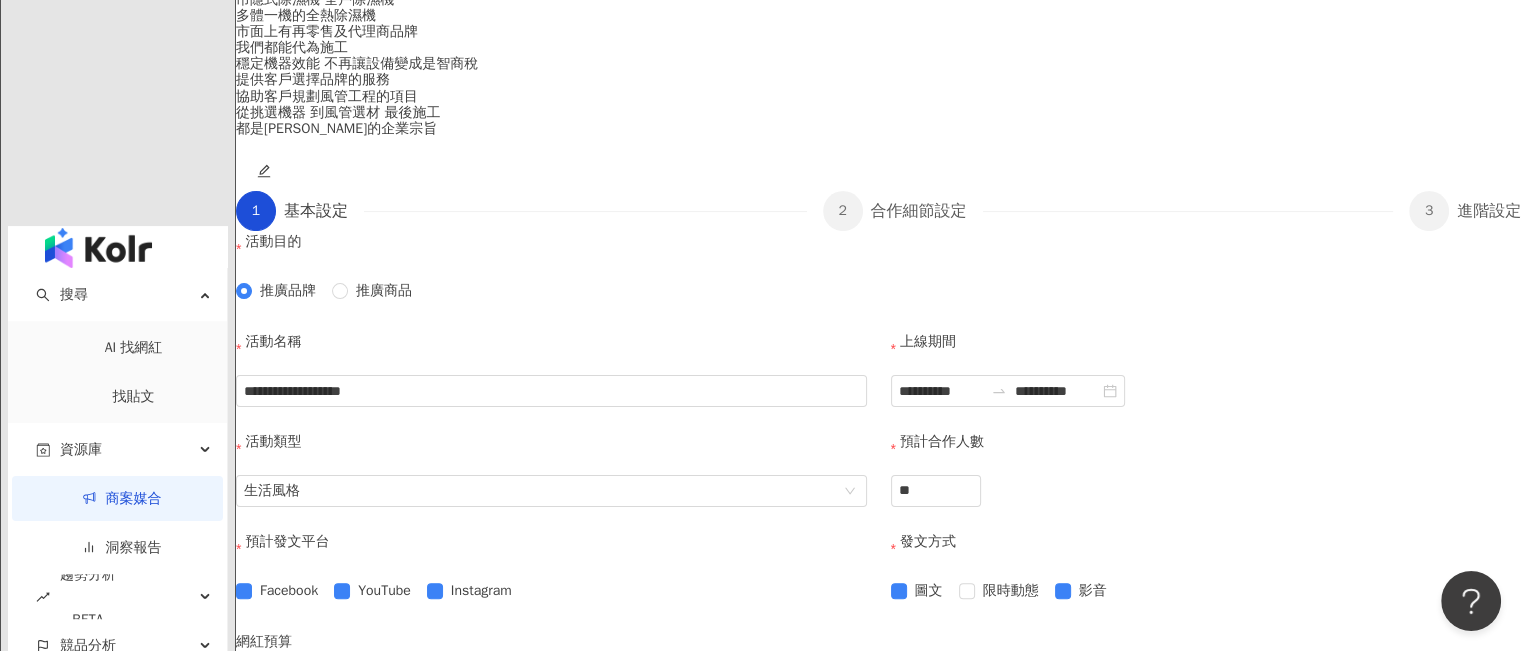 scroll, scrollTop: 263, scrollLeft: 0, axis: vertical 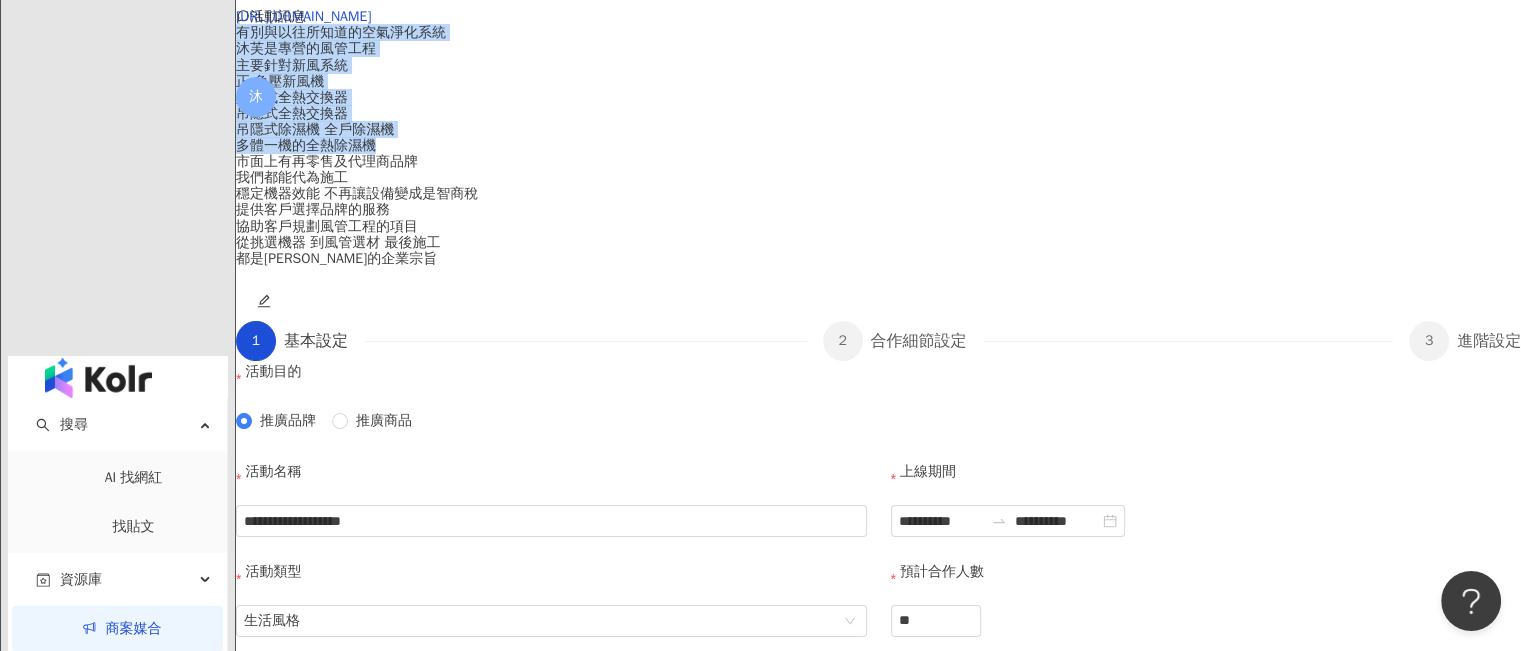 drag, startPoint x: 720, startPoint y: 308, endPoint x: 576, endPoint y: 173, distance: 197.3854 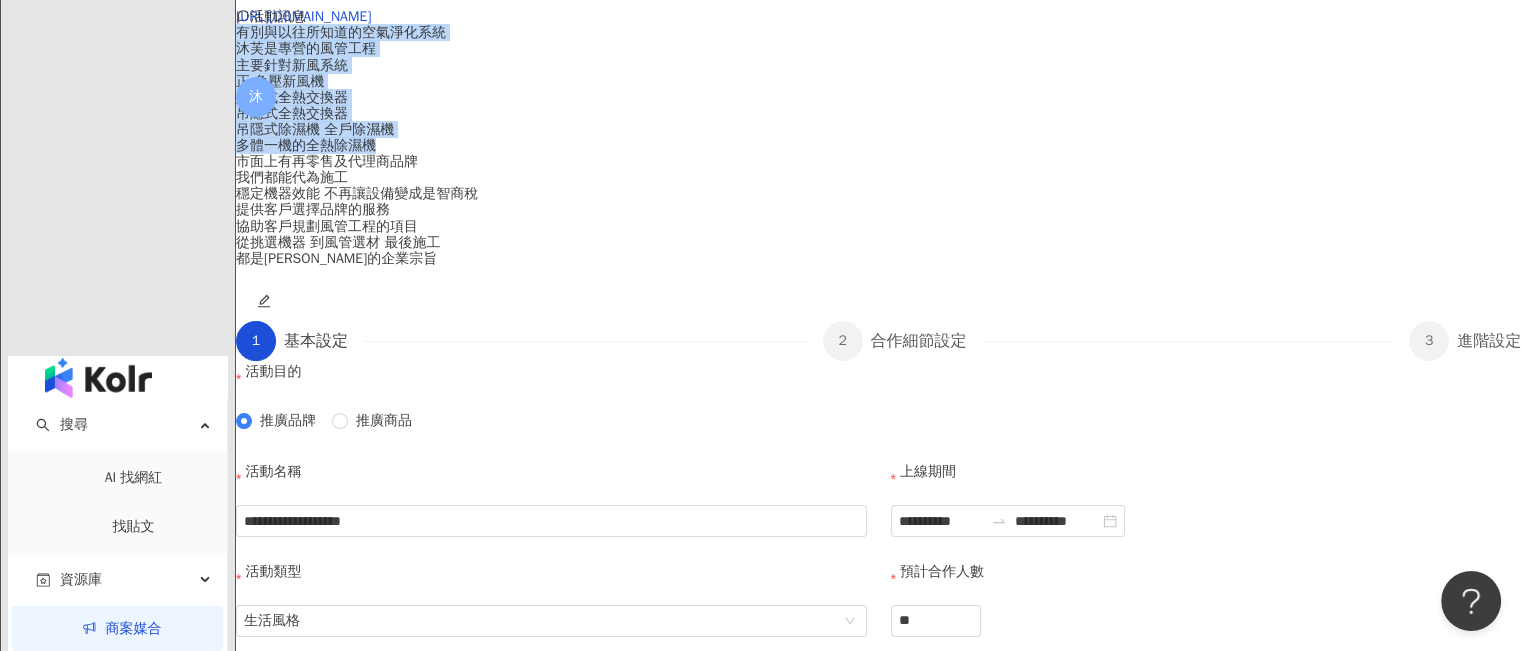 click on "沐芙工作區 [URL][DOMAIN_NAME] 有別與以往所知道的空氣淨化系統
沐芙是專營的風管工程
主要針對新風系統
正.負壓新風機
壁掛式全熱交換器
吊隱式全熱交換器
吊隱式除濕機 全戶除濕機
多體一機的全熱除濕機
市面上有再零售及代理商品牌
我們都能代為施工
穩定機器效能 不再讓設備變成是智商稅
提供客戶選擇品牌的服務
協助客戶規劃風管工程的項目
從挑選機器 到風管選材 最後施工
都是[PERSON_NAME]的企業宗旨" at bounding box center [878, 110] 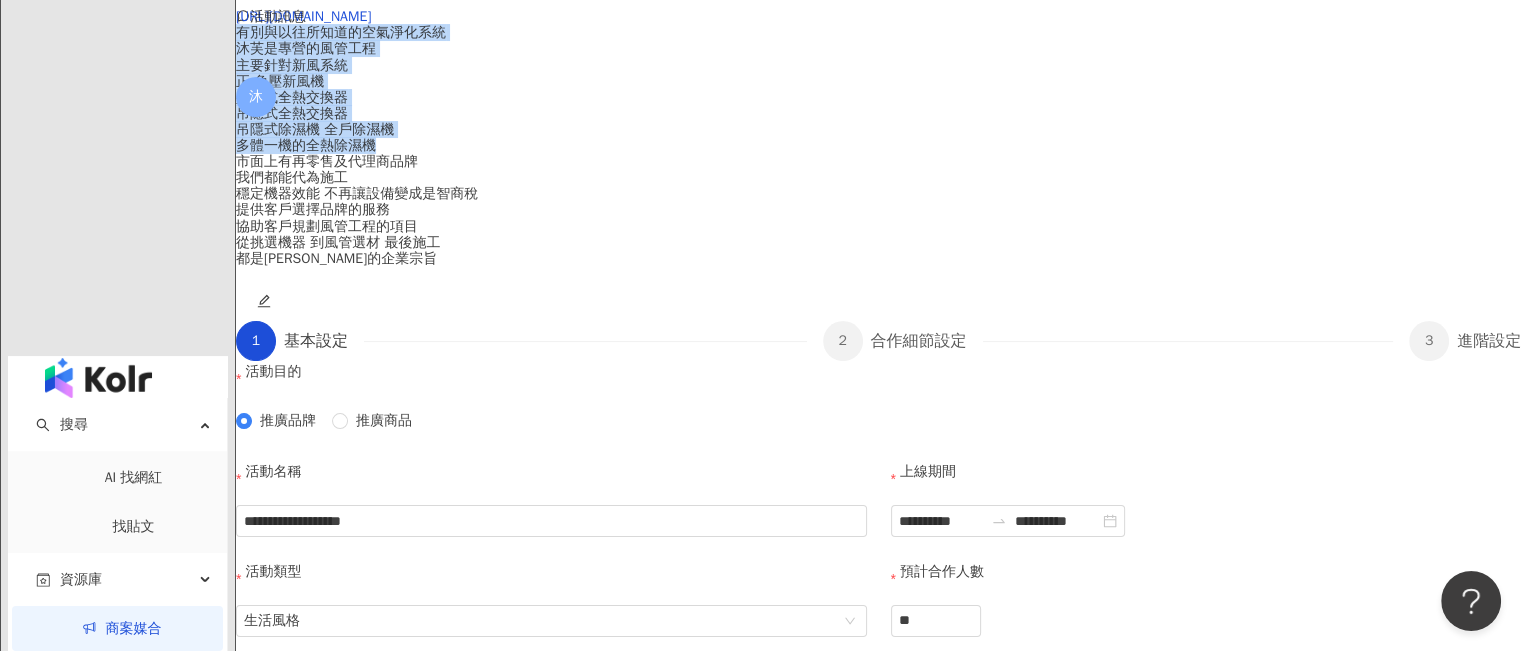 copy on "有別與以往所知道的空氣淨化系統
沐芙是專營的風管工程
主要針對新風系統
正.負壓新風機
壁掛式全熱交換器
吊隱式全熱交換器
吊隱式除濕機 全戶除濕機
多體一機的全熱除濕機" 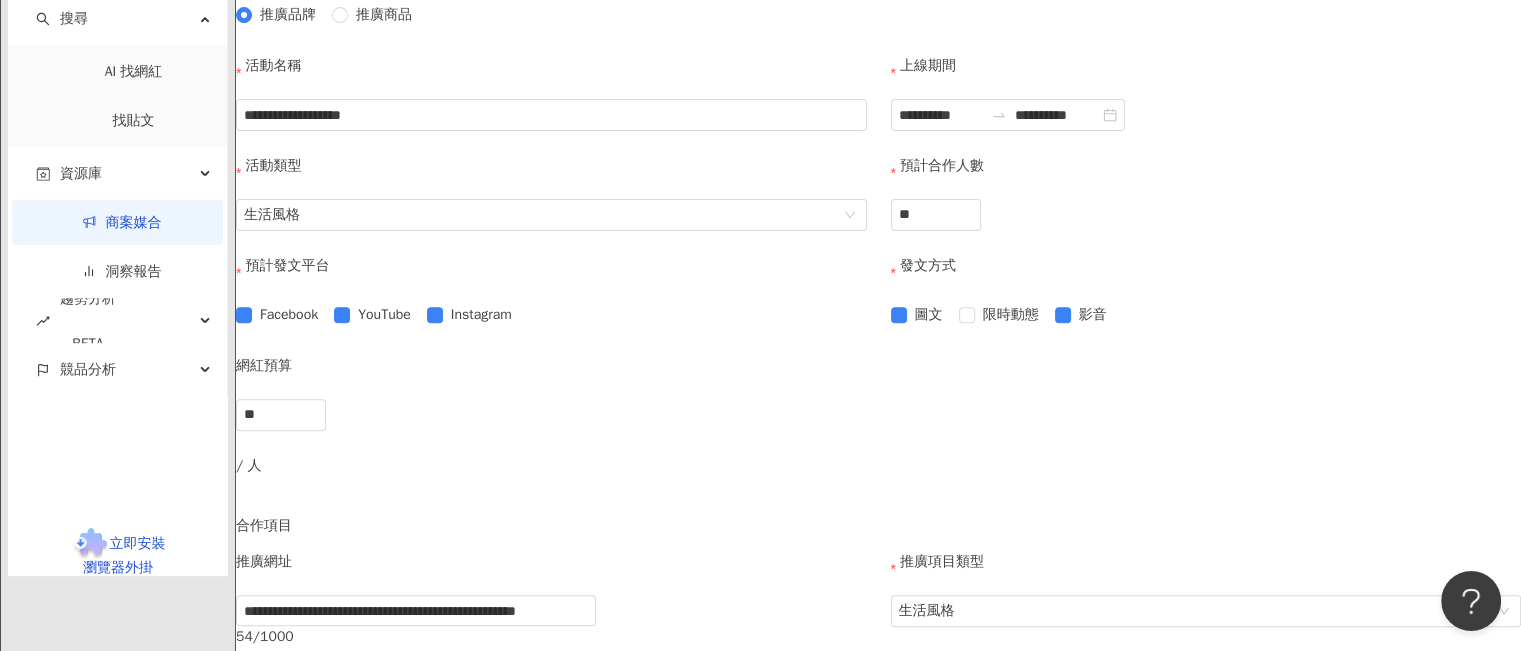 scroll, scrollTop: 1063, scrollLeft: 0, axis: vertical 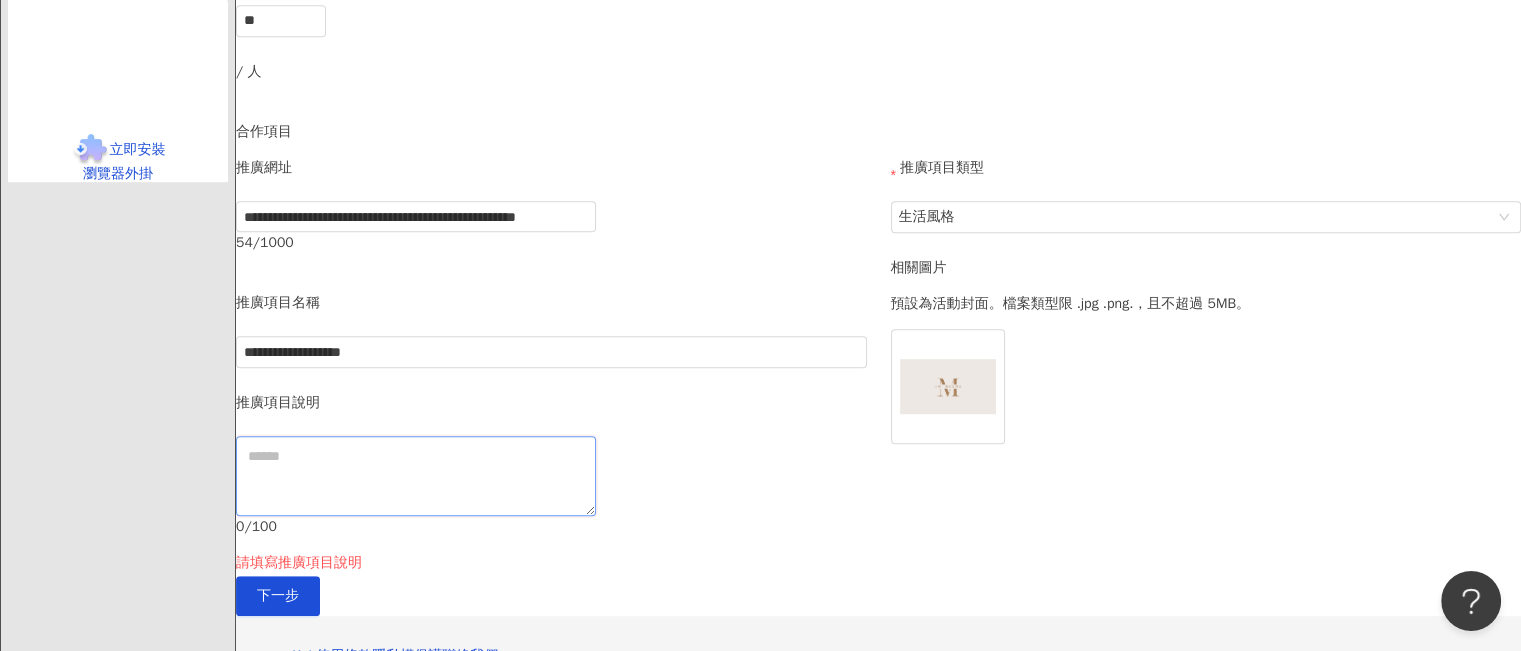 click at bounding box center [416, 476] 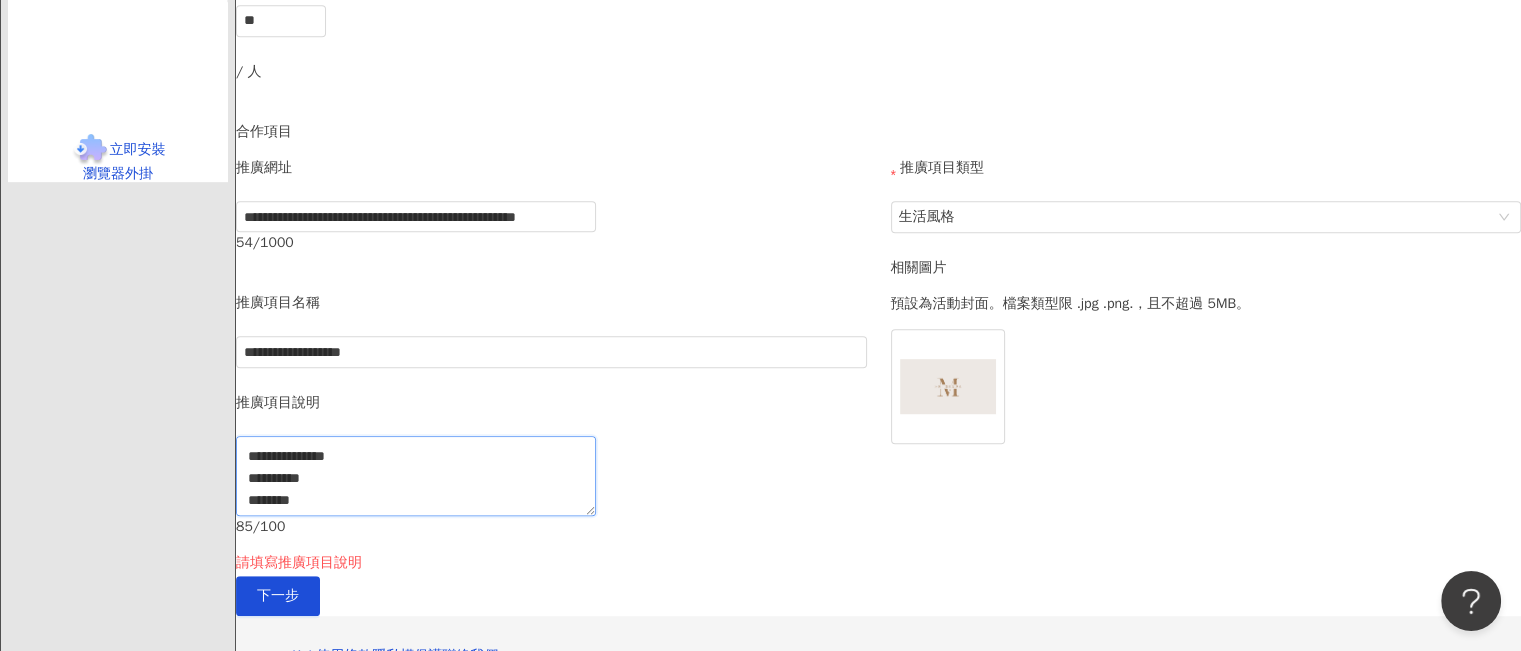 scroll, scrollTop: 104, scrollLeft: 0, axis: vertical 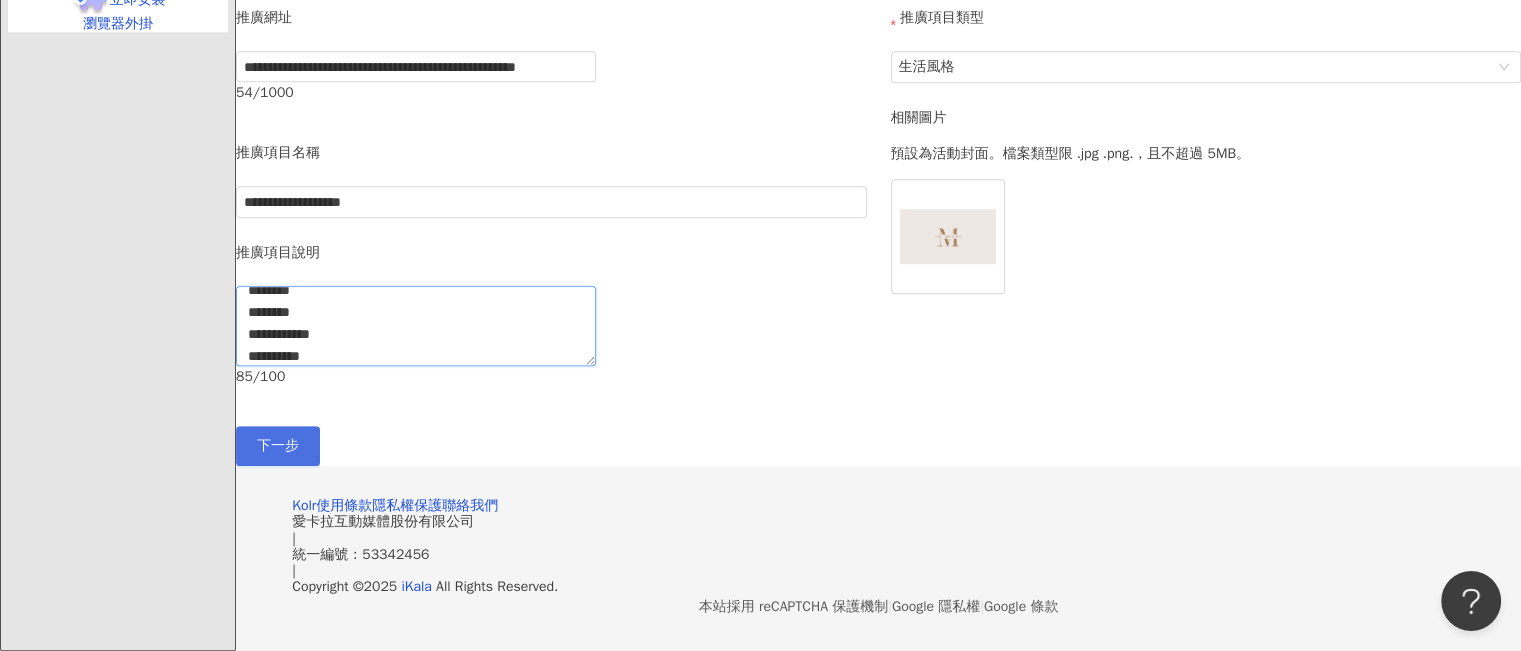 type on "**********" 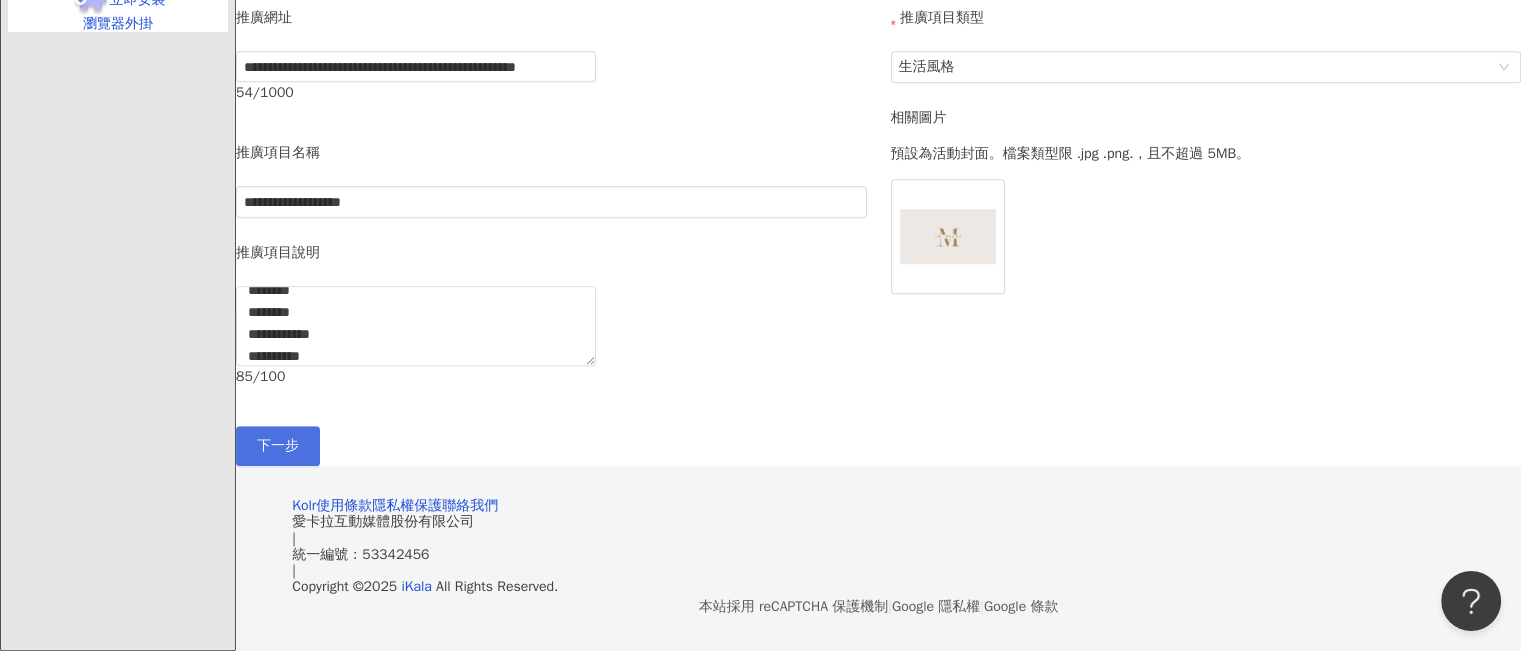 click on "下一步" at bounding box center [278, 446] 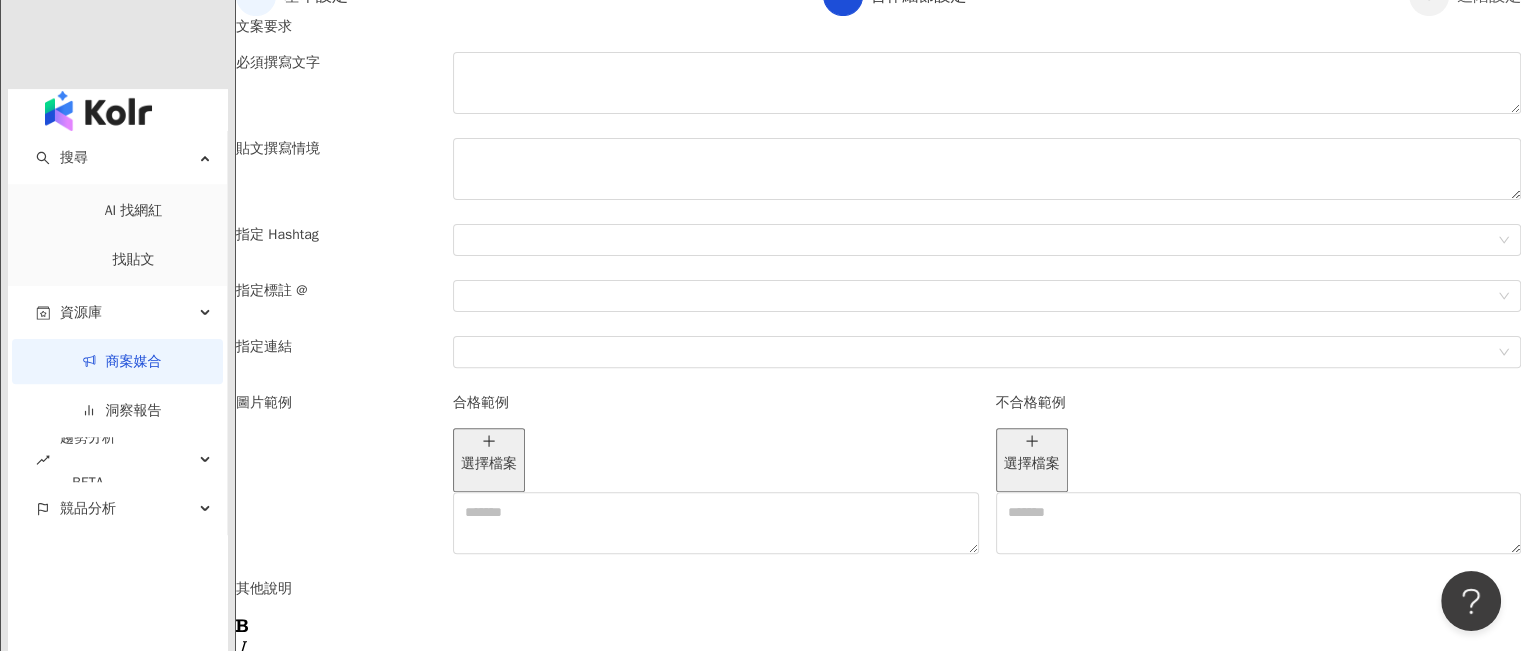 scroll, scrollTop: 726, scrollLeft: 0, axis: vertical 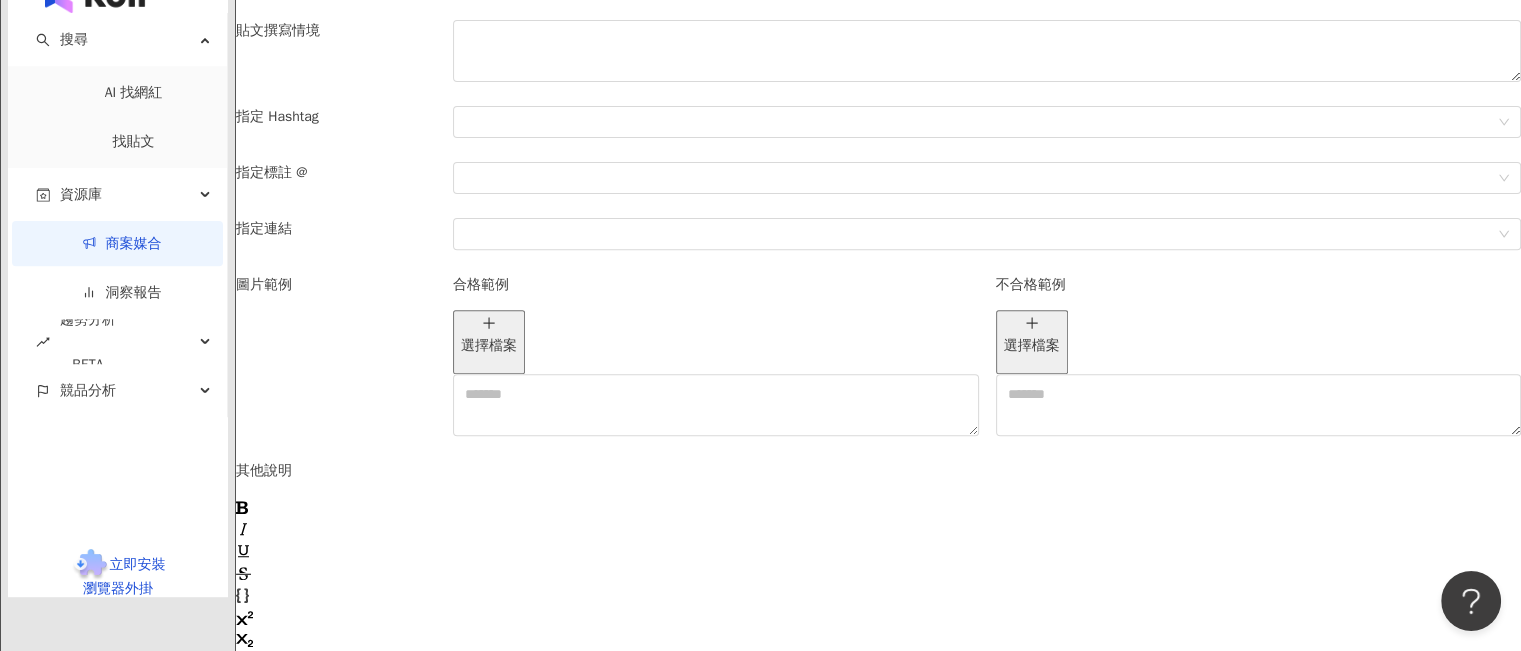 click at bounding box center (987, -35) 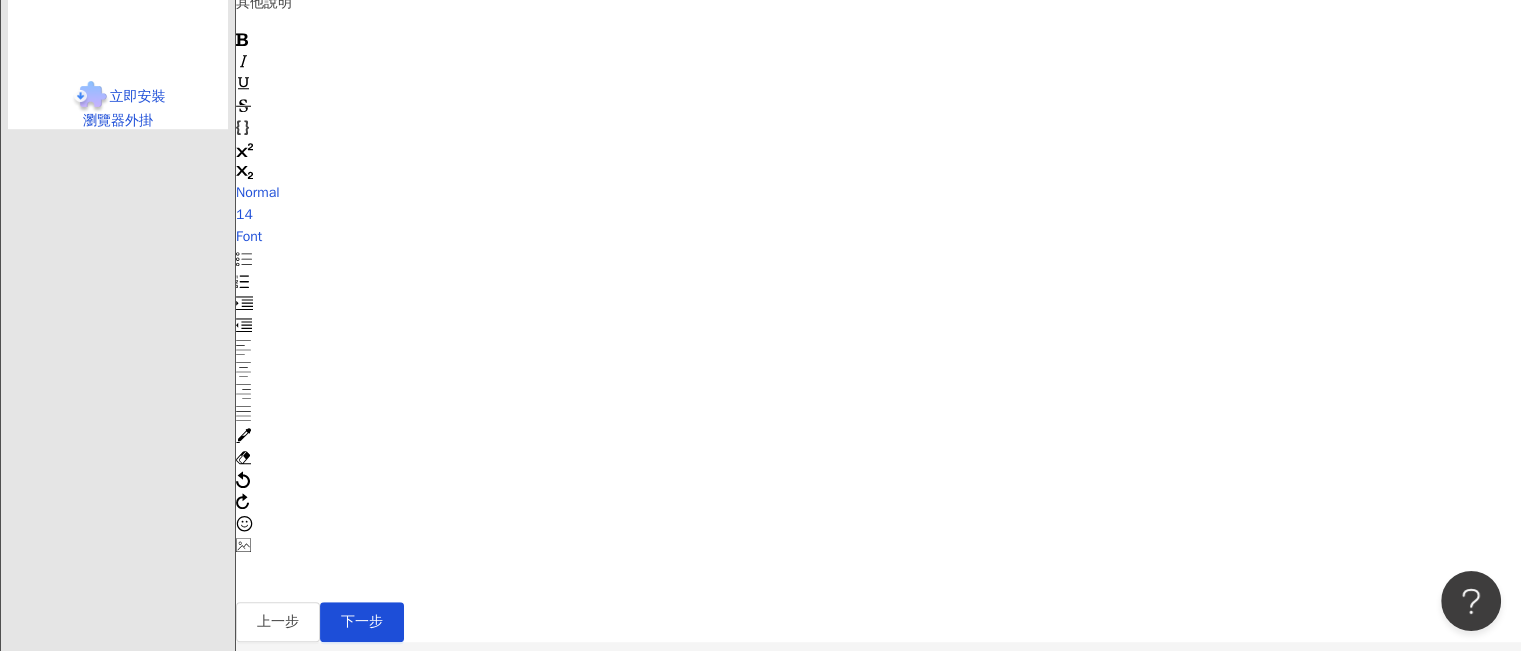 scroll, scrollTop: 1326, scrollLeft: 0, axis: vertical 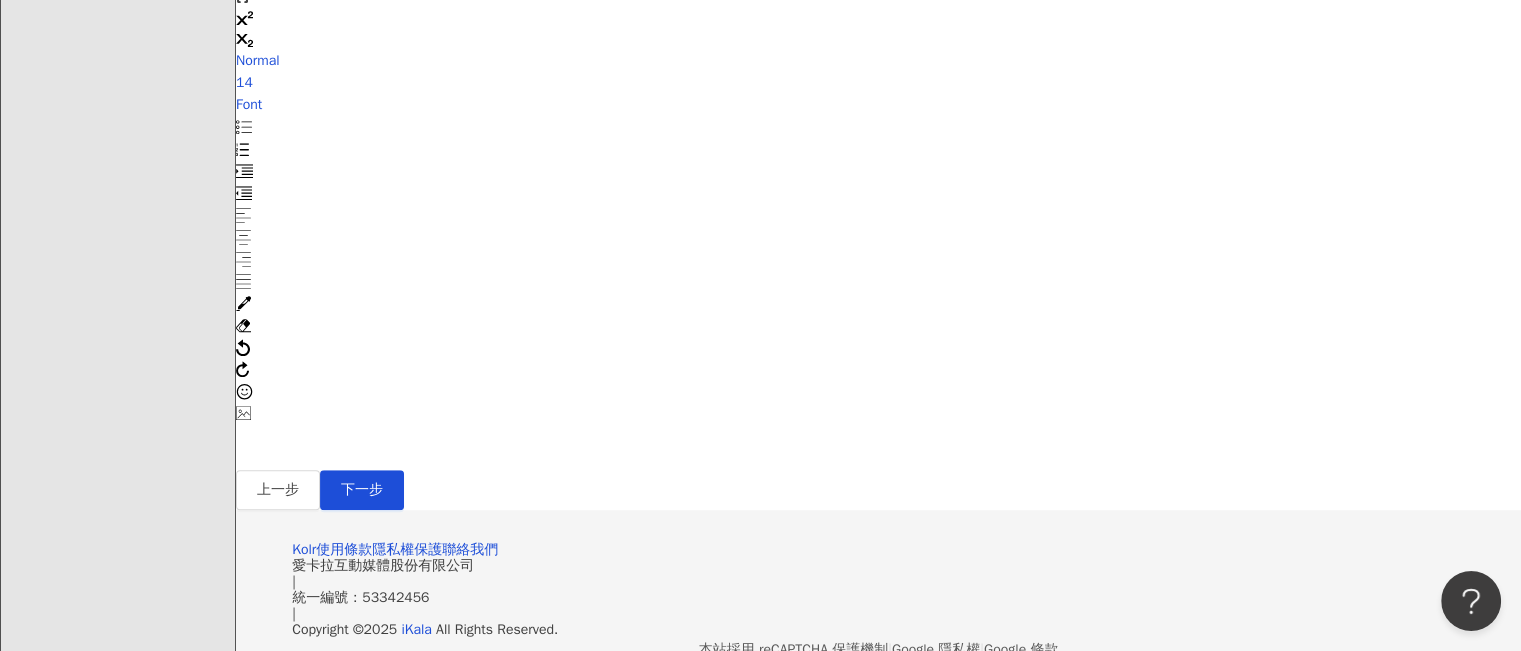 click at bounding box center [878, 435] 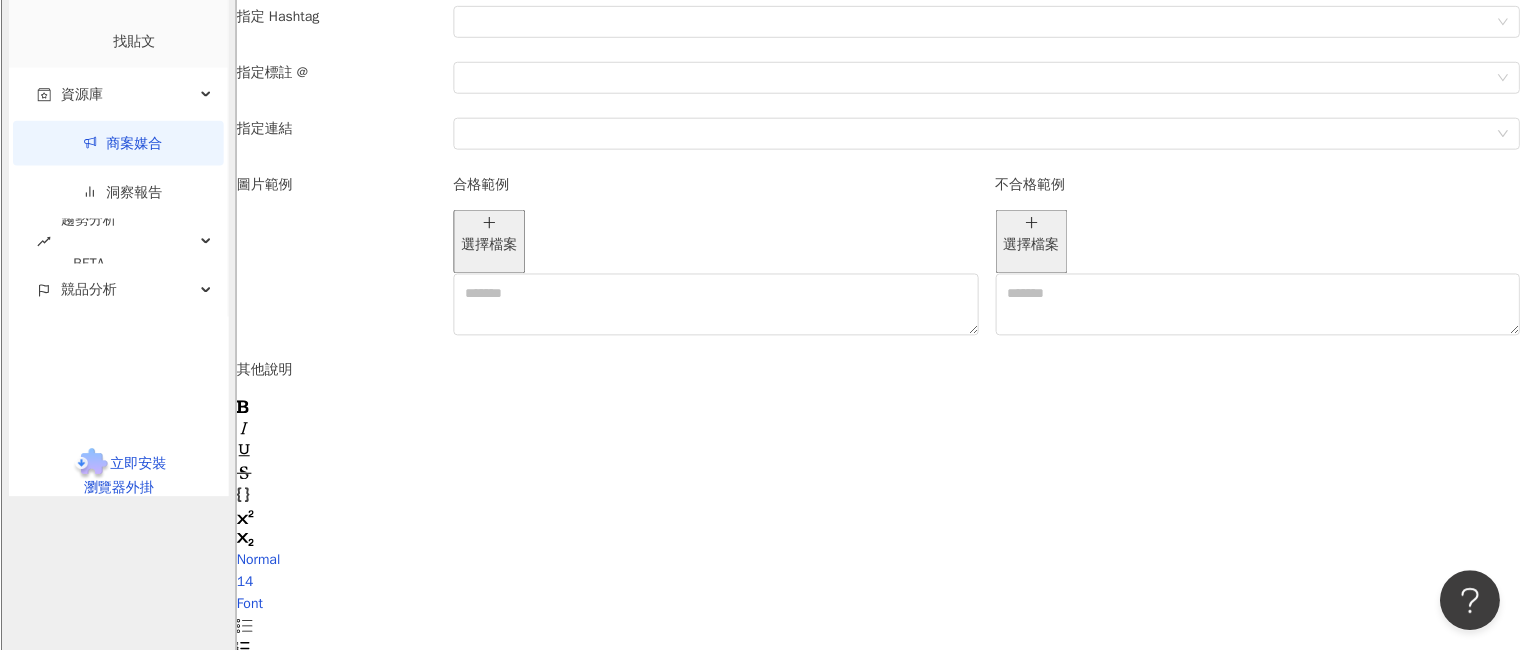 scroll, scrollTop: 726, scrollLeft: 0, axis: vertical 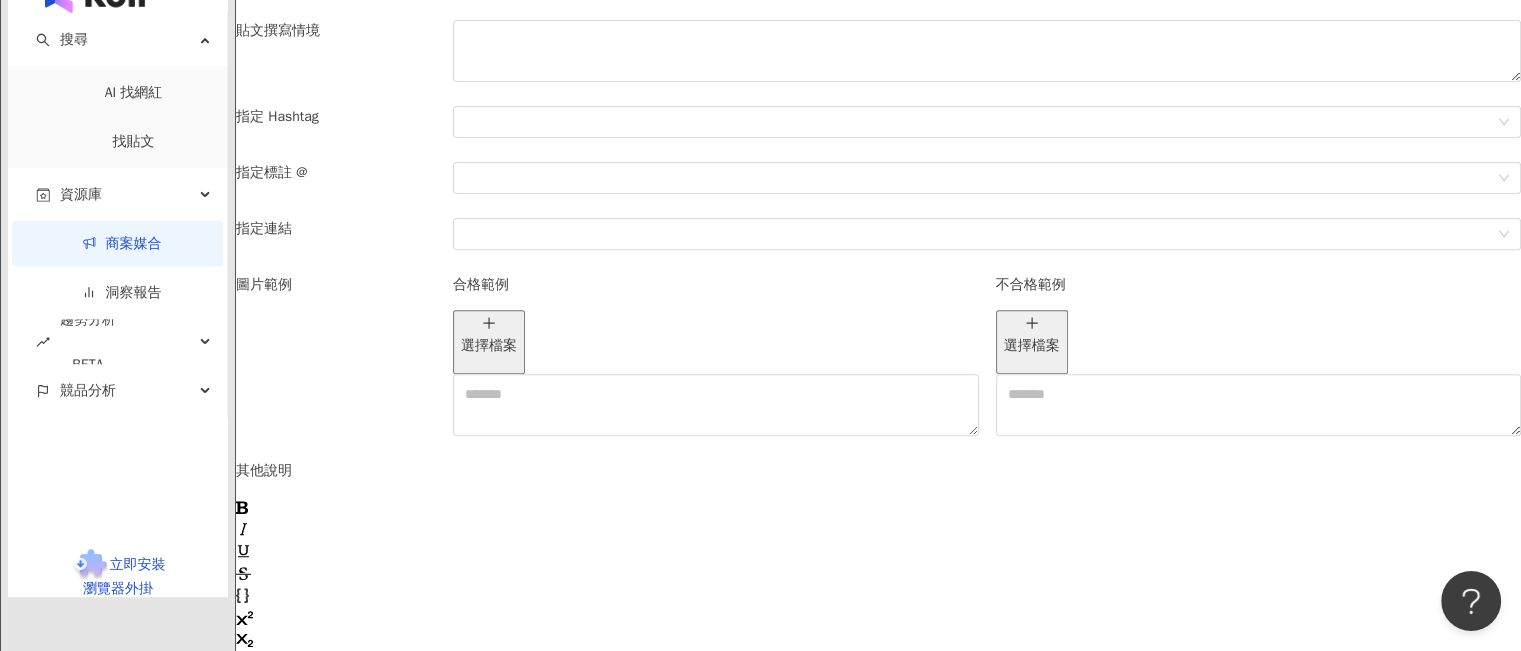 click at bounding box center [987, -35] 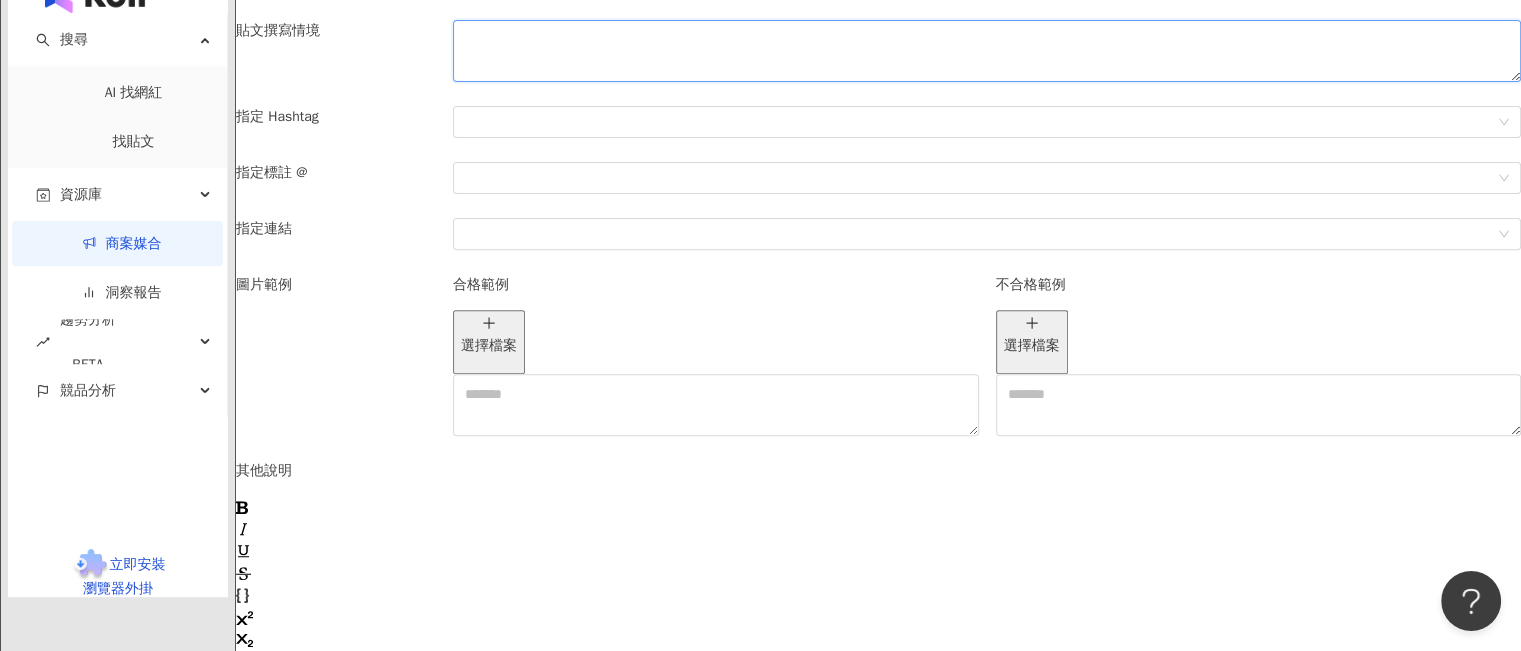 click at bounding box center (987, 51) 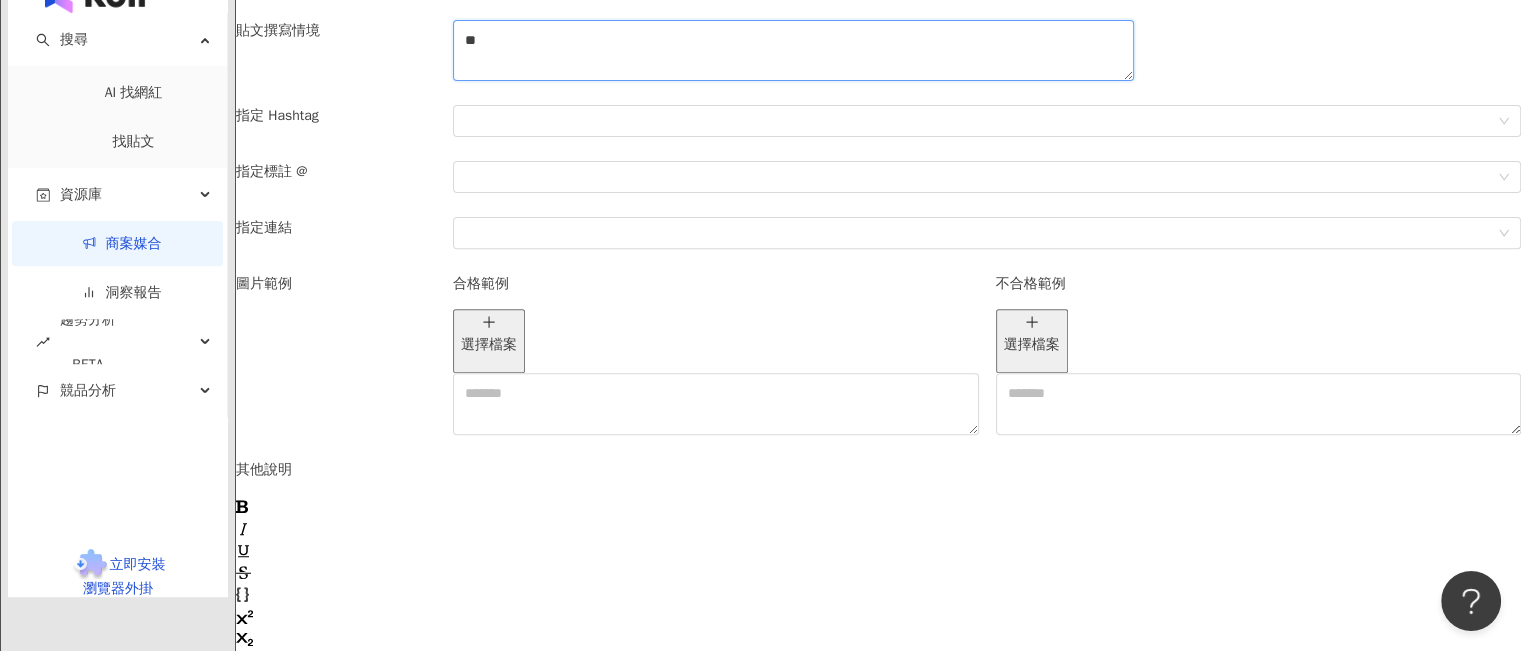 type on "*" 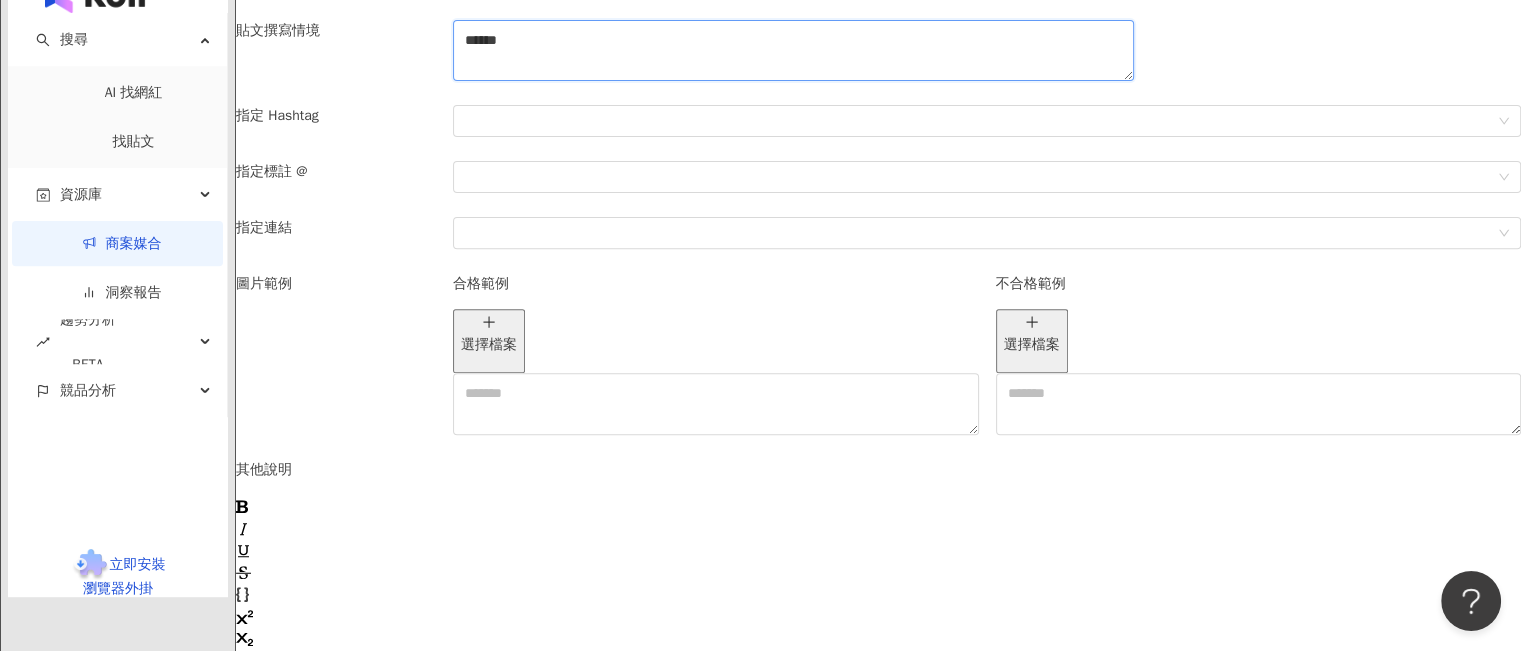type on "******" 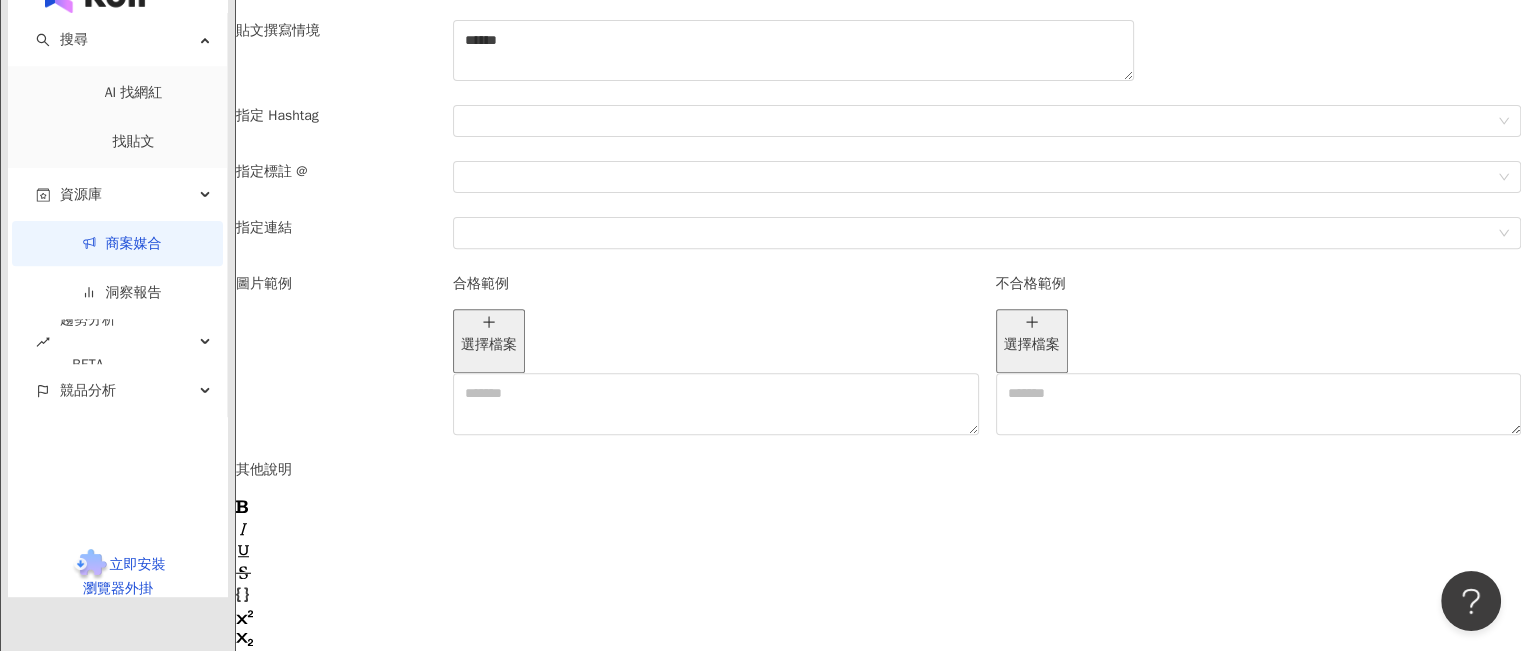 click on "文案要求 必須撰寫文字 貼文撰寫情境 ****** 指定 Hashtag   指定標註 @   指定連結   圖片範例 合格範例 選擇檔案 不合格範例 選擇檔案 其他說明 Normal 14 Font" at bounding box center (878, 472) 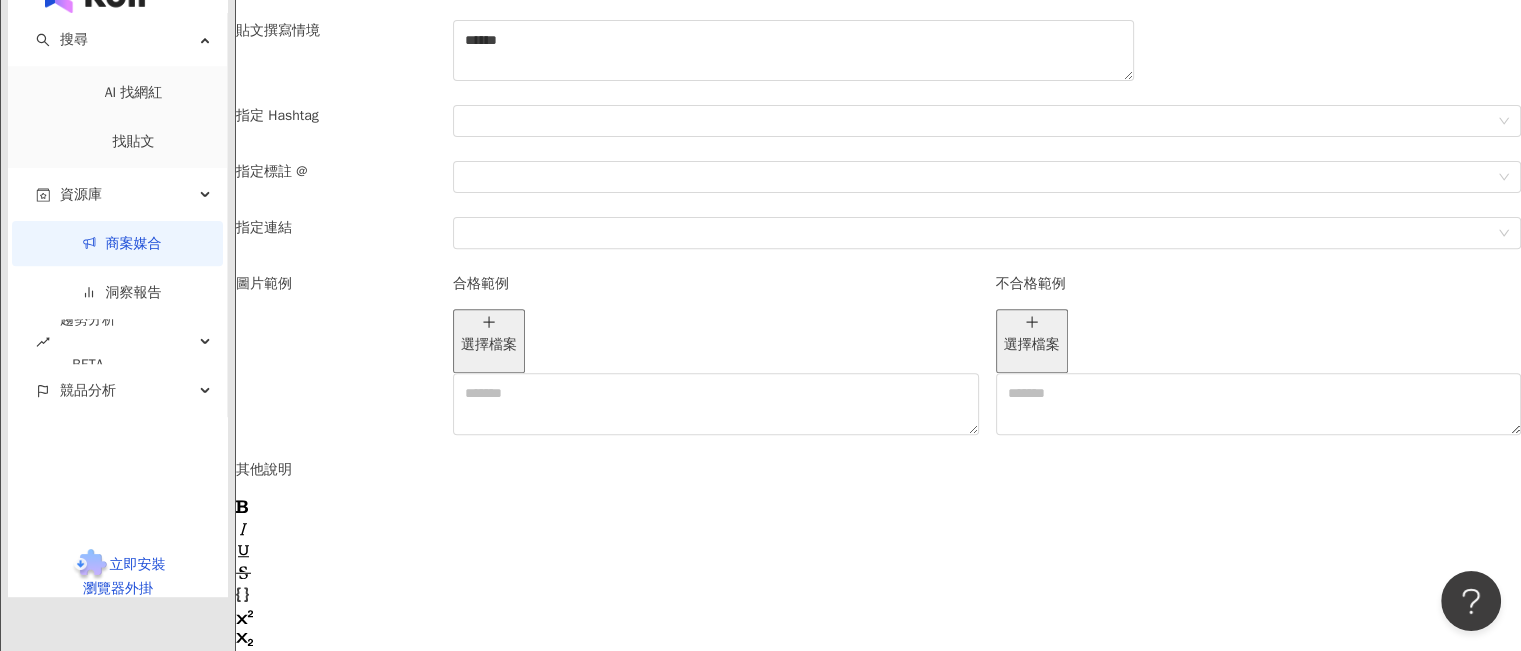 click at bounding box center (987, 121) 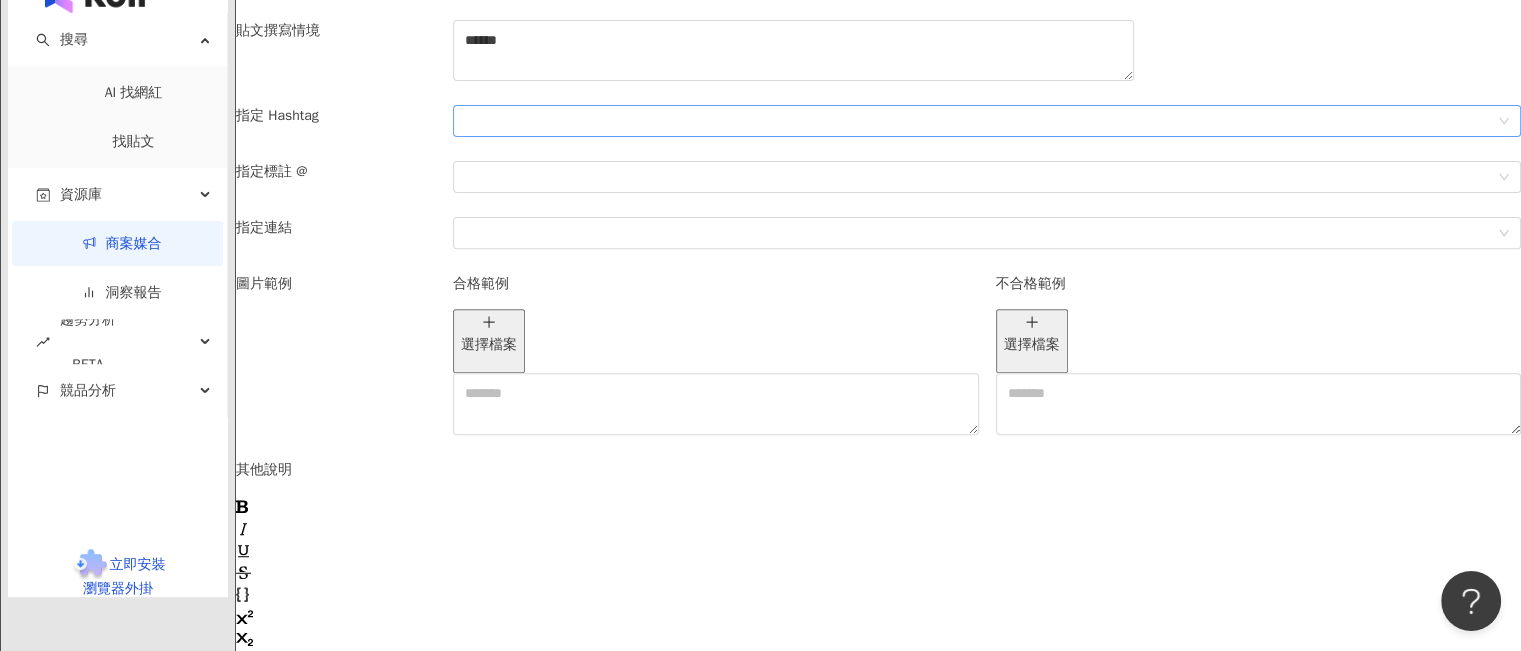 click at bounding box center (976, 121) 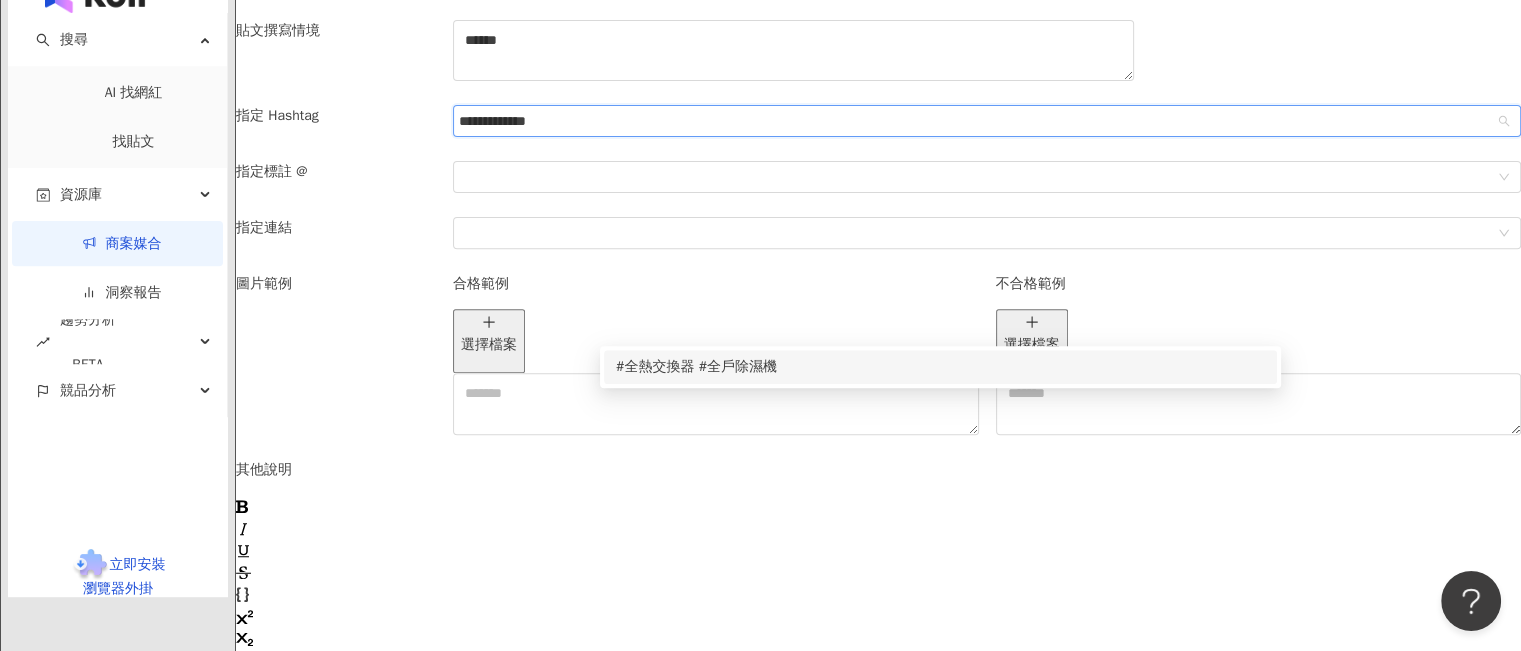type on "**********" 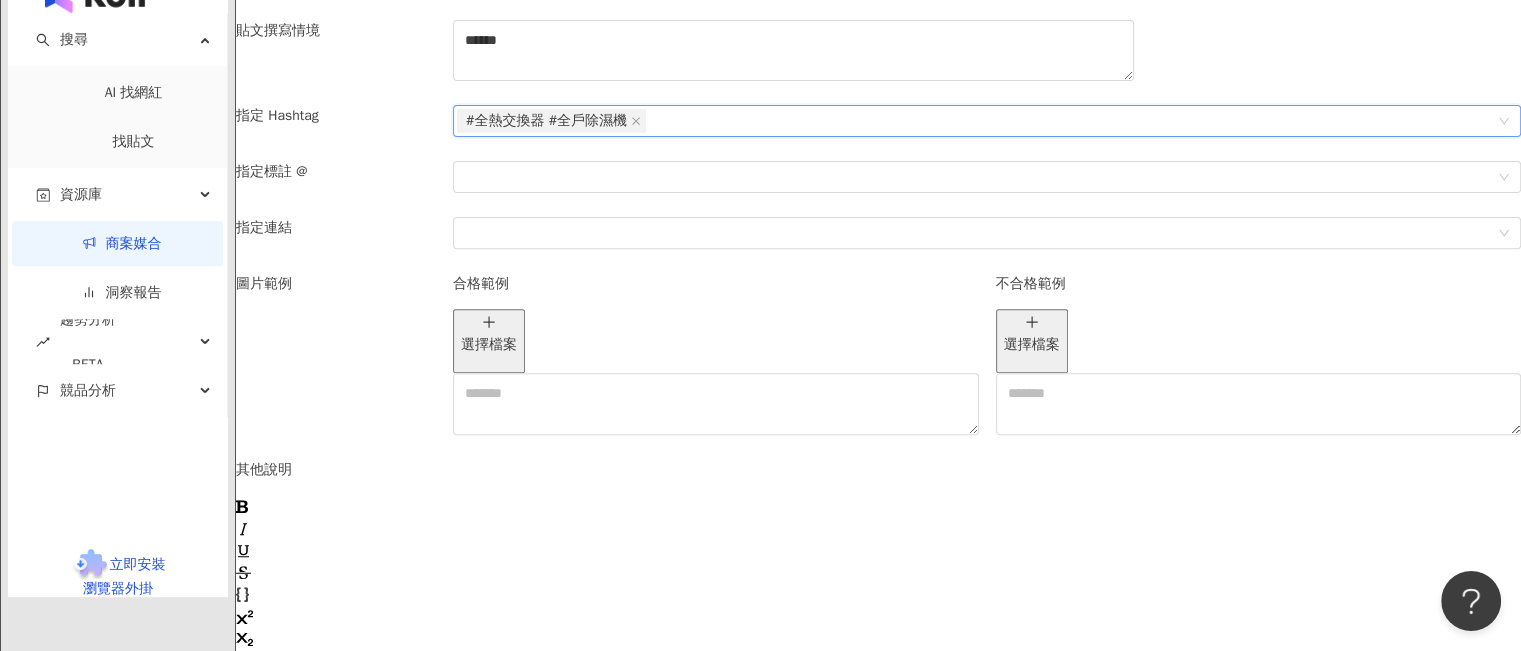 click on "指定 Hashtag" at bounding box center [336, 116] 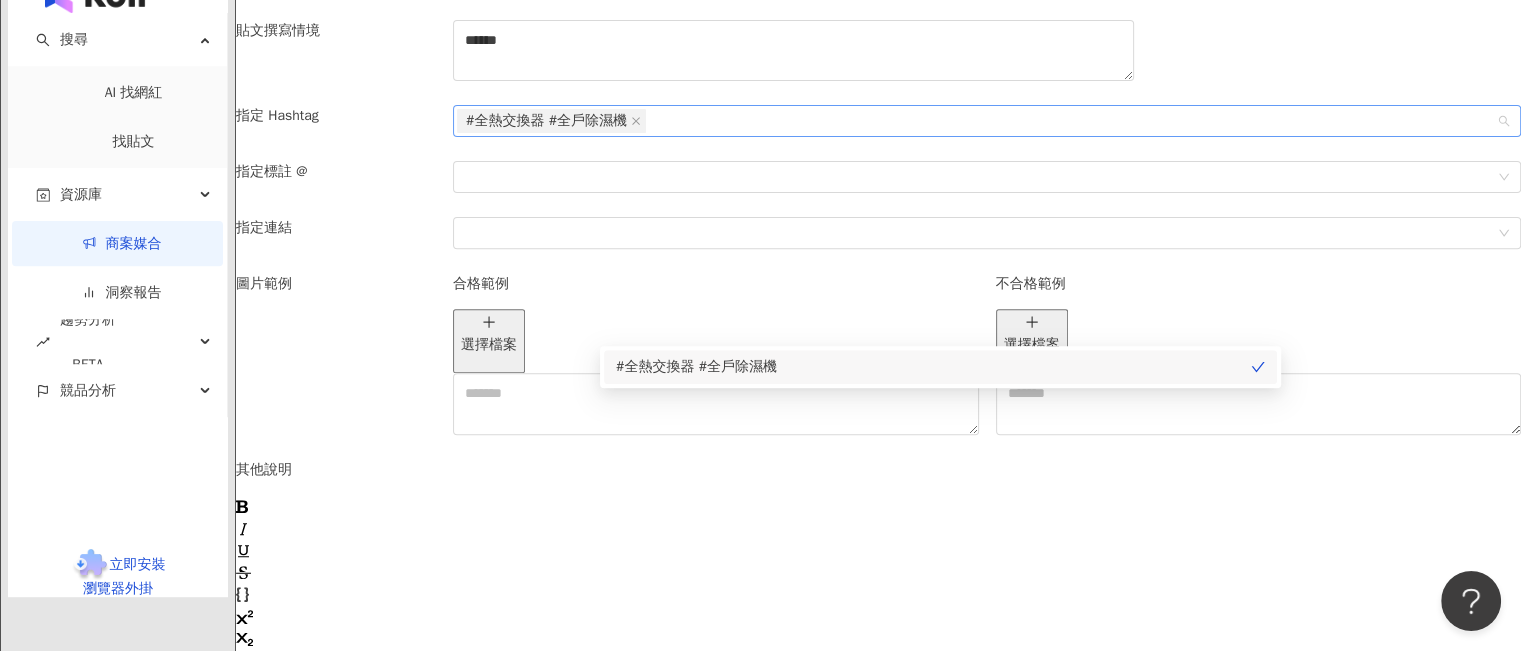 click on "#全熱交換器 #全戶除濕機" at bounding box center (976, 121) 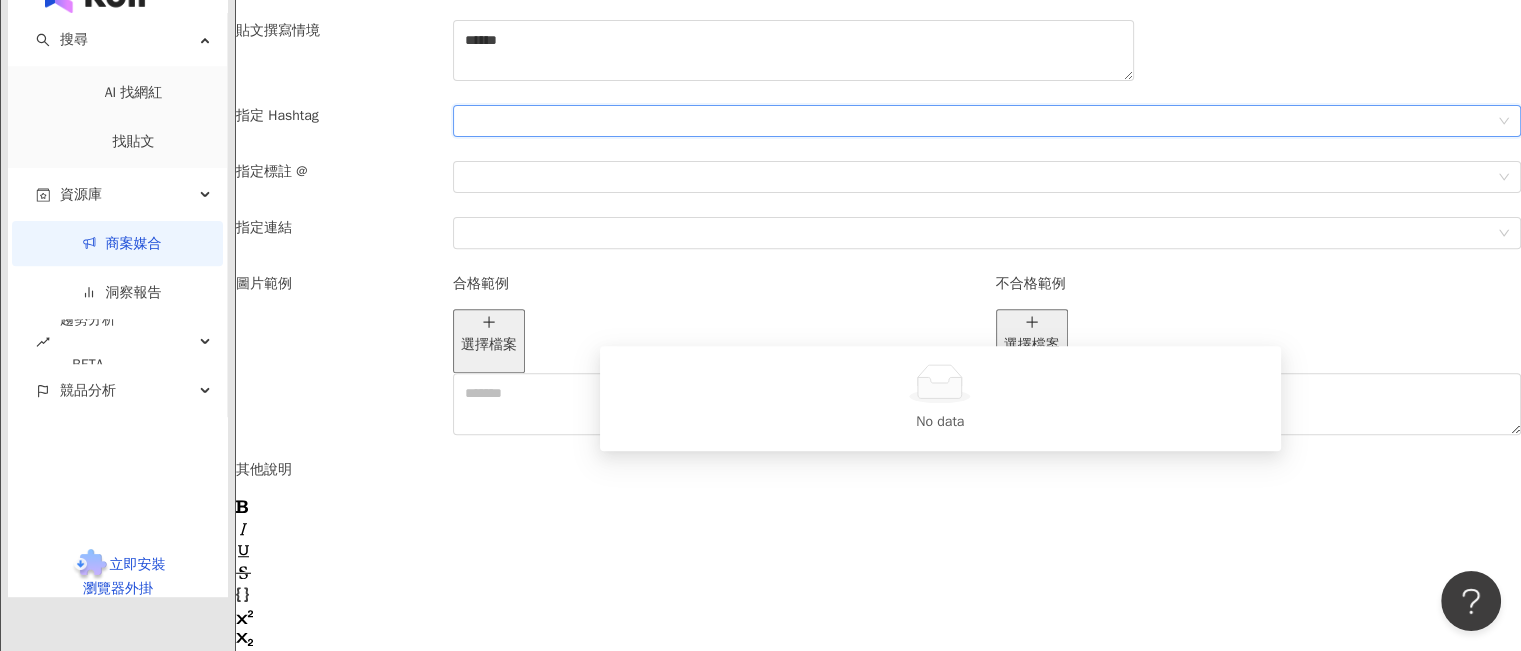 click at bounding box center [976, 121] 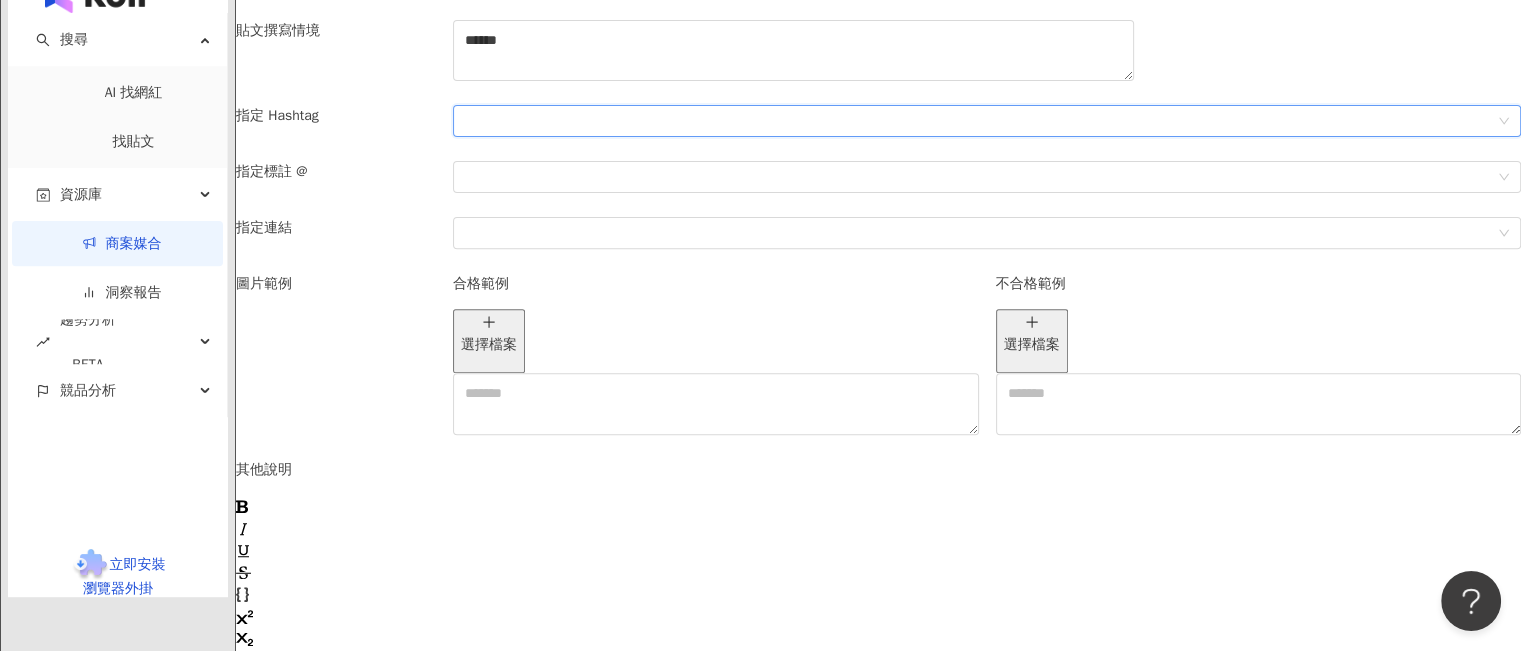 click at bounding box center (987, 121) 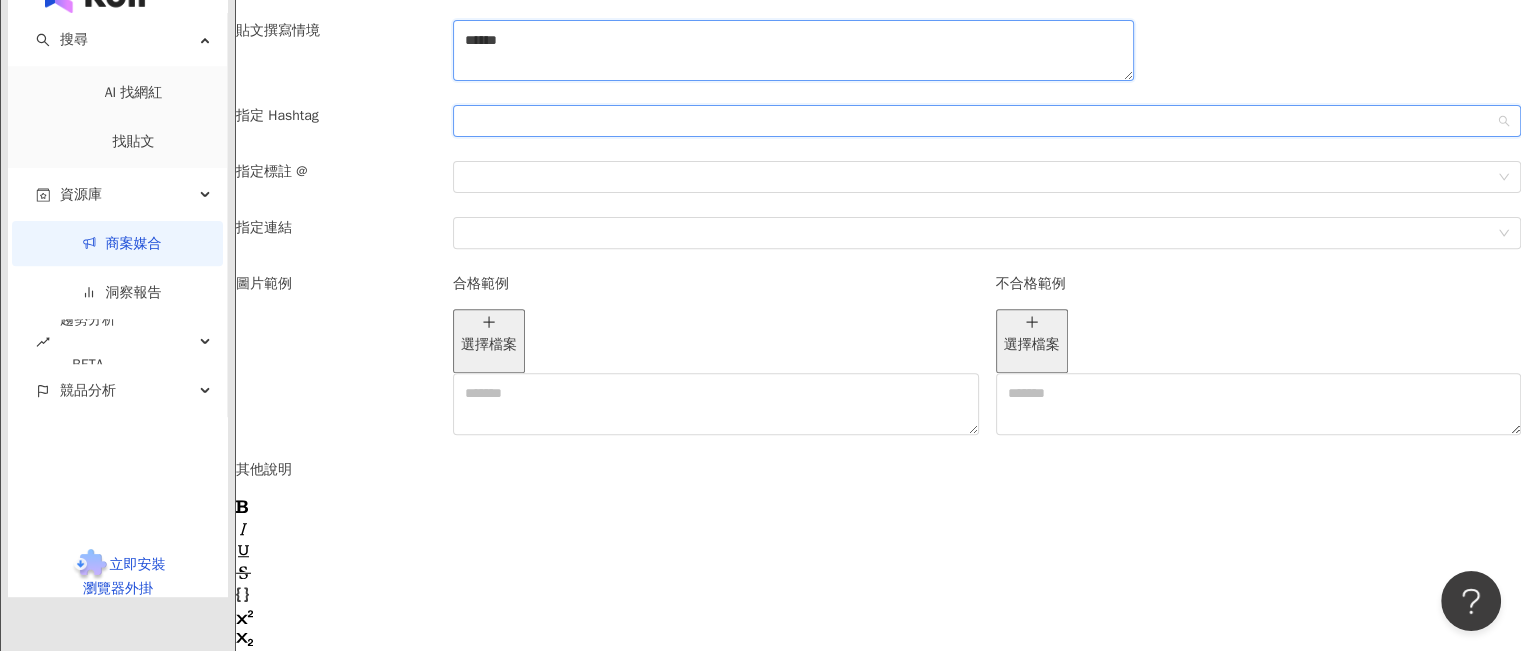 click on "******" at bounding box center [987, 63] 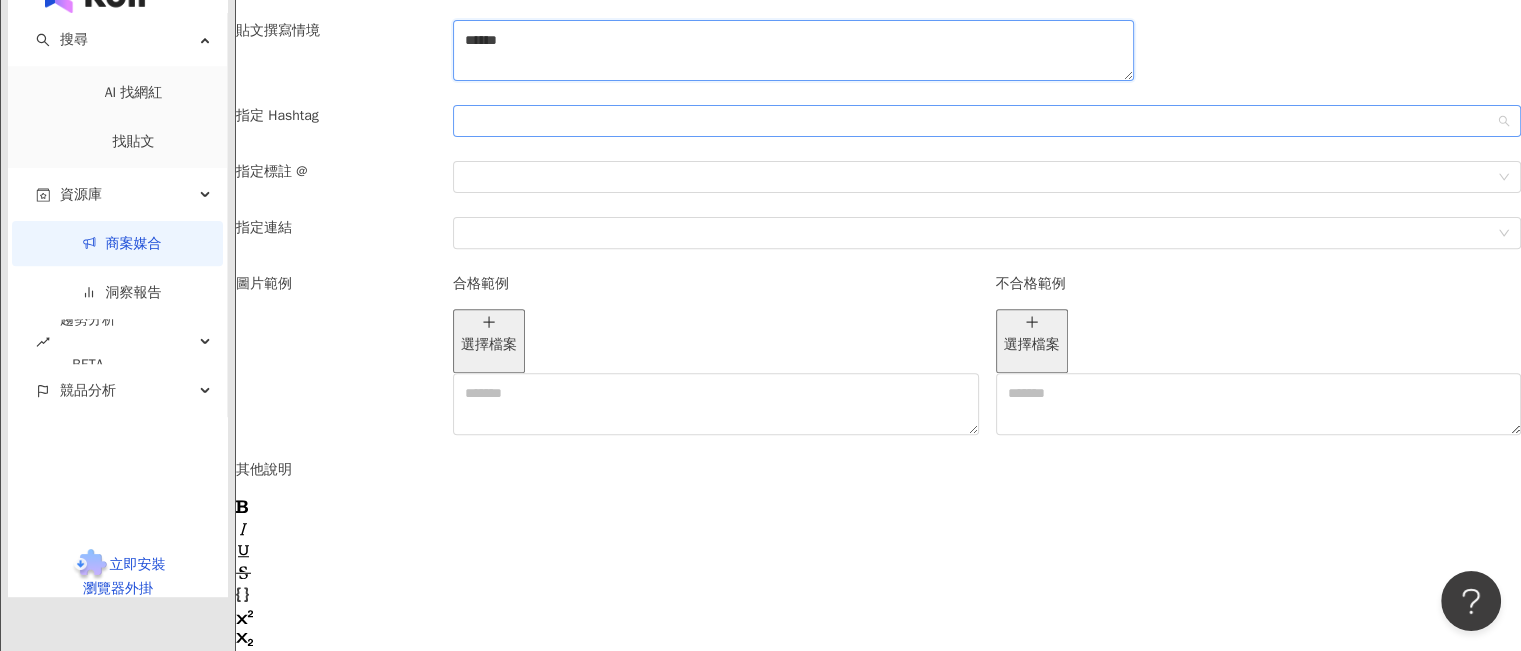 drag, startPoint x: 802, startPoint y: 330, endPoint x: 787, endPoint y: 331, distance: 15.033297 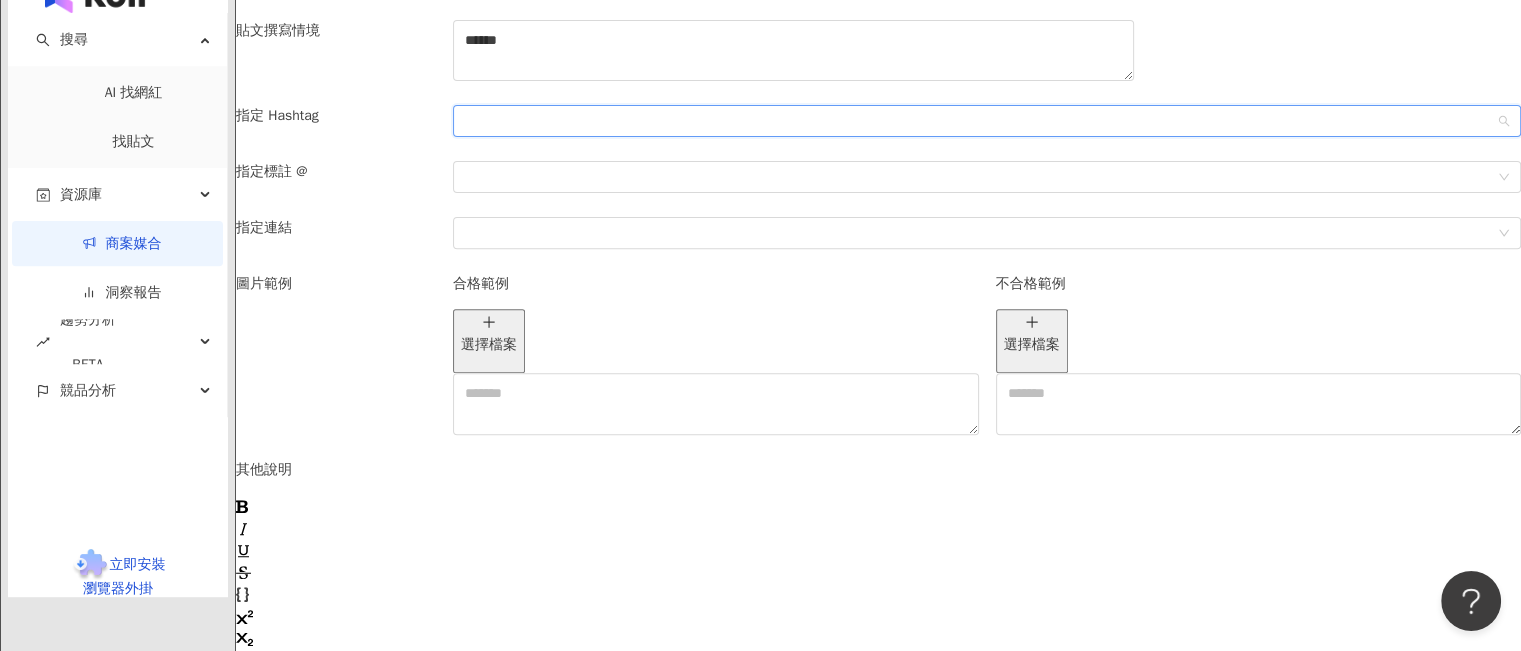 click at bounding box center [976, 121] 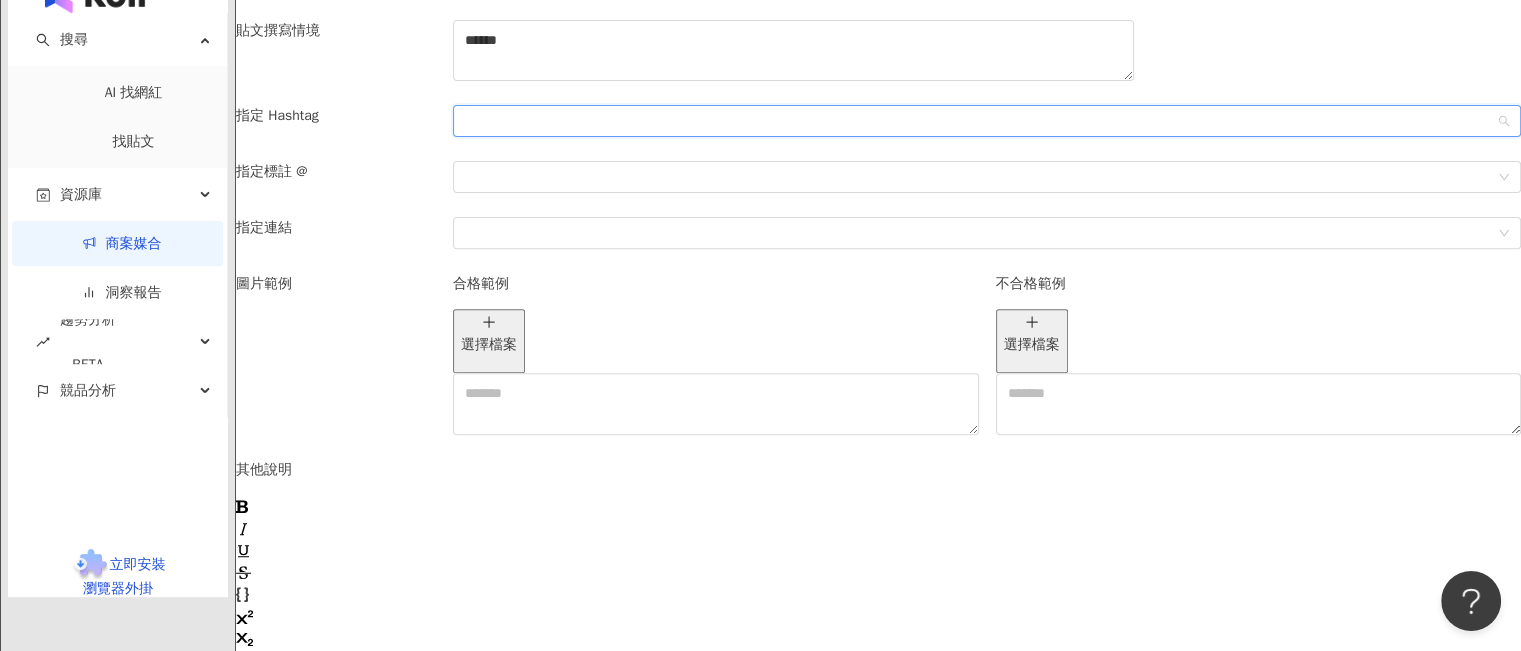 click at bounding box center (976, 121) 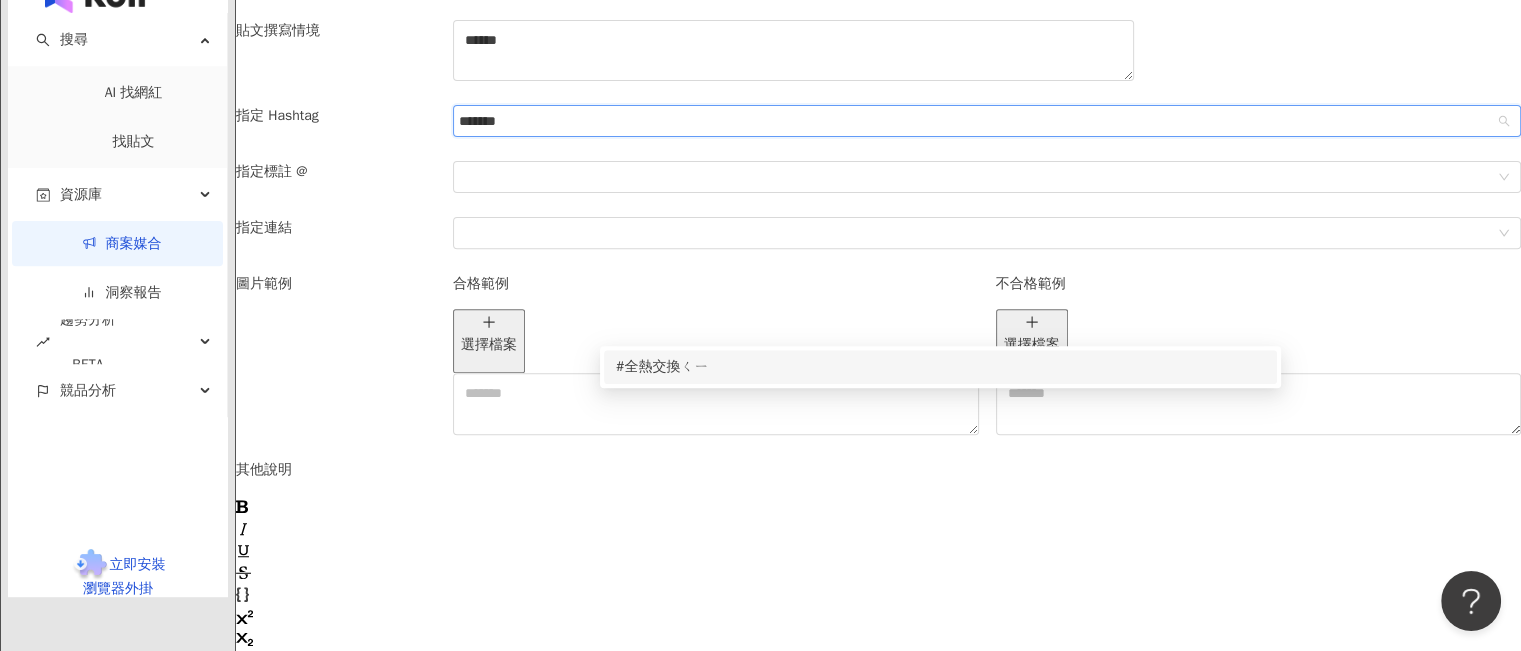 type on "******" 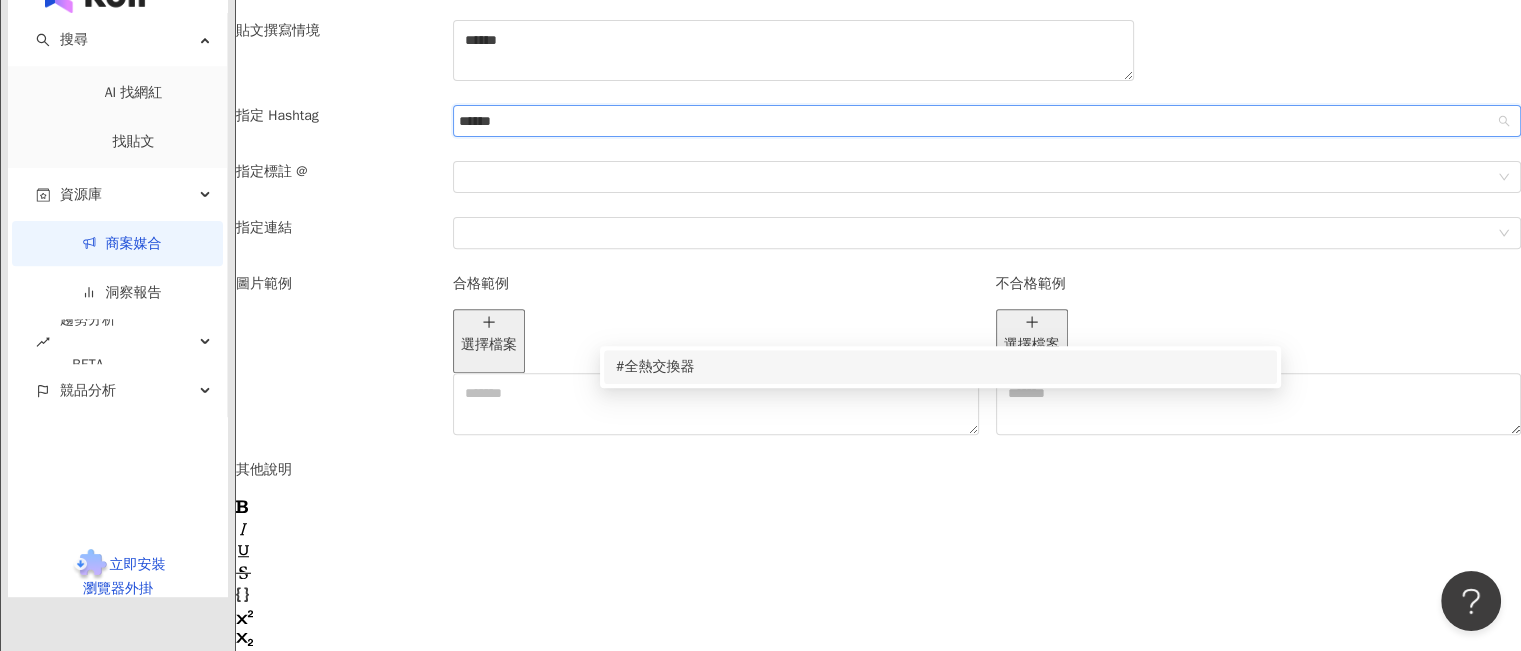 click on "#全熱交換器" at bounding box center (940, 367) 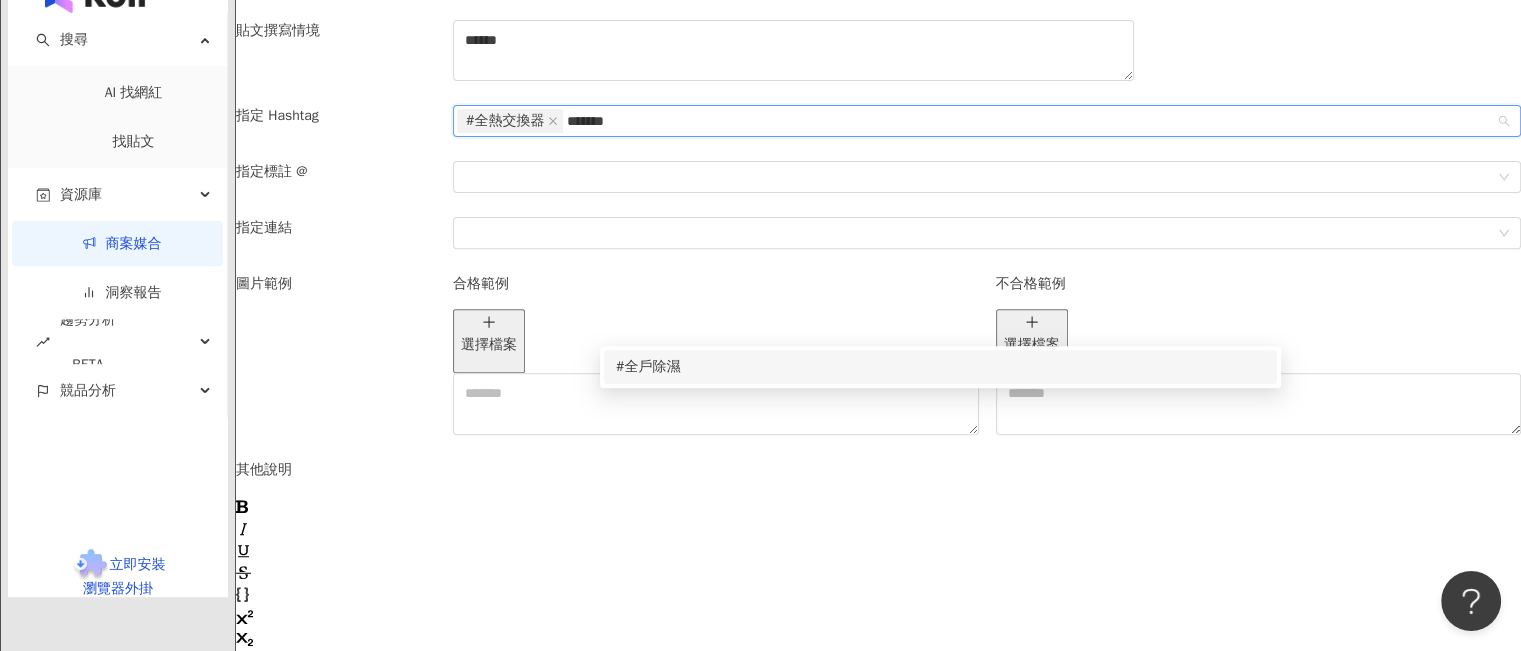 type on "******" 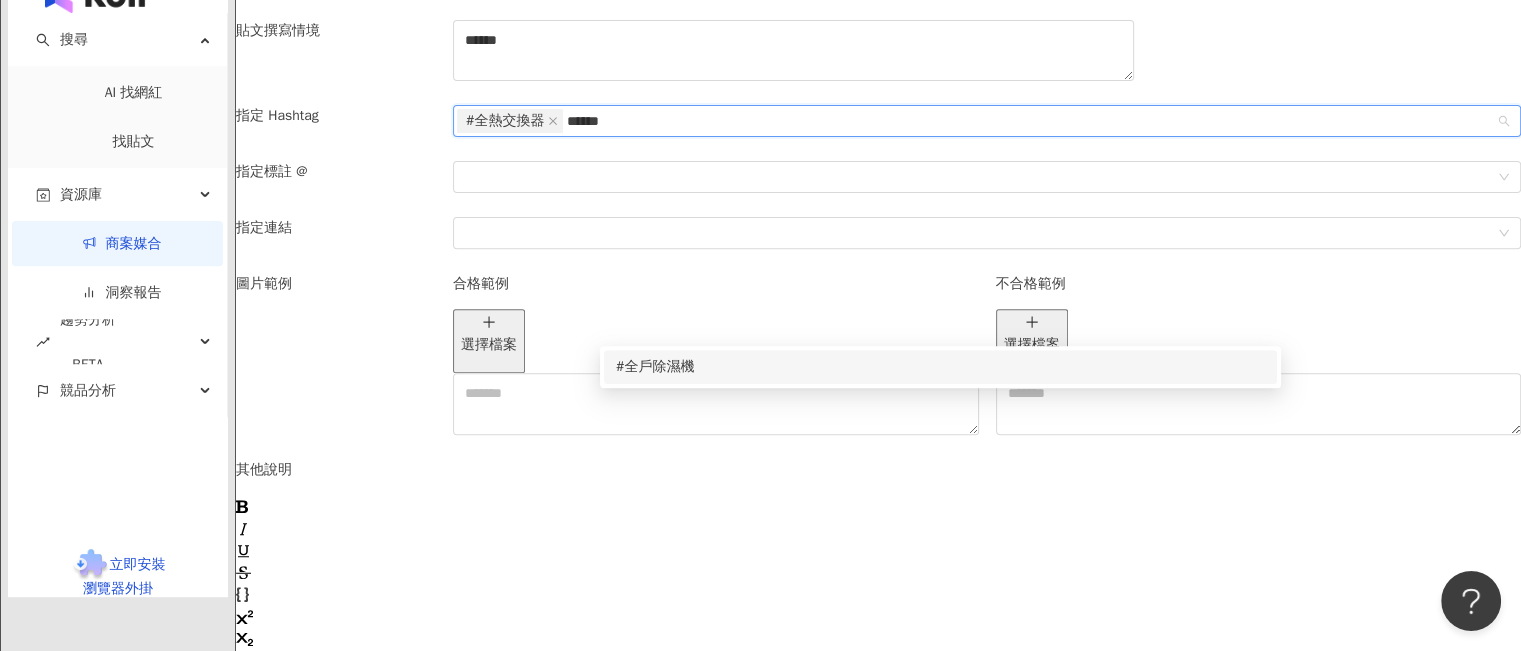 click on "#全戶除濕機" at bounding box center (940, 367) 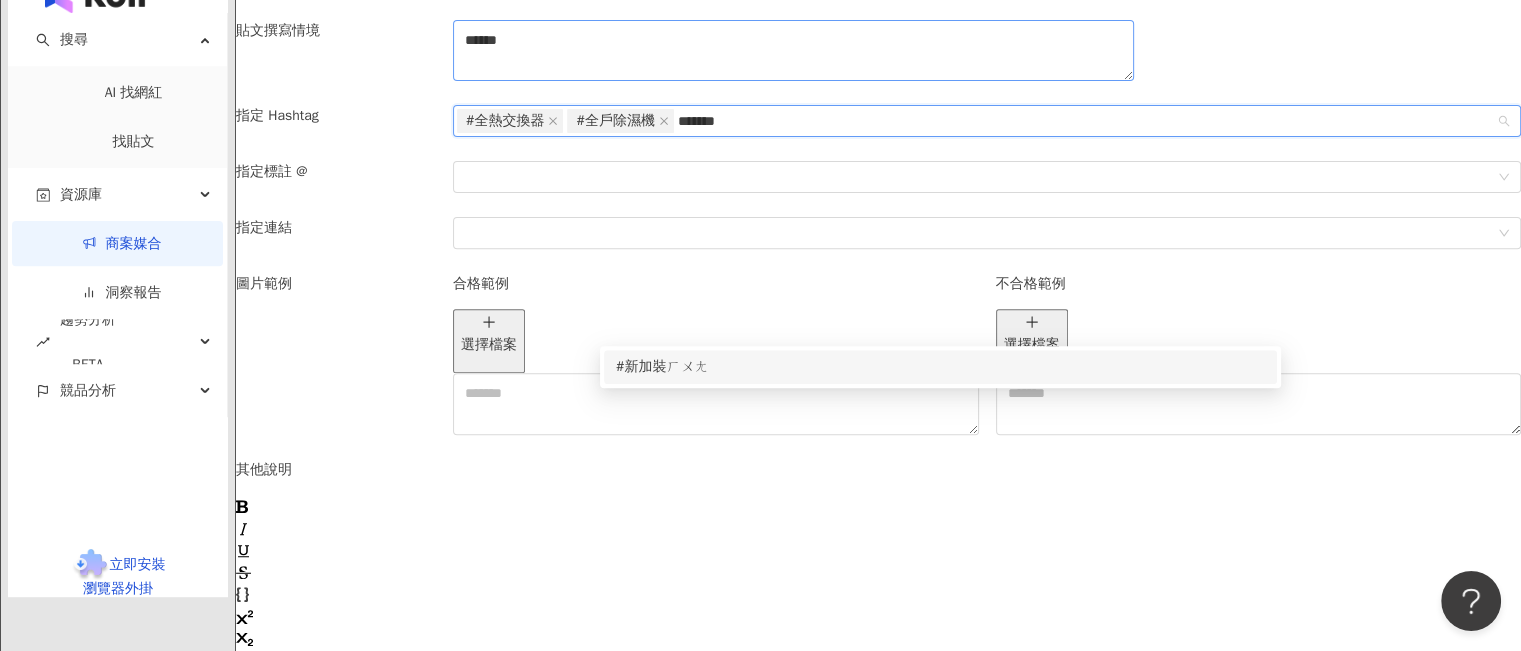 type on "*****" 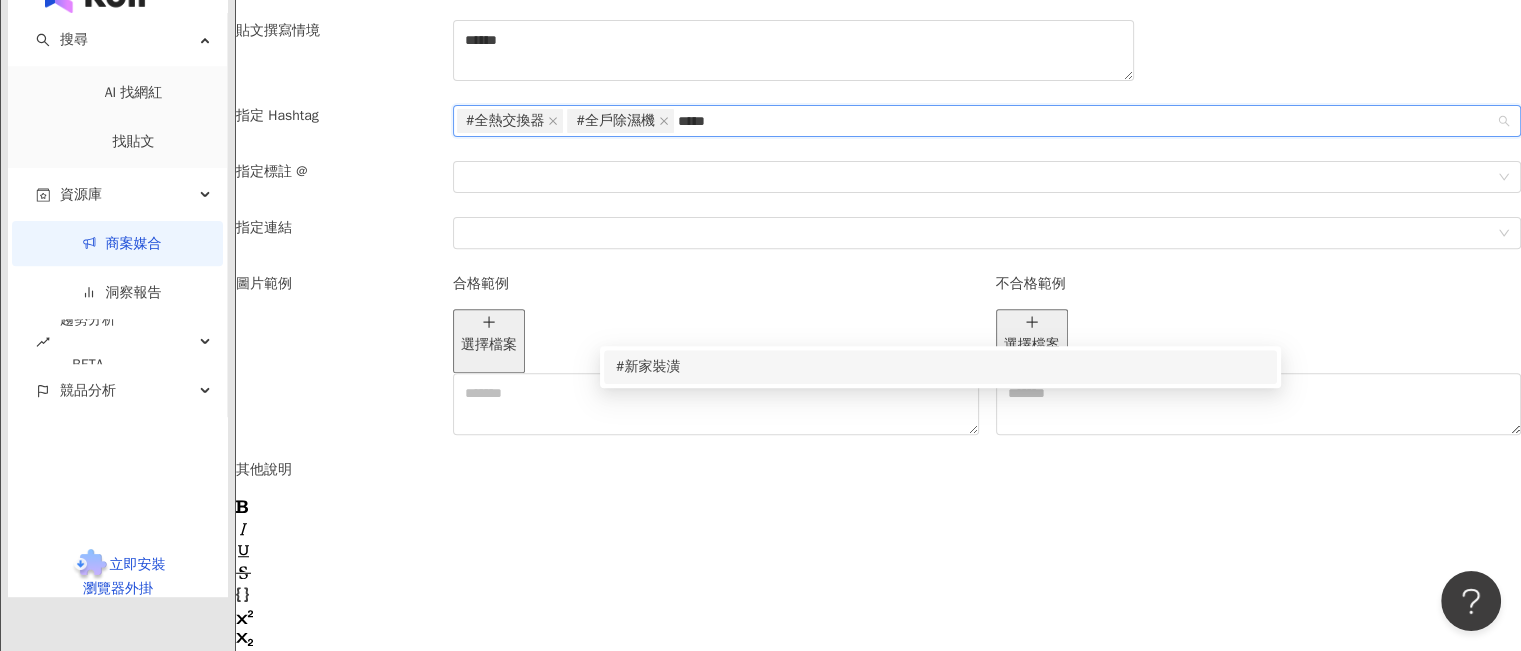click on "#新家裝潢" at bounding box center (940, 367) 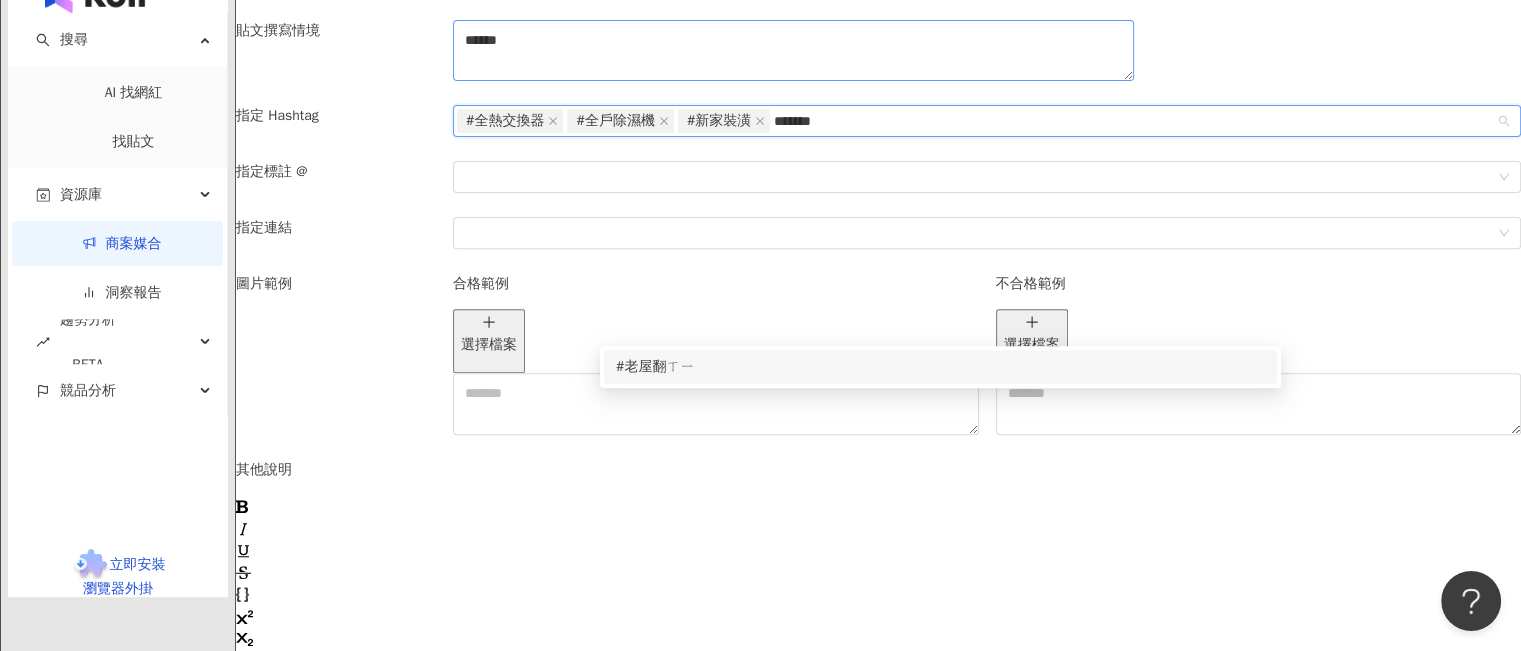 type on "*****" 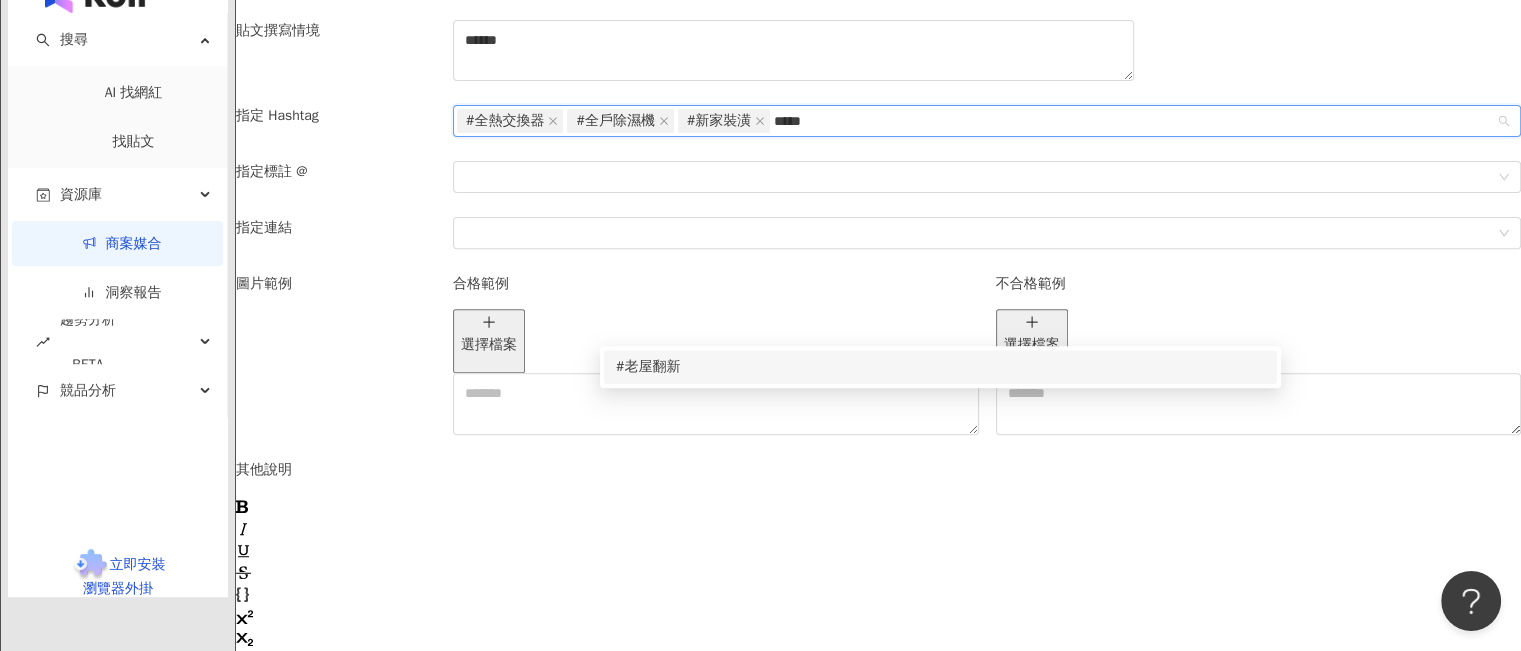 click on "#老屋翻新" at bounding box center [940, 367] 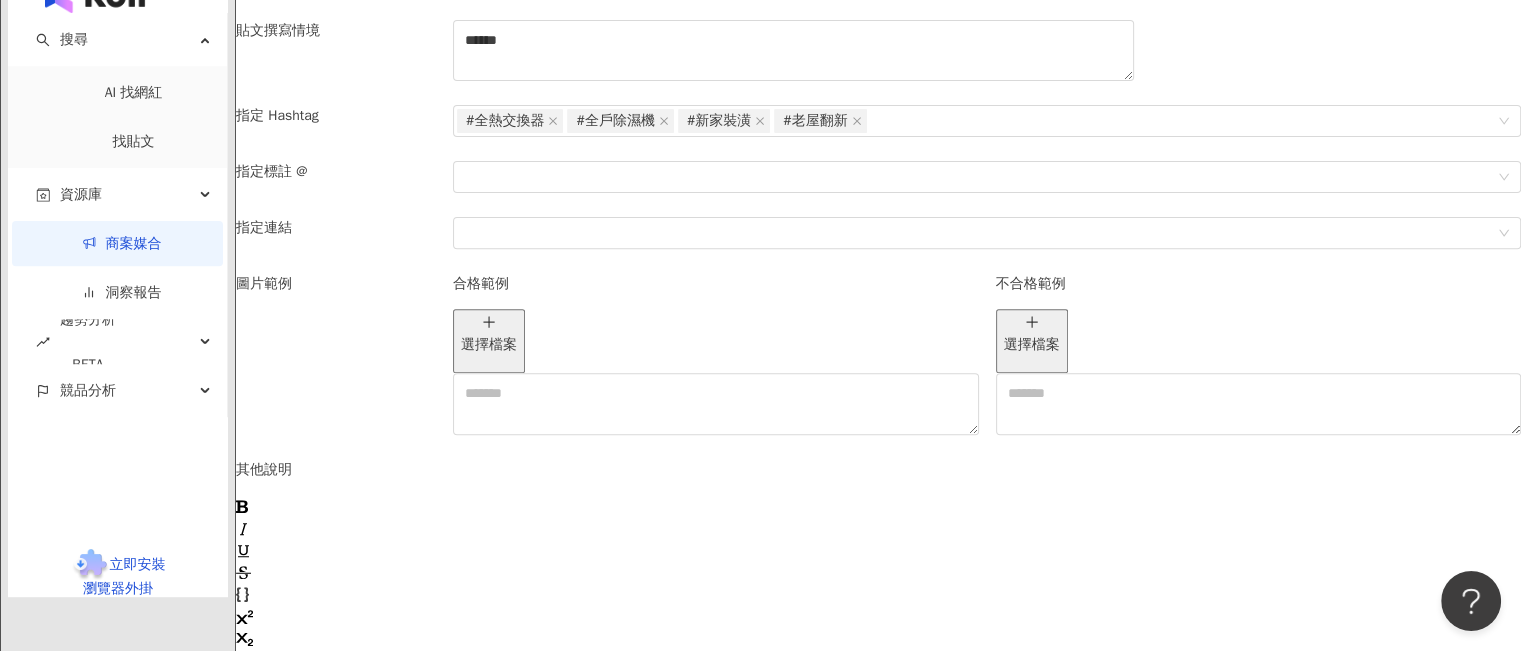 click on "貼文撰寫情境" at bounding box center [336, 63] 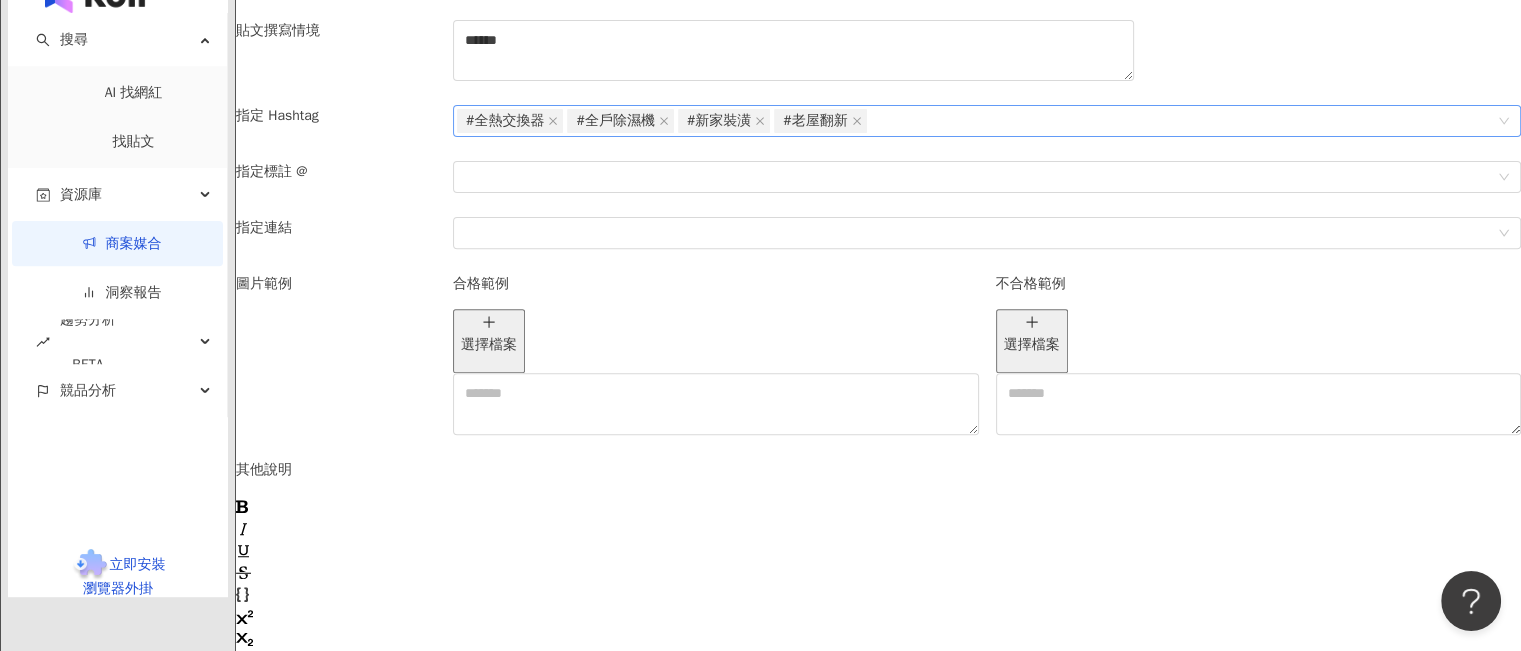 click on "#全熱交換器 #全戶除濕機 #新家裝潢 #老屋翻新" at bounding box center [976, 121] 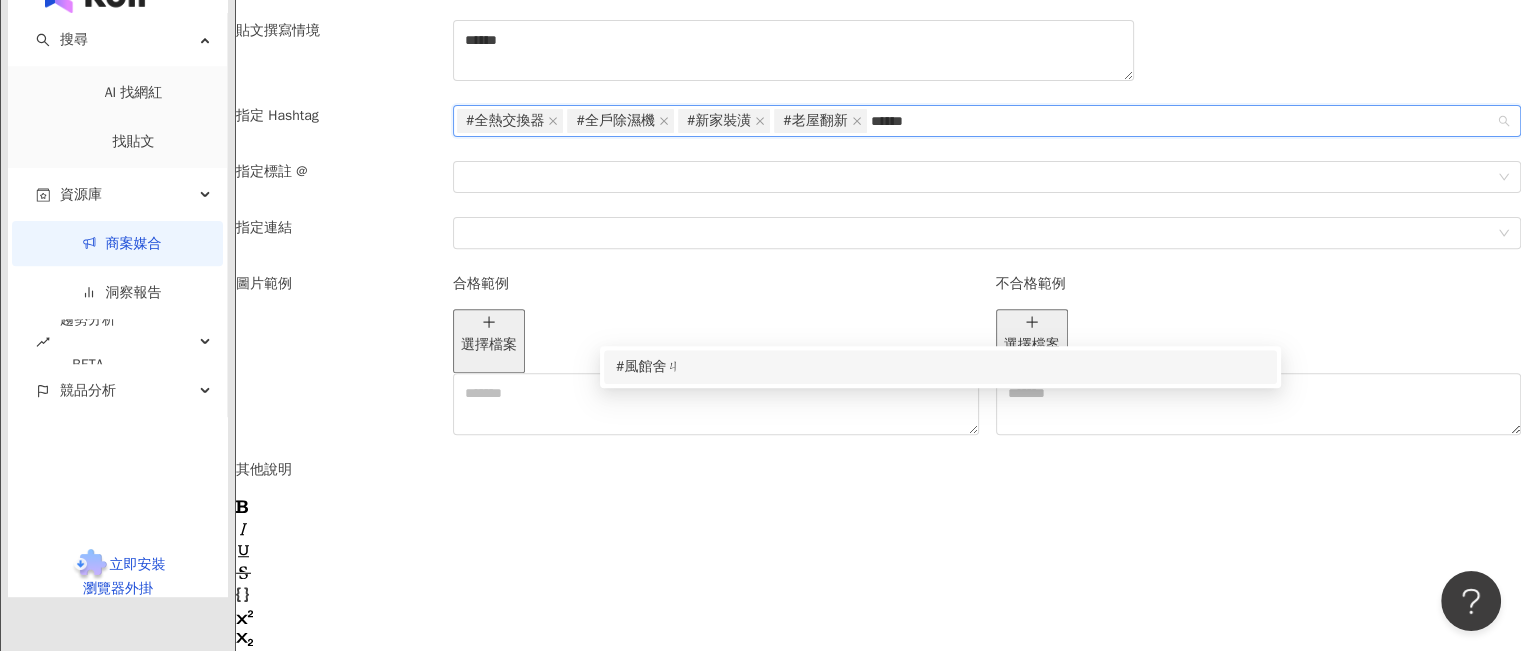 type on "*****" 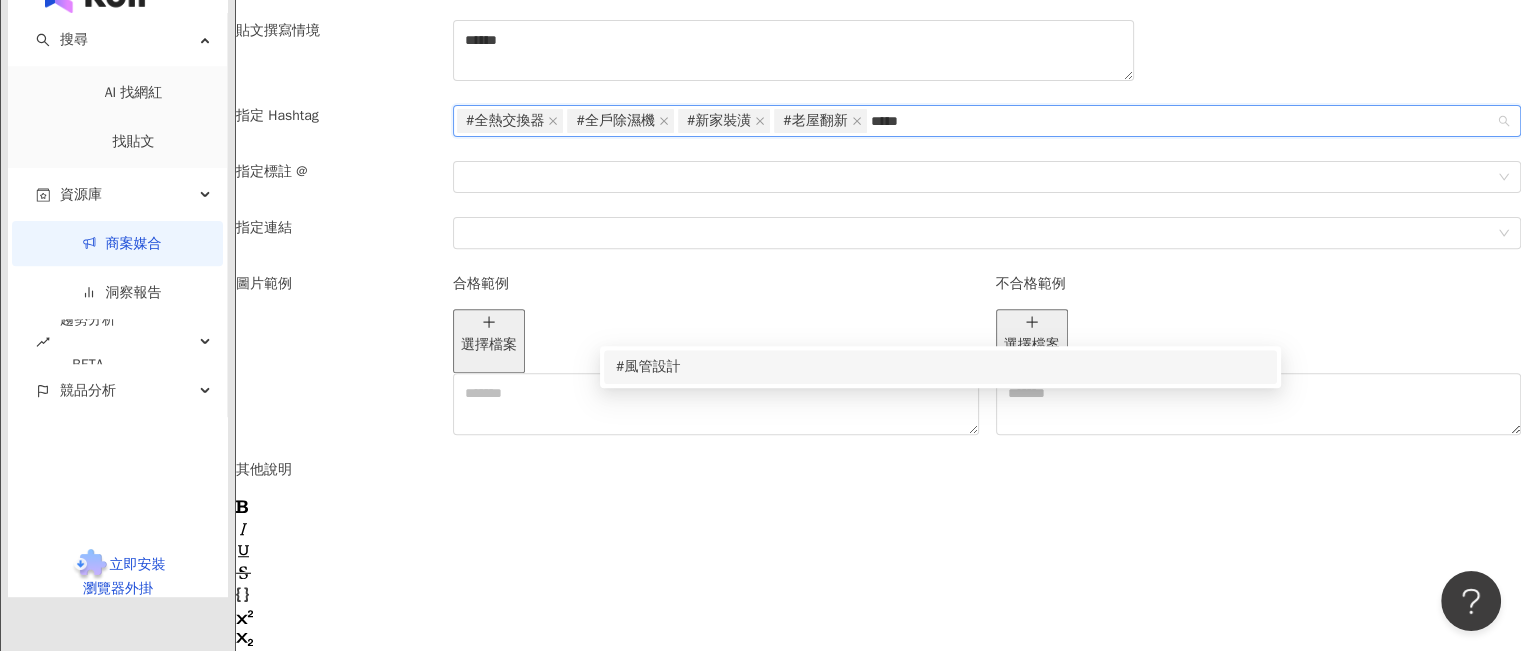 click on "#風管設計" at bounding box center [940, 367] 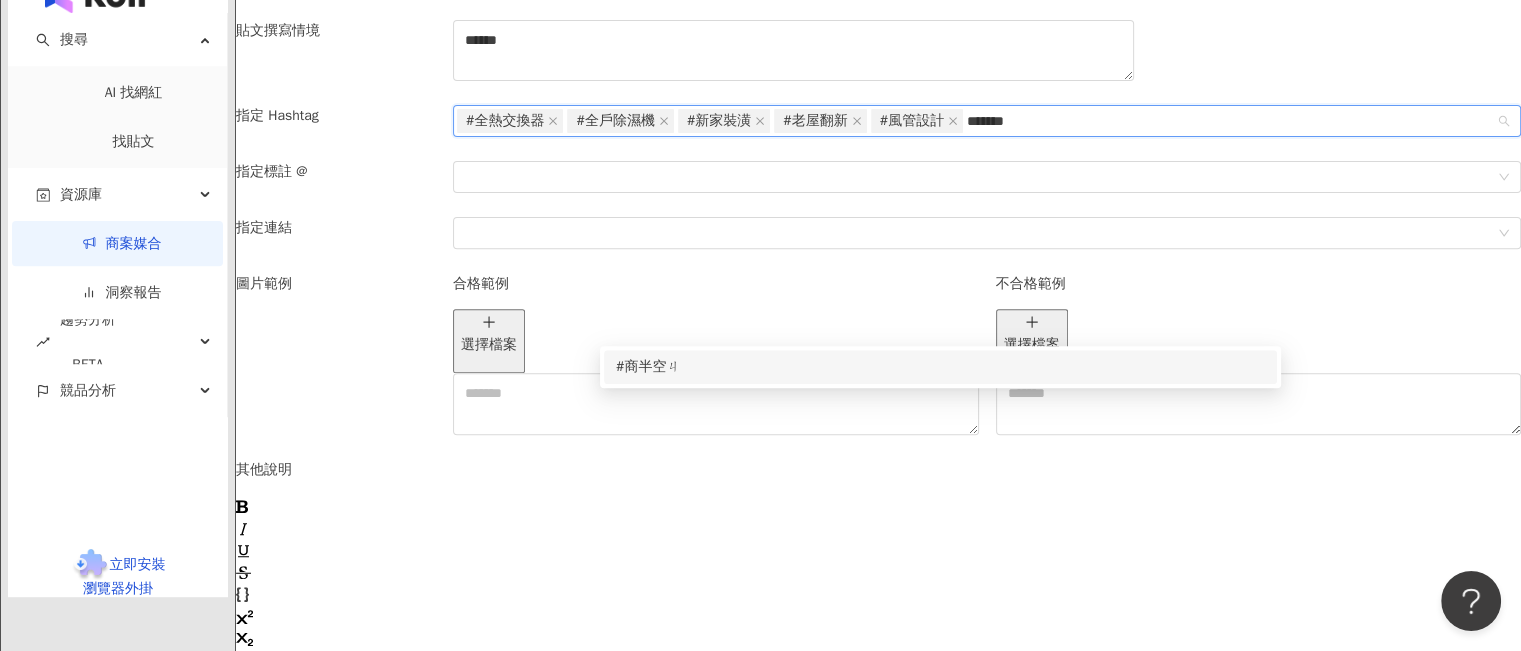 type on "*****" 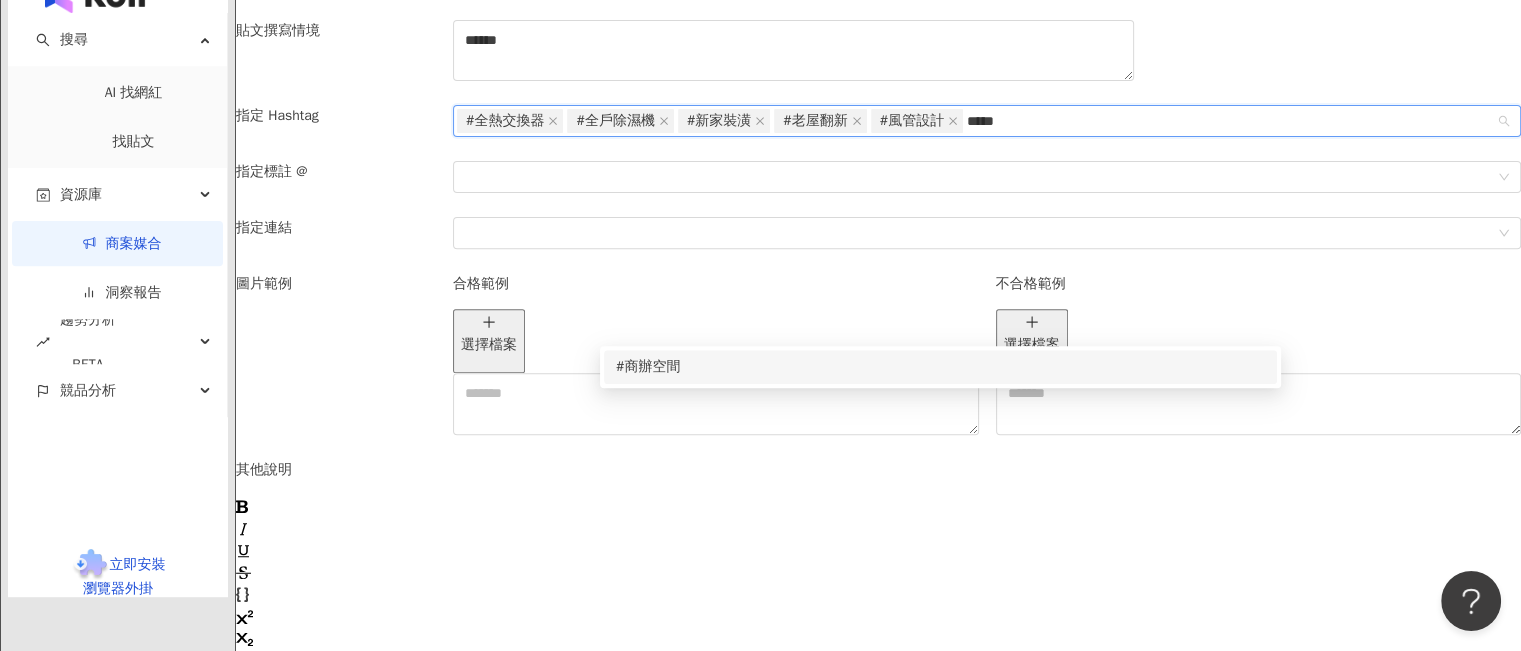 click on "#商辦空間" at bounding box center (940, 367) 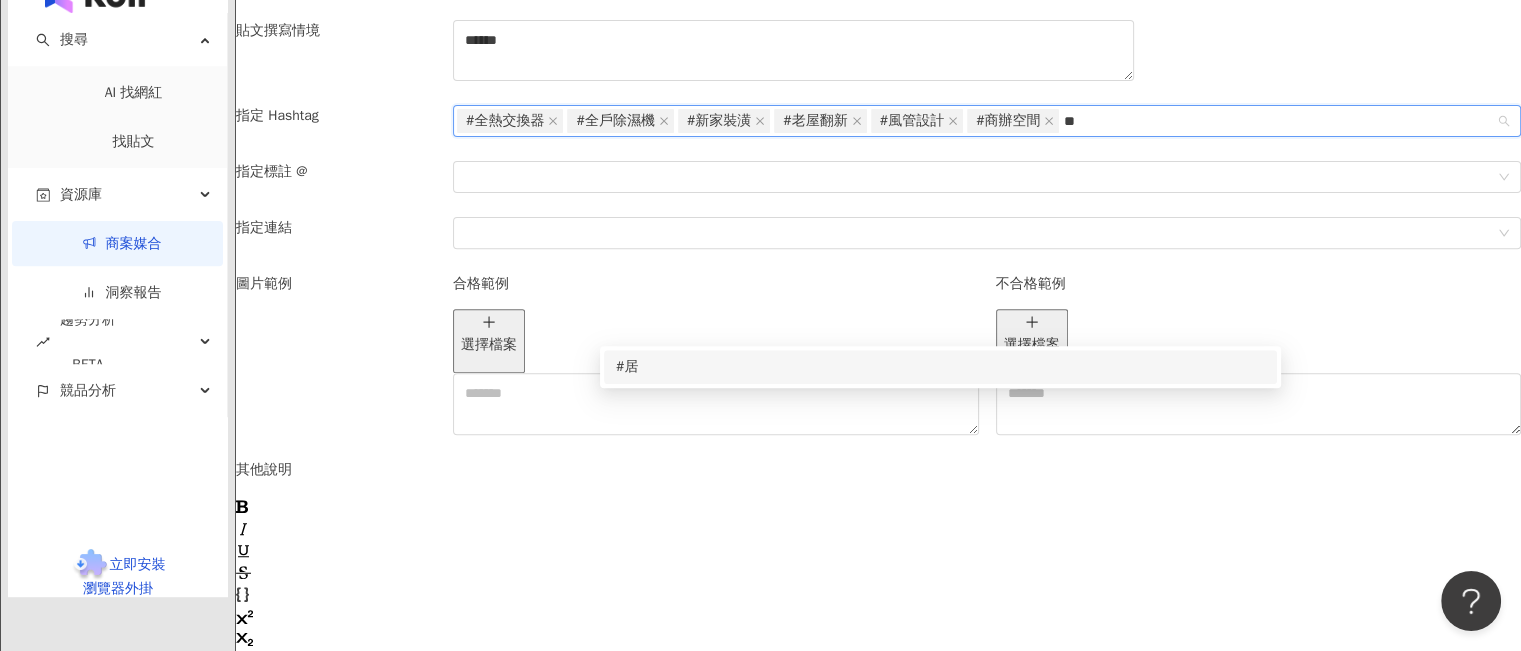 type on "*" 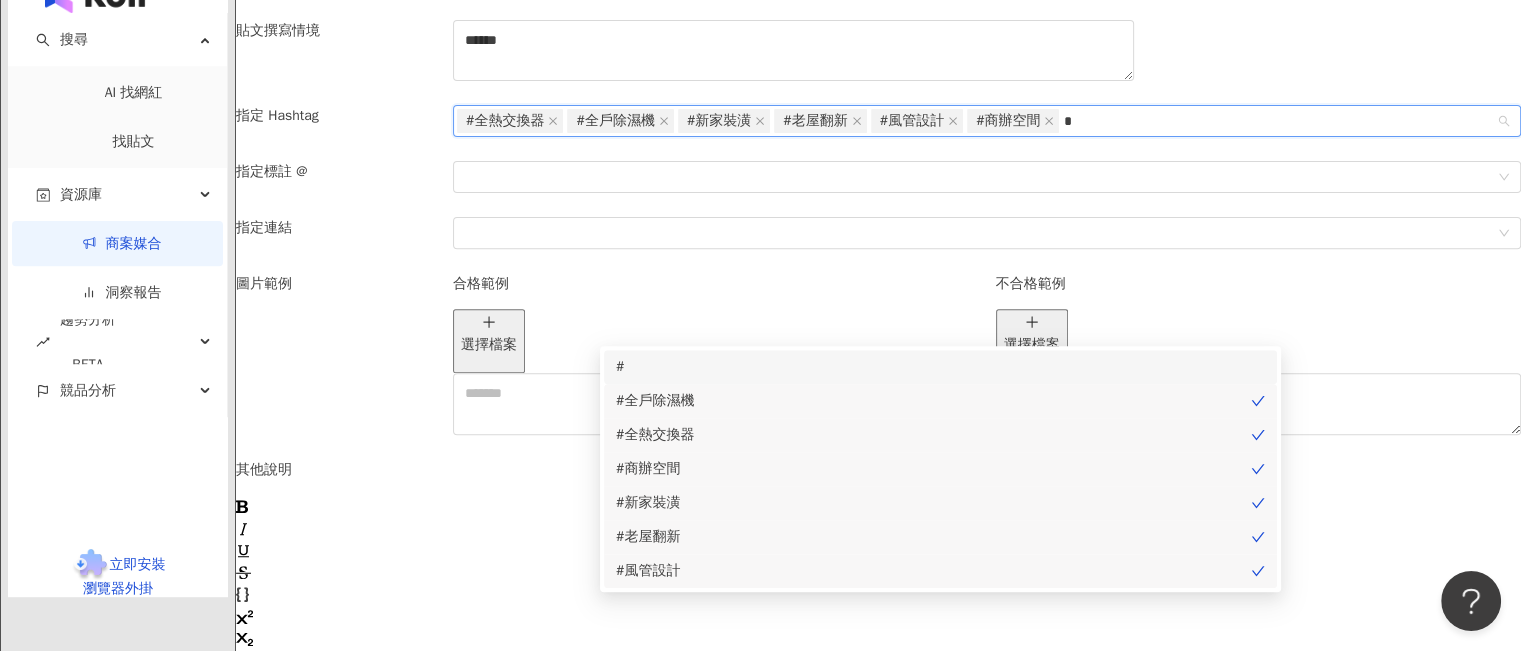 type 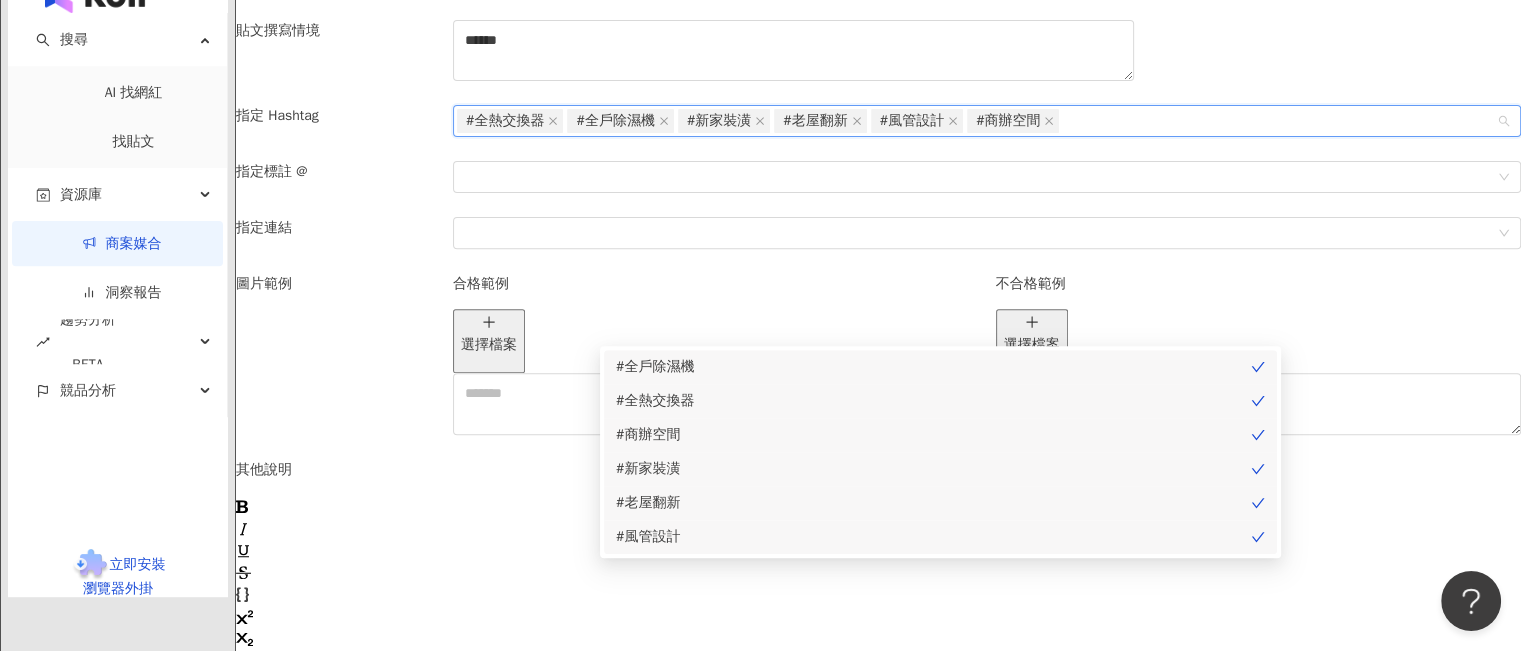 click on "******" at bounding box center (987, 63) 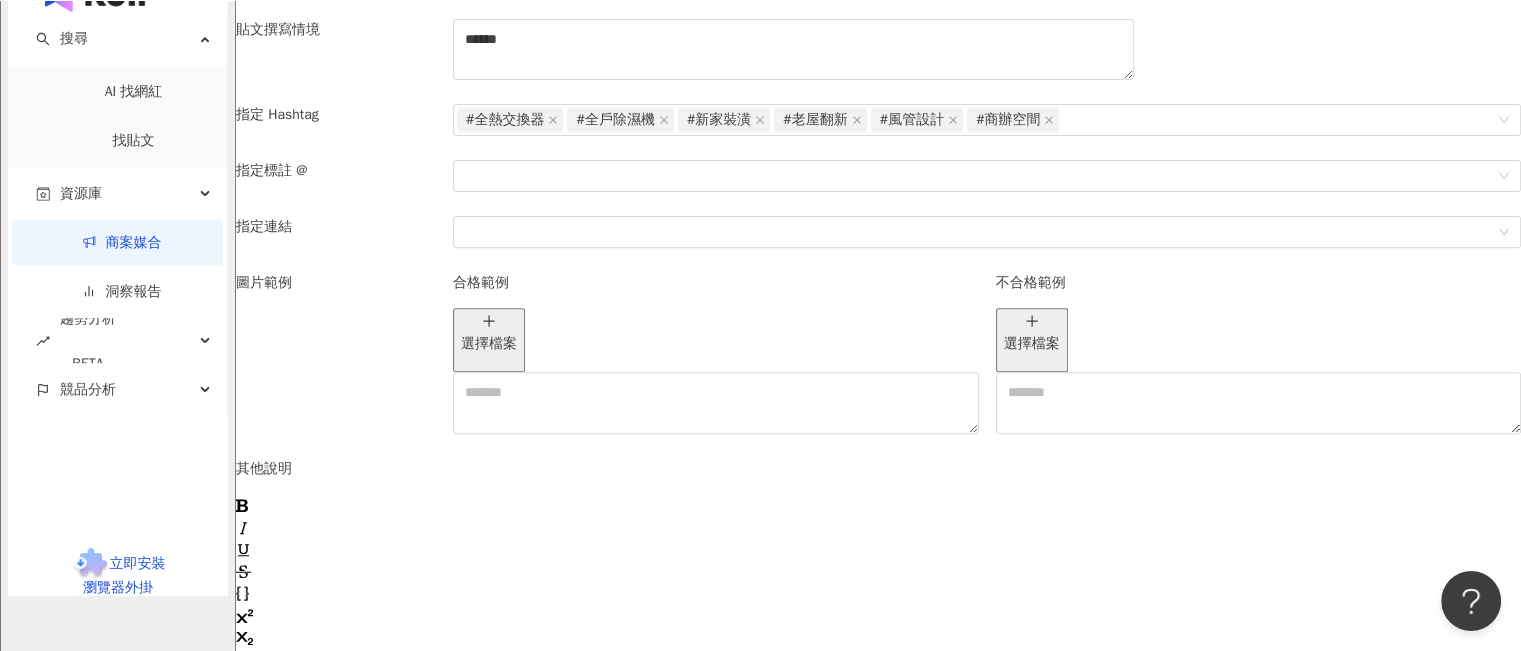 scroll, scrollTop: 726, scrollLeft: 0, axis: vertical 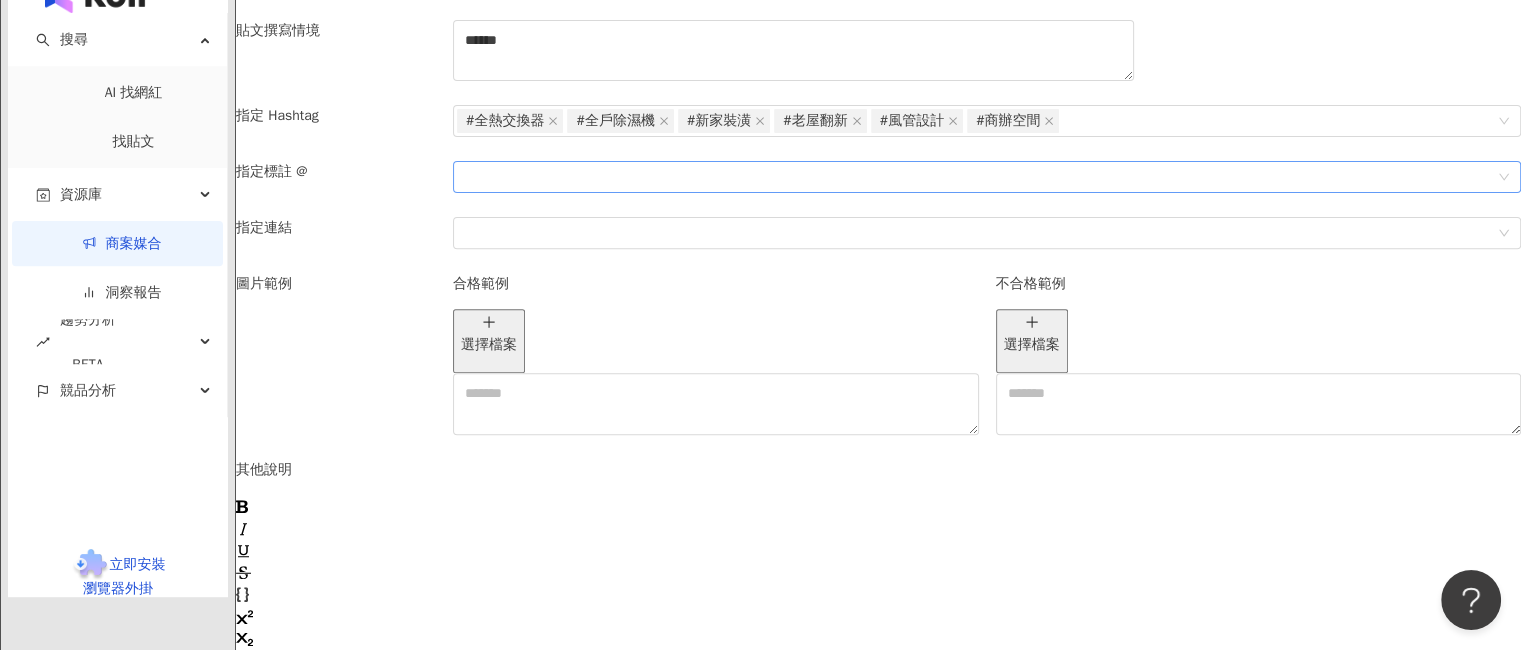 click at bounding box center [976, 177] 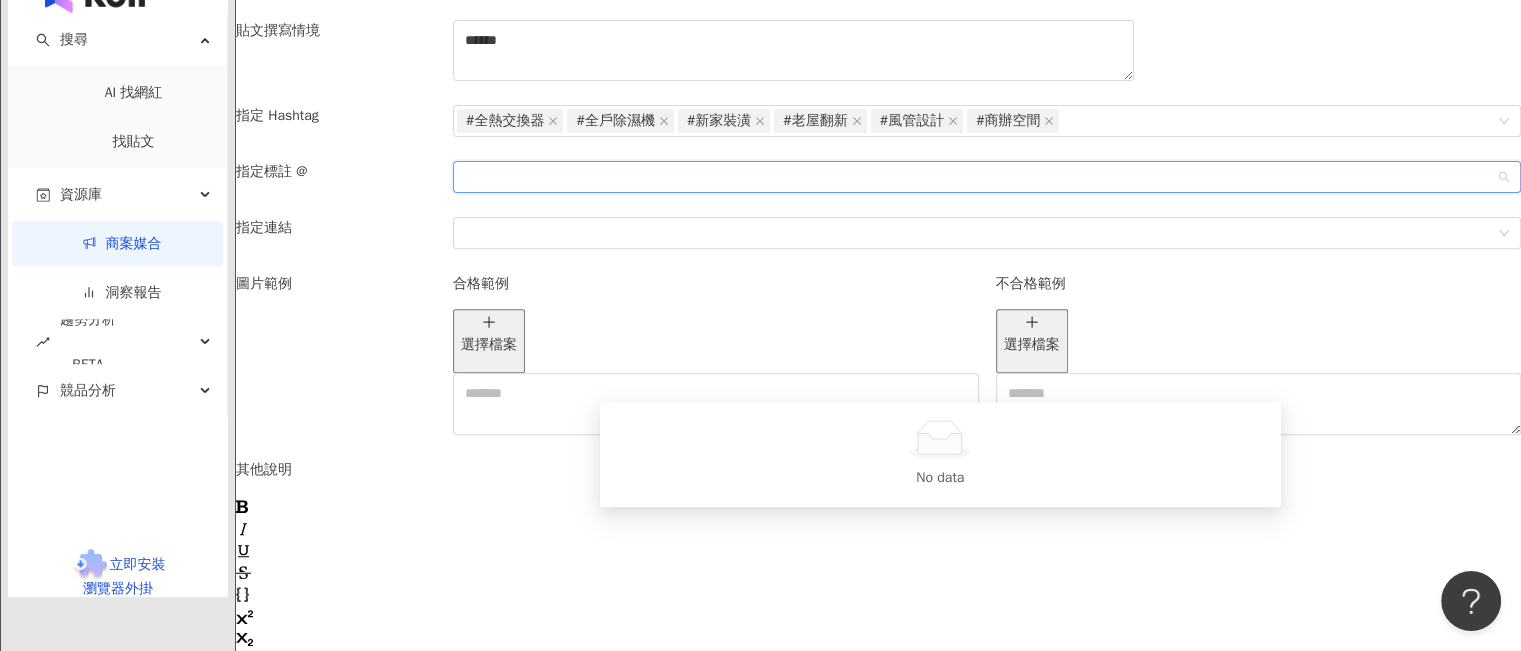 scroll, scrollTop: 826, scrollLeft: 0, axis: vertical 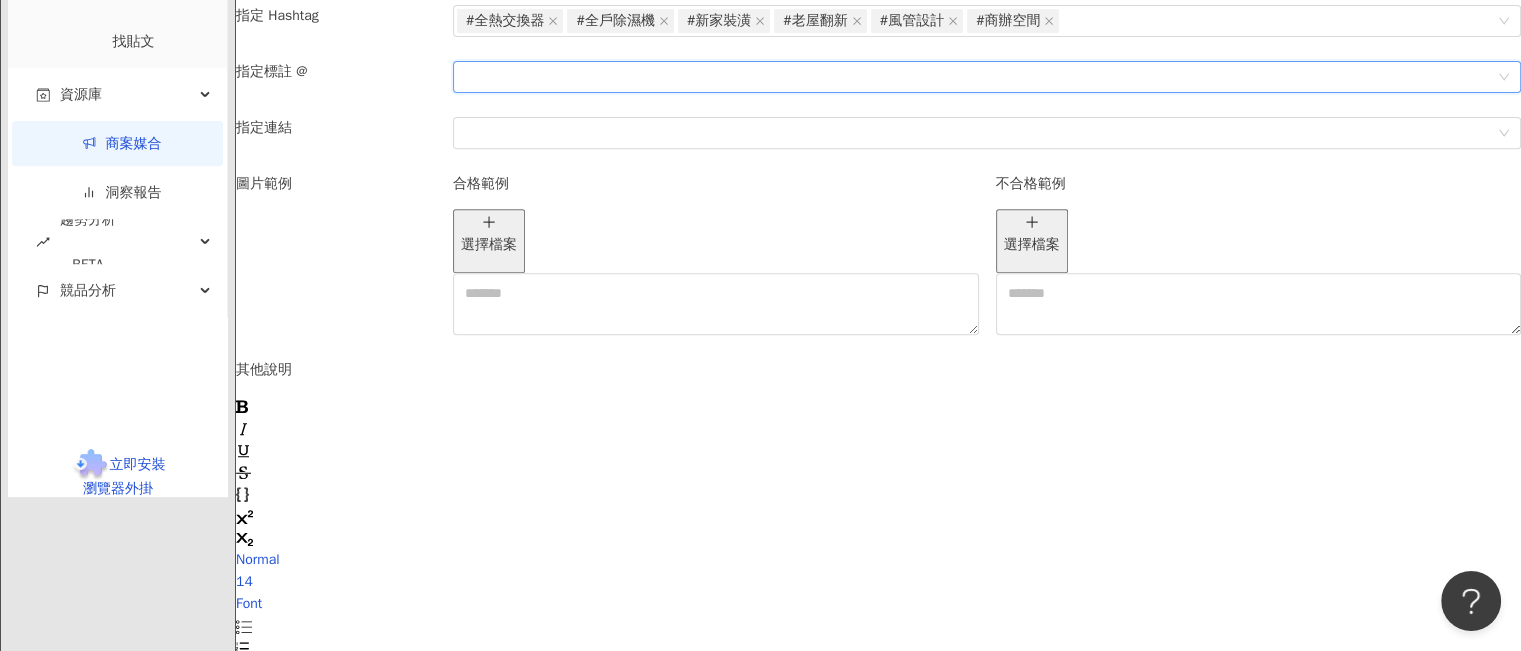 click at bounding box center [976, 77] 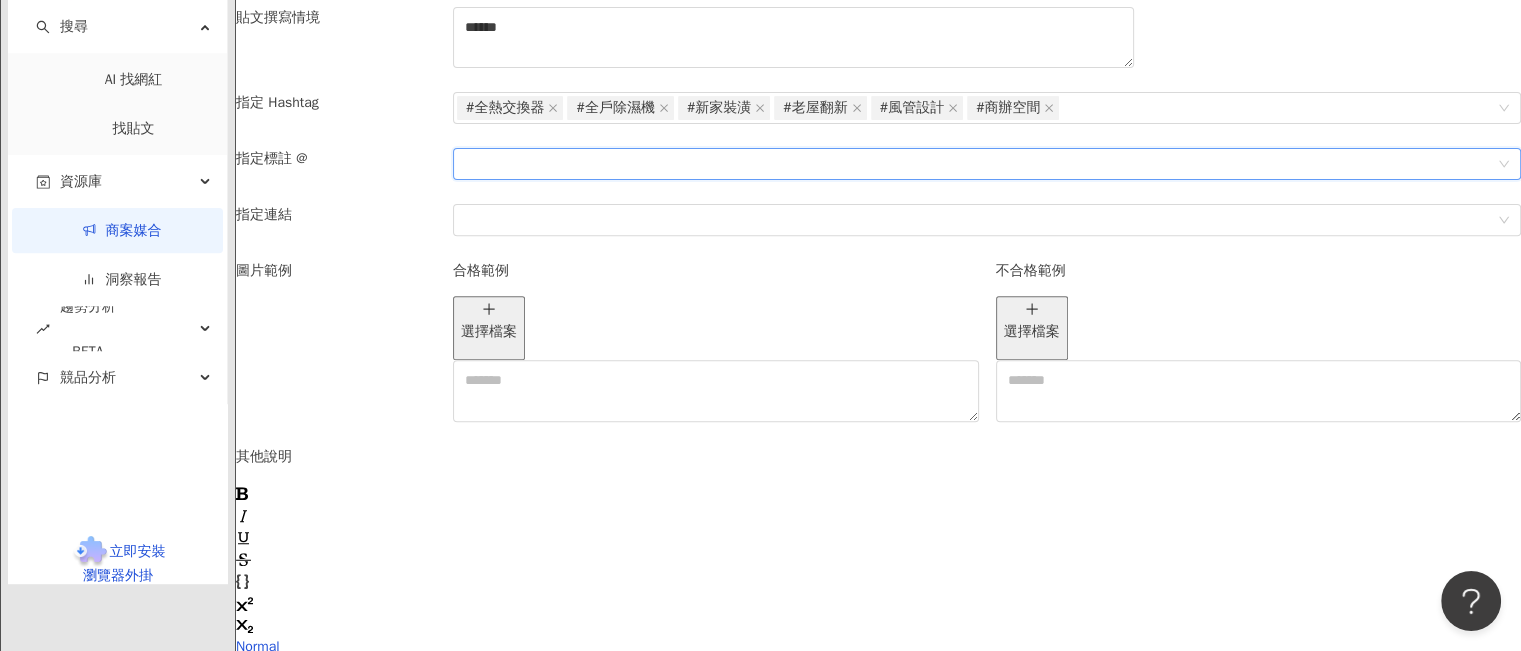 scroll, scrollTop: 726, scrollLeft: 0, axis: vertical 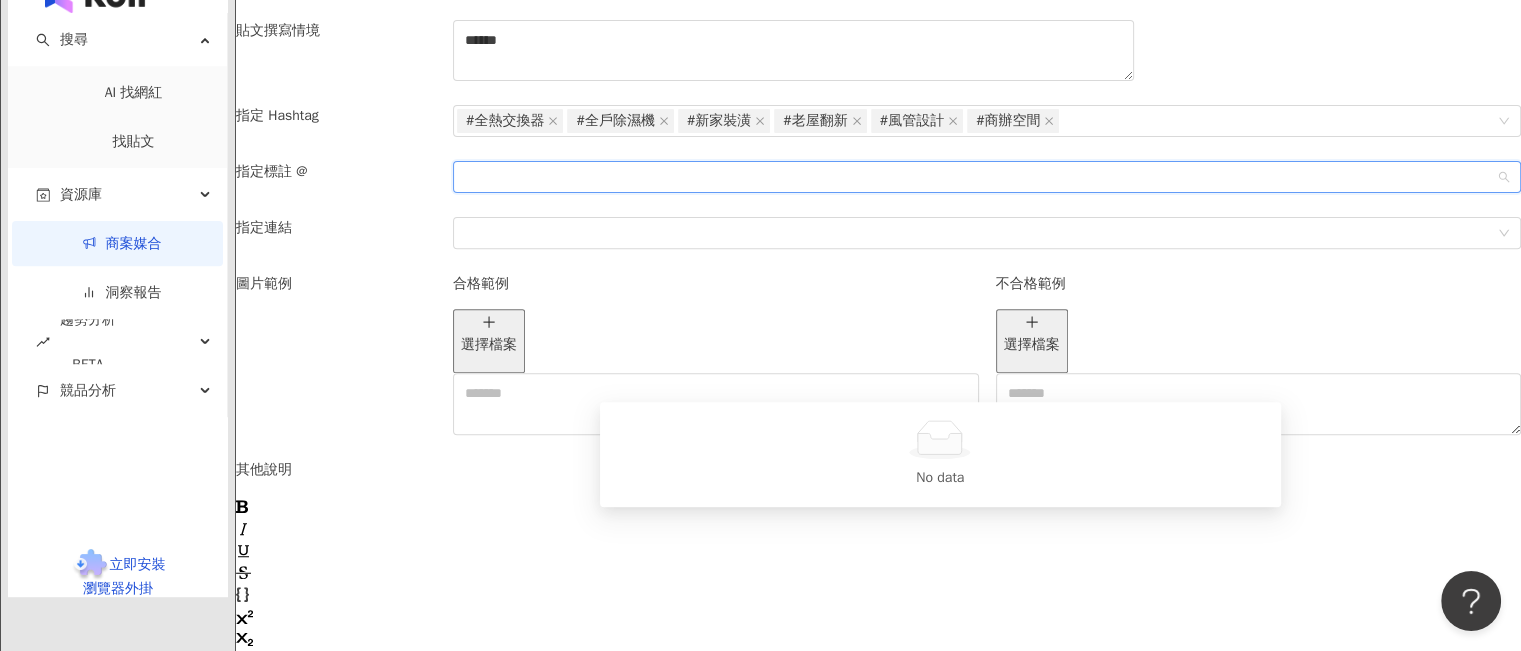 click at bounding box center [987, 177] 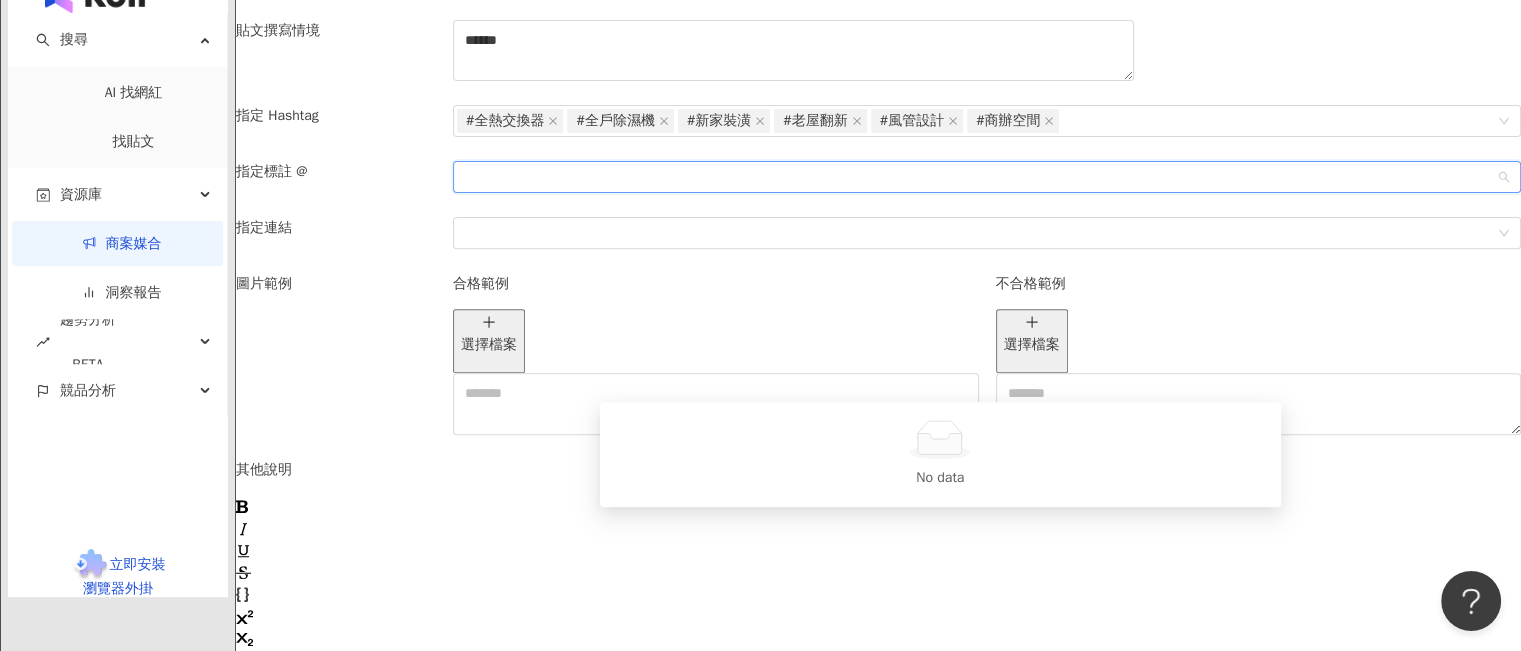 click at bounding box center [976, 177] 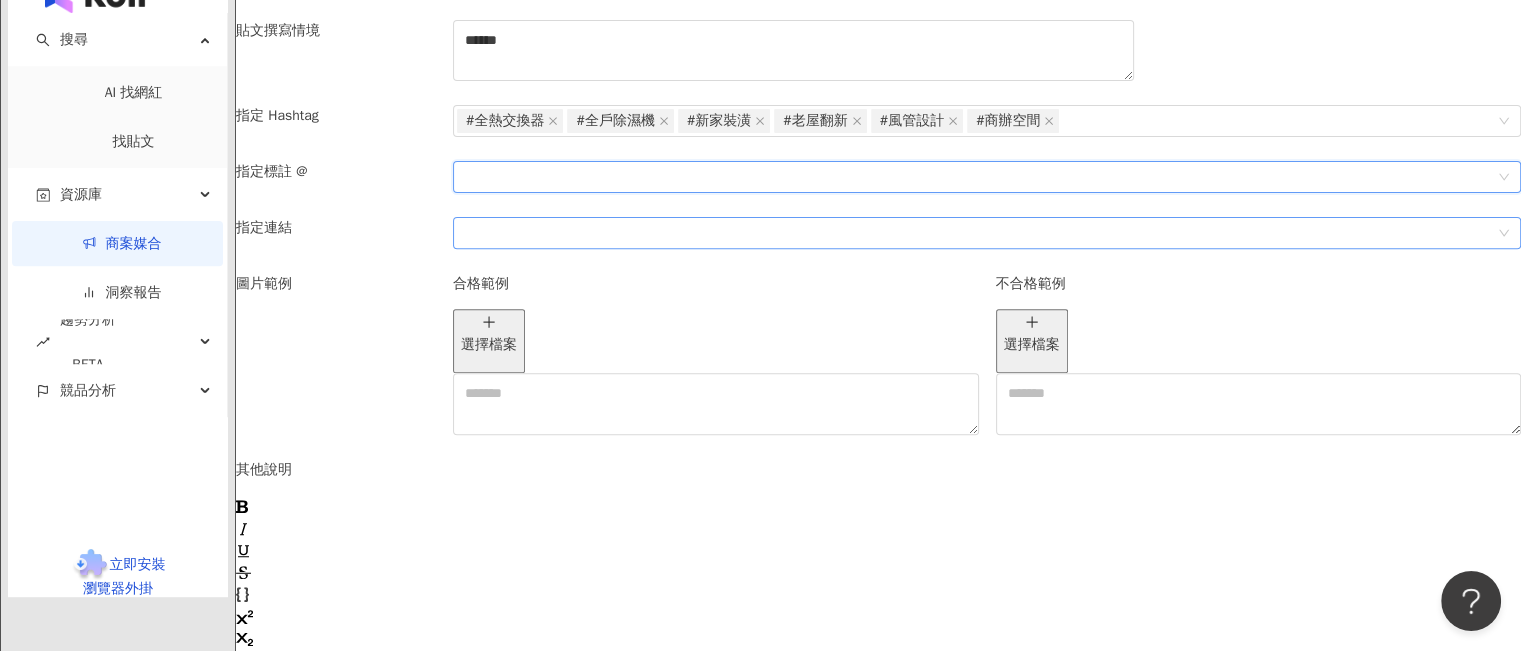 click at bounding box center [976, 233] 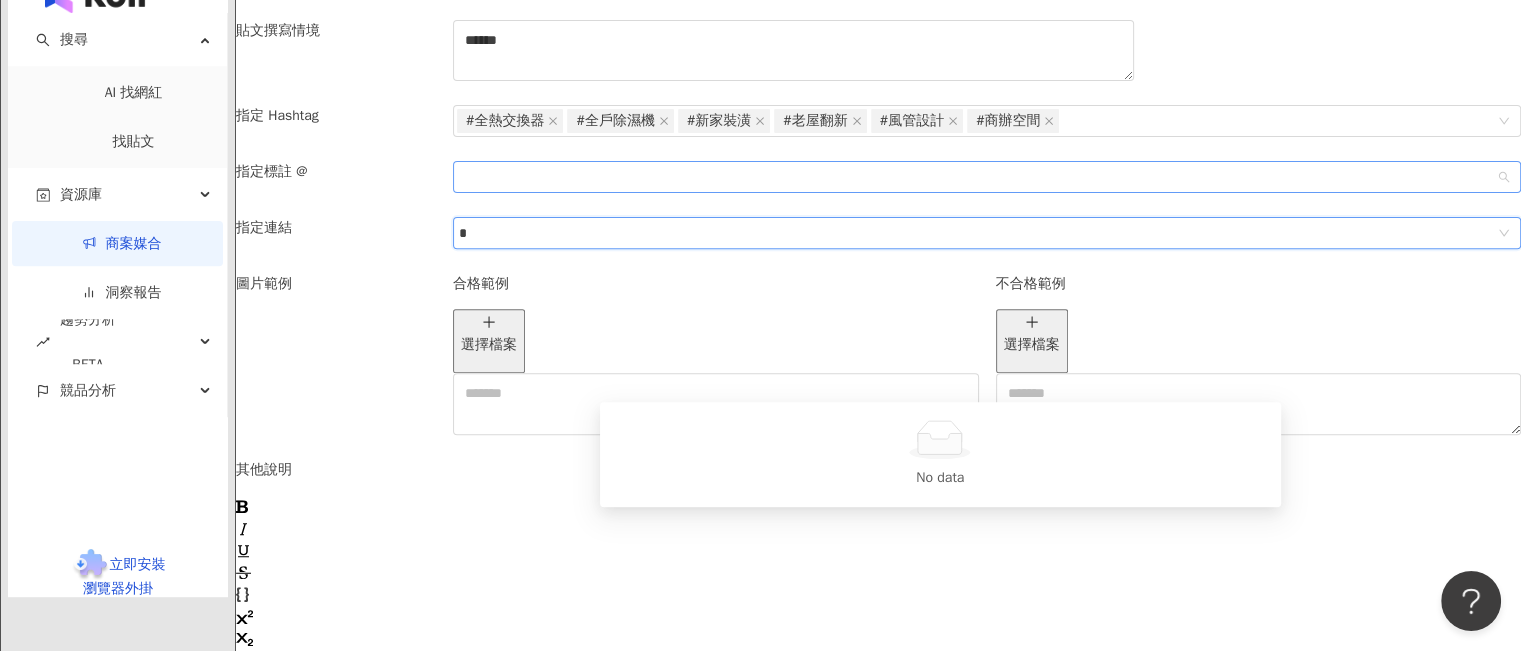 click at bounding box center [976, 177] 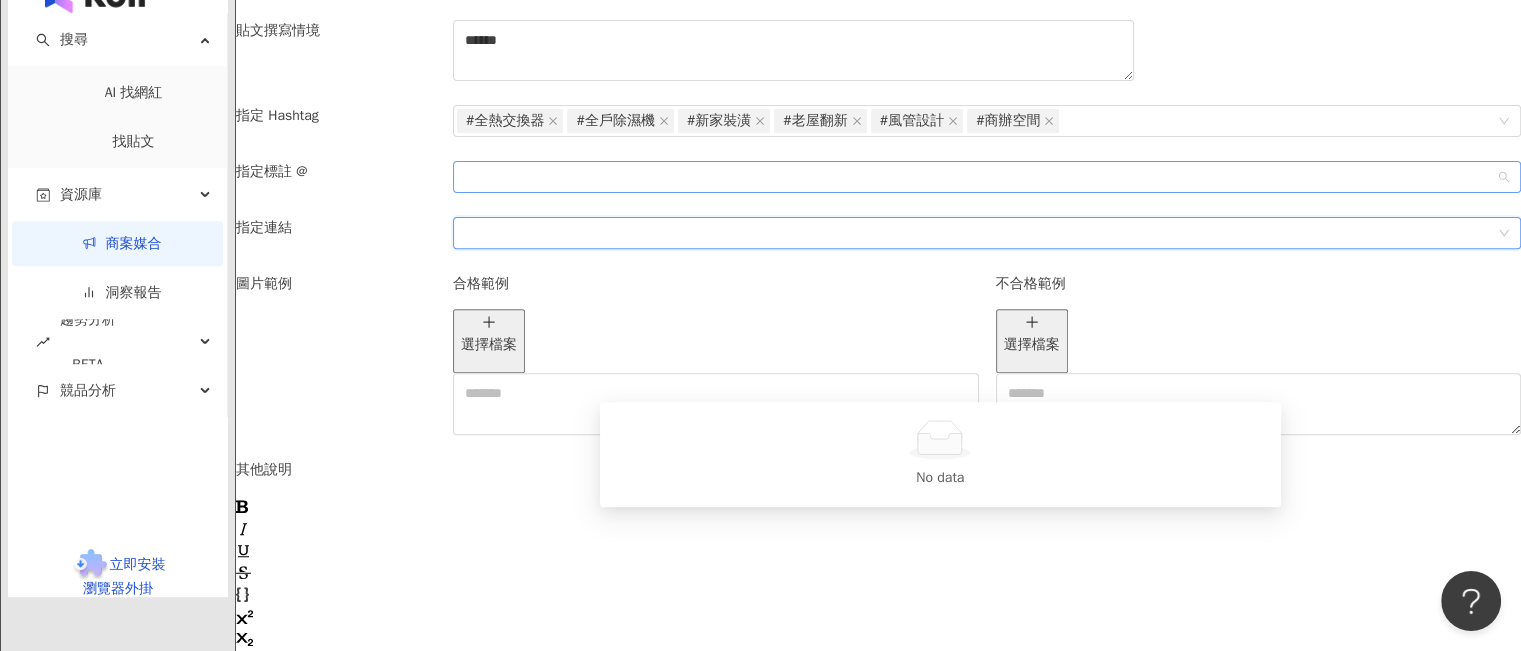 scroll, scrollTop: 0, scrollLeft: 0, axis: both 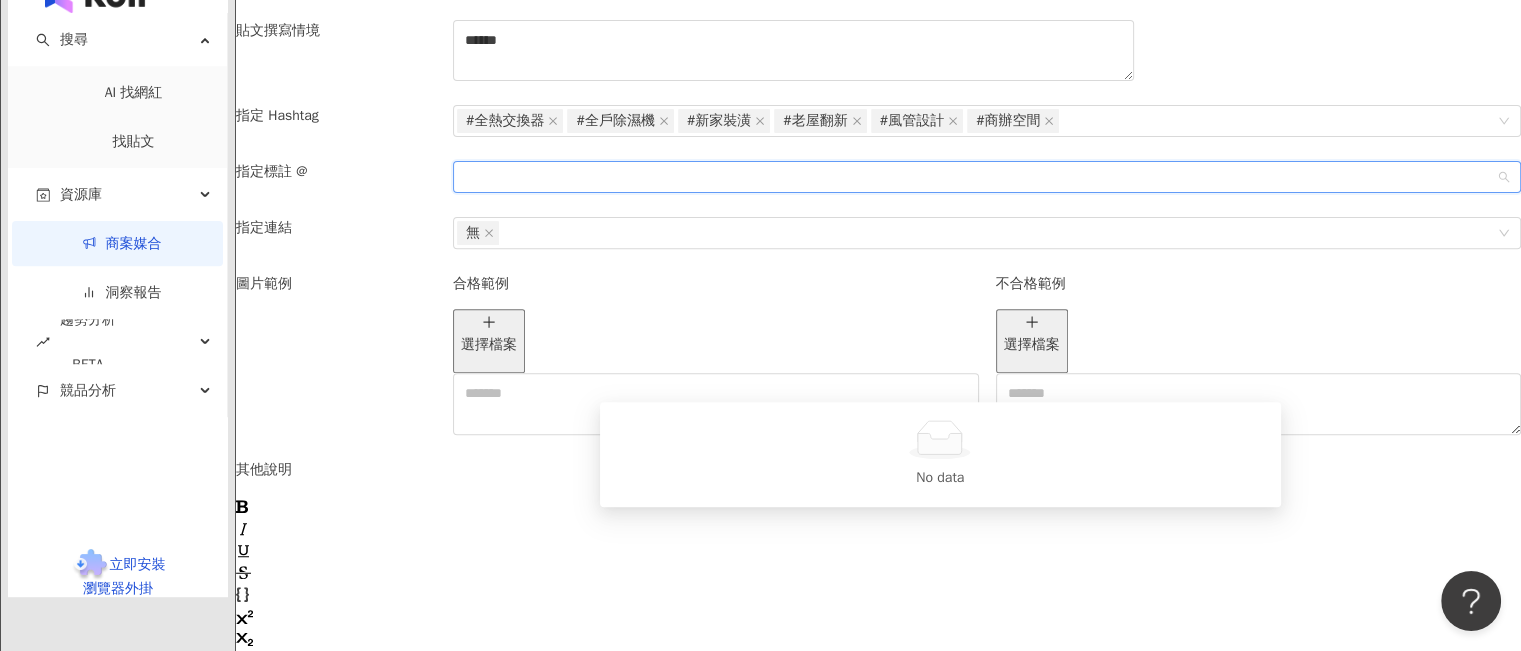 click on "指定標註 @" at bounding box center [336, 189] 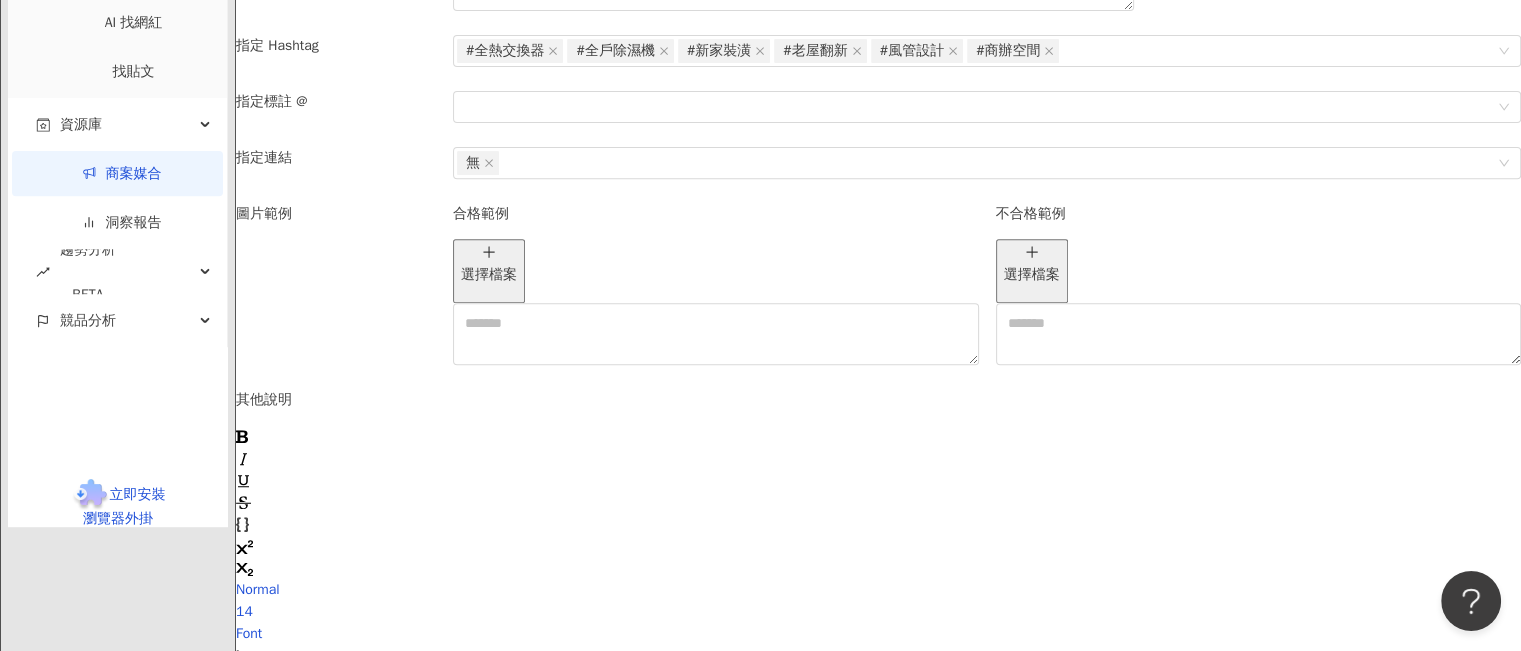 scroll, scrollTop: 826, scrollLeft: 0, axis: vertical 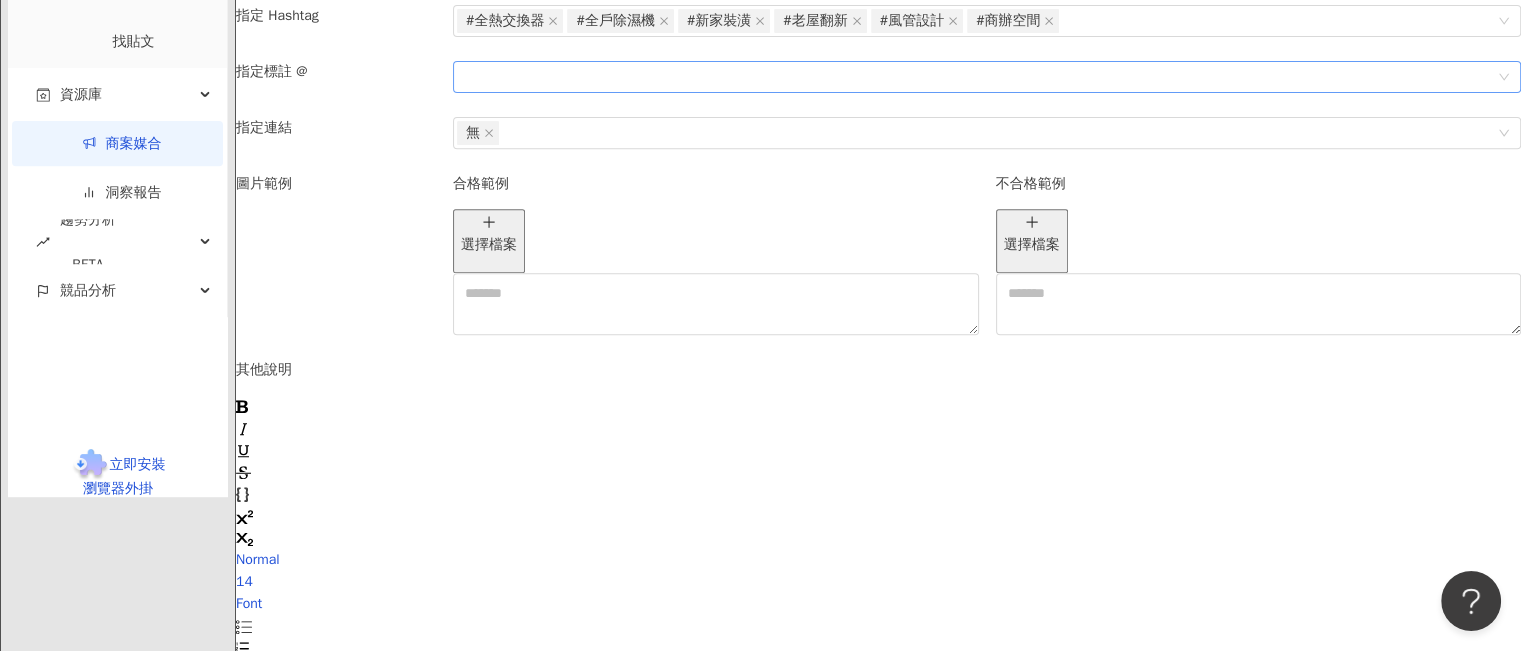 click at bounding box center (976, 77) 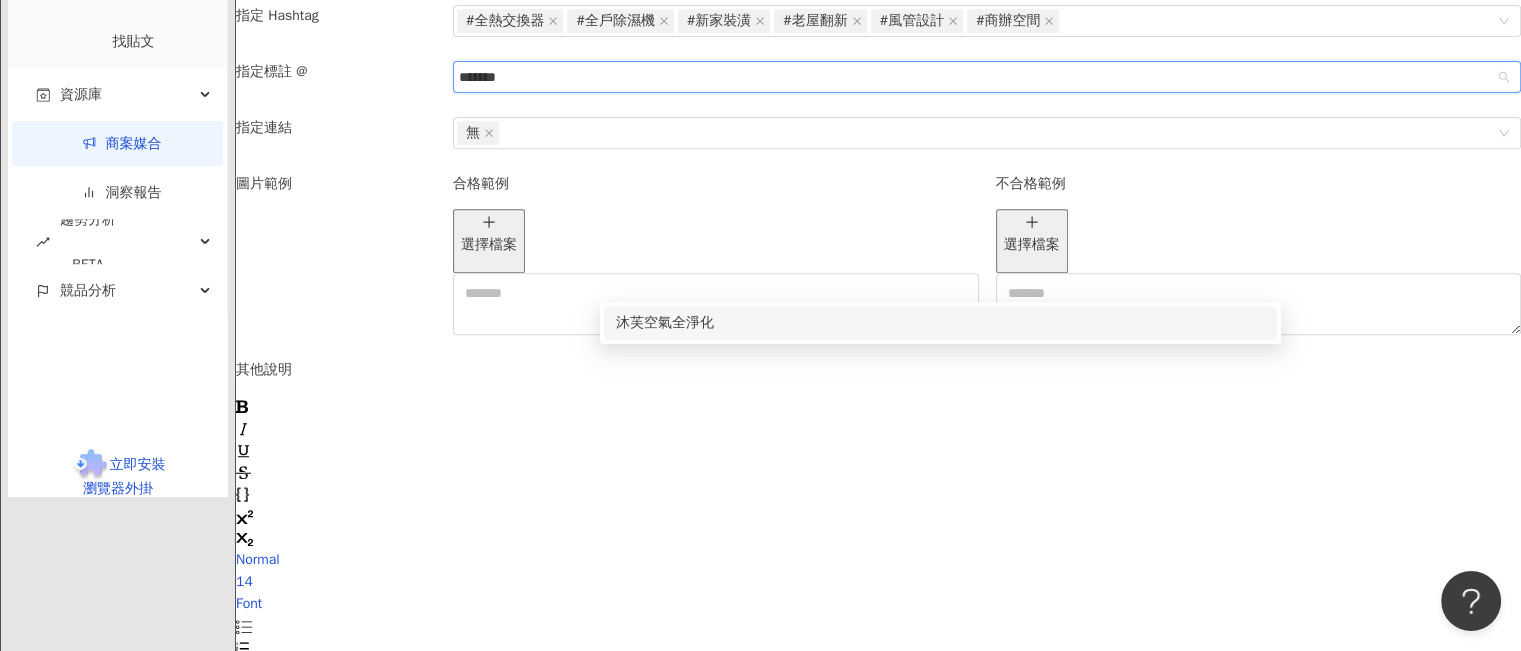 type on "*******" 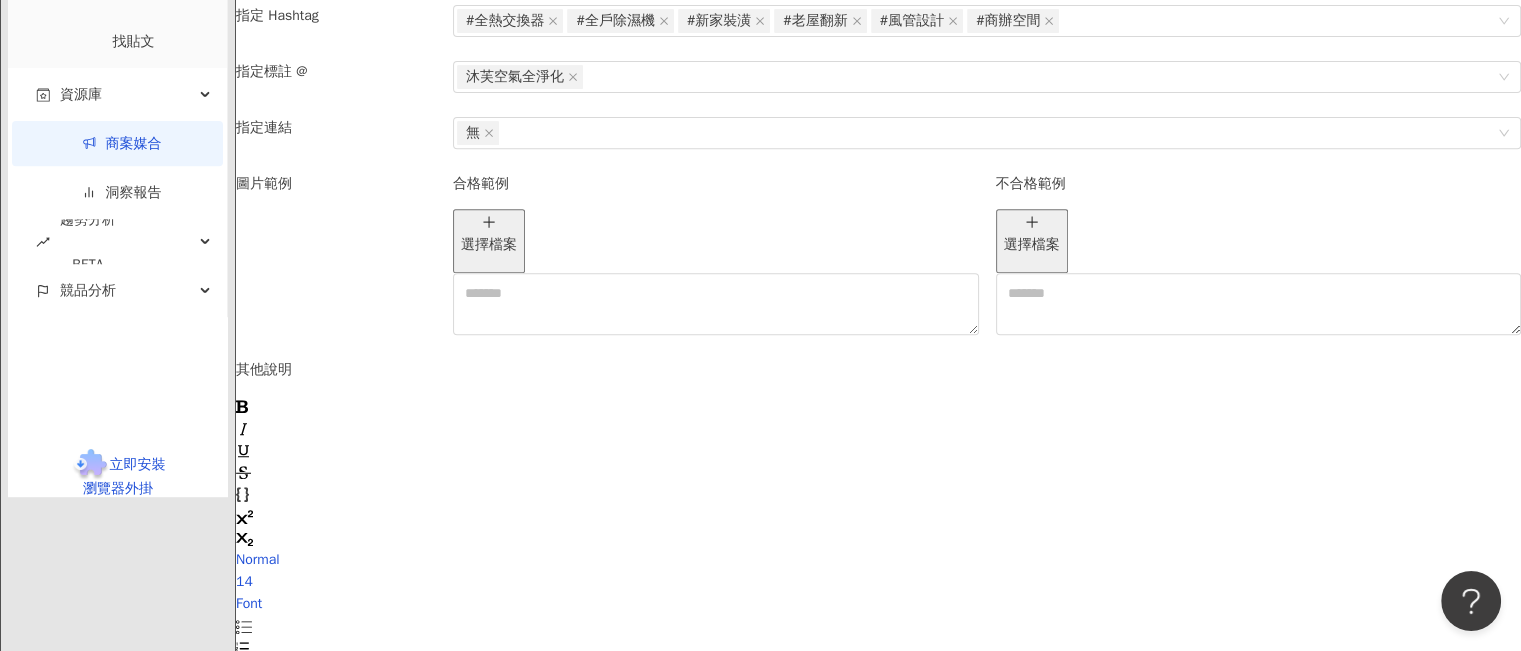 click on "#全熱交換器 #全戶除濕機 #新家裝潢 #老屋翻新 #風管設計 #商辦空間" at bounding box center [987, 33] 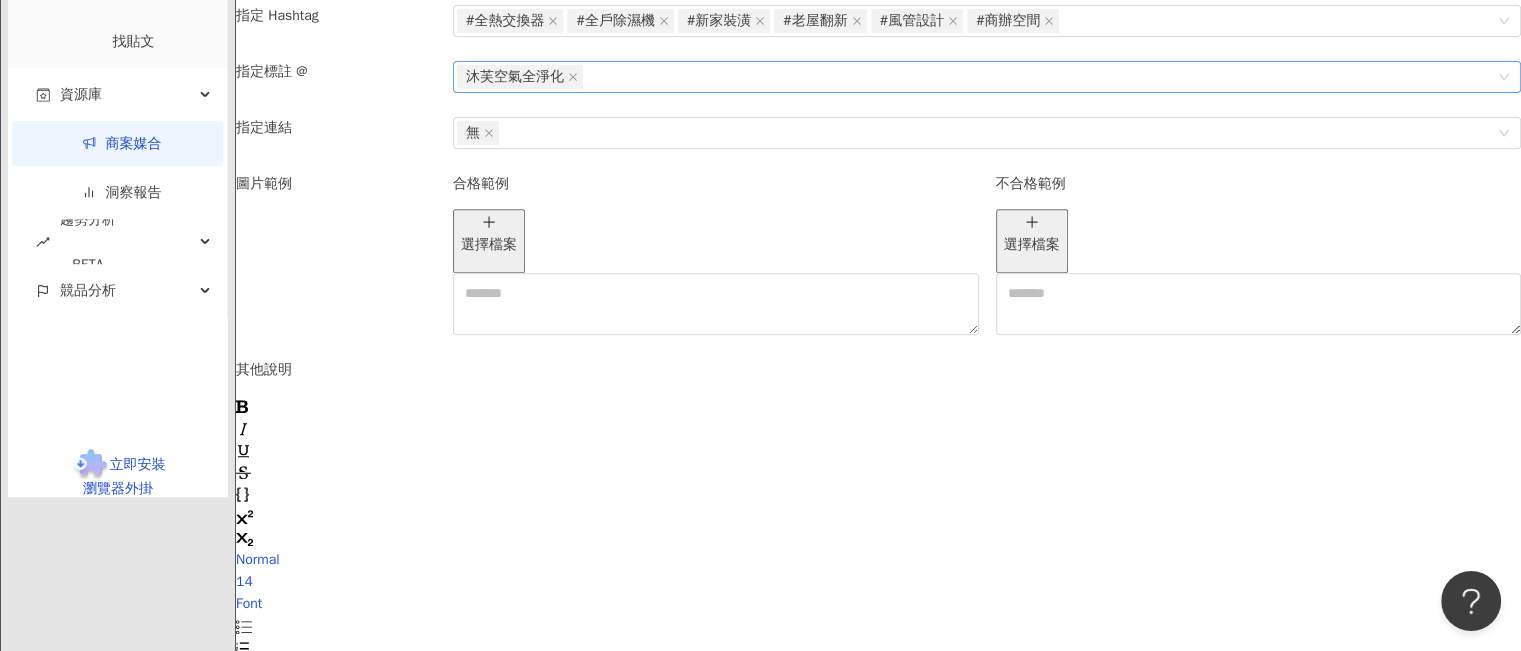 click on "沐芙空氣全淨化" at bounding box center [515, 77] 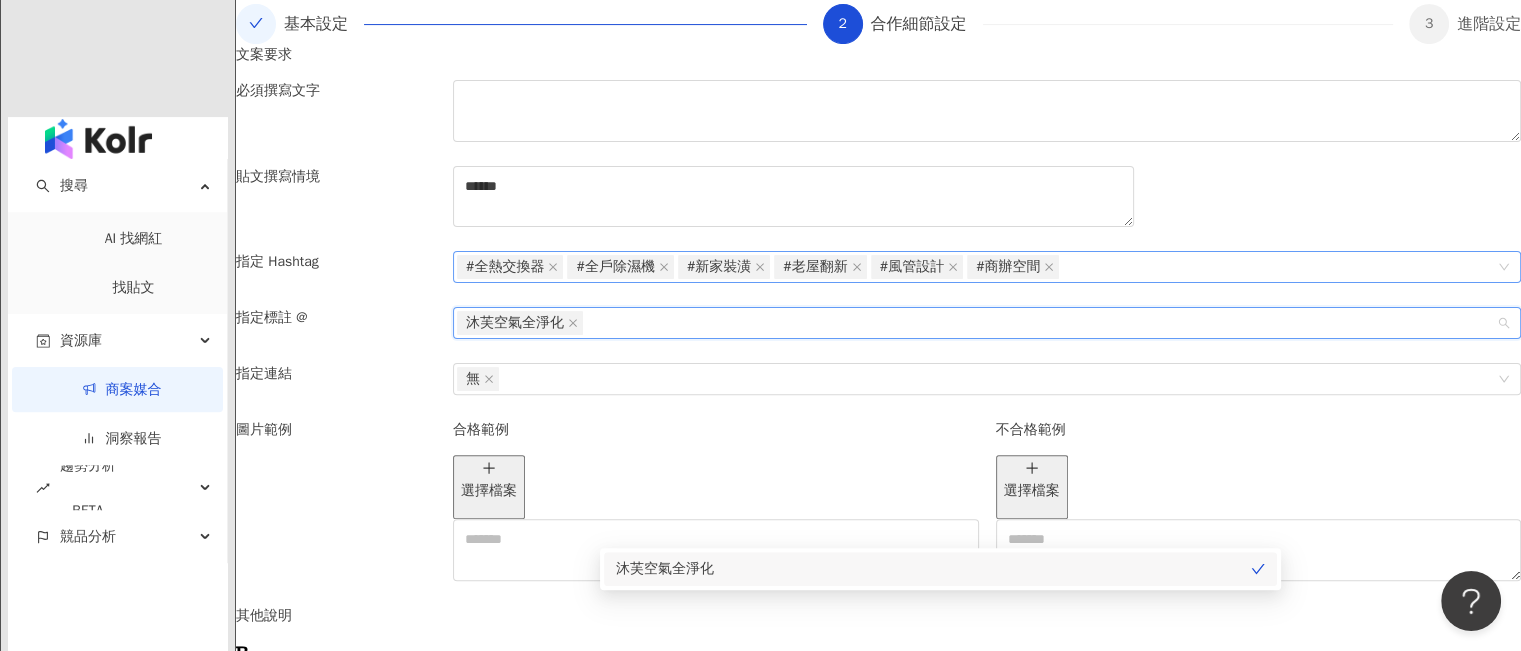 scroll, scrollTop: 626, scrollLeft: 0, axis: vertical 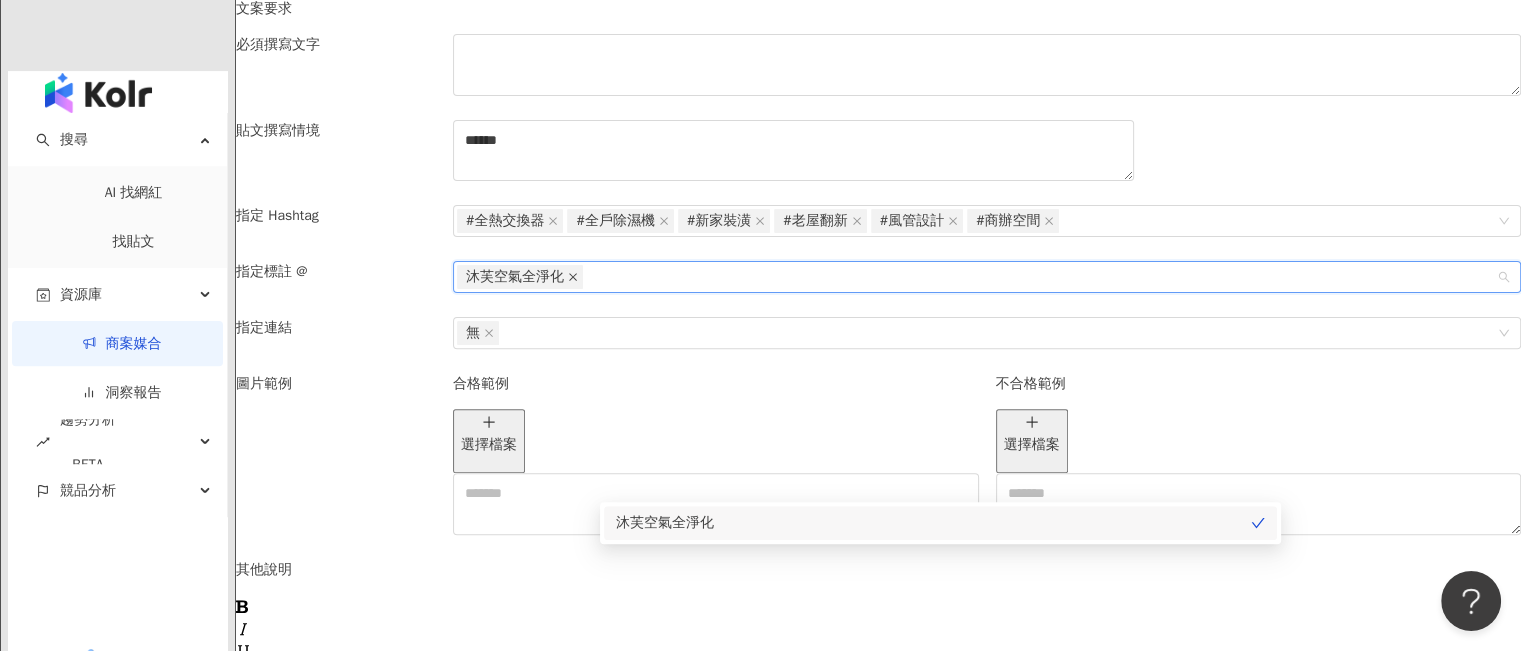 click 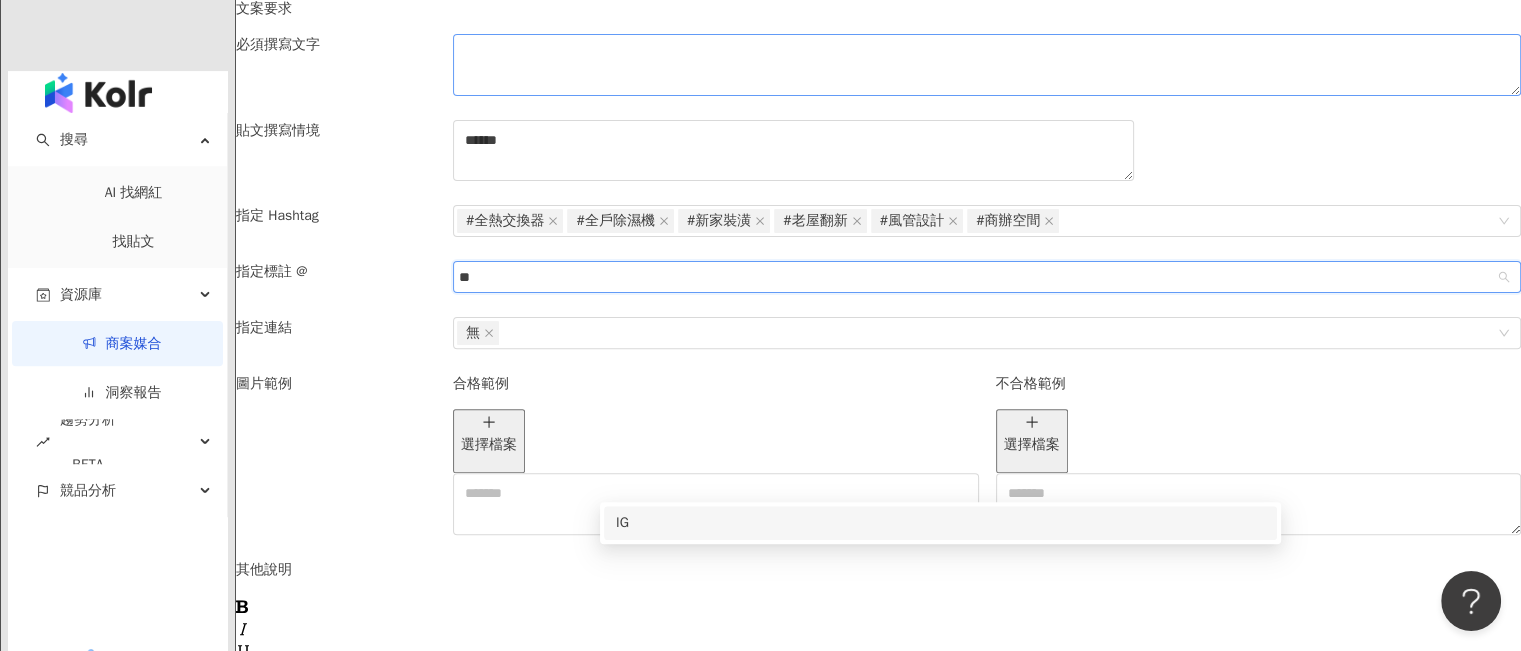 type on "*" 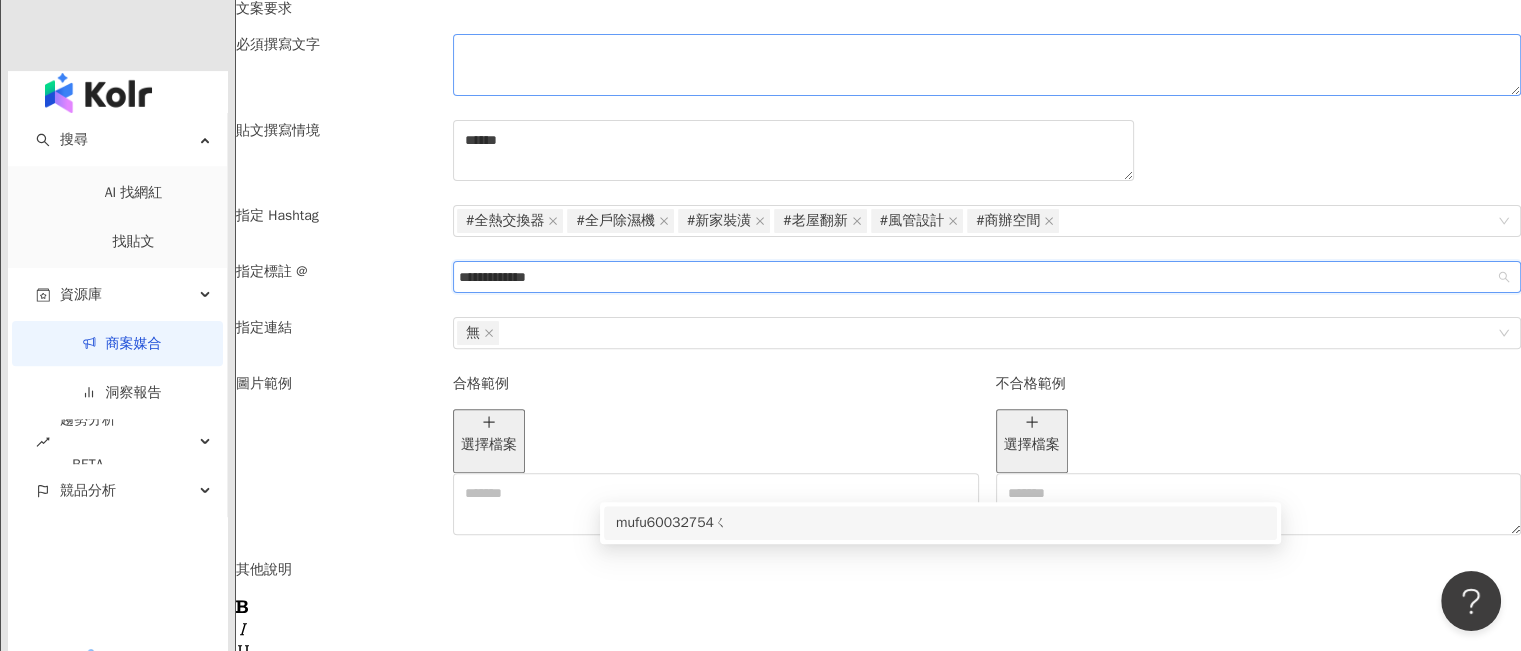type on "**********" 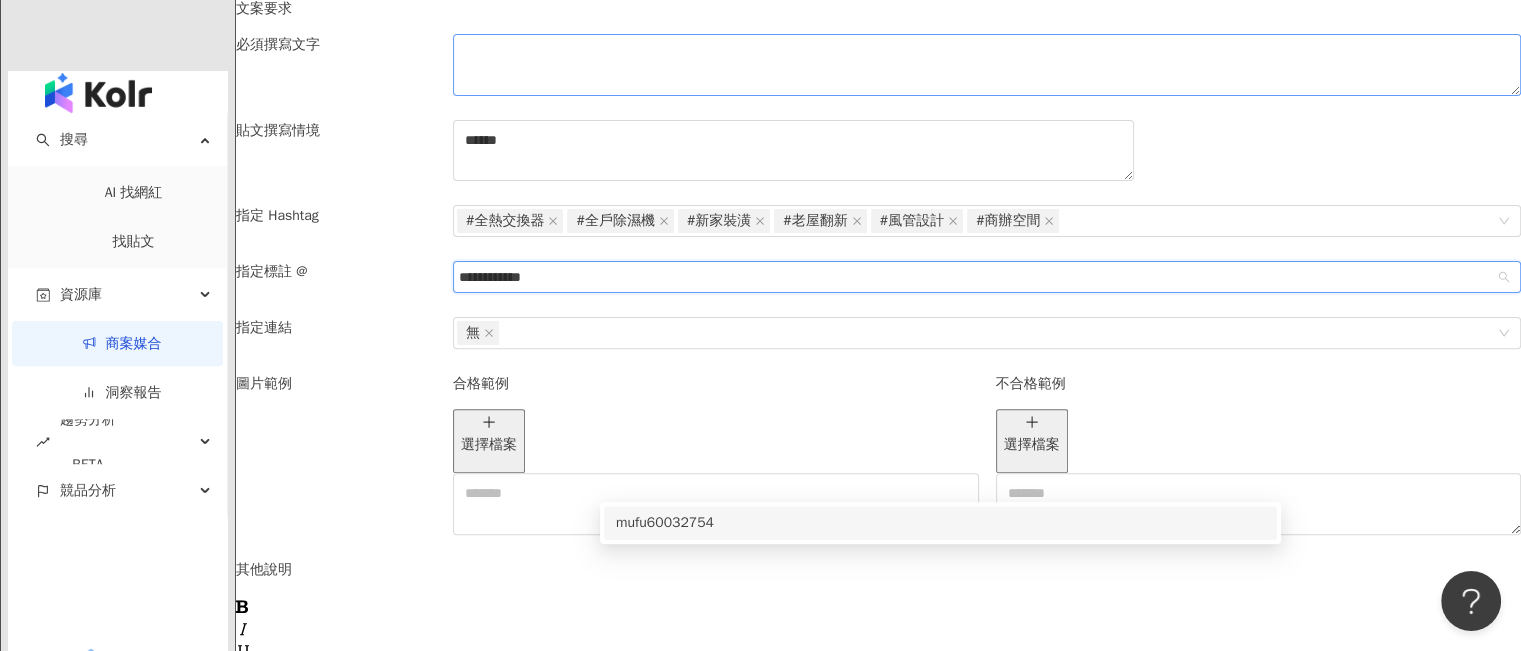 type 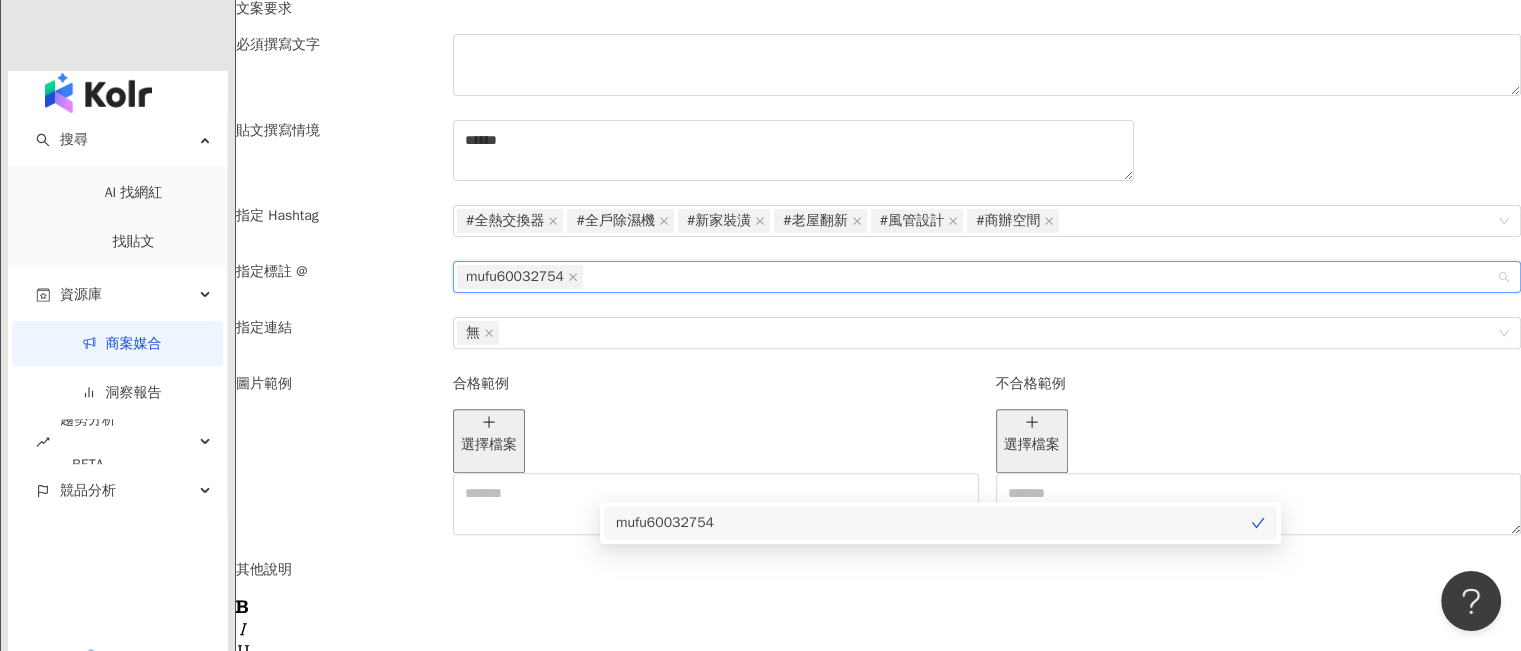 click on "指定標註 @" at bounding box center (336, 272) 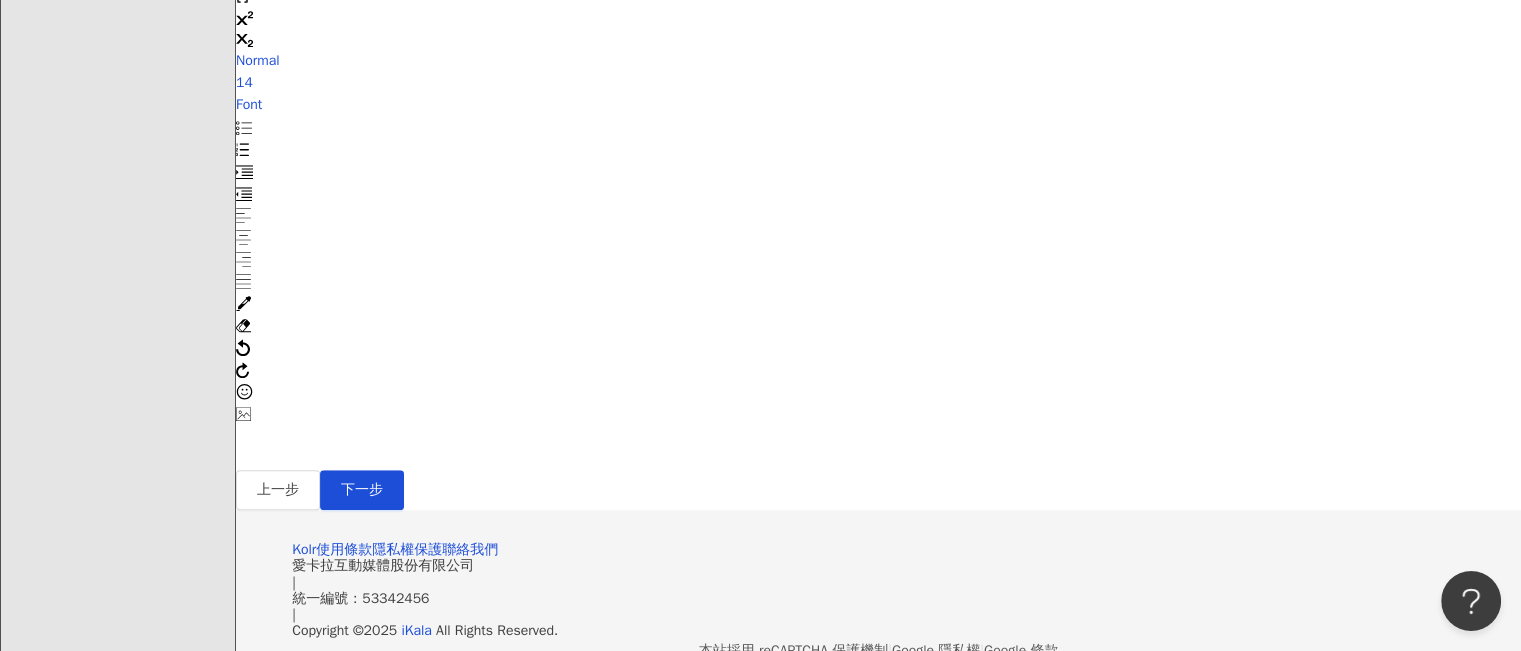scroll, scrollTop: 1326, scrollLeft: 0, axis: vertical 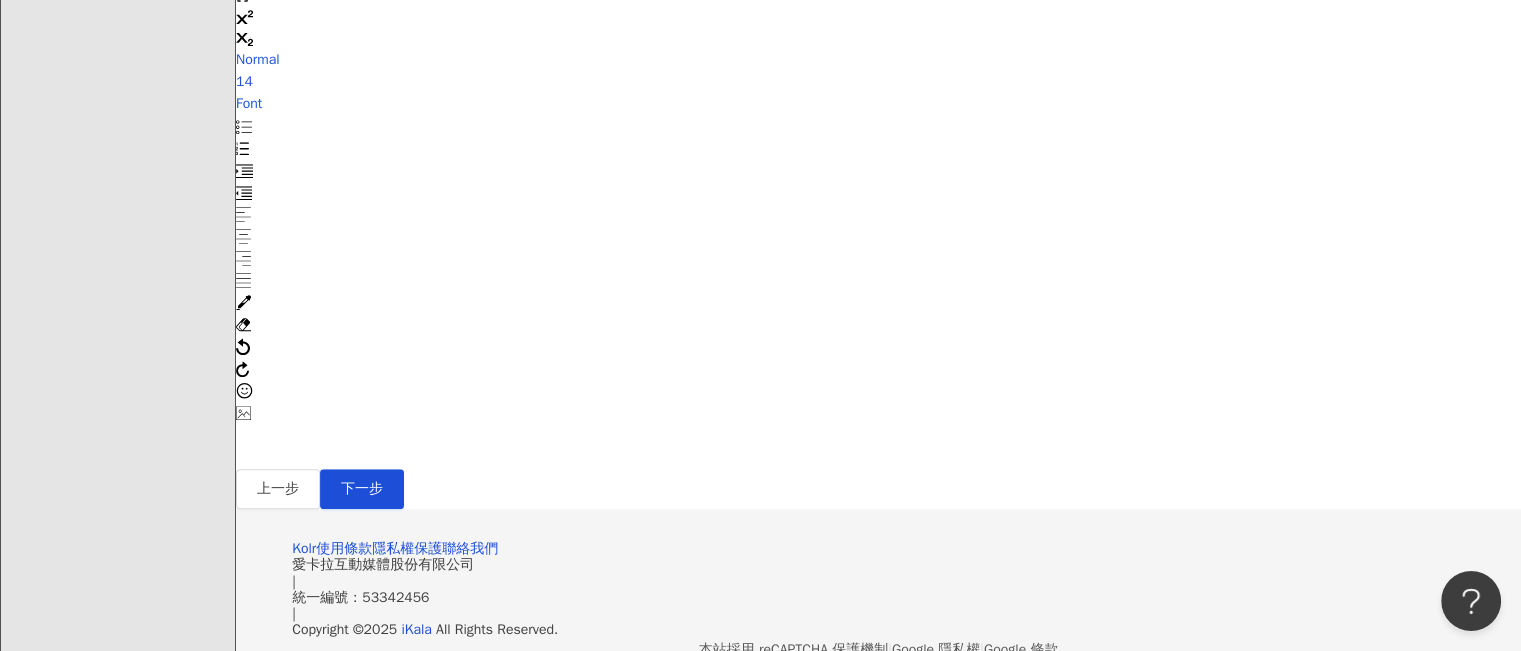 click at bounding box center [878, 434] 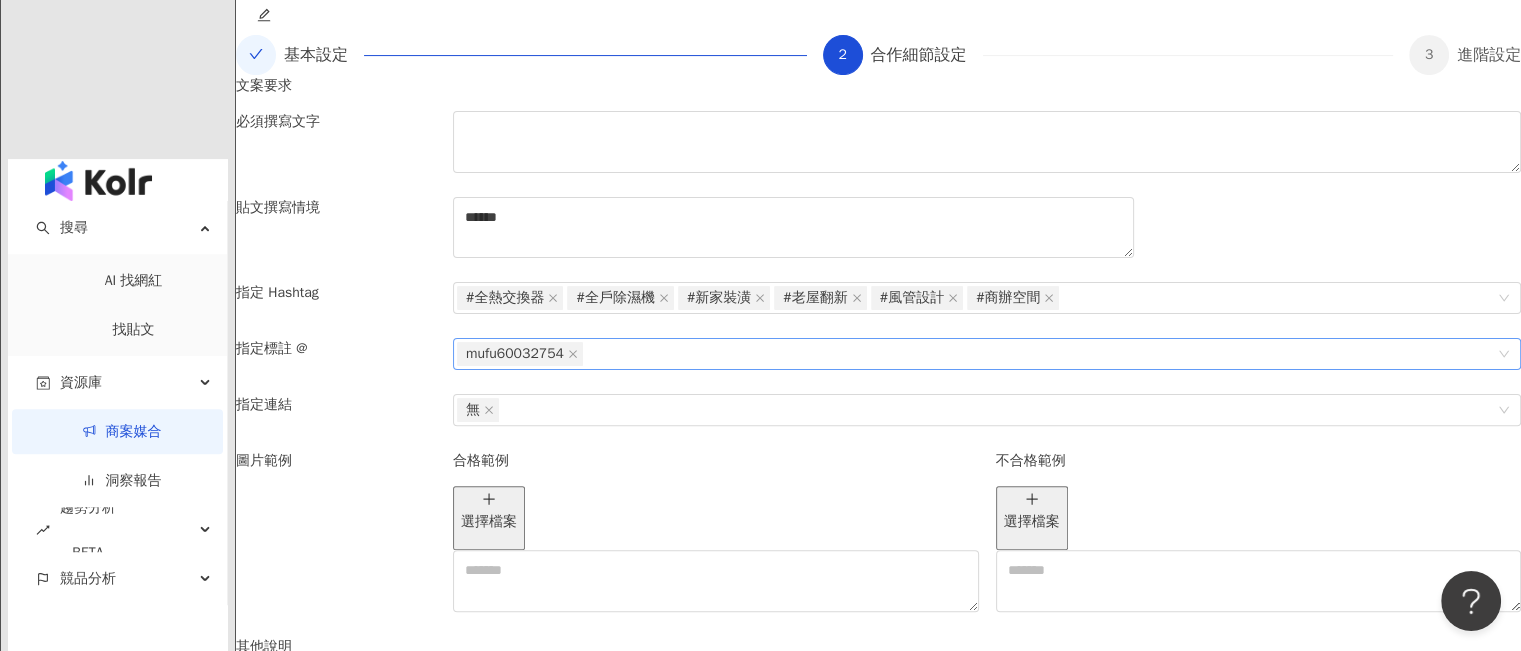 scroll, scrollTop: 526, scrollLeft: 0, axis: vertical 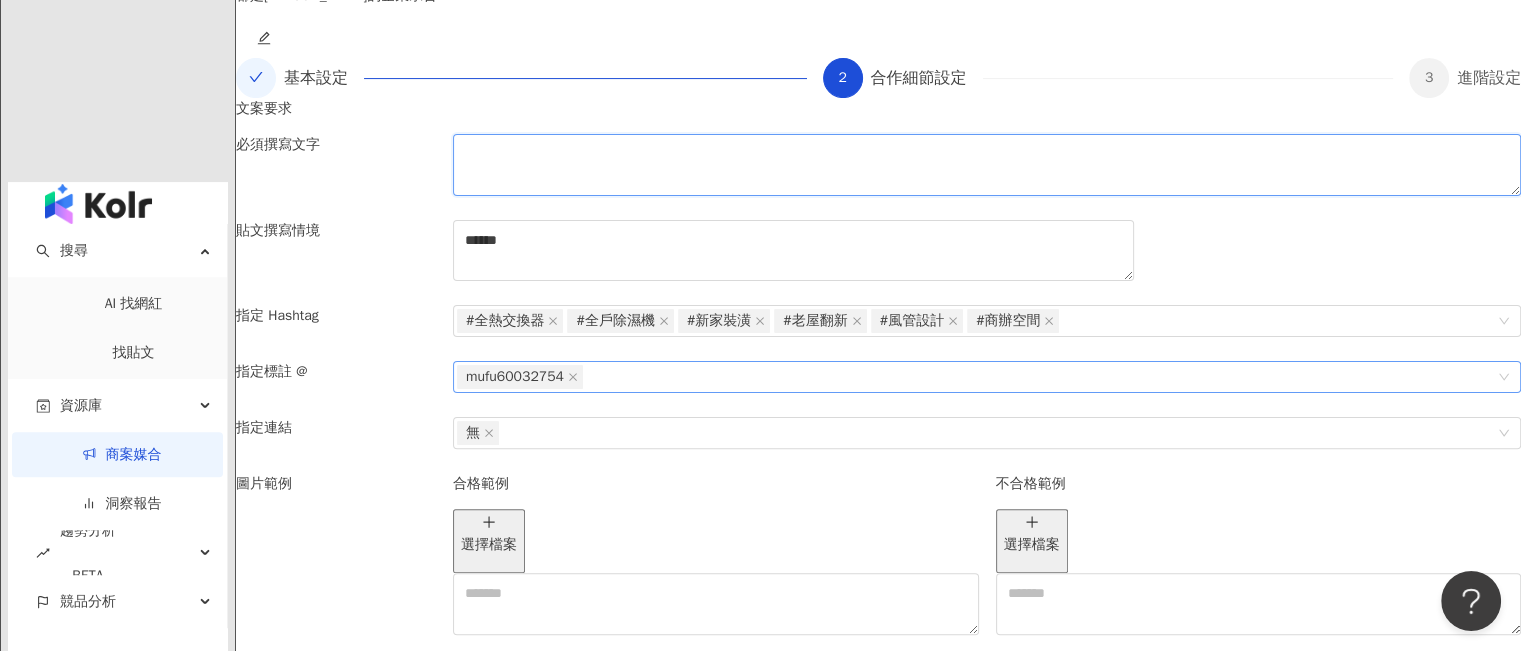 click at bounding box center (987, 165) 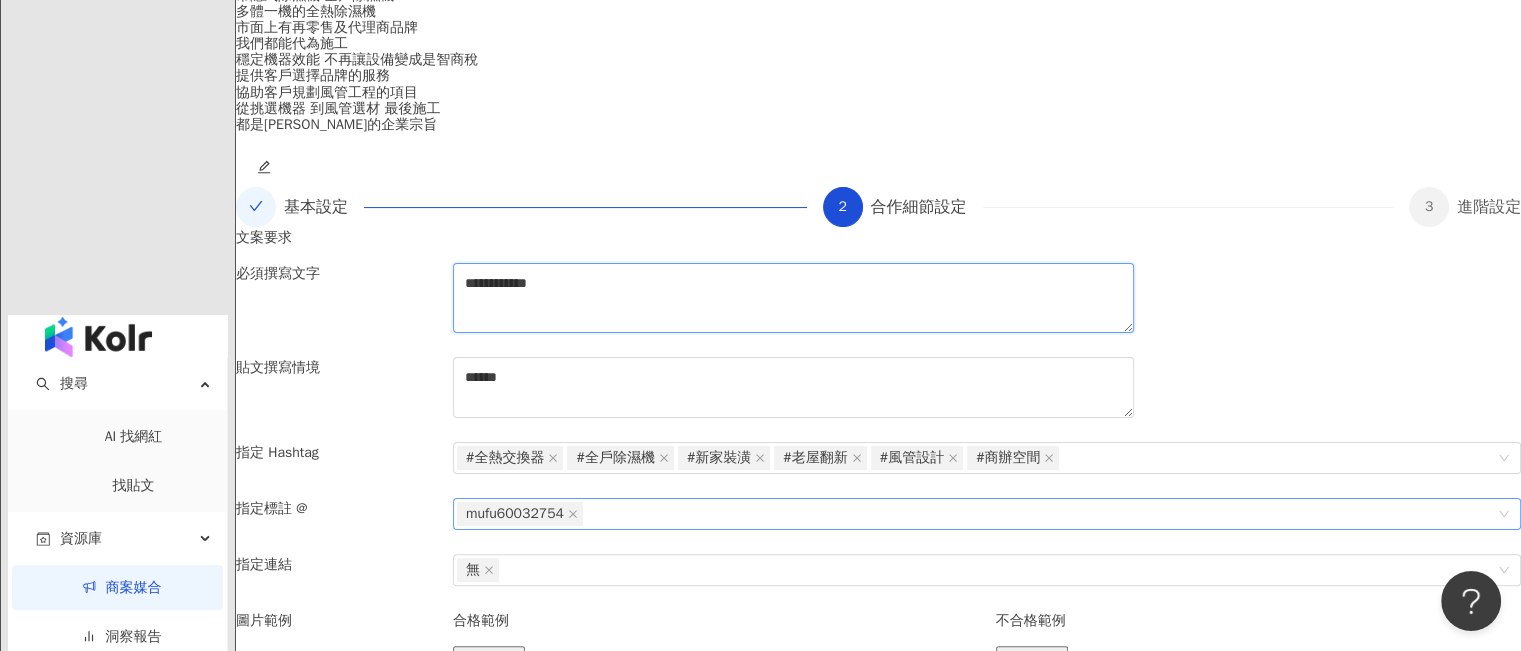 scroll, scrollTop: 426, scrollLeft: 0, axis: vertical 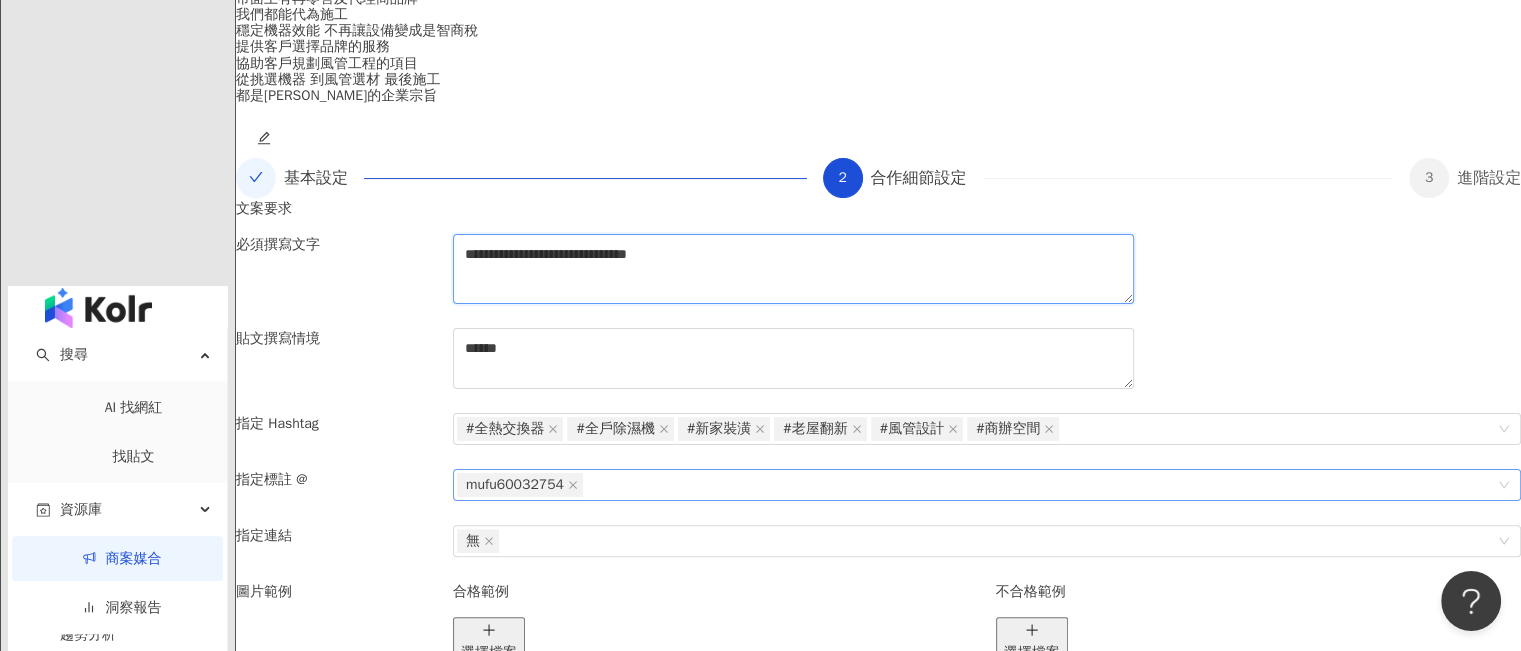 click on "**********" at bounding box center [793, 269] 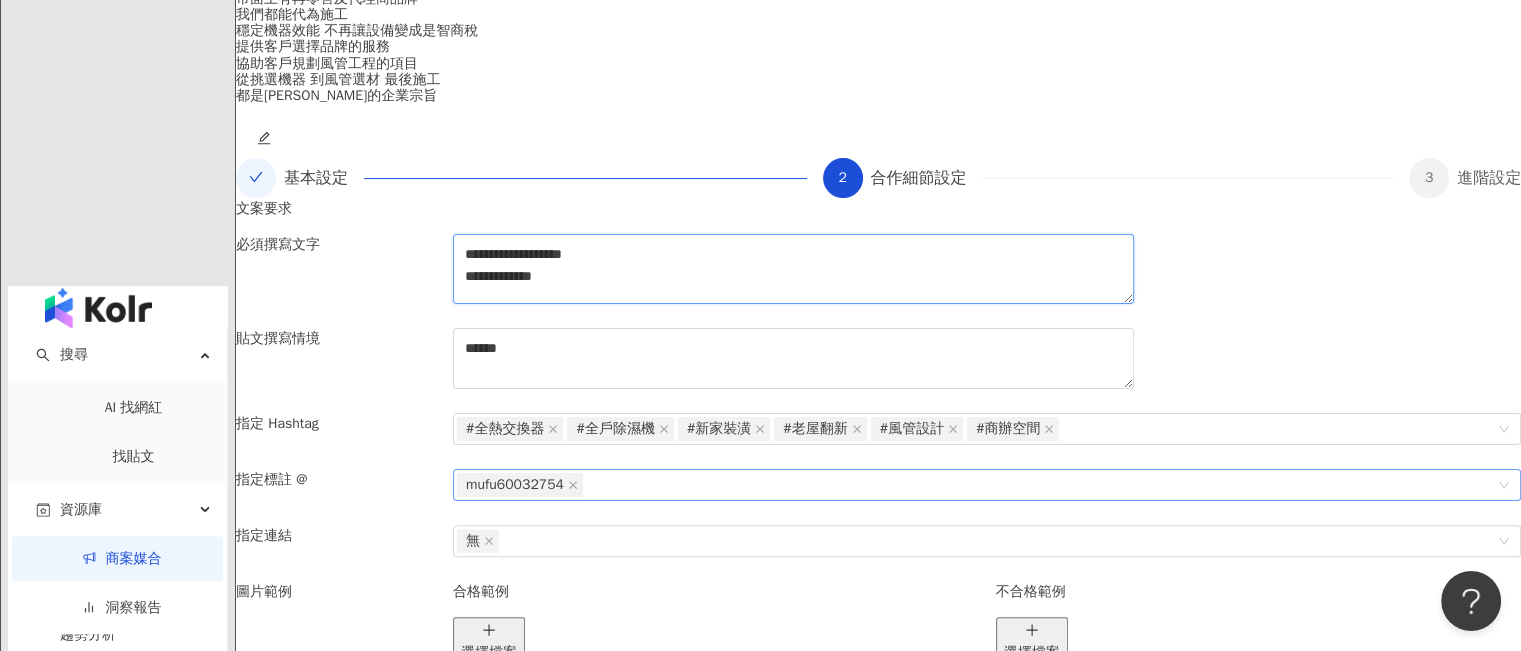 click on "**********" at bounding box center (793, 269) 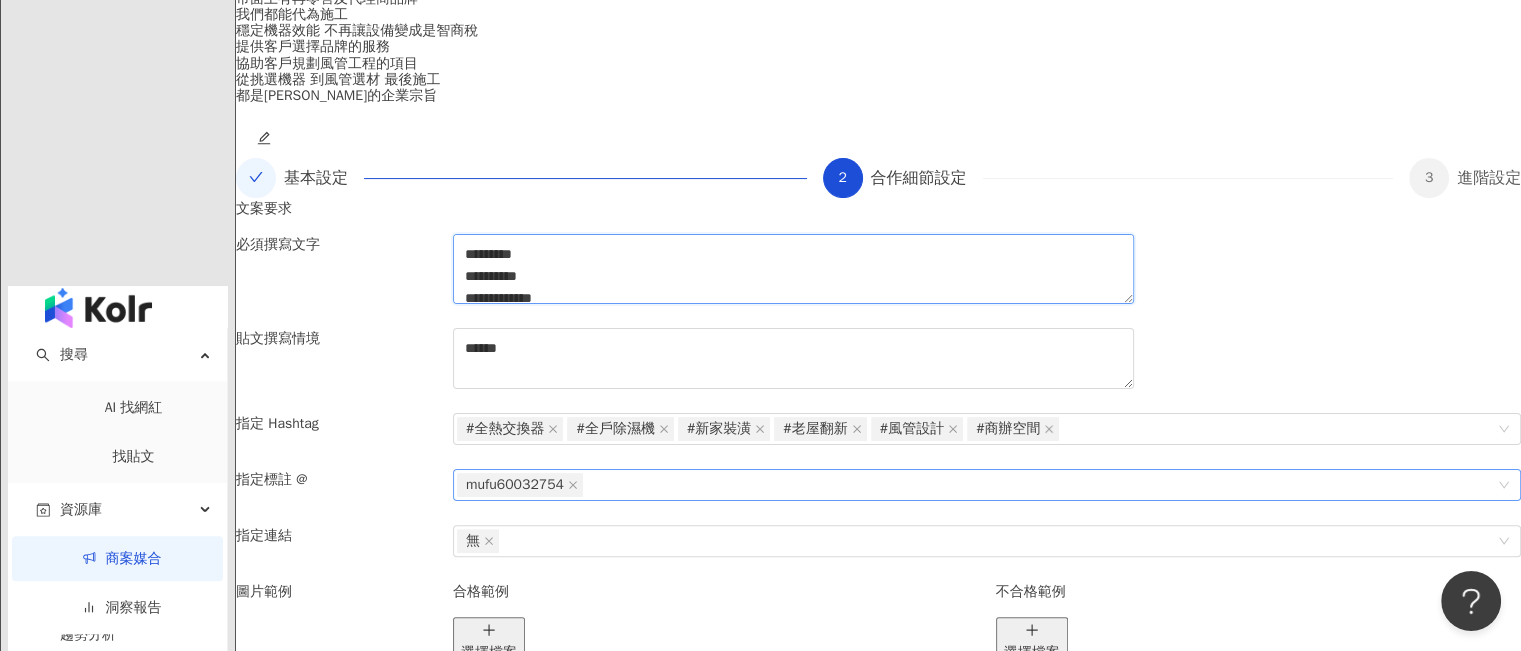 scroll, scrollTop: 13, scrollLeft: 0, axis: vertical 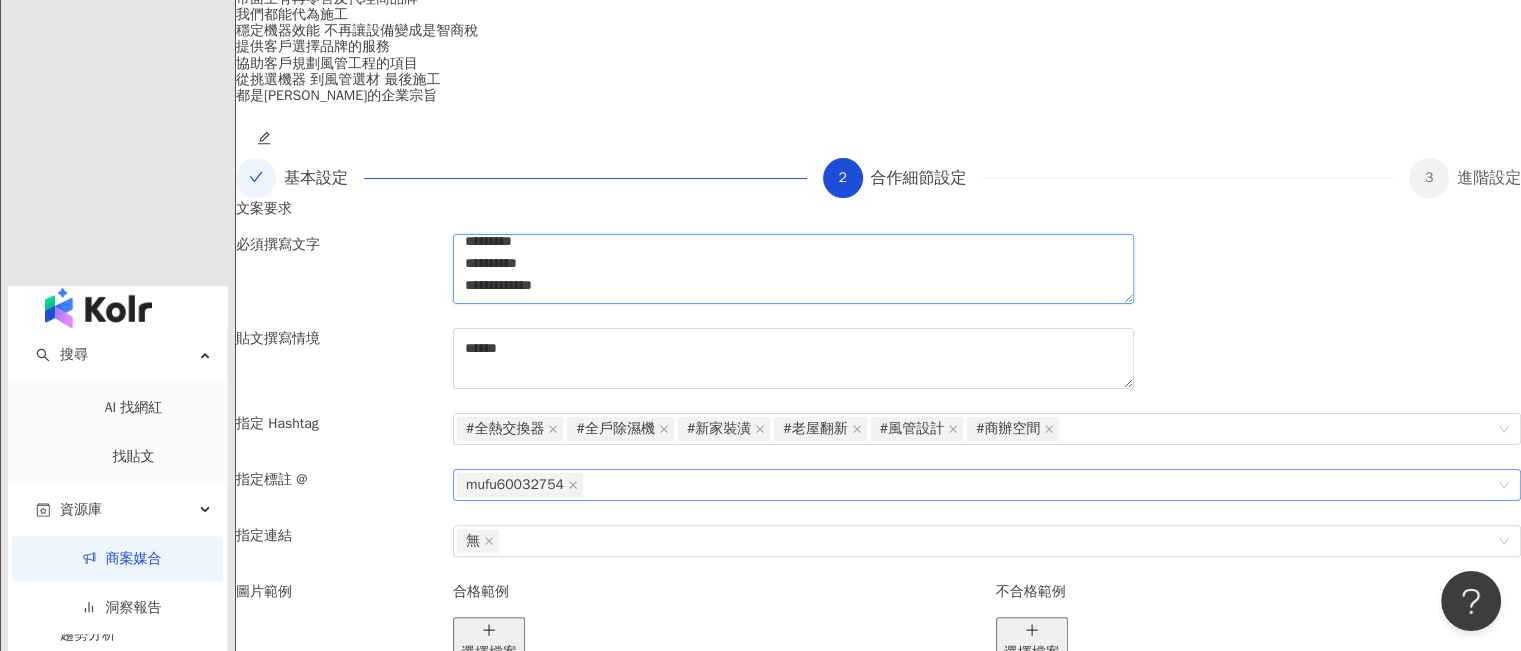 click on "**********" at bounding box center (793, 269) 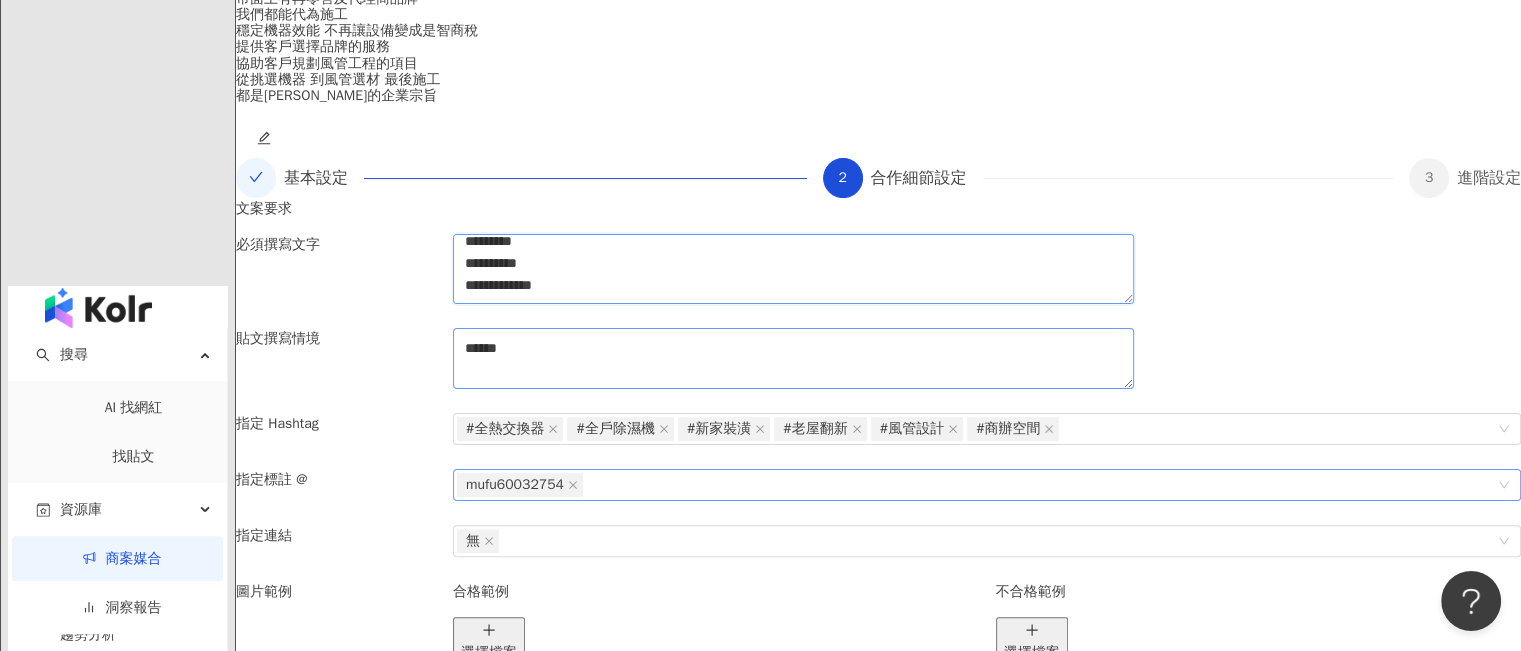 type on "**********" 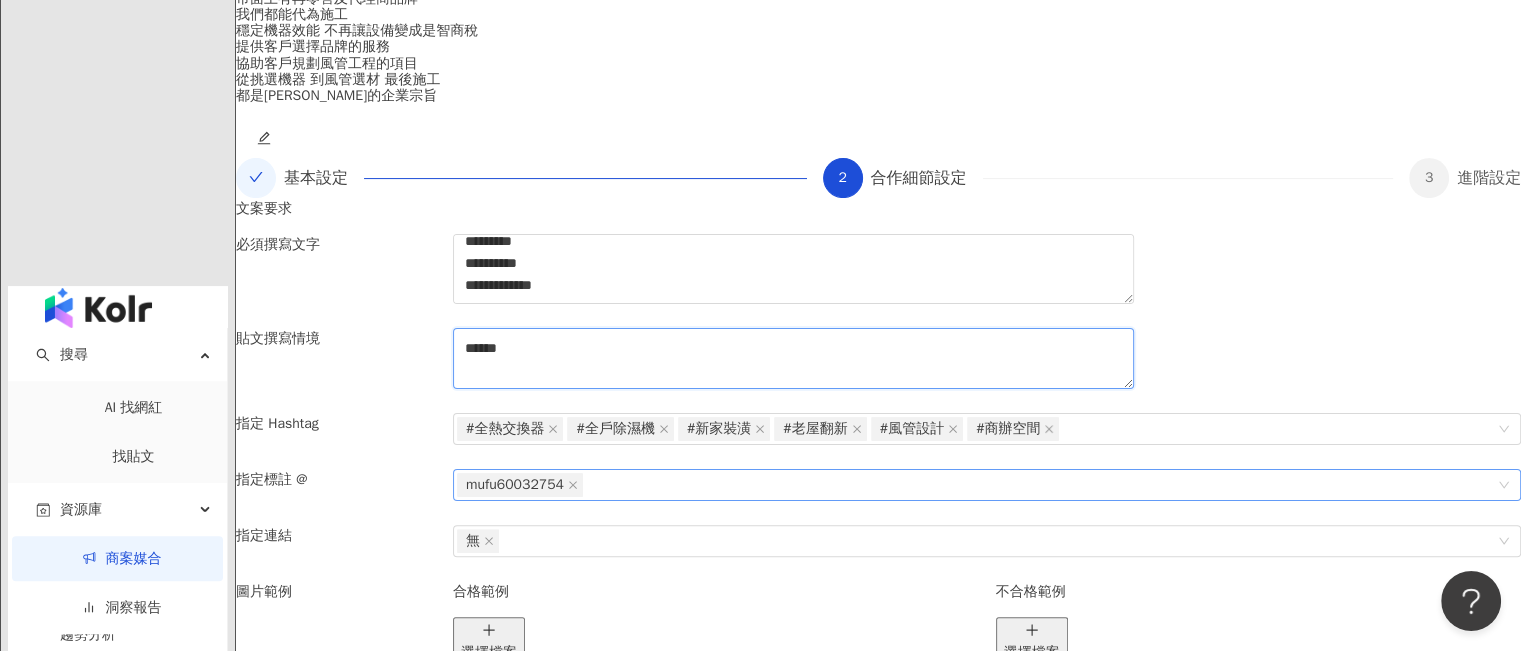 click on "******" at bounding box center (793, 359) 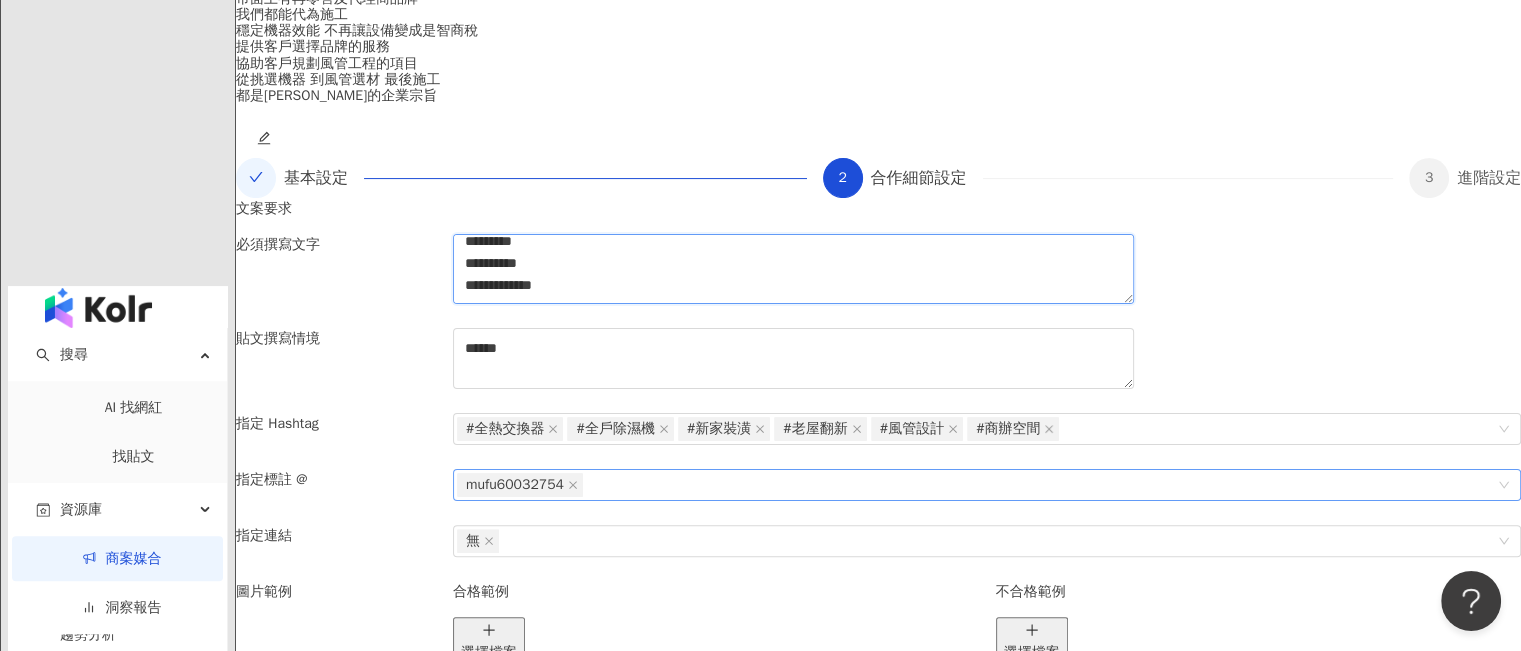 click on "**********" at bounding box center (793, 269) 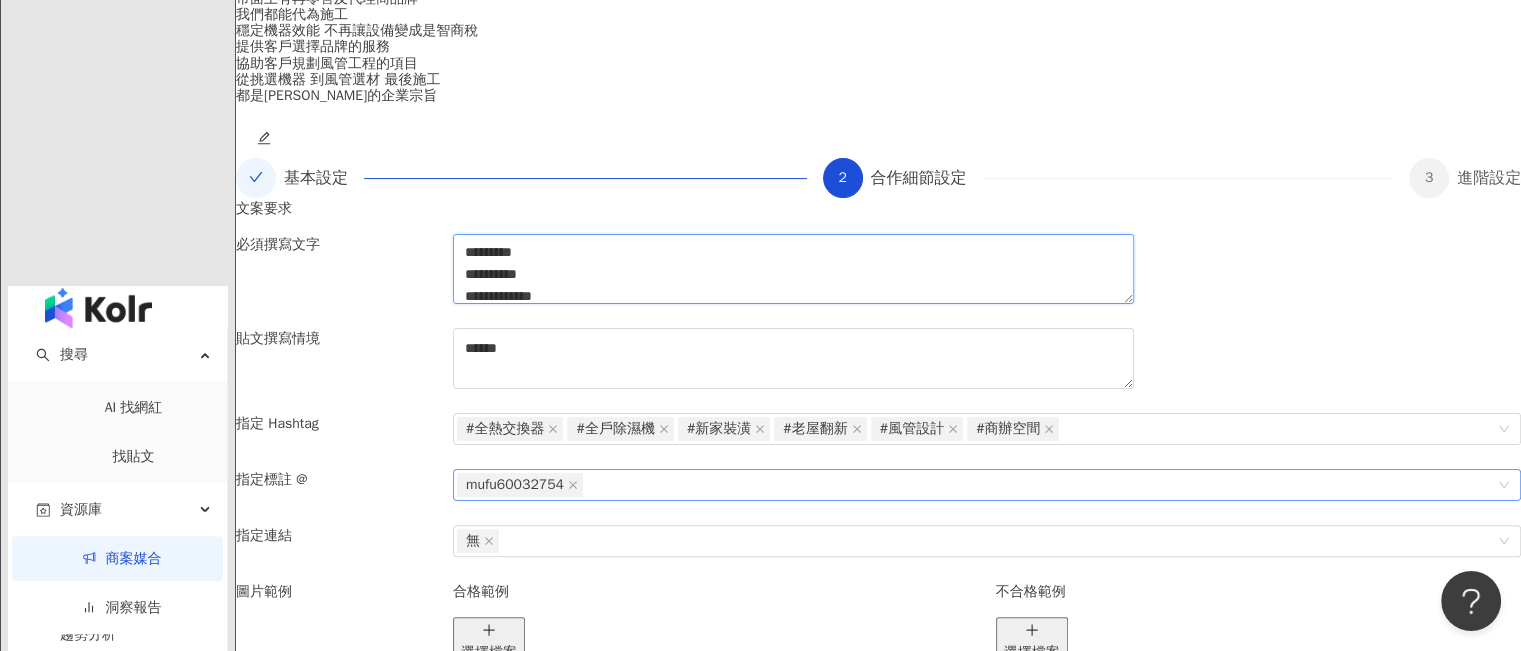 scroll, scrollTop: 0, scrollLeft: 0, axis: both 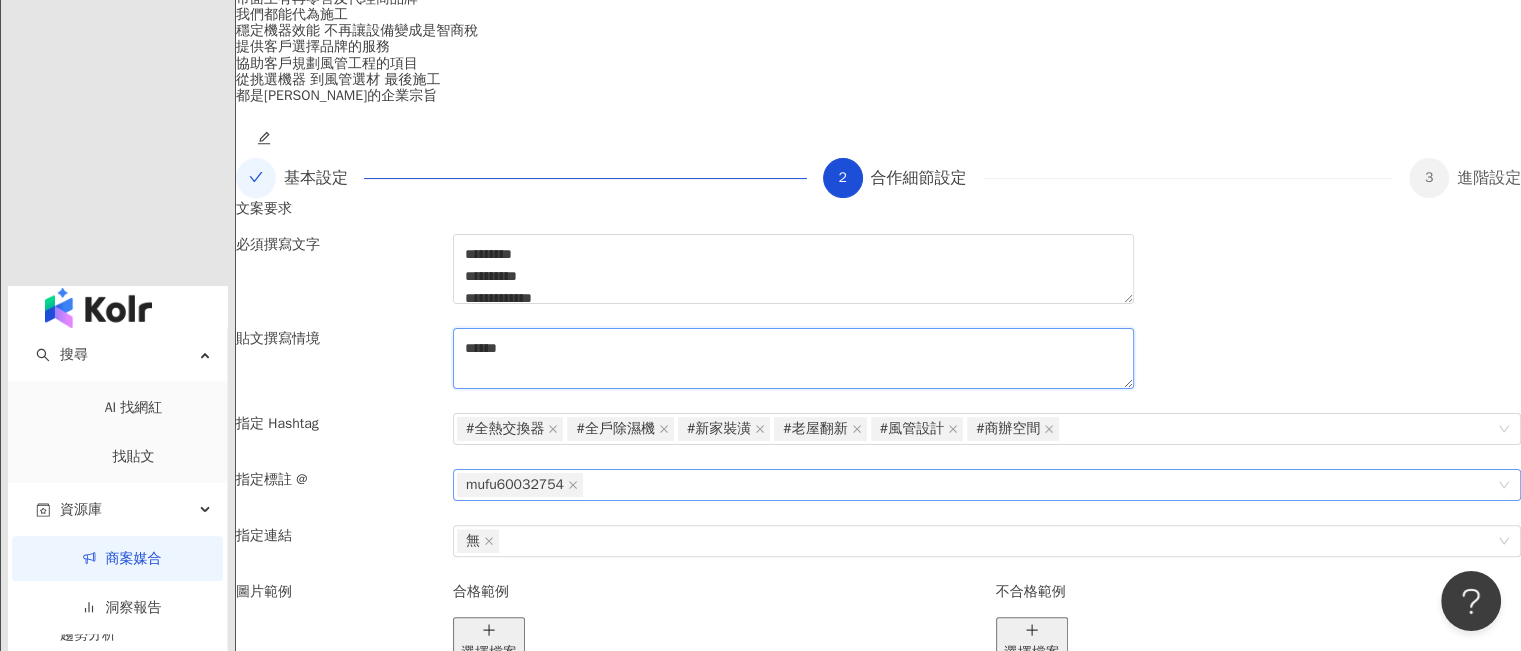 click on "******" at bounding box center (793, 359) 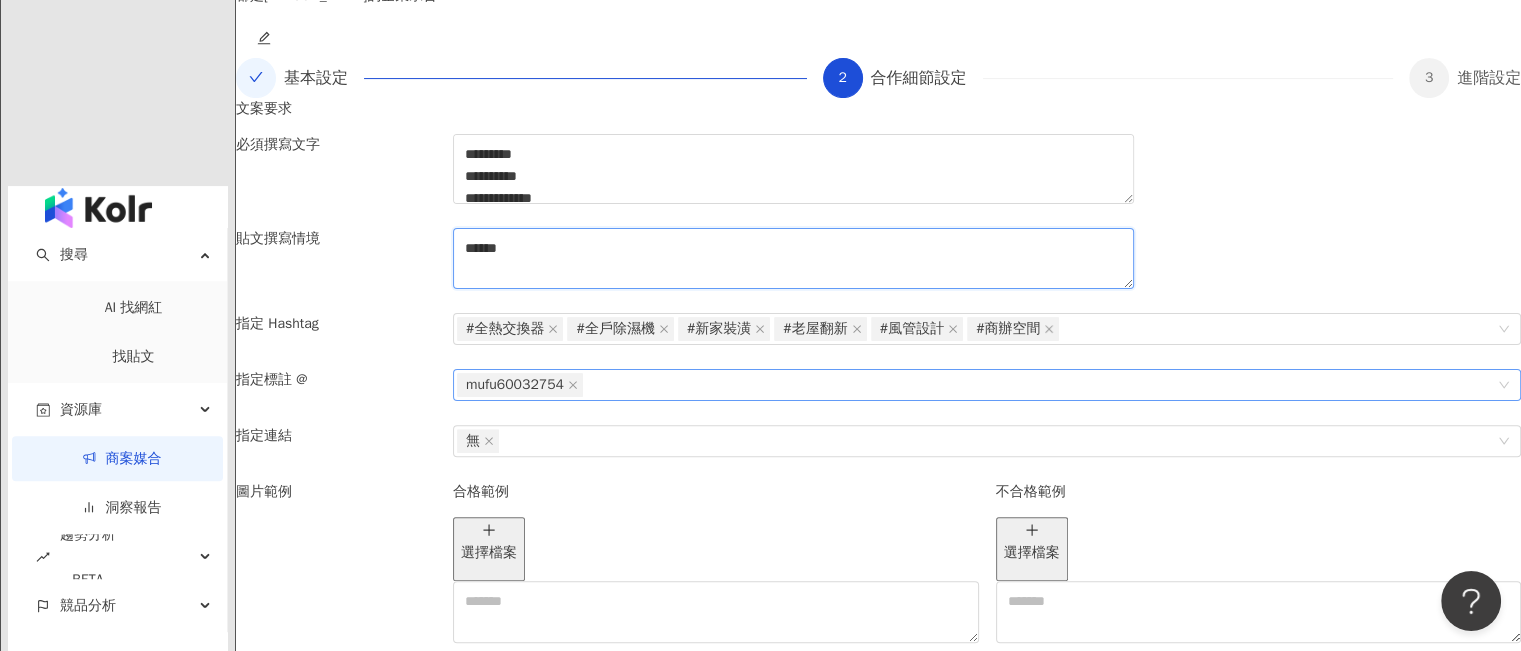drag, startPoint x: 698, startPoint y: 443, endPoint x: 538, endPoint y: 451, distance: 160.19987 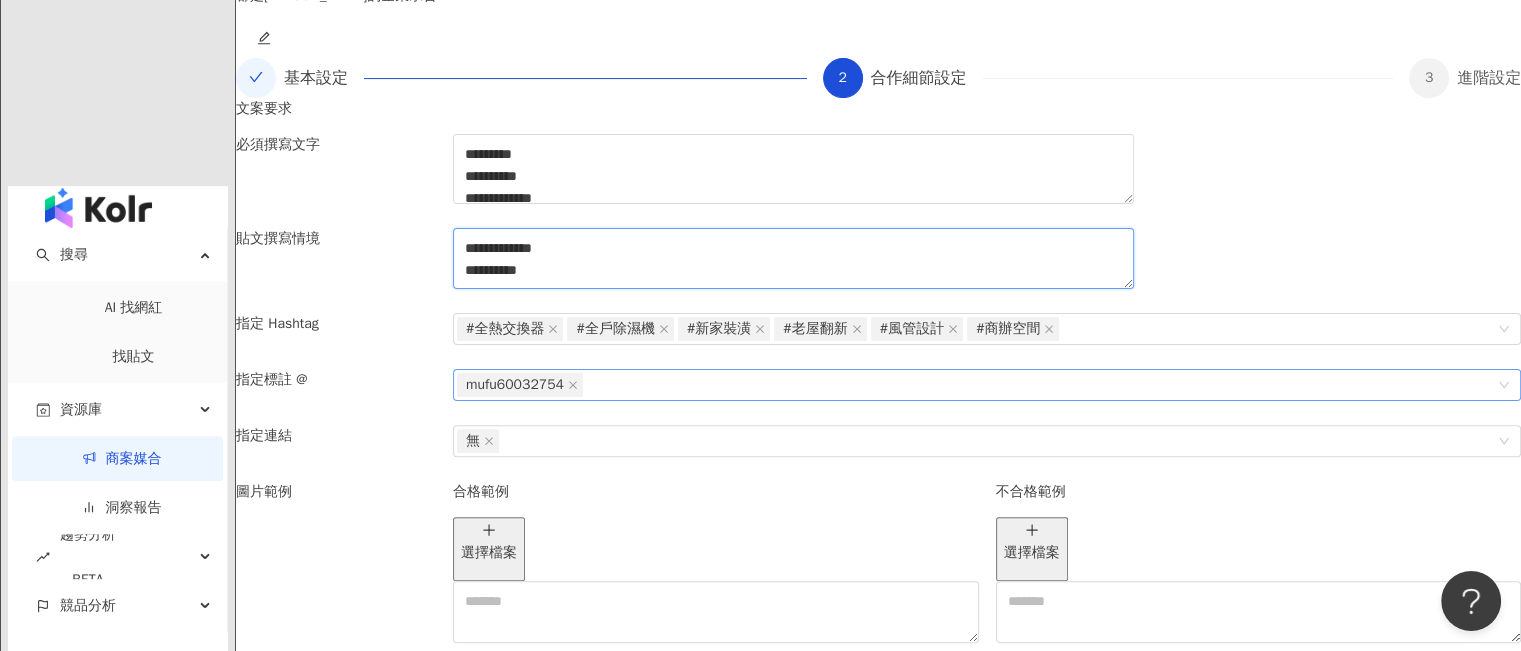 click on "**********" at bounding box center (793, 259) 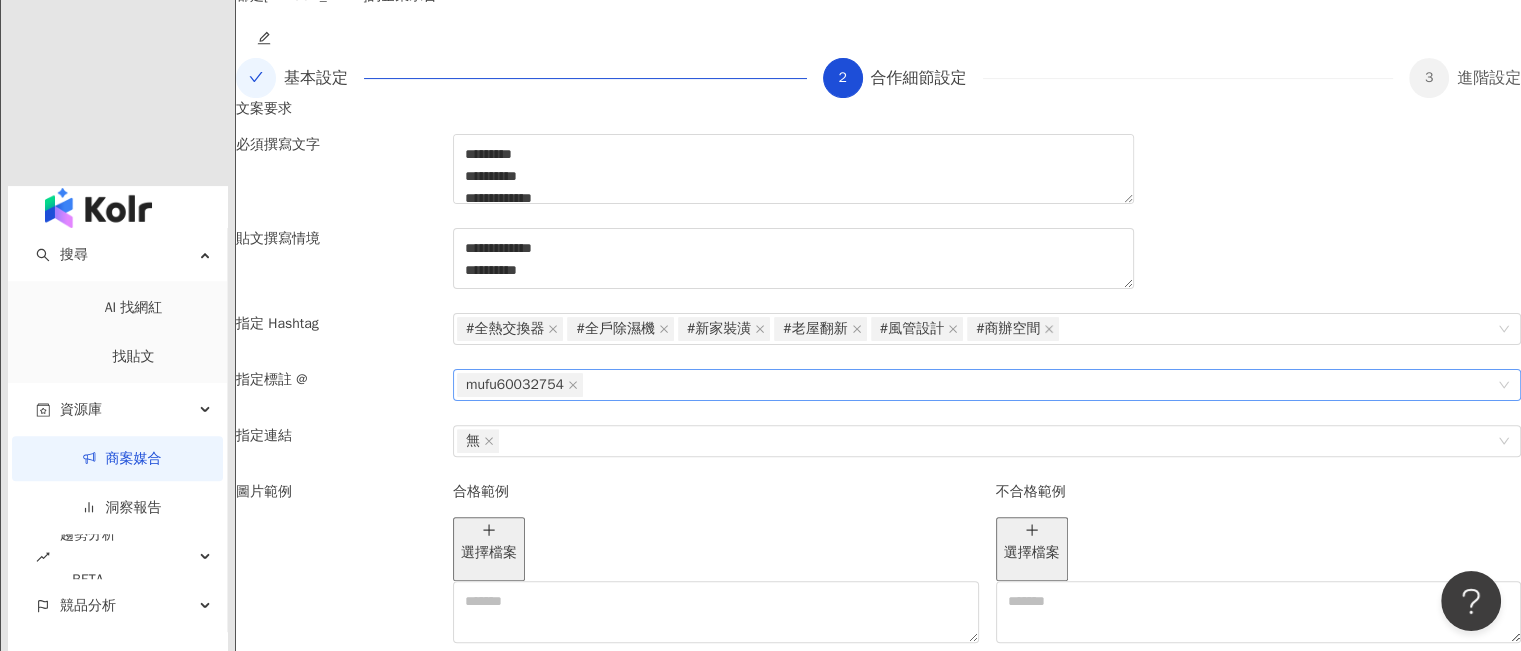 click on "貼文撰寫情境" at bounding box center (336, 271) 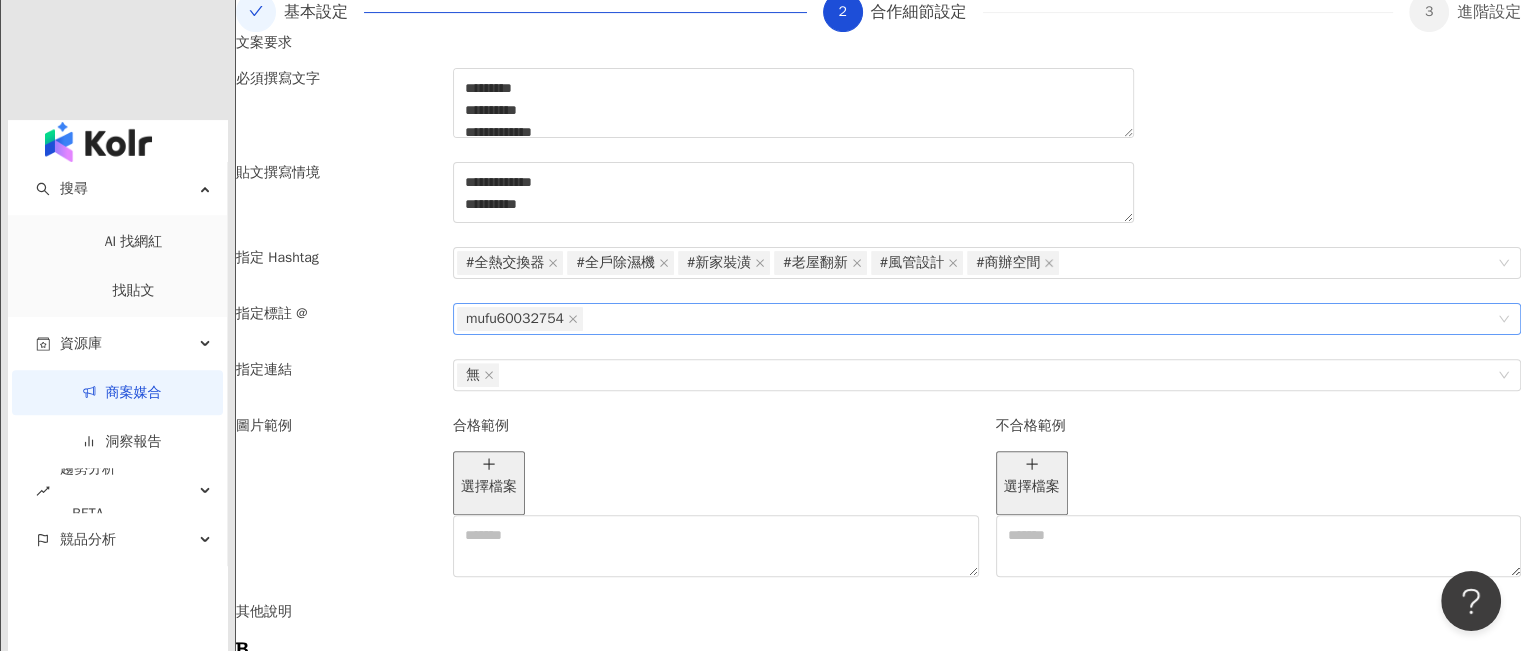scroll, scrollTop: 626, scrollLeft: 0, axis: vertical 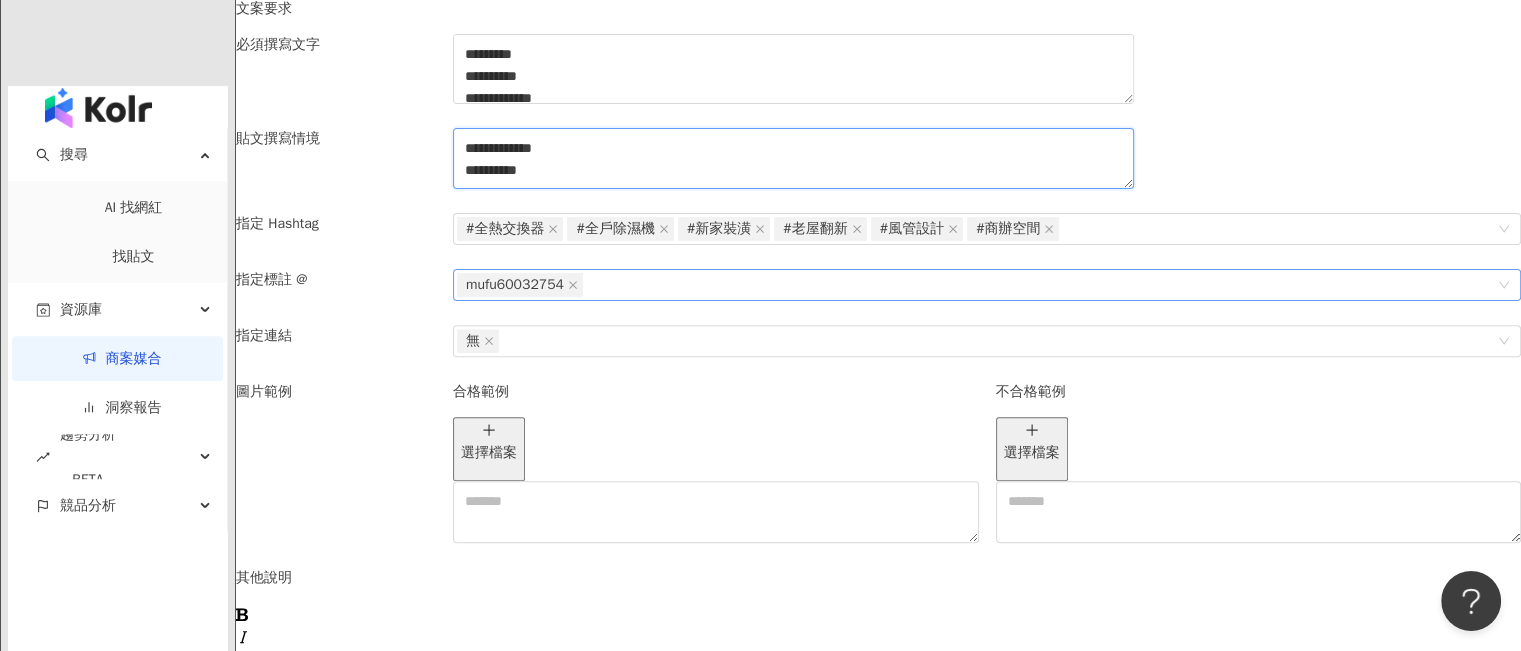 click on "**********" at bounding box center (793, 159) 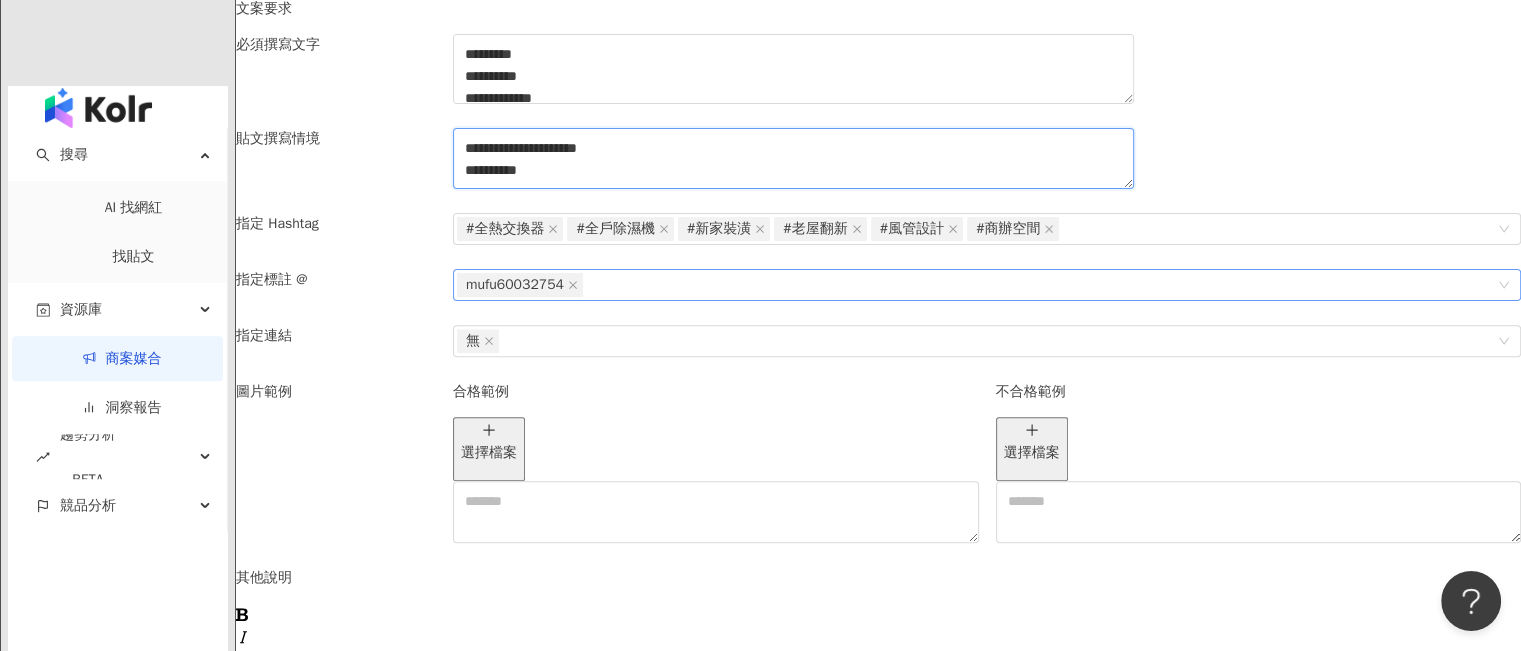 type on "**********" 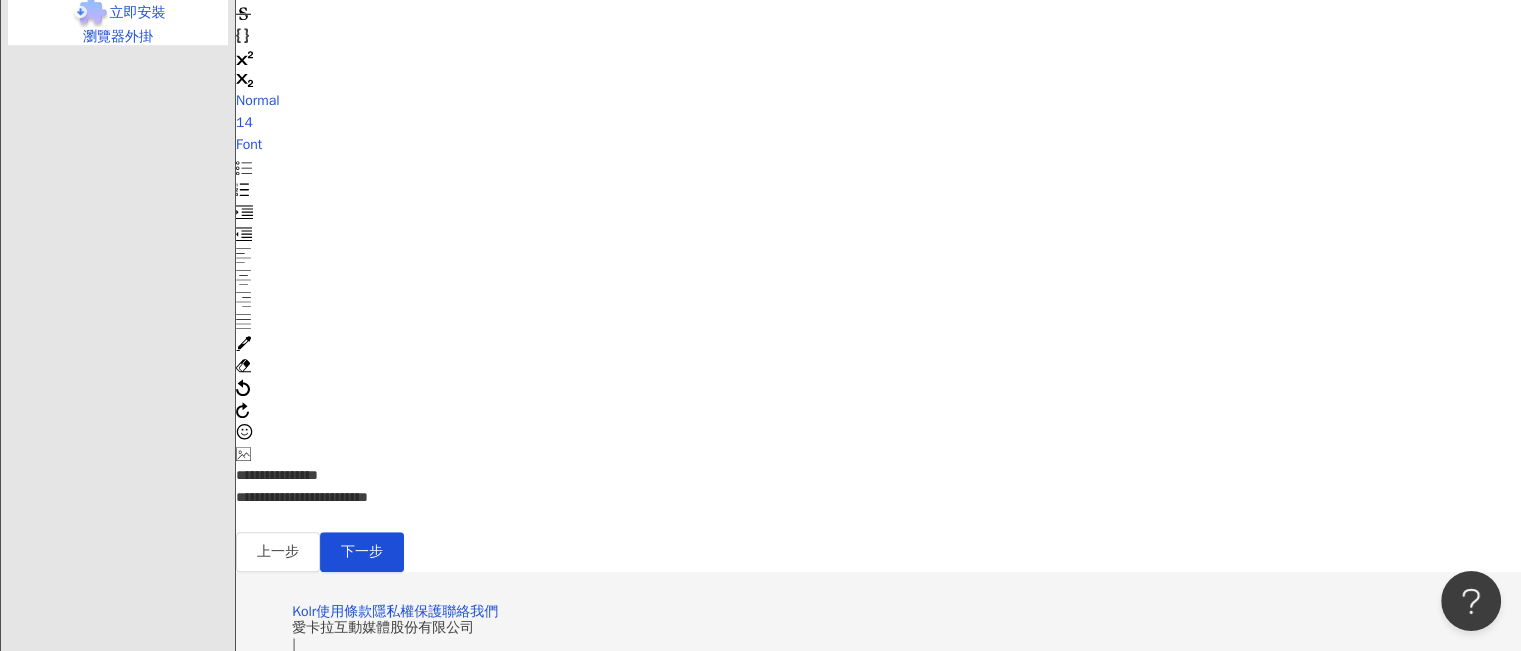 scroll, scrollTop: 1280, scrollLeft: 0, axis: vertical 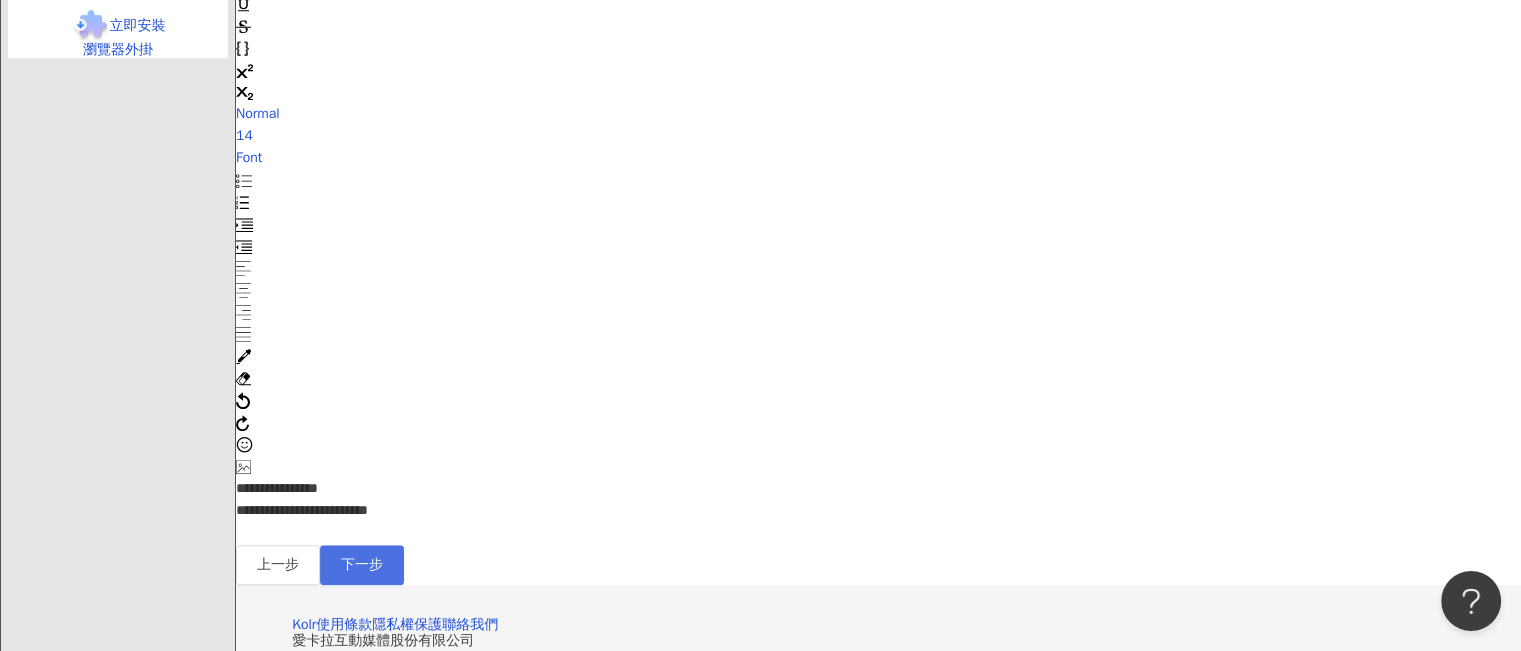 click on "下一步" at bounding box center [362, 565] 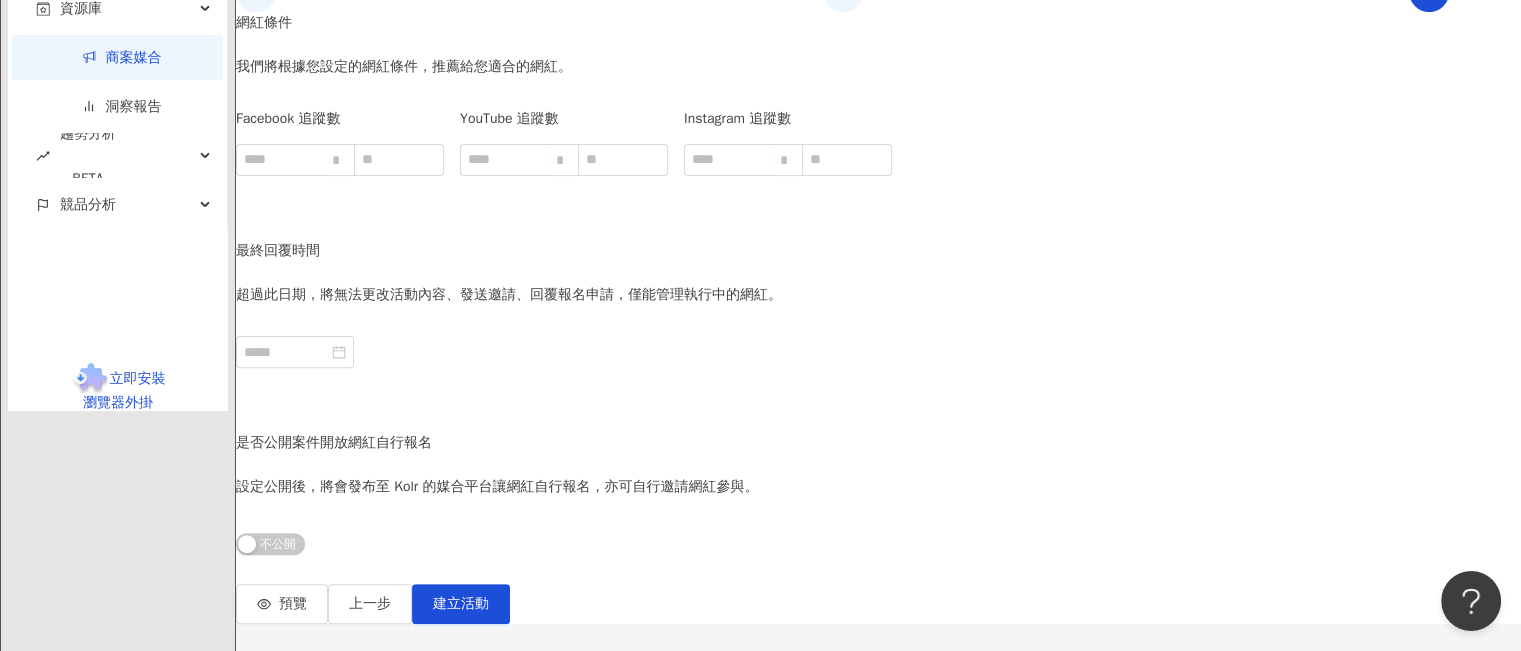 scroll, scrollTop: 643, scrollLeft: 0, axis: vertical 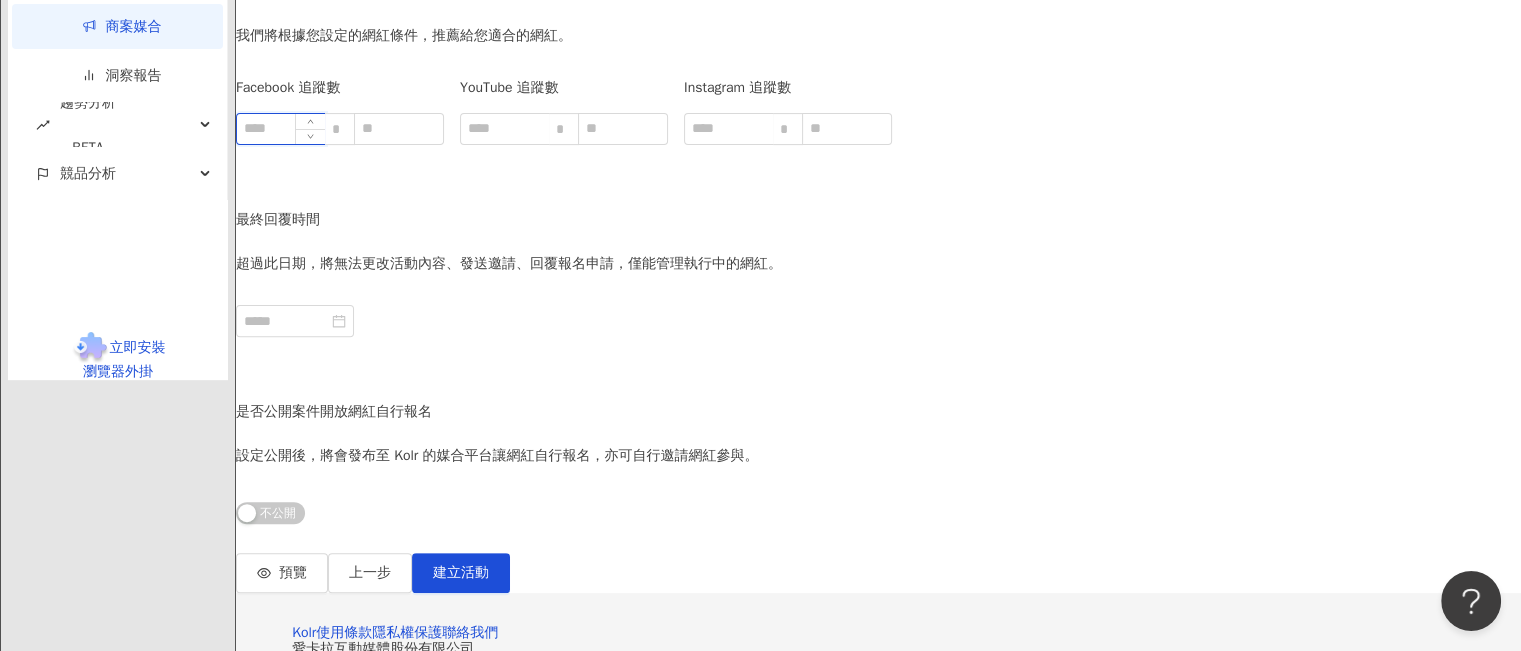 click at bounding box center [281, 129] 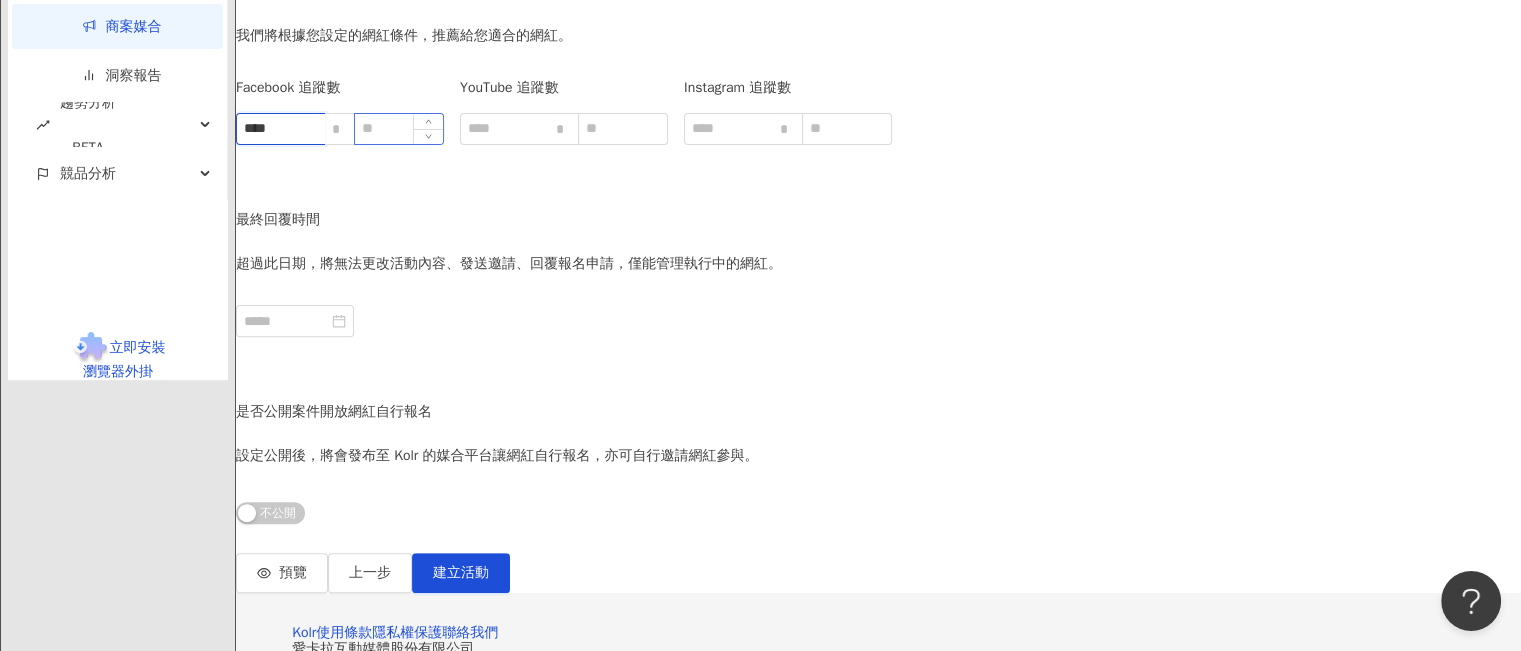 type on "****" 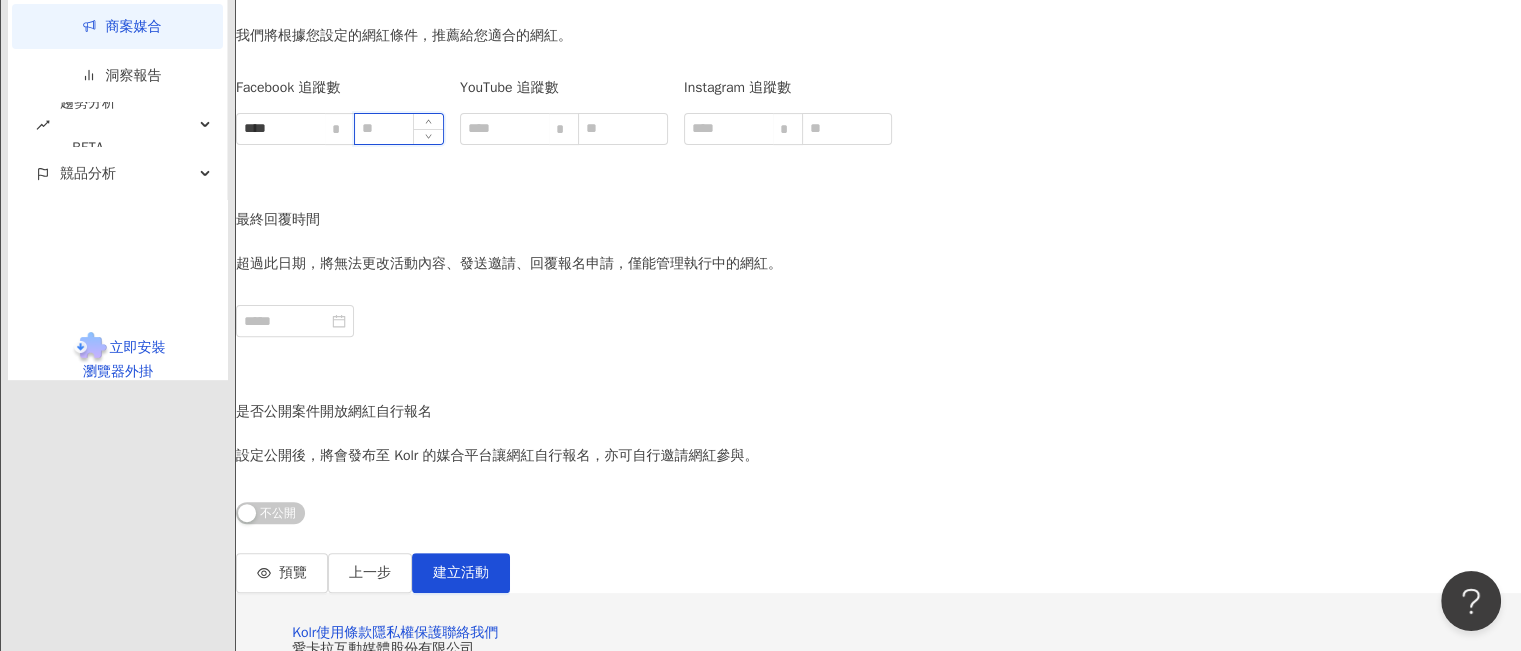click at bounding box center [399, 129] 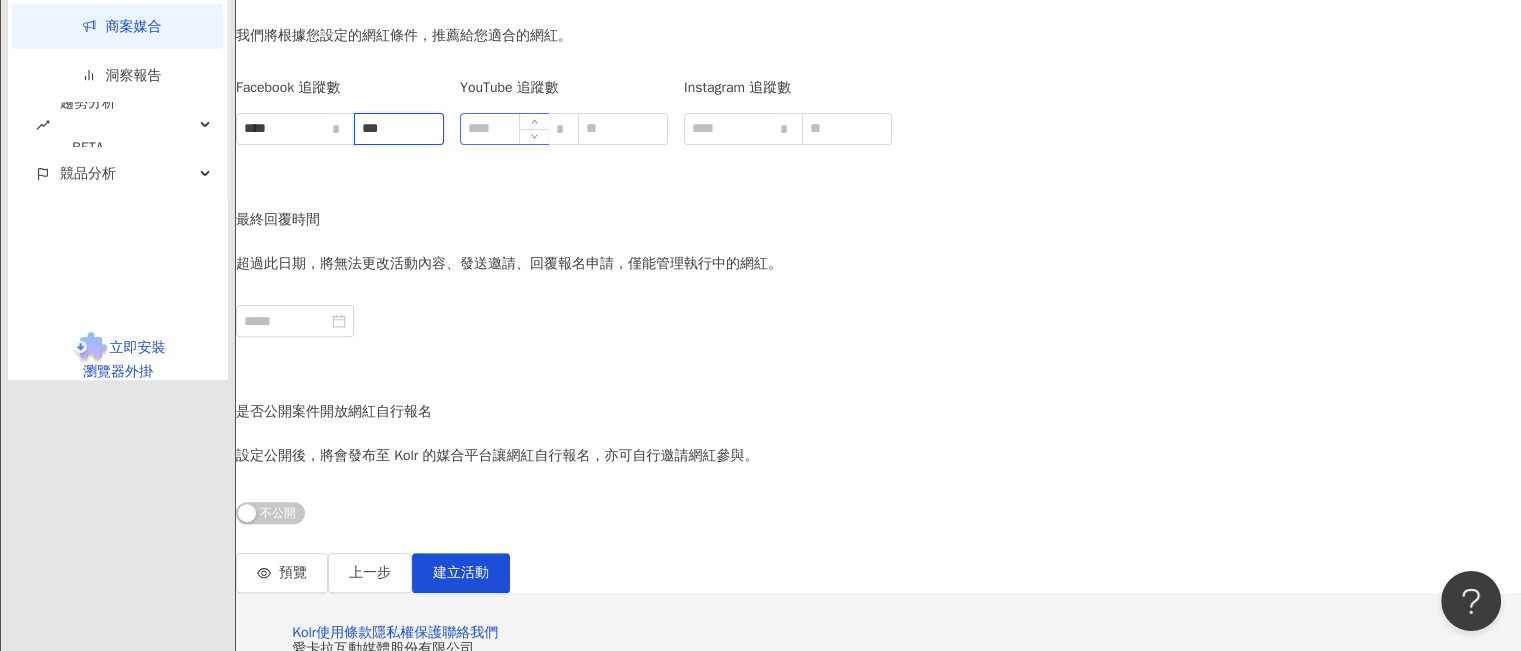 type on "***" 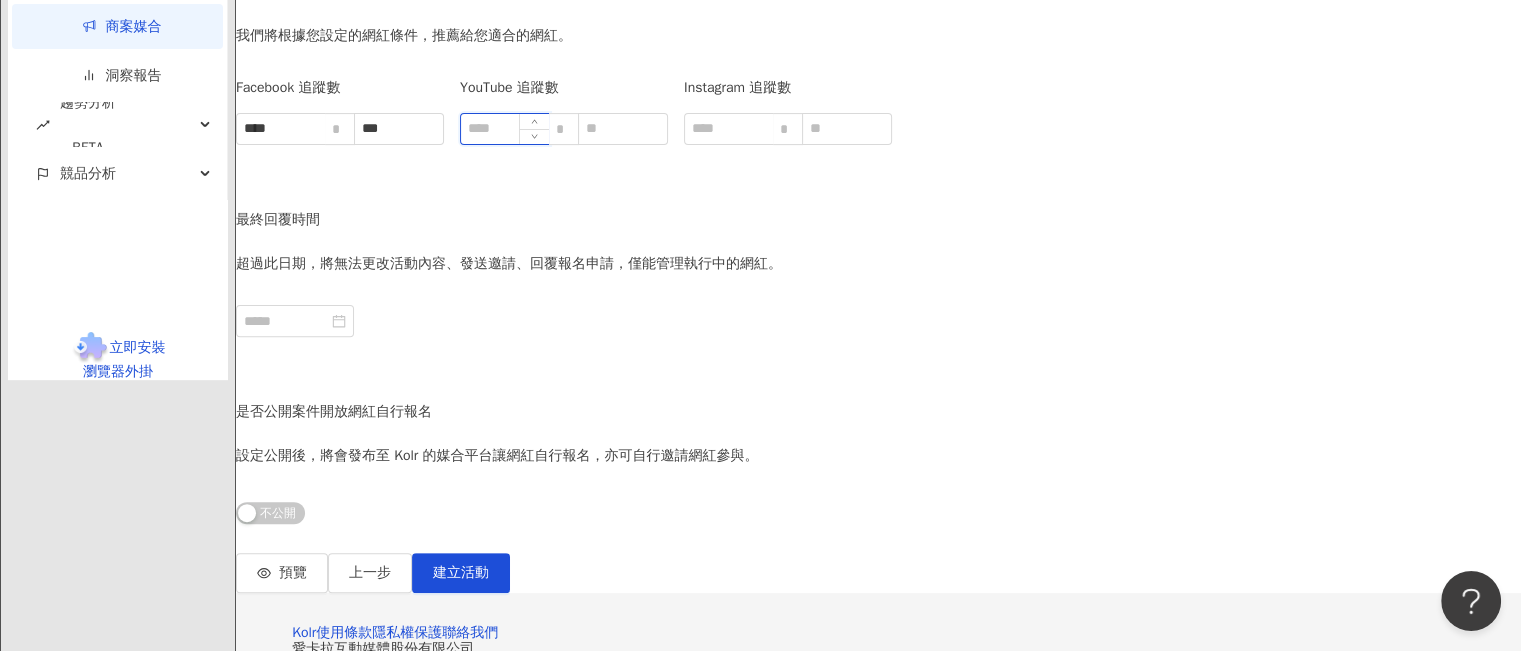 type on "***" 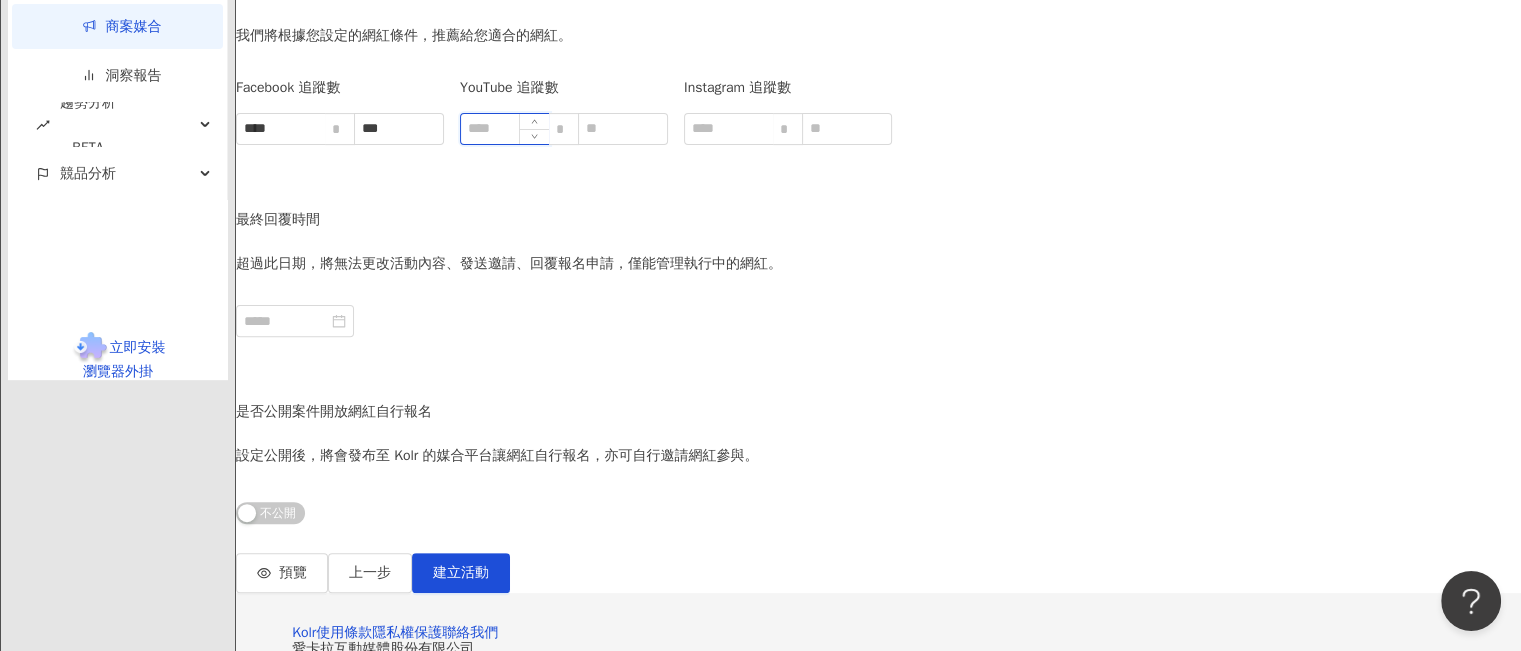 type on "***" 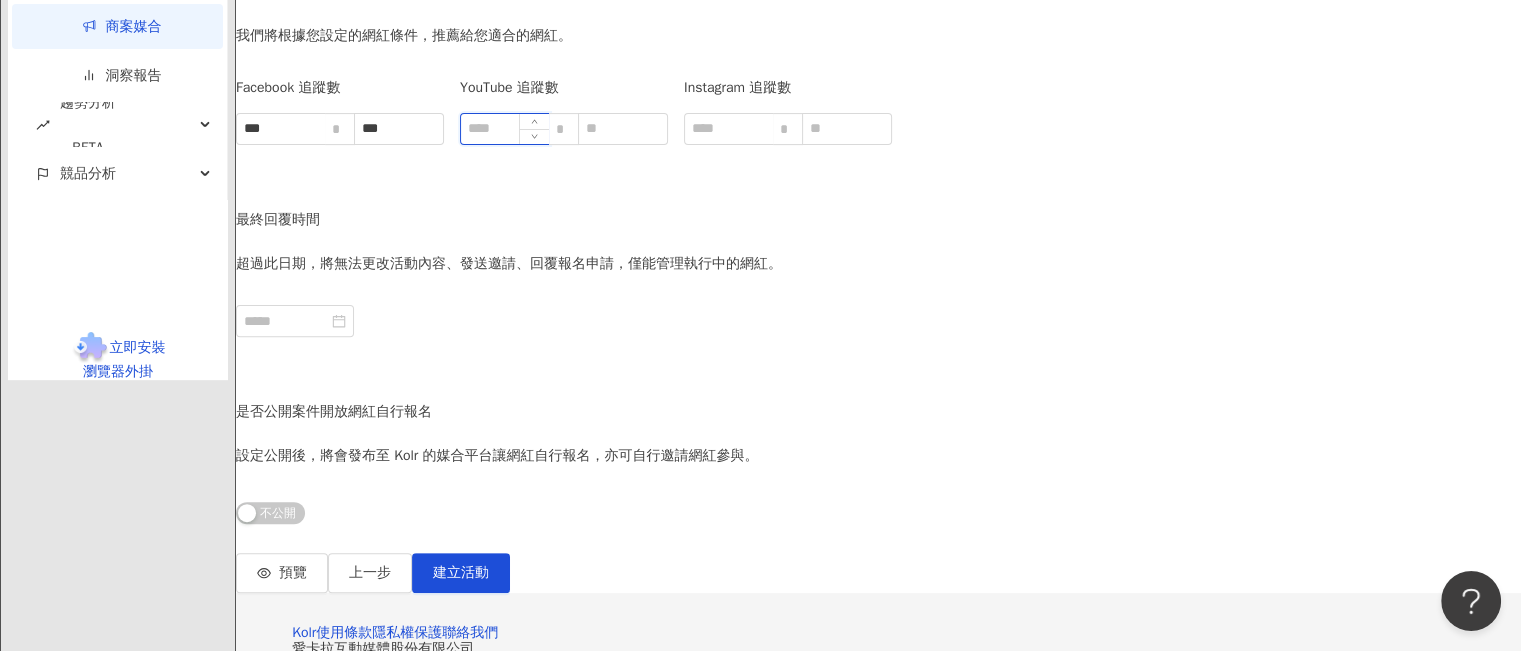 click at bounding box center (505, 129) 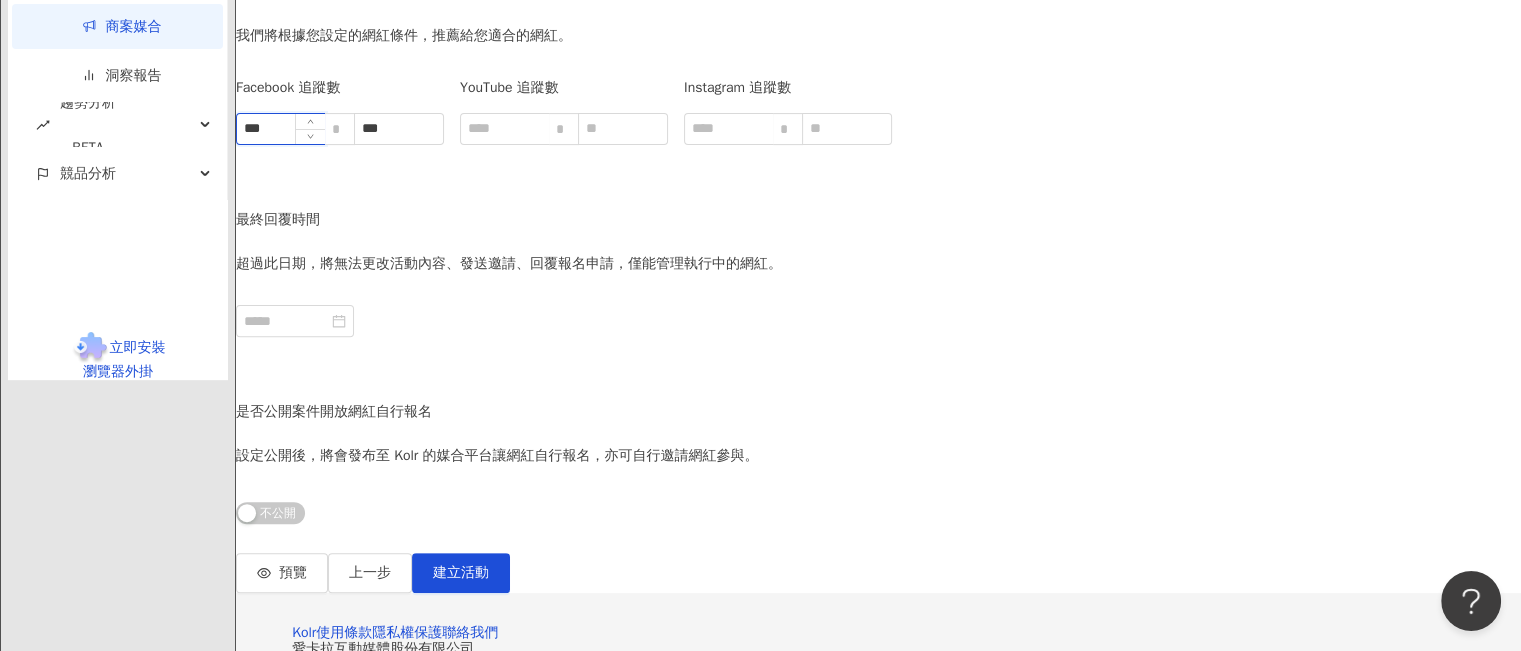 click on "***" at bounding box center (281, 129) 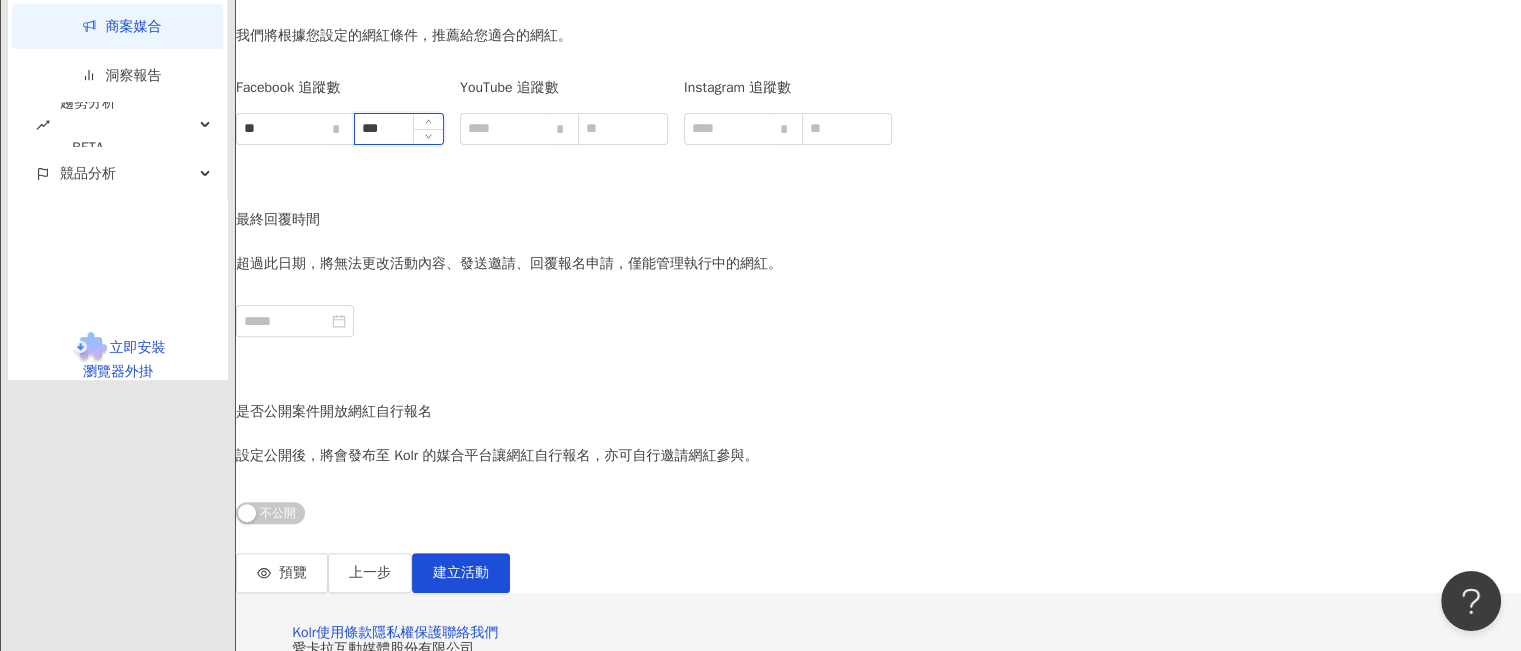 type on "***" 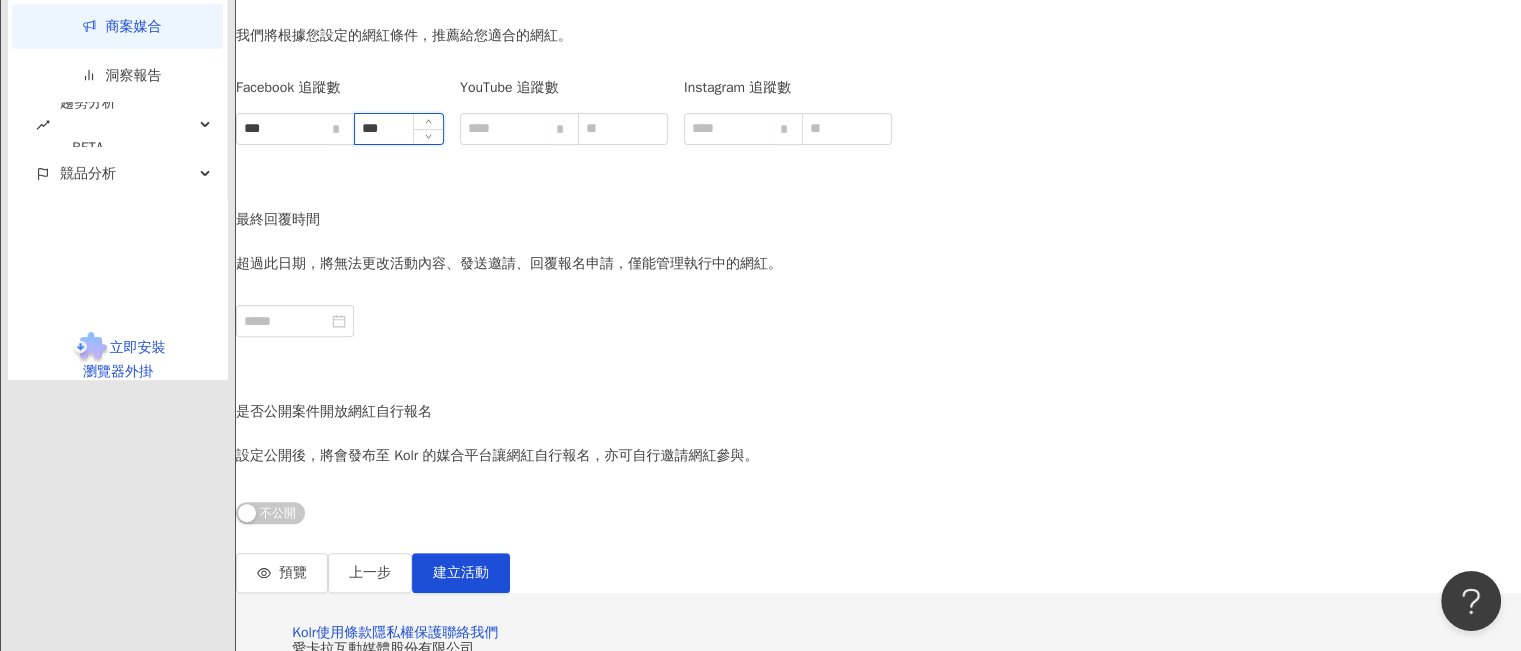 click on "***" at bounding box center [399, 129] 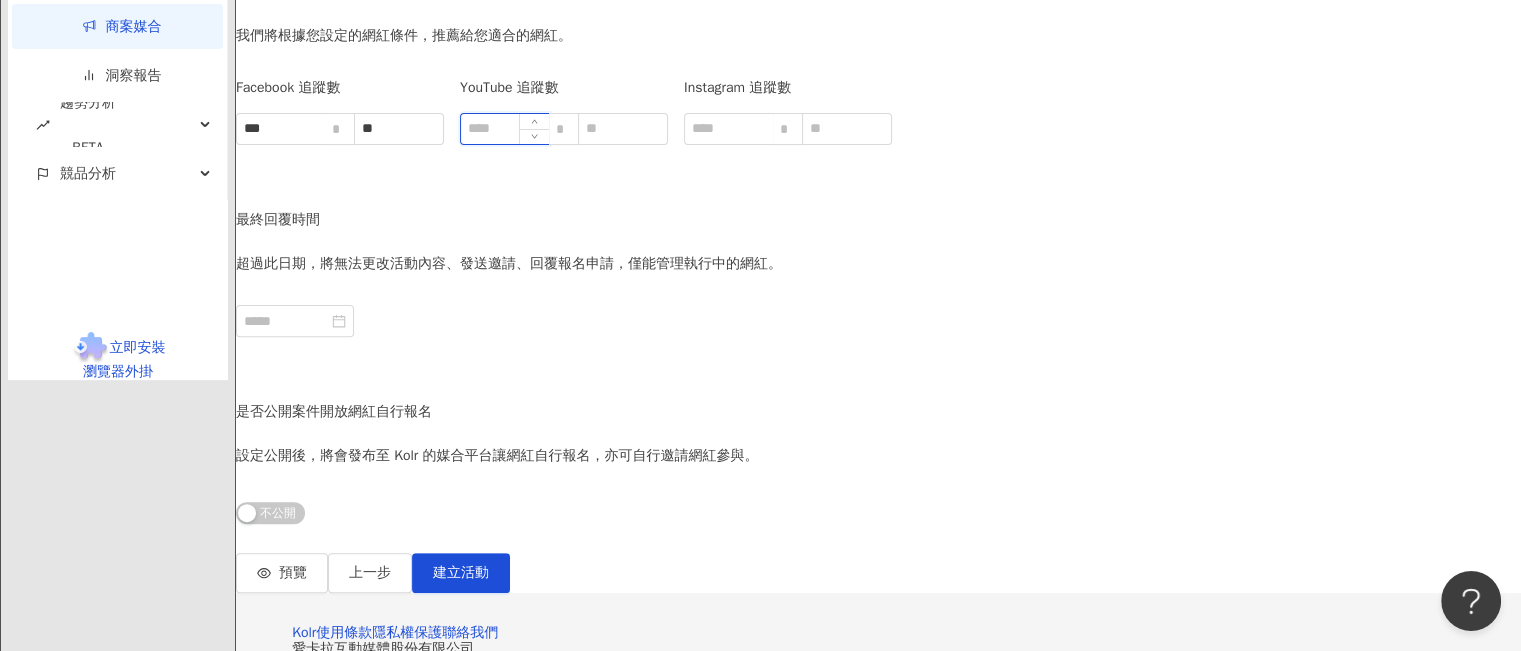 type on "***" 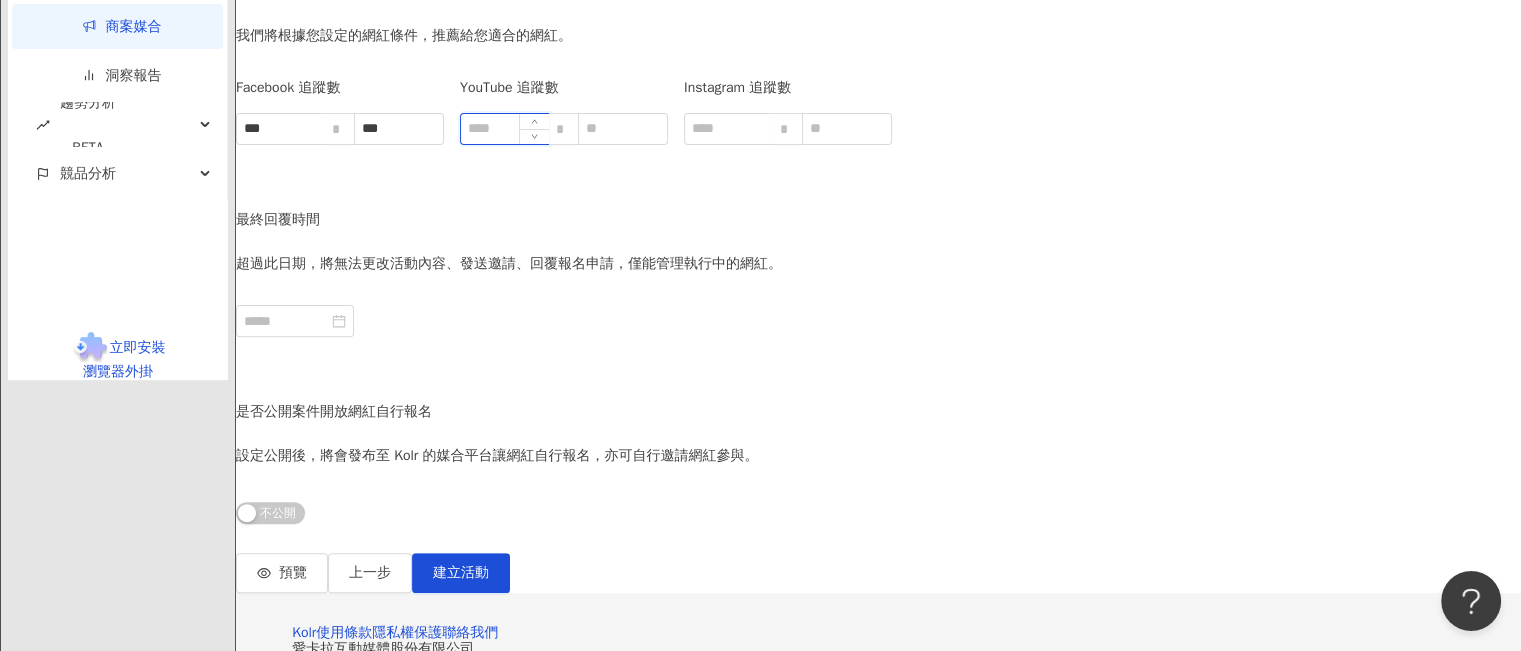 click at bounding box center (505, 129) 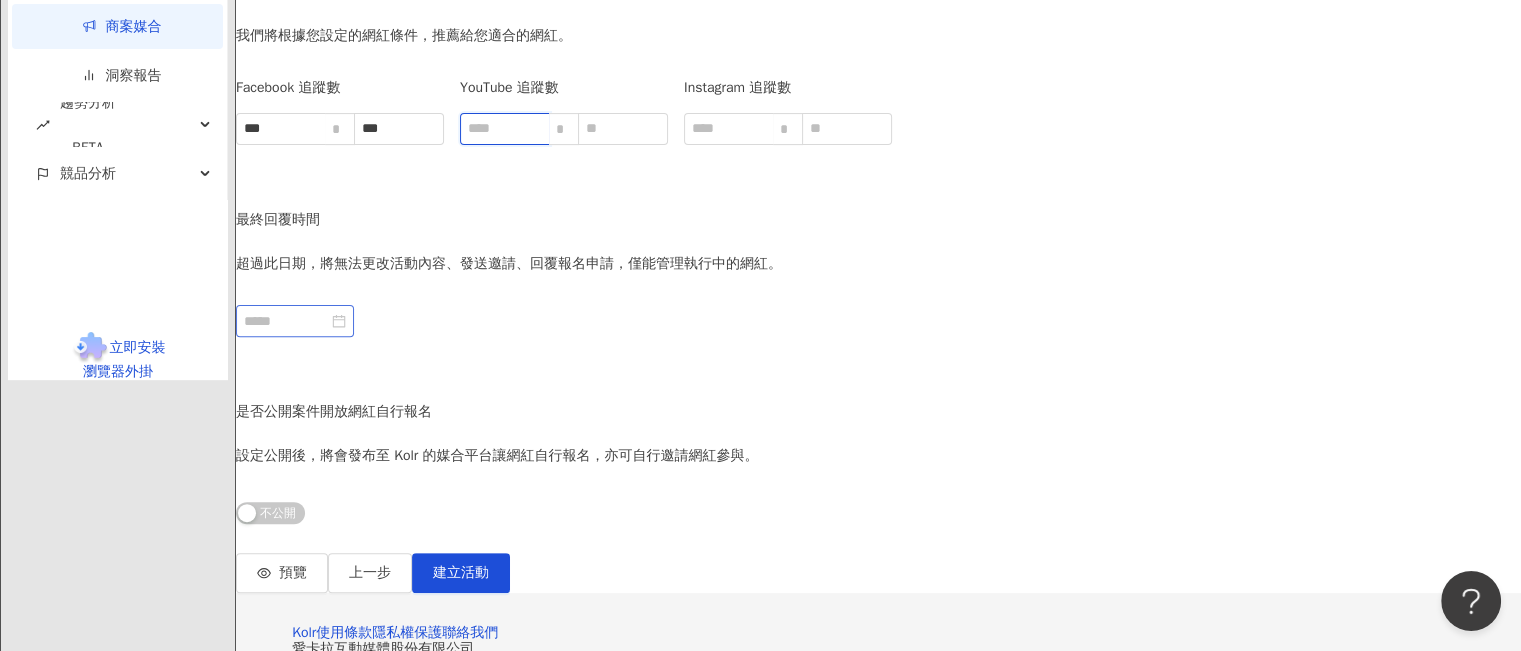 click at bounding box center [295, 321] 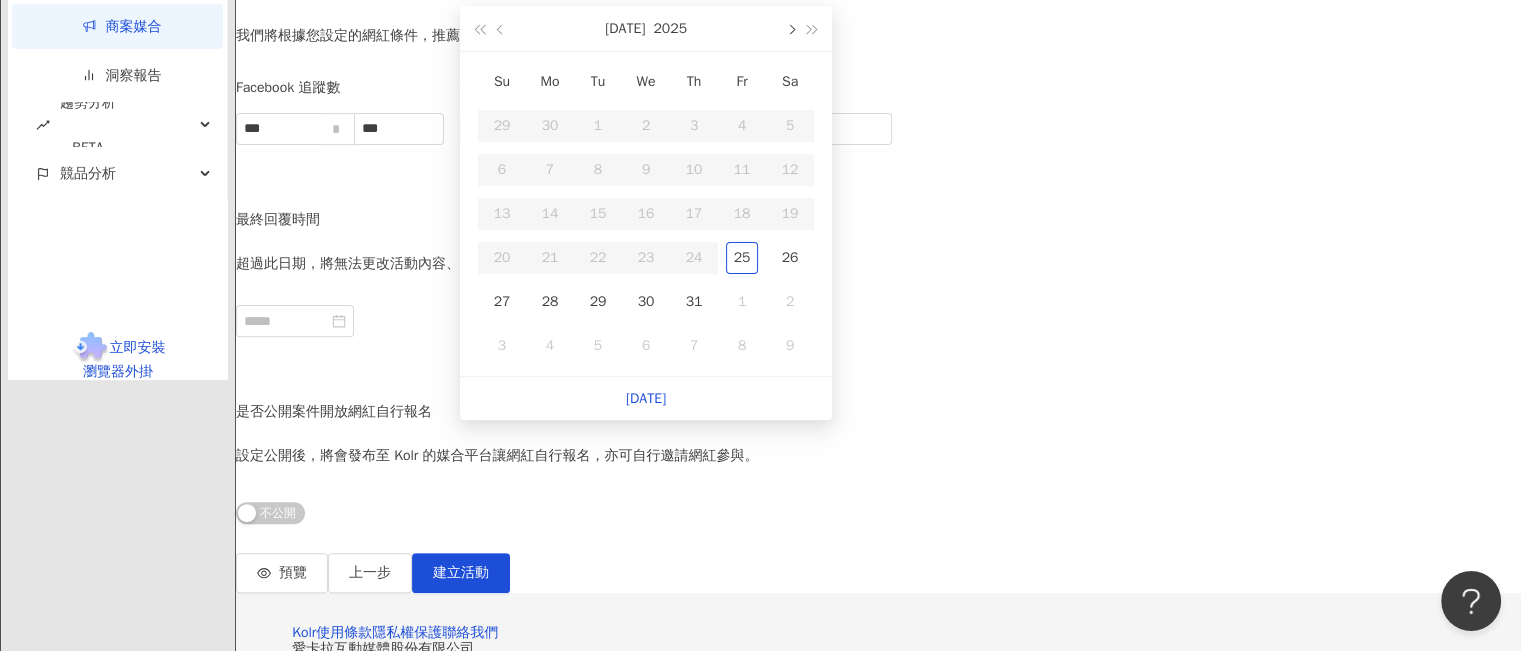 click at bounding box center [790, 30] 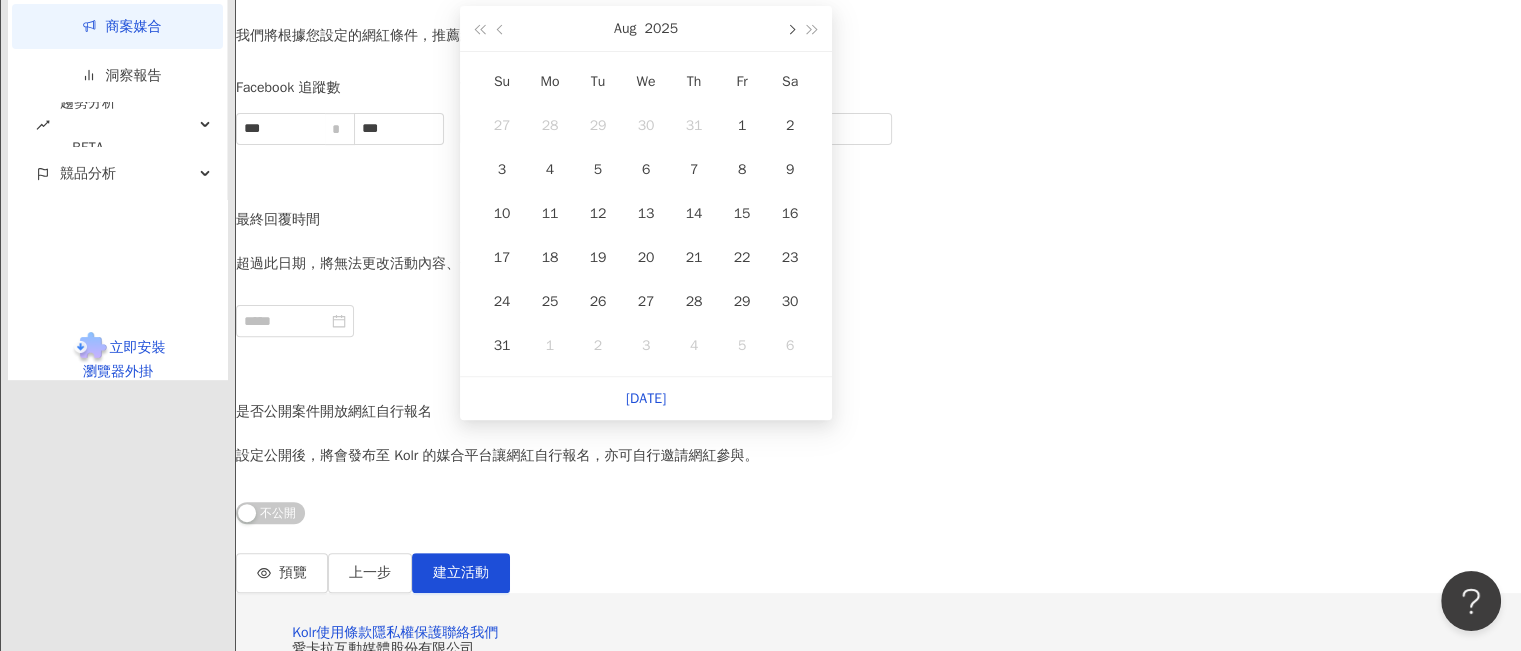 click at bounding box center [790, 30] 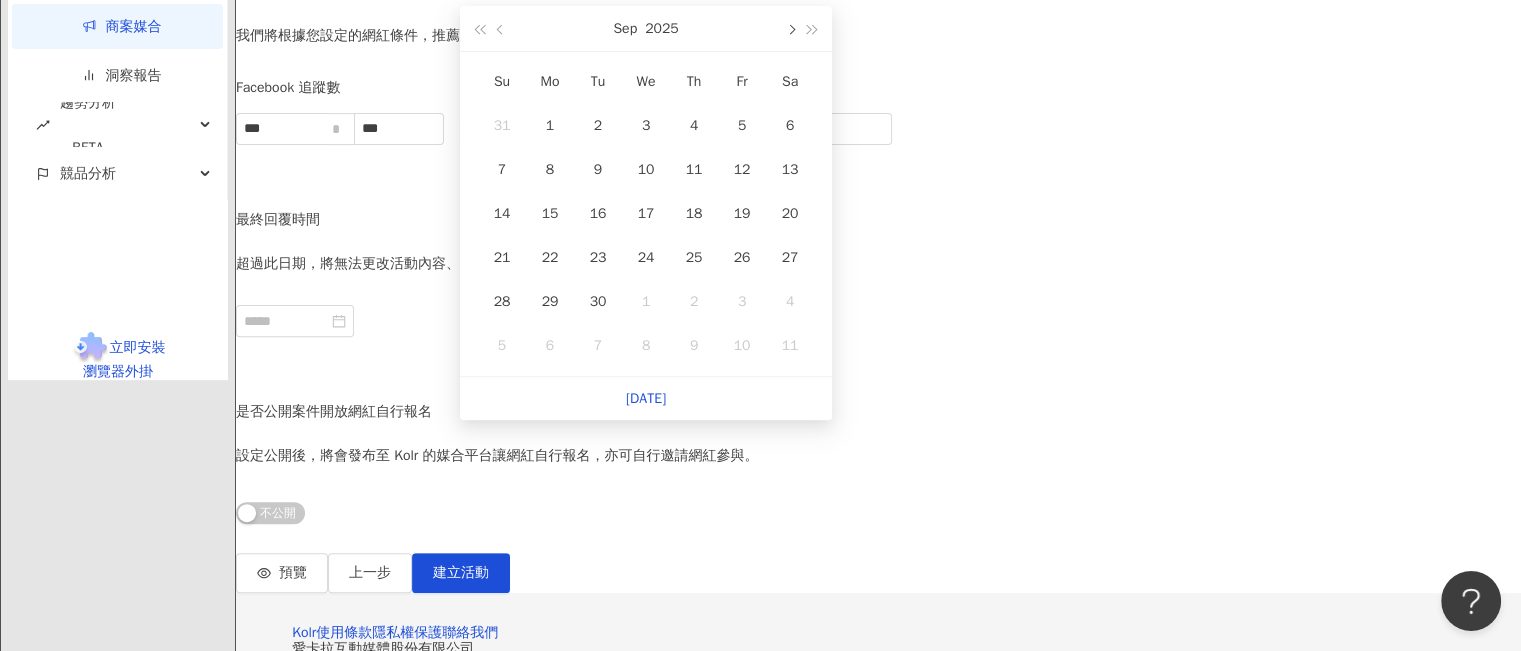 click at bounding box center (790, 30) 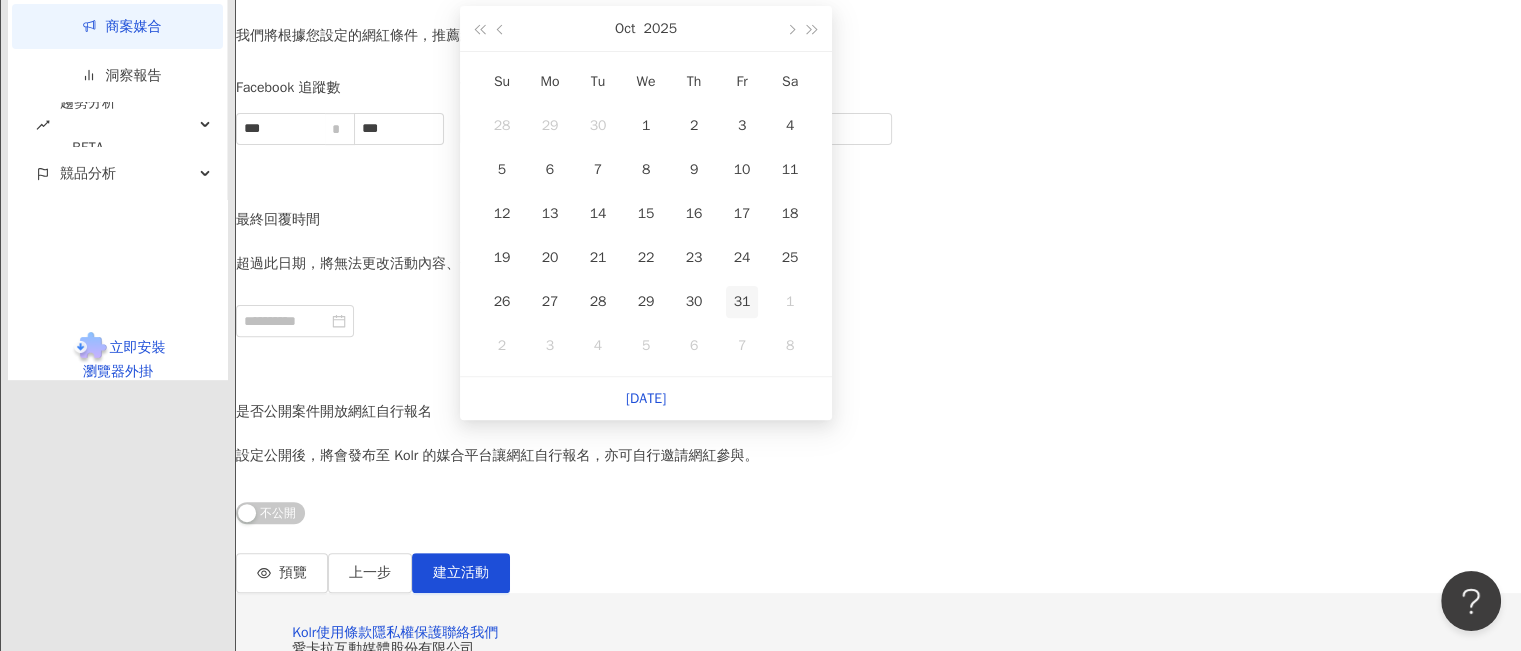 type on "**********" 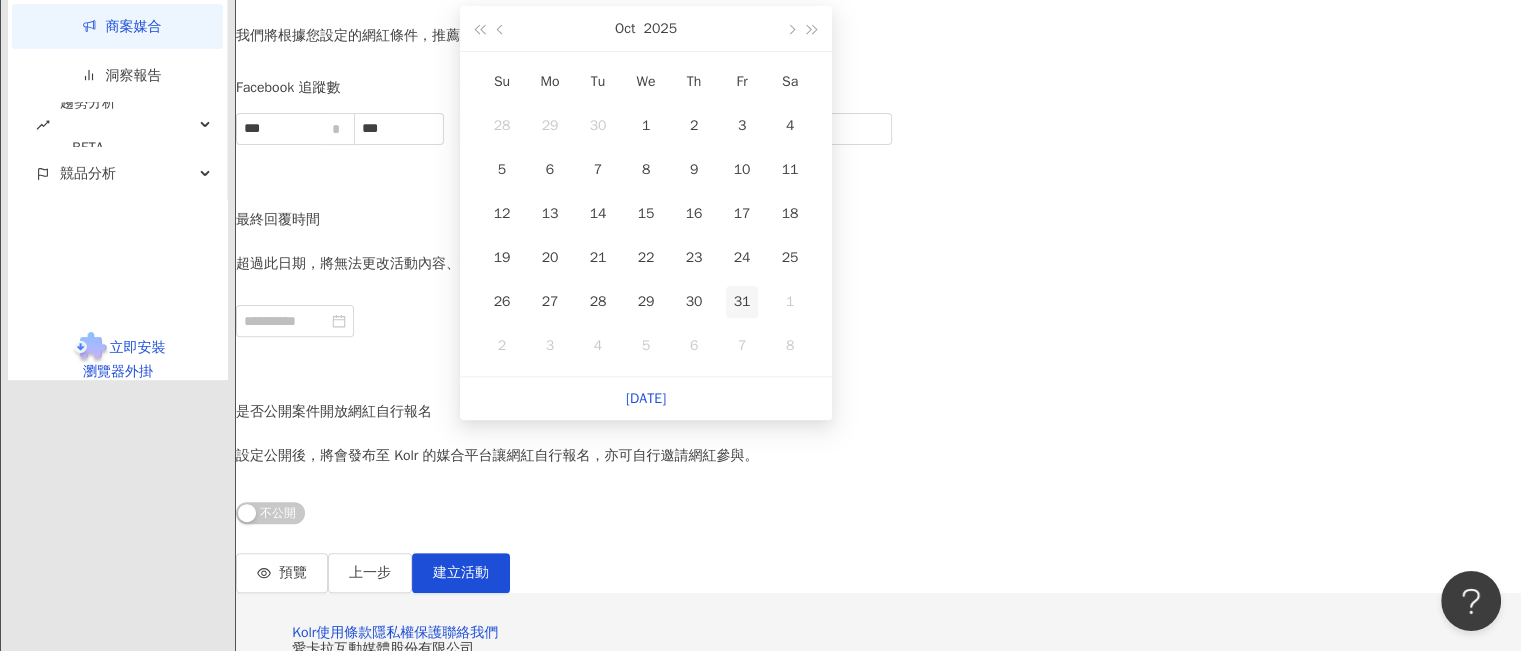 click on "31" at bounding box center (742, 302) 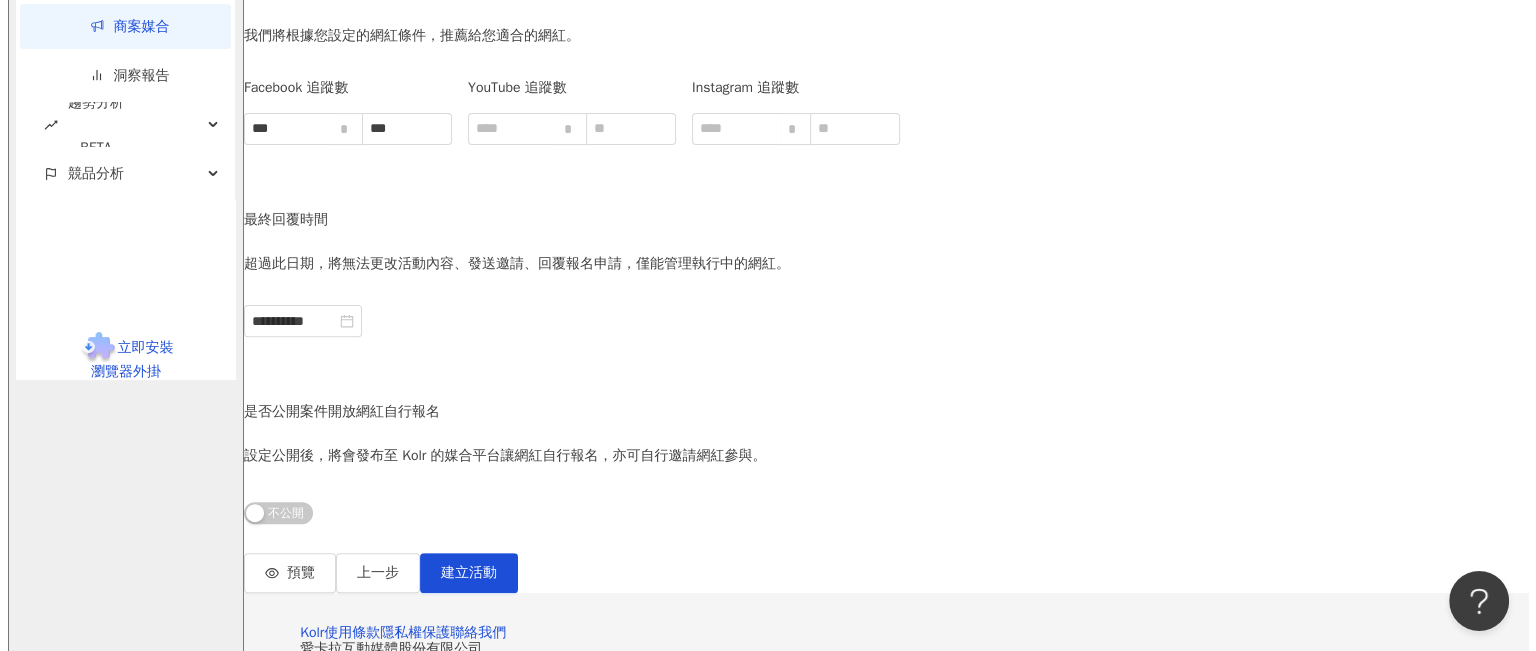 scroll, scrollTop: 743, scrollLeft: 0, axis: vertical 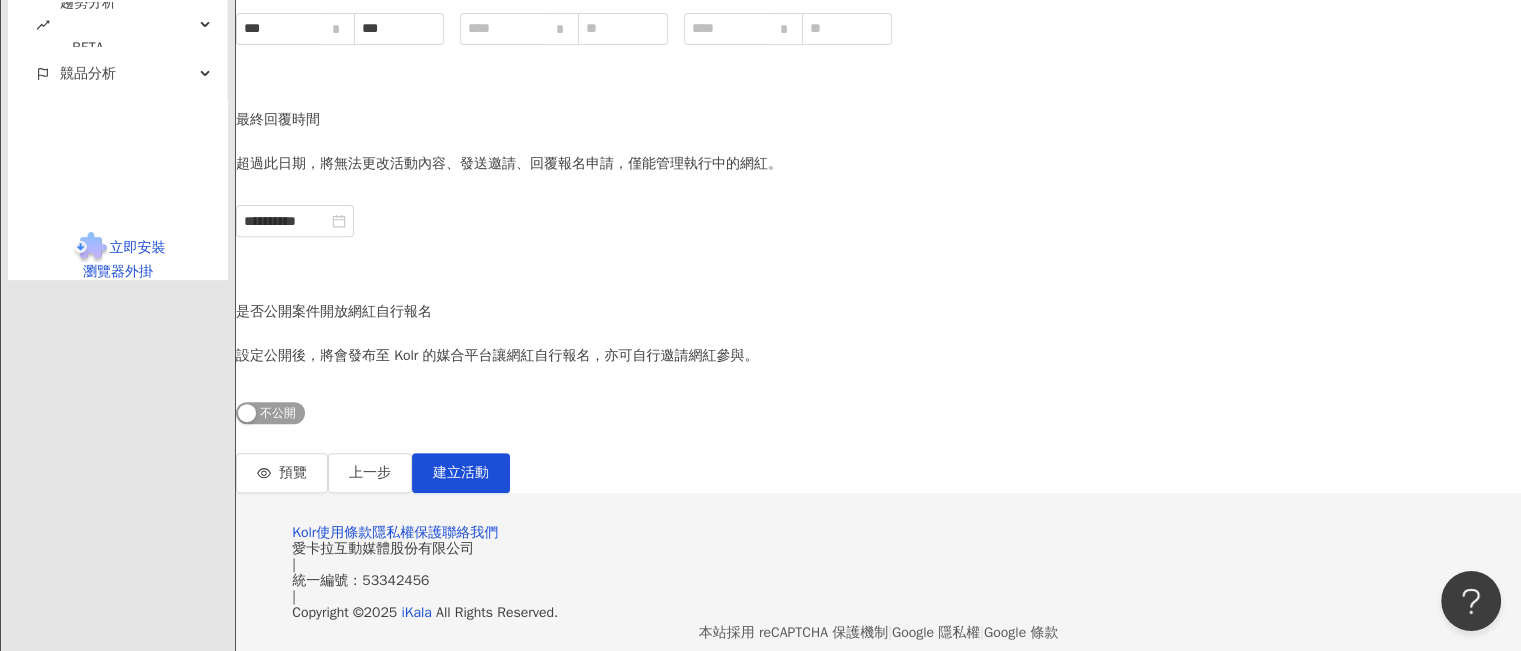 click on "公開 不公開" at bounding box center [270, 413] 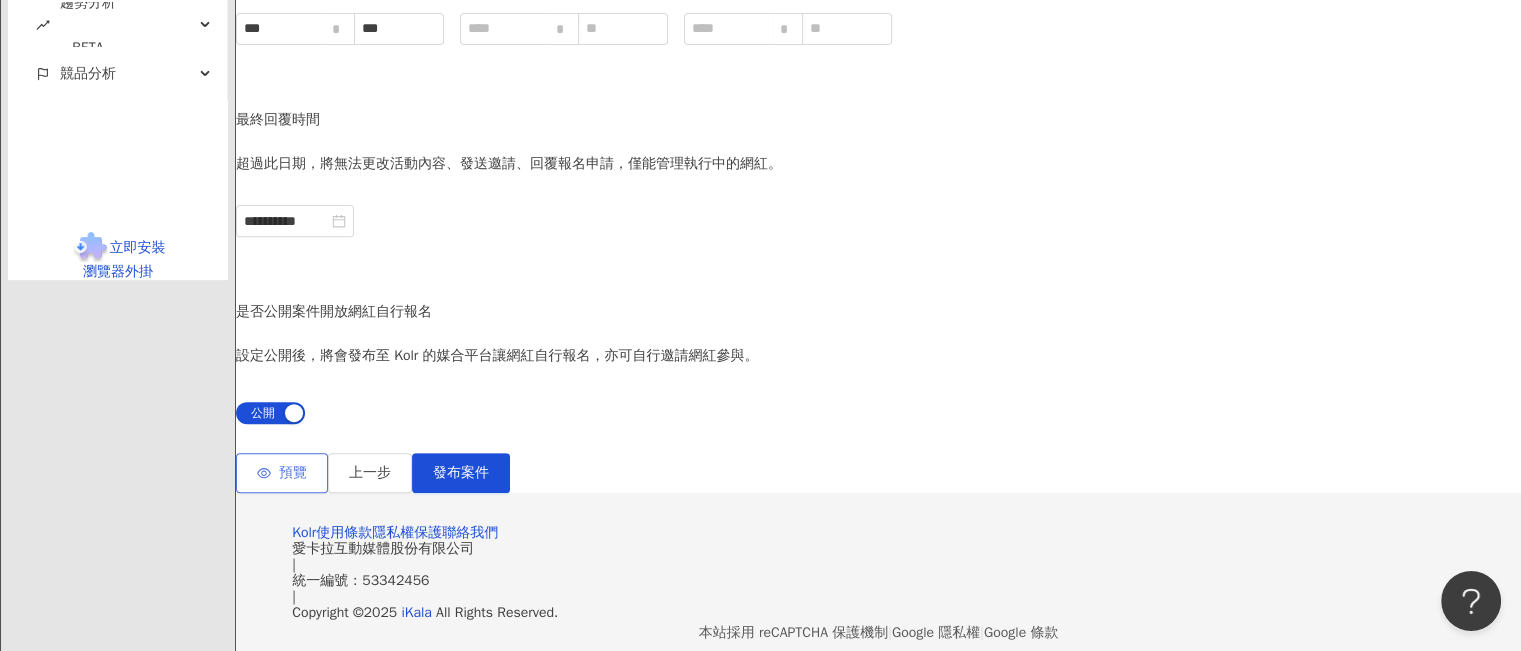 click on "預覽" at bounding box center [293, 473] 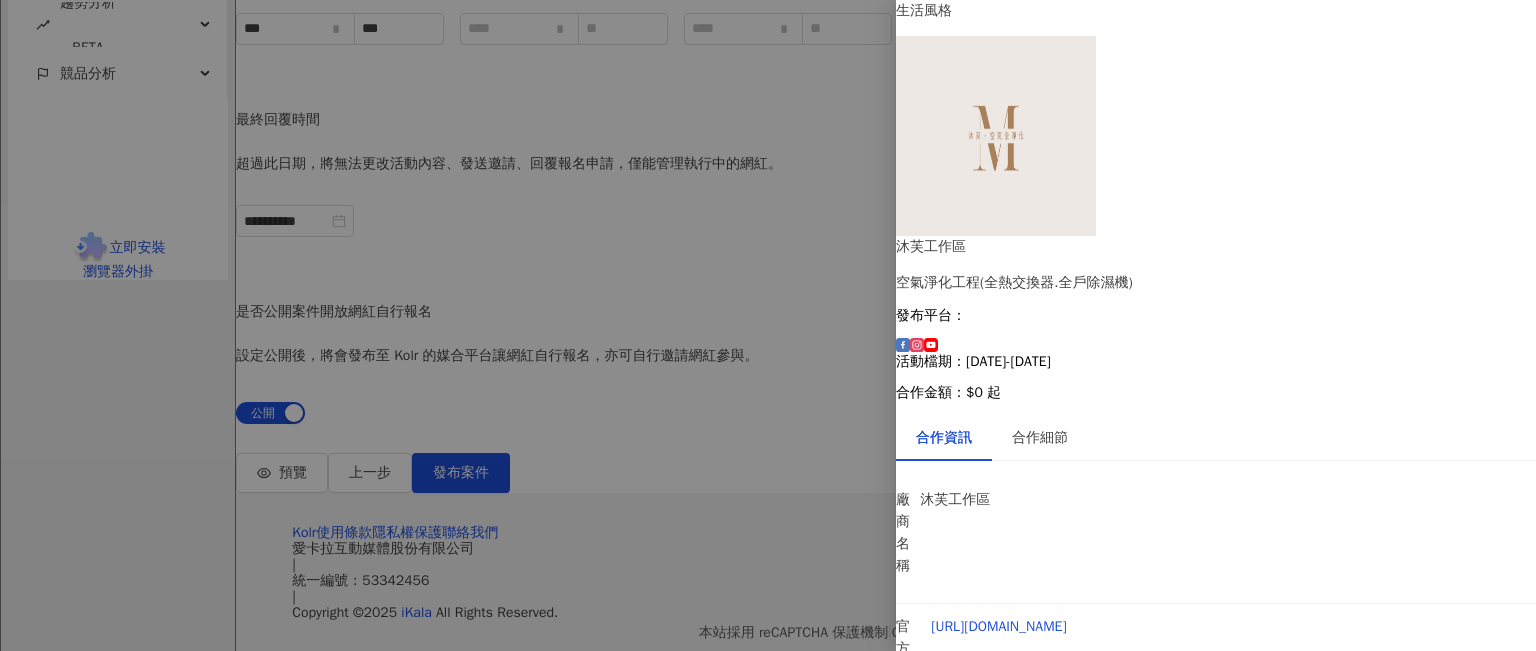 scroll, scrollTop: 33, scrollLeft: 0, axis: vertical 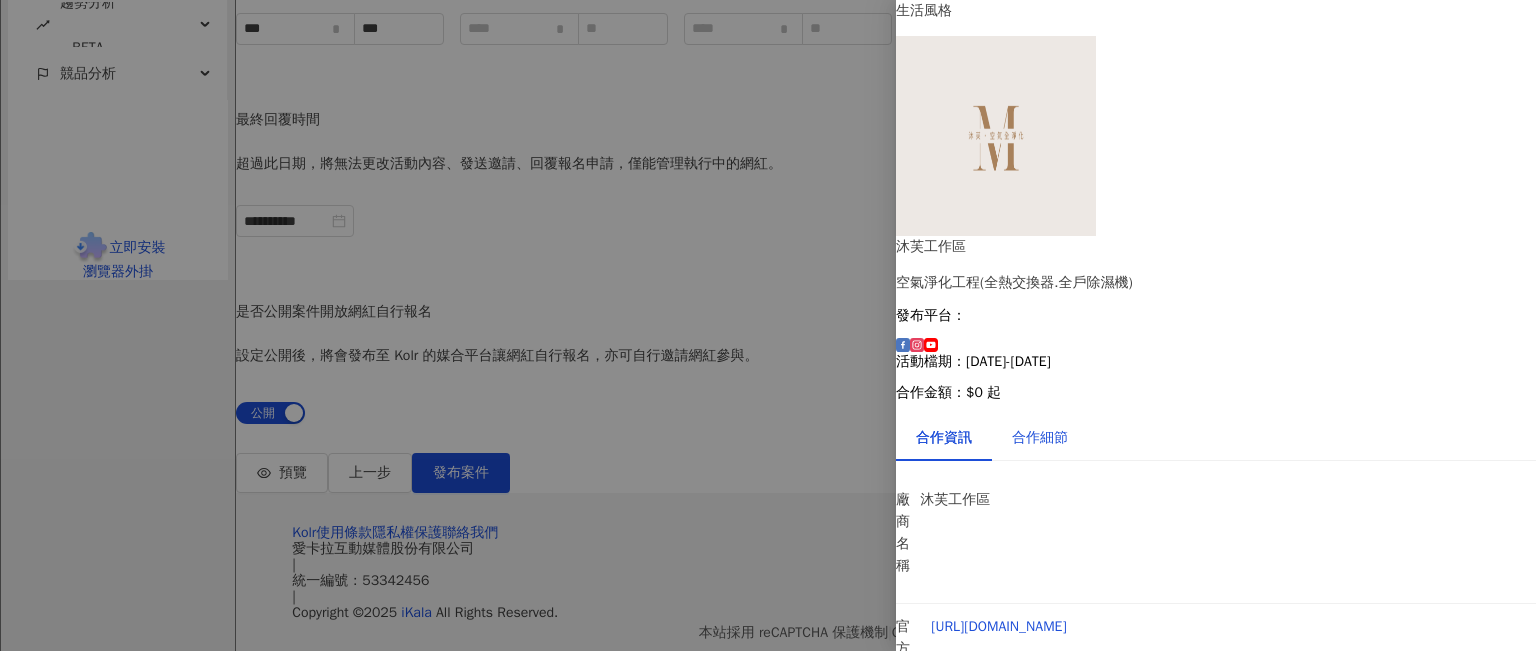 click on "合作細節" at bounding box center [1040, 438] 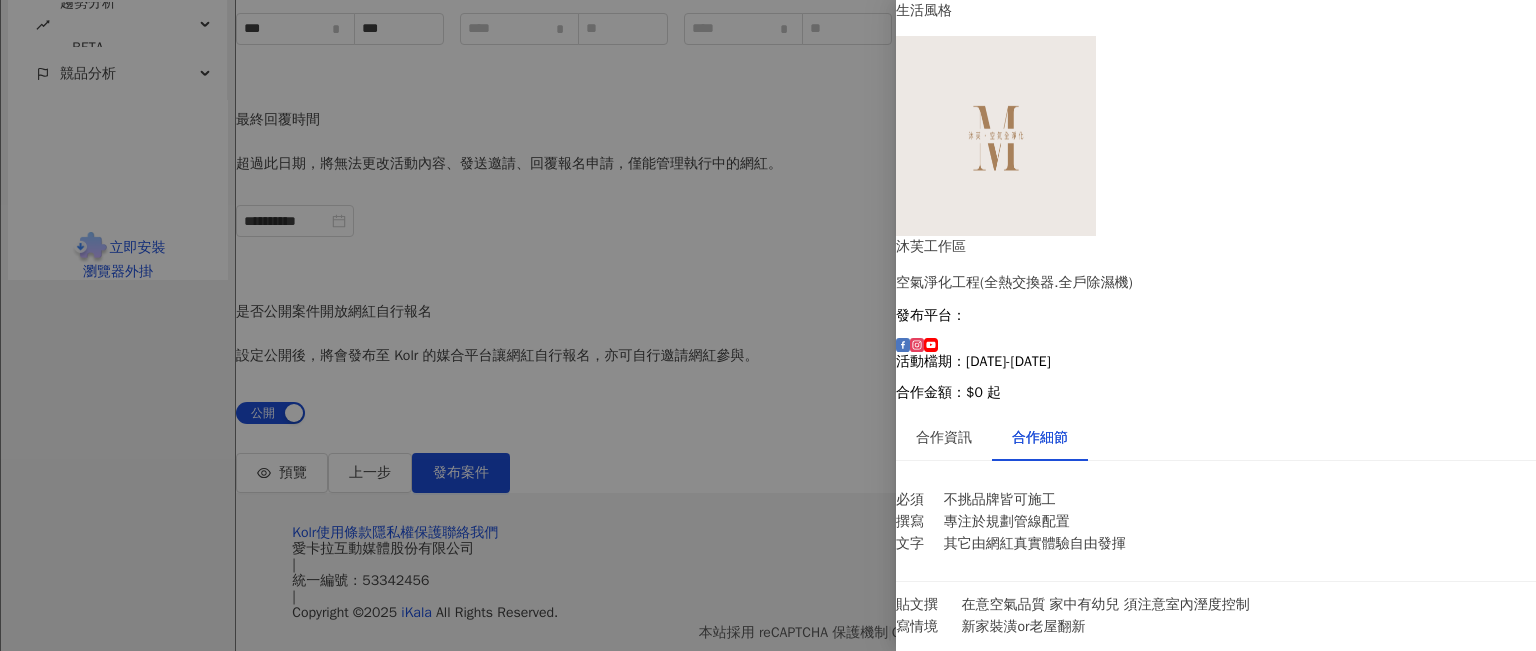 scroll, scrollTop: 87, scrollLeft: 0, axis: vertical 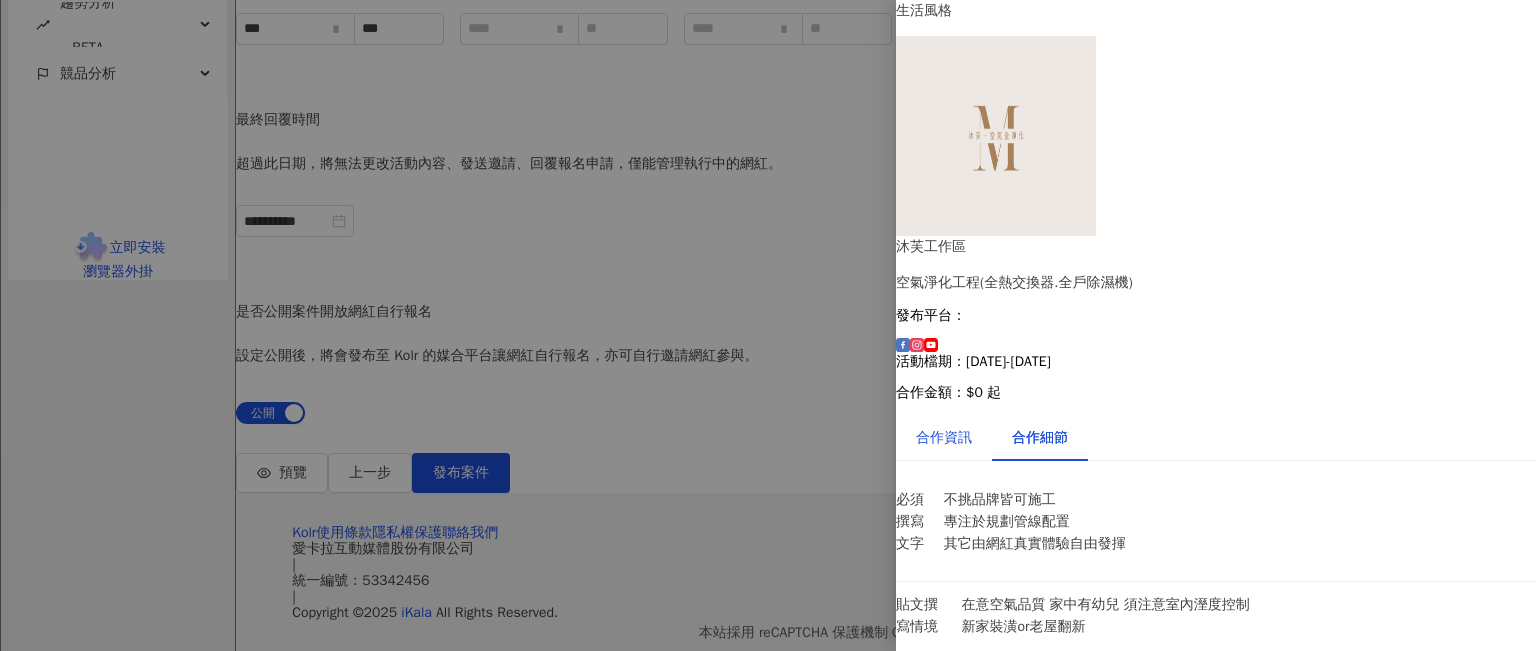 click on "合作資訊" at bounding box center [944, 438] 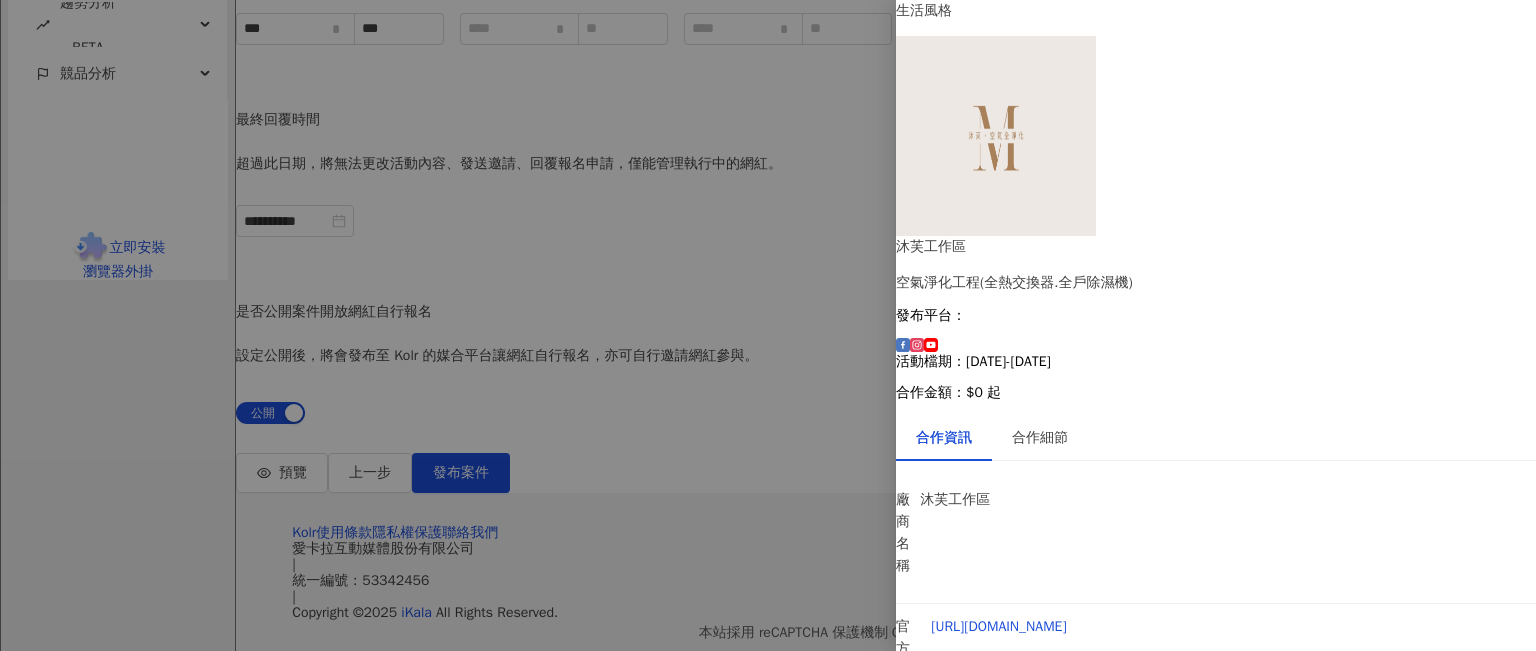 scroll, scrollTop: 333, scrollLeft: 0, axis: vertical 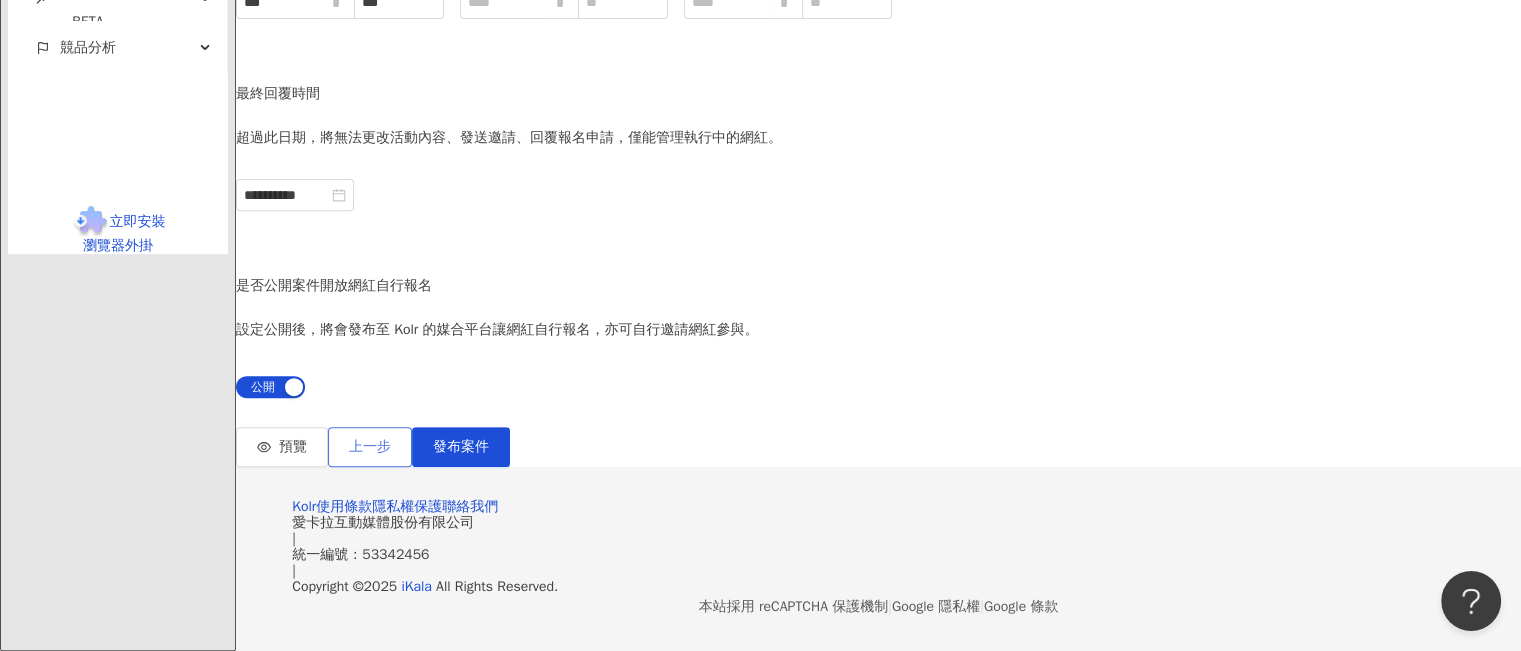 click on "上一步" at bounding box center [370, 447] 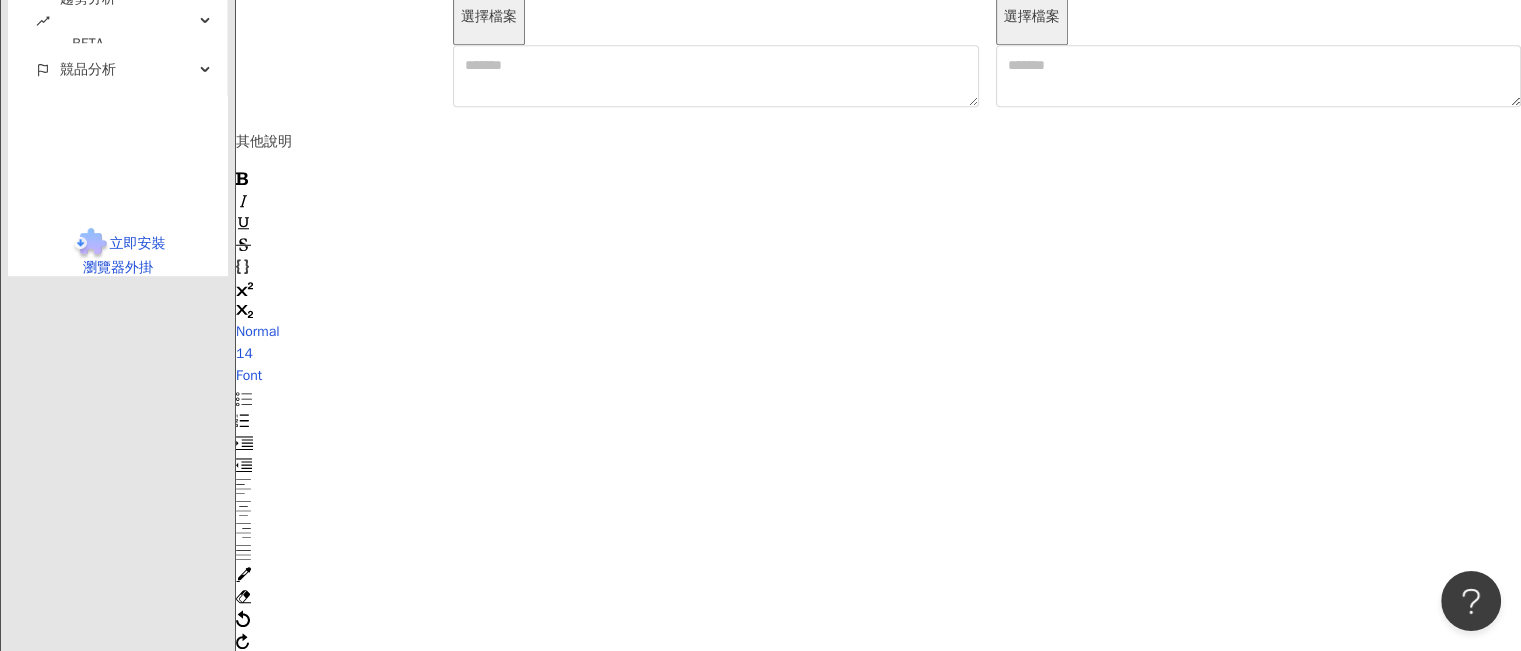 scroll, scrollTop: 1312, scrollLeft: 0, axis: vertical 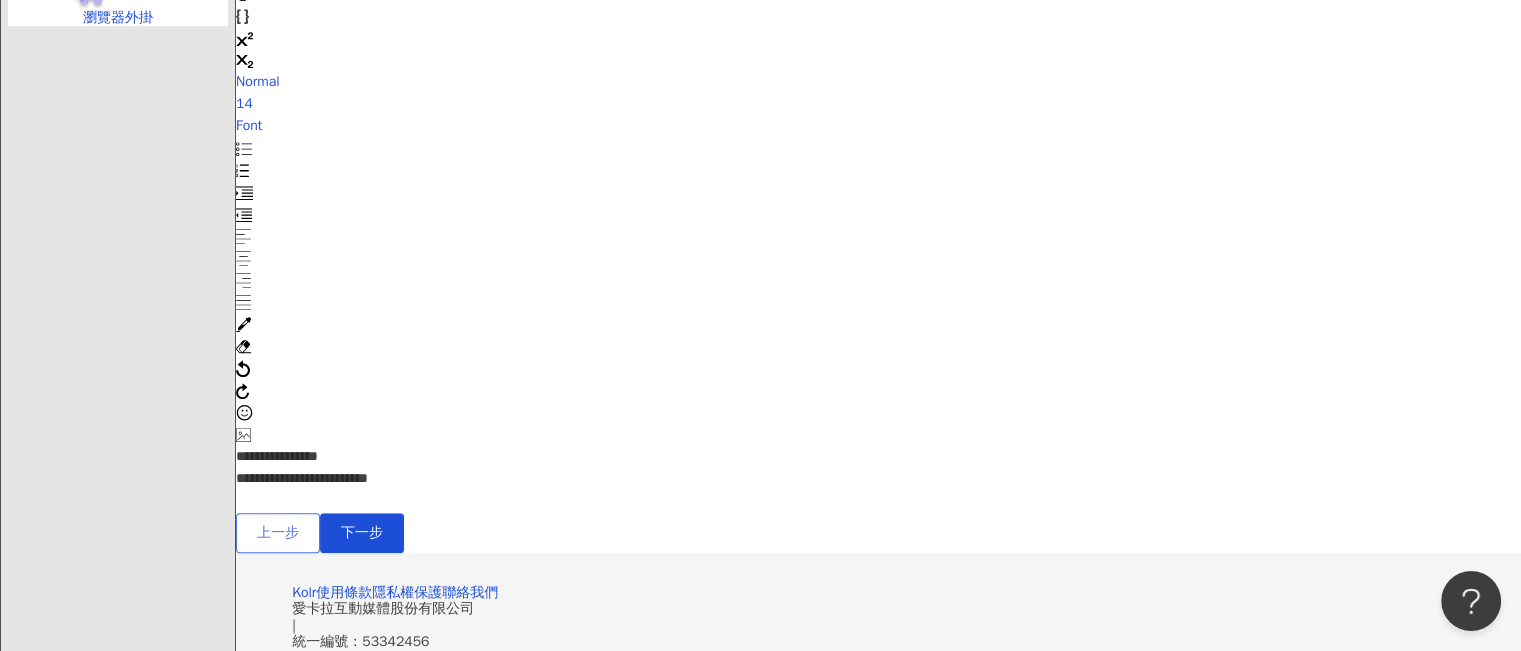 click on "上一步" at bounding box center [278, 533] 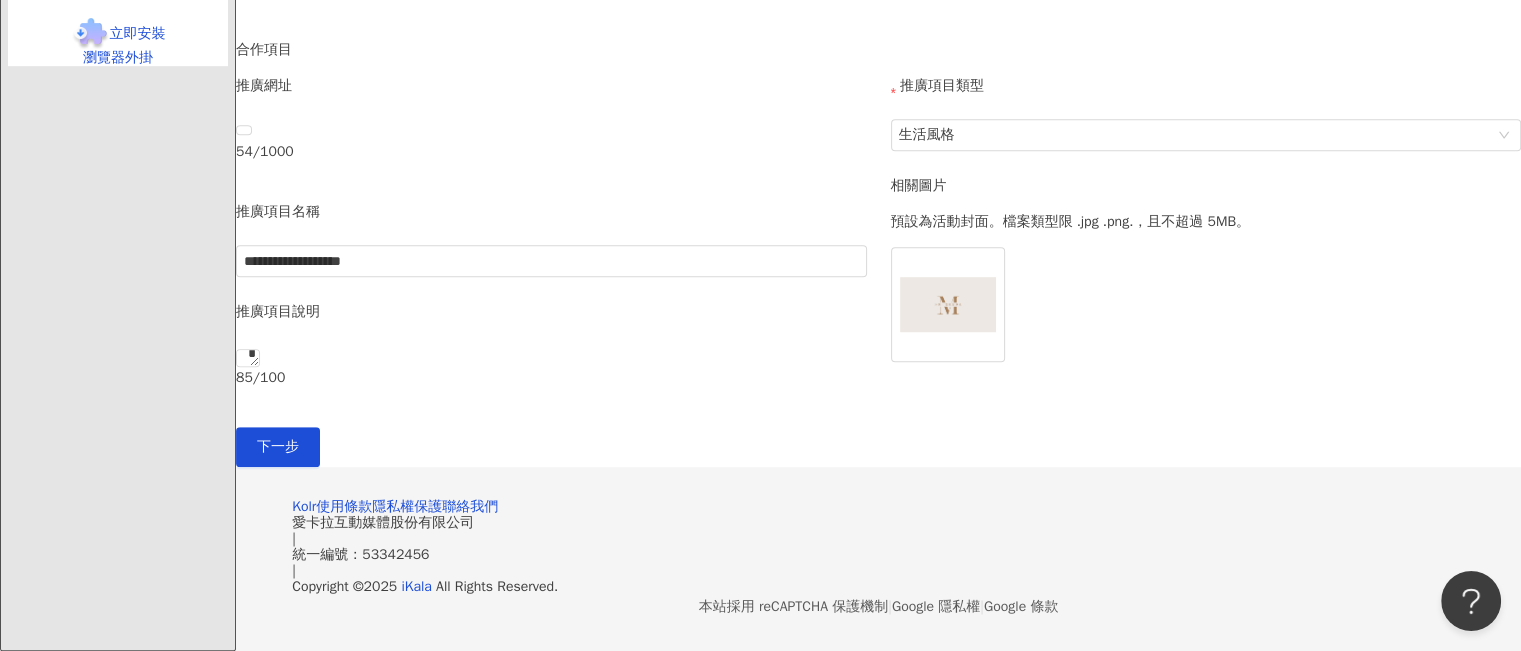 scroll, scrollTop: 1087, scrollLeft: 0, axis: vertical 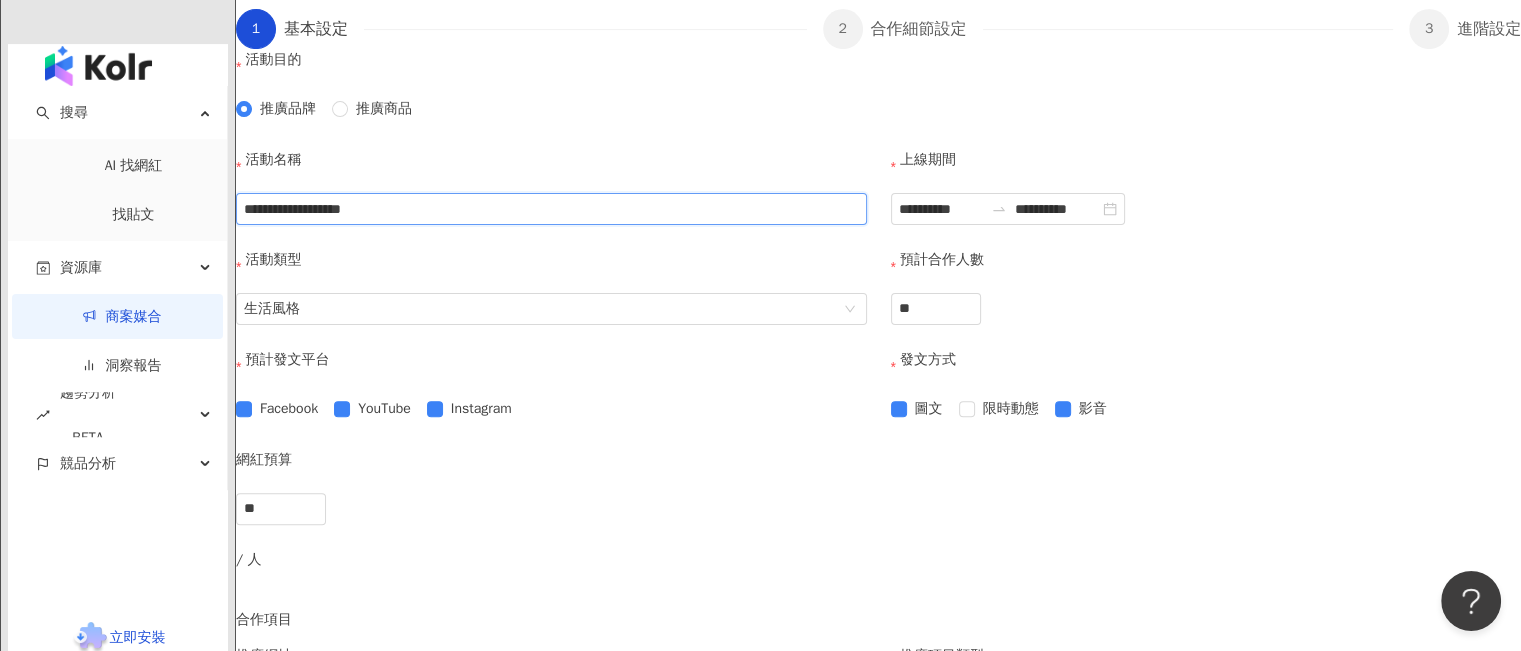 click on "**********" at bounding box center (551, 209) 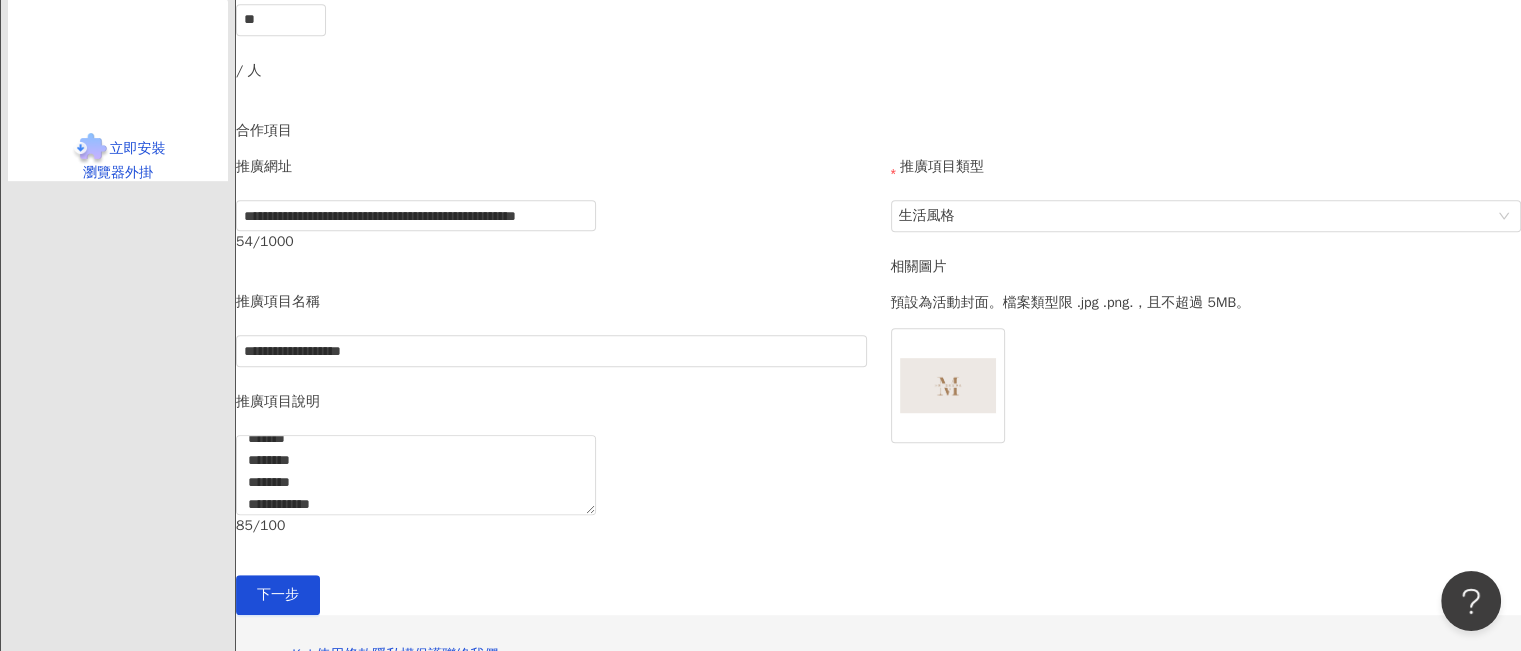 scroll, scrollTop: 1175, scrollLeft: 0, axis: vertical 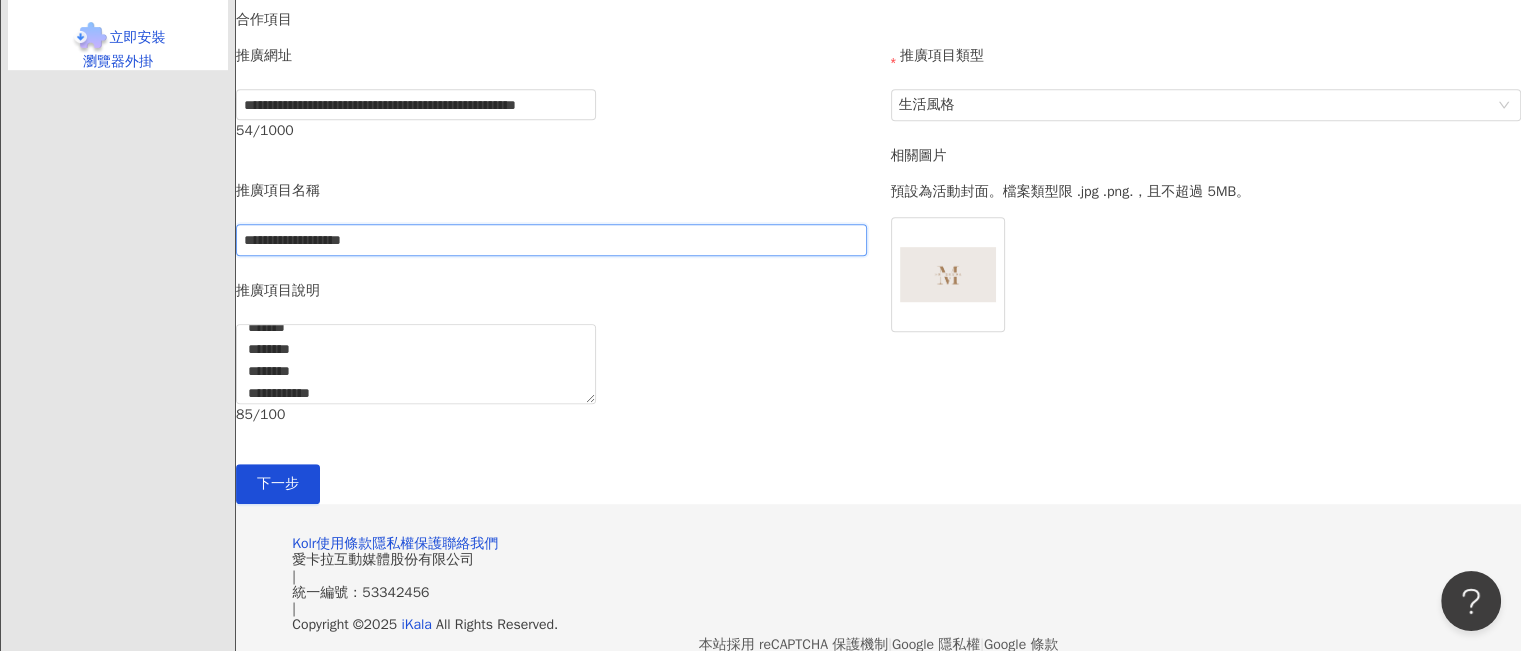 click on "**********" at bounding box center [551, 240] 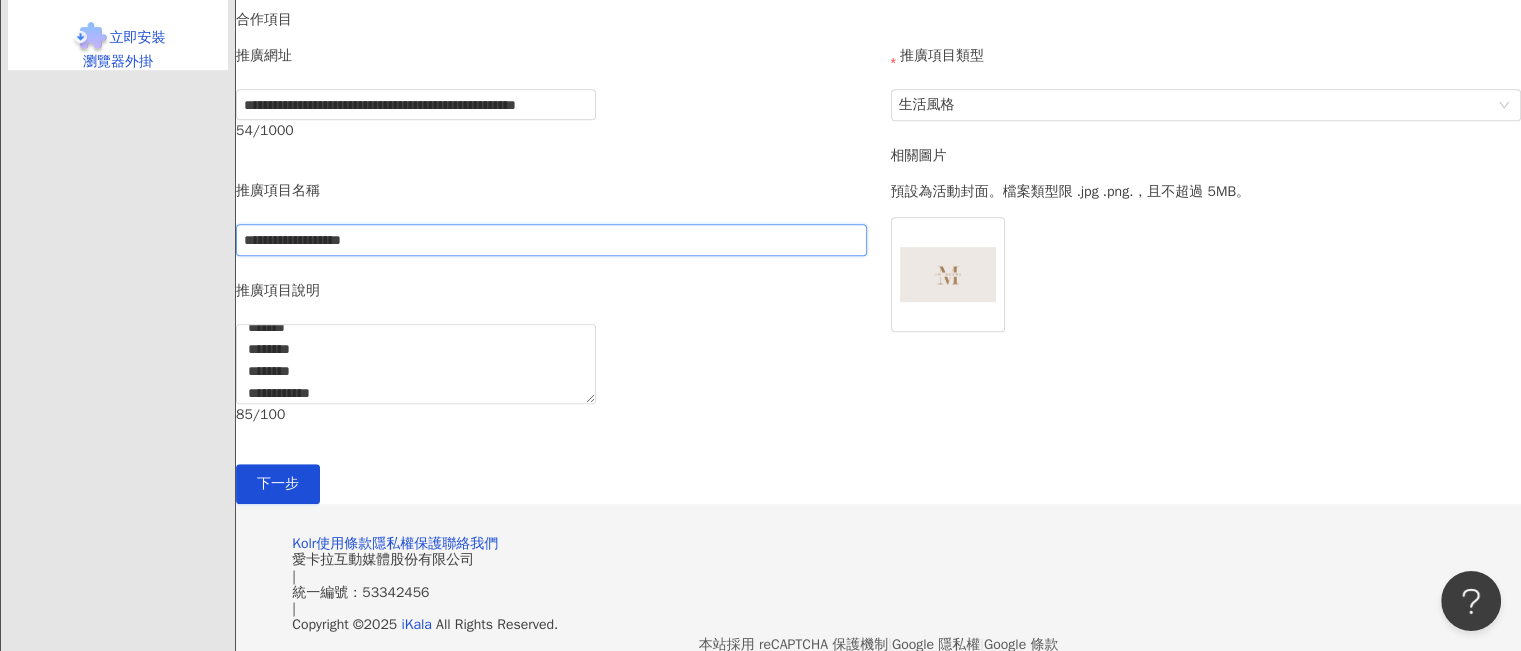 drag, startPoint x: 580, startPoint y: 358, endPoint x: 776, endPoint y: 372, distance: 196.49936 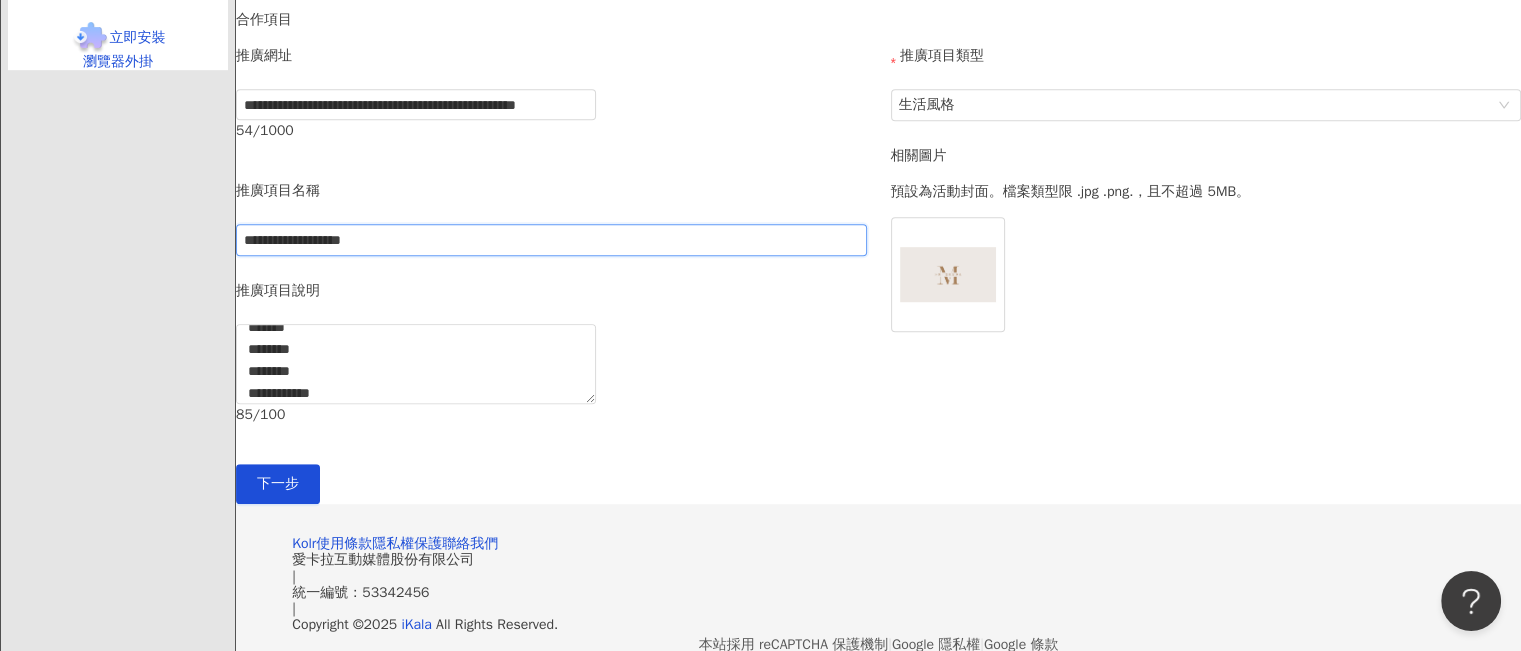 click on "**********" at bounding box center [551, 240] 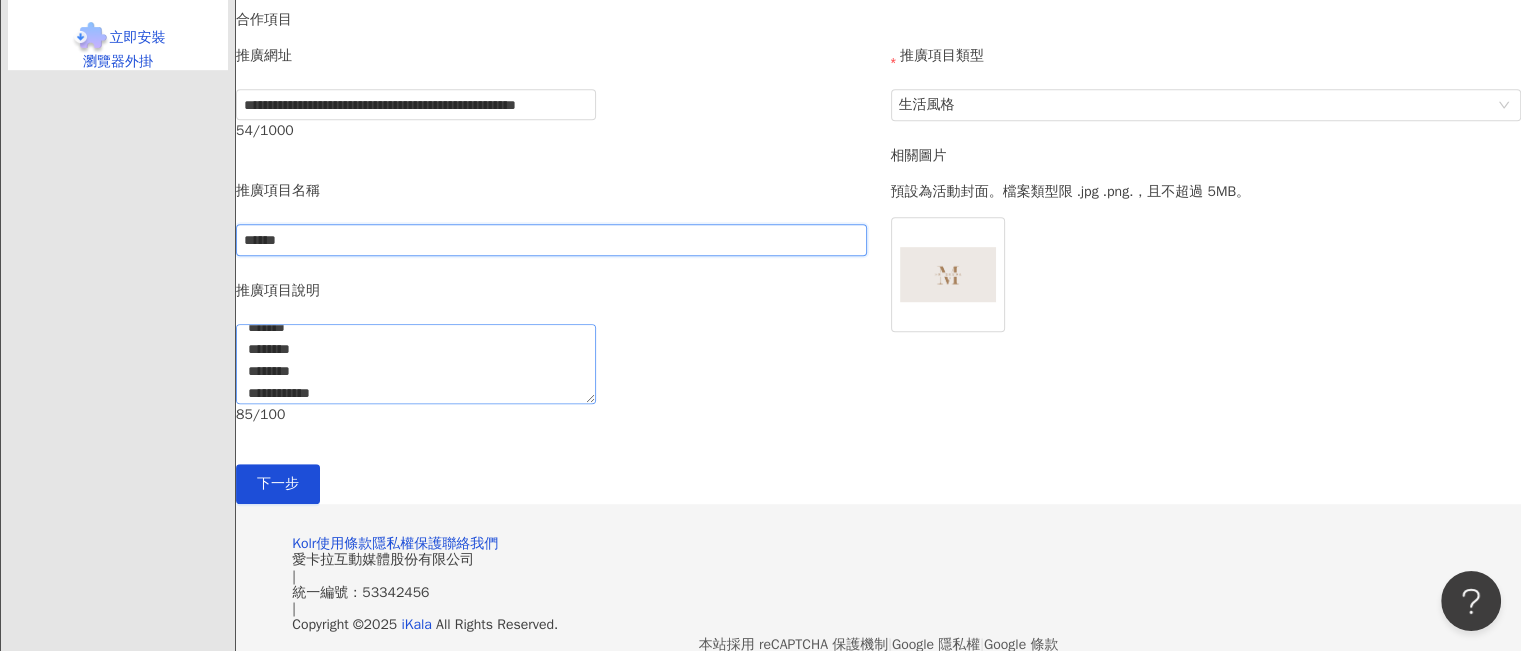 type on "******" 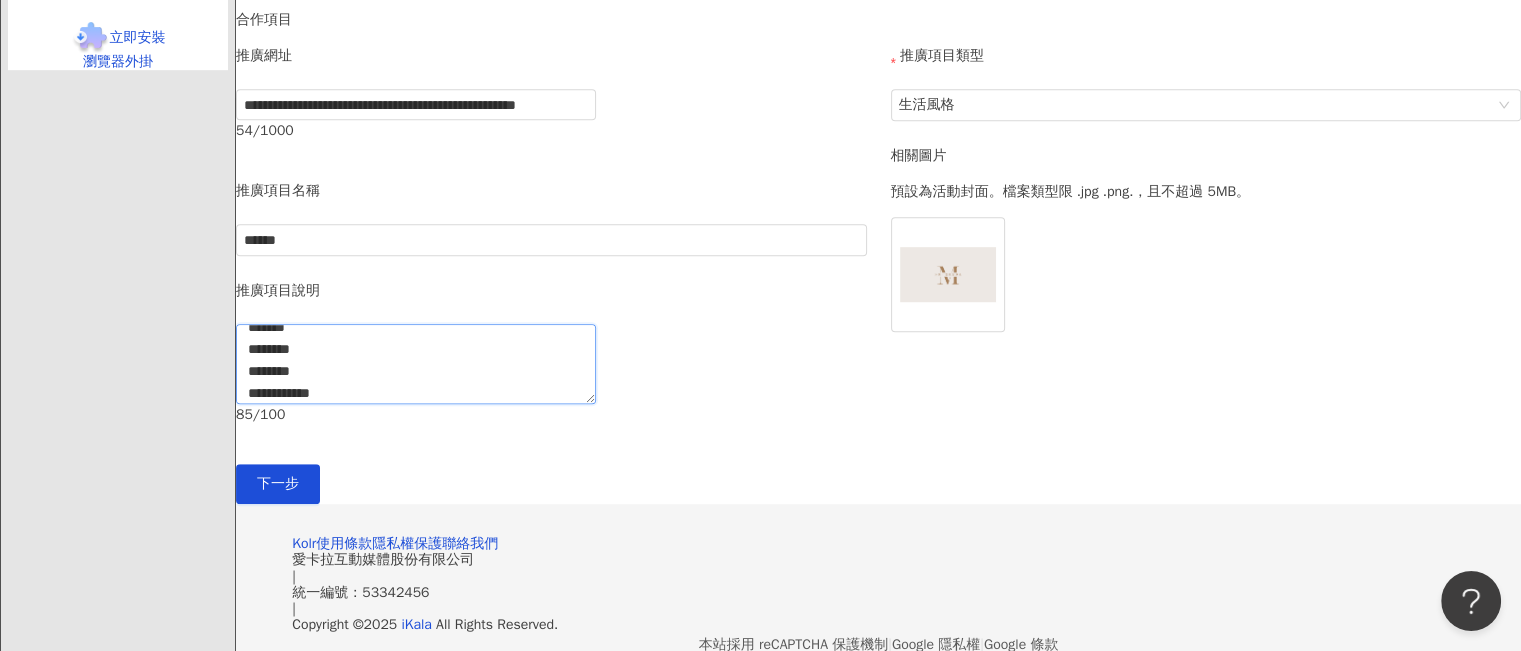 click on "**********" at bounding box center [416, 364] 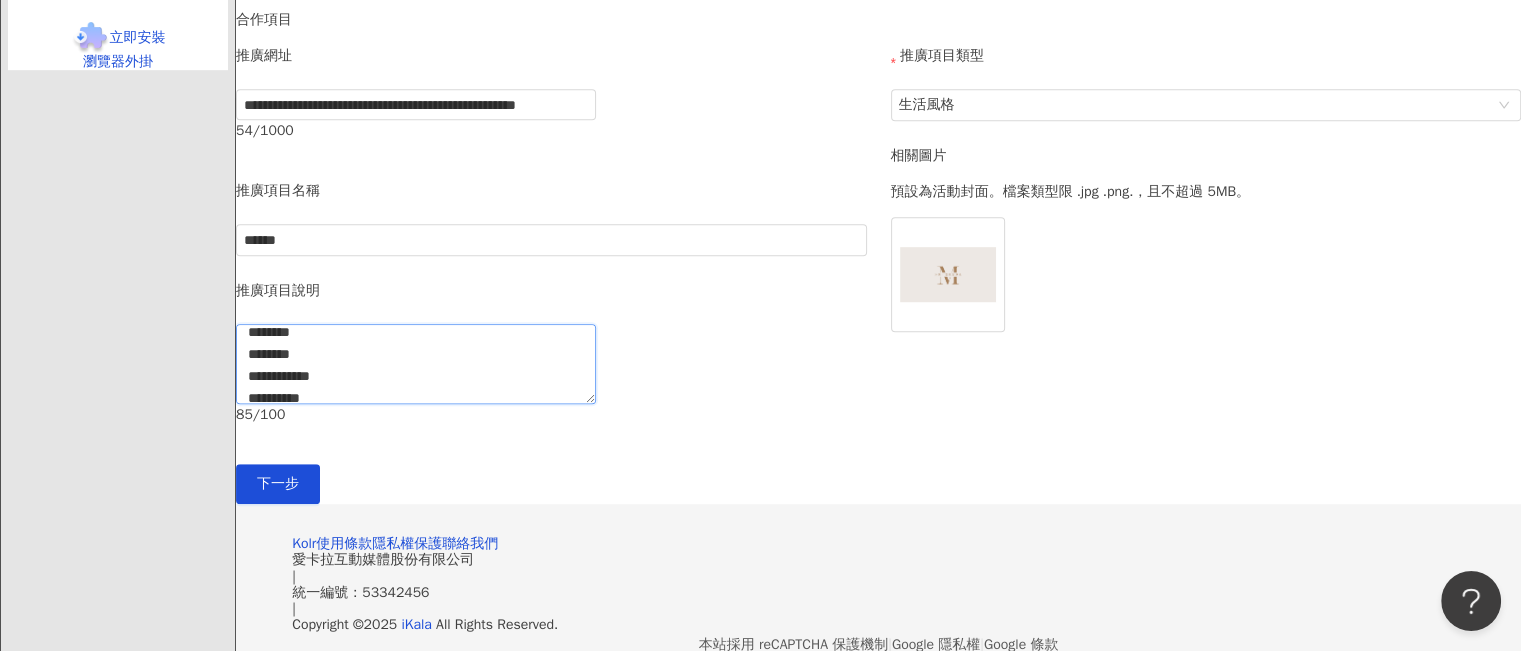 scroll, scrollTop: 113, scrollLeft: 0, axis: vertical 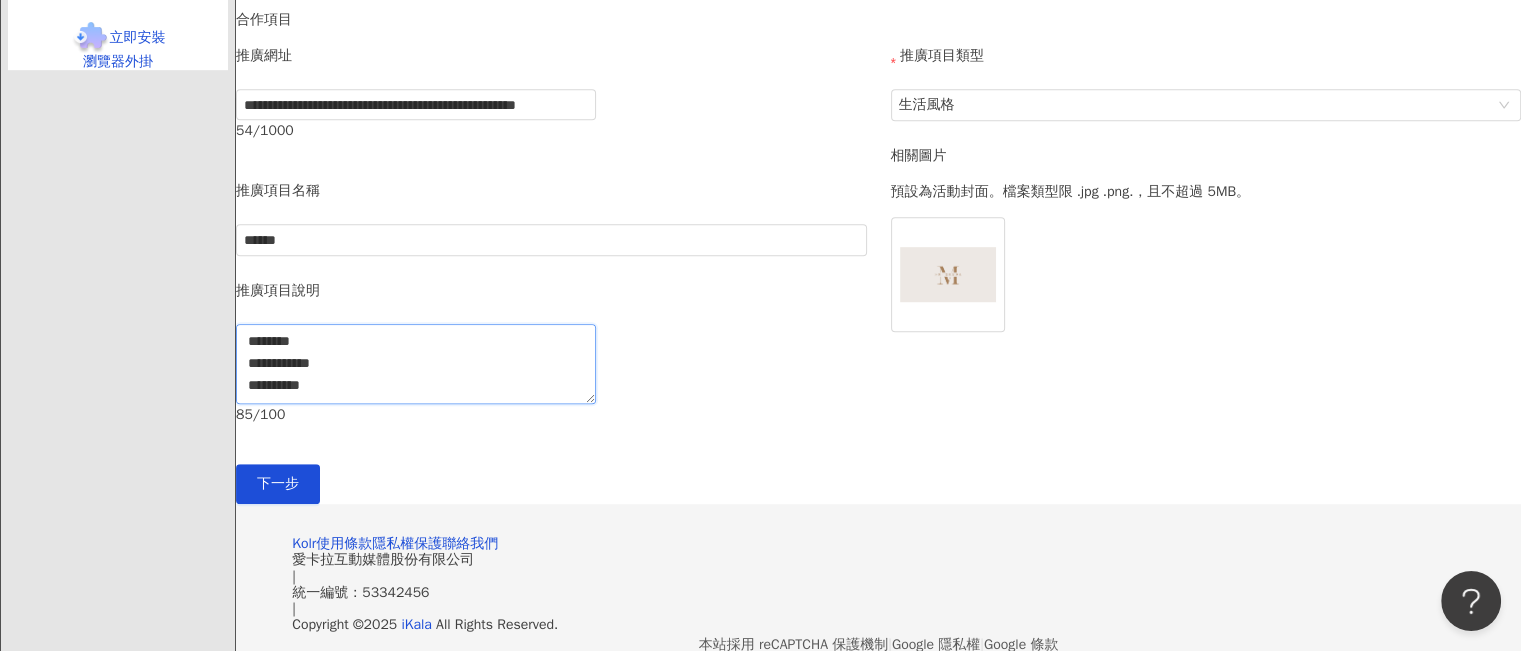 click on "**********" at bounding box center (416, 364) 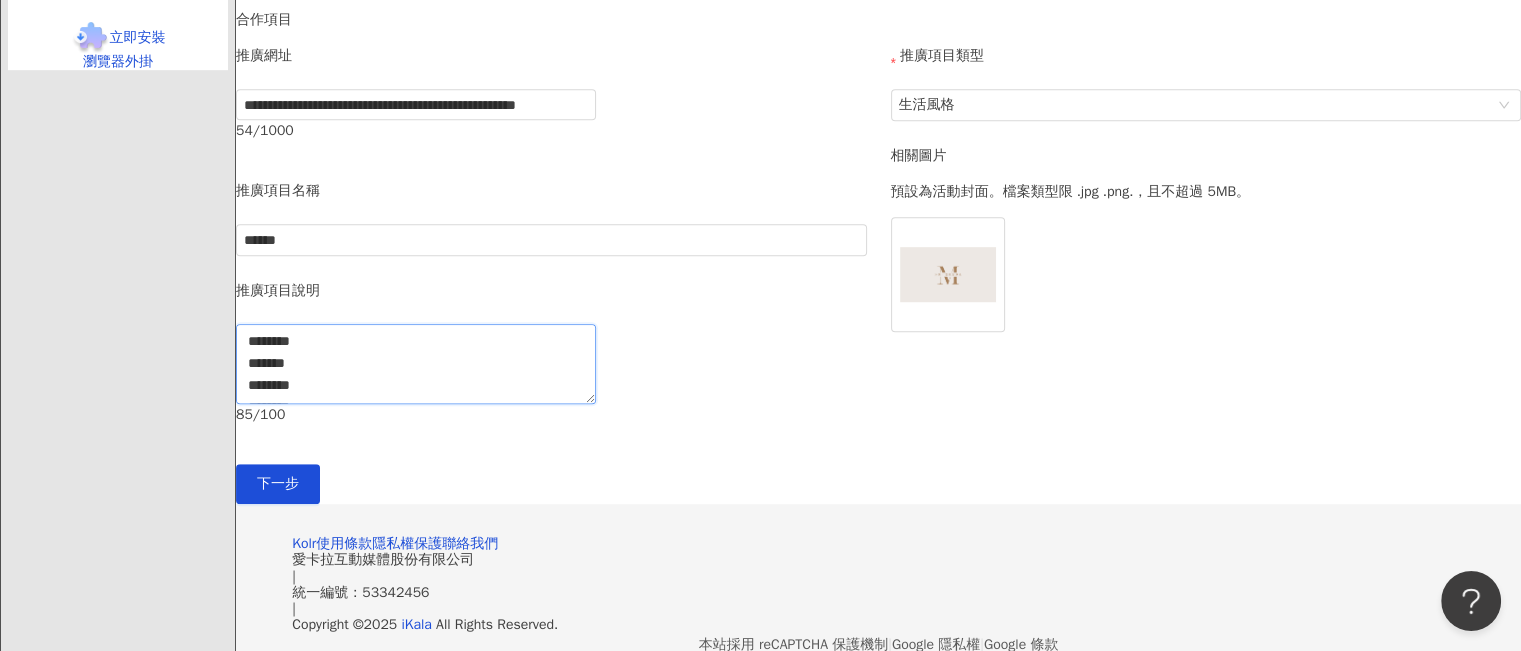 scroll, scrollTop: 0, scrollLeft: 0, axis: both 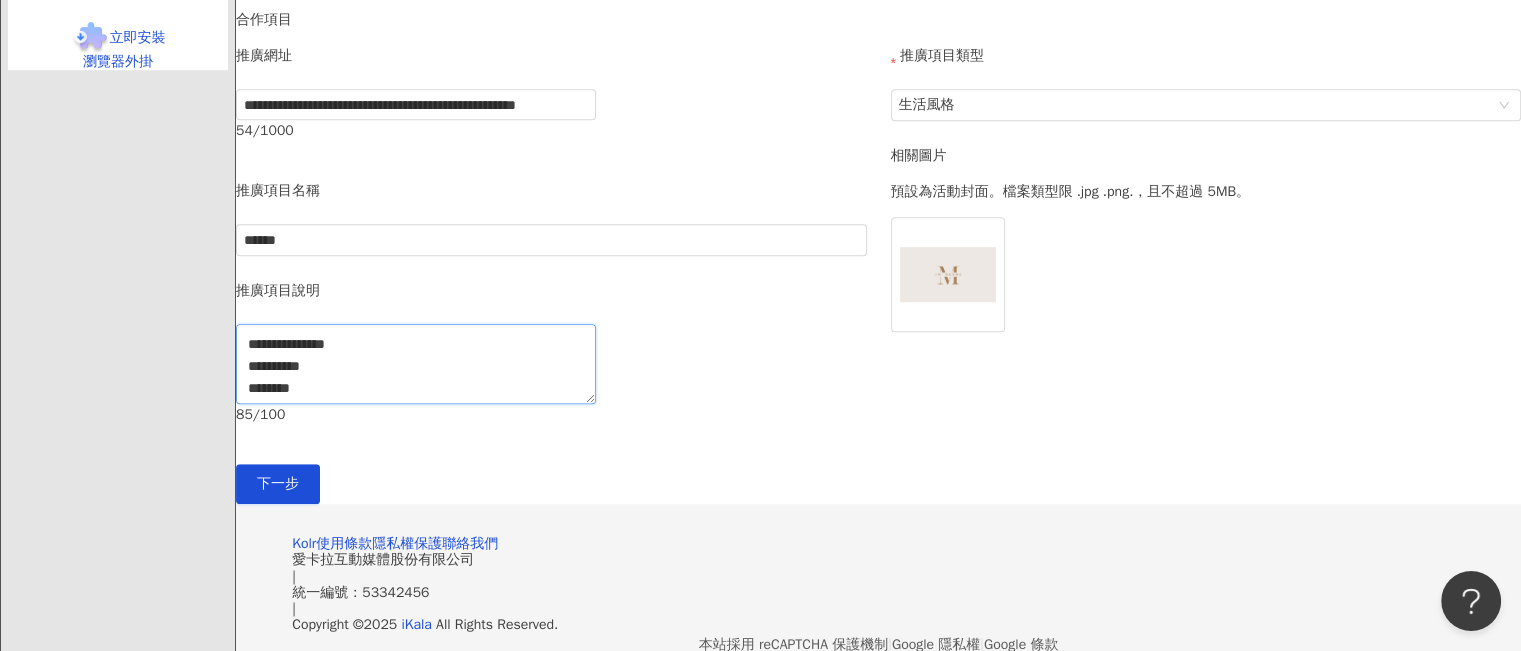 drag, startPoint x: 667, startPoint y: 502, endPoint x: 480, endPoint y: 448, distance: 194.6407 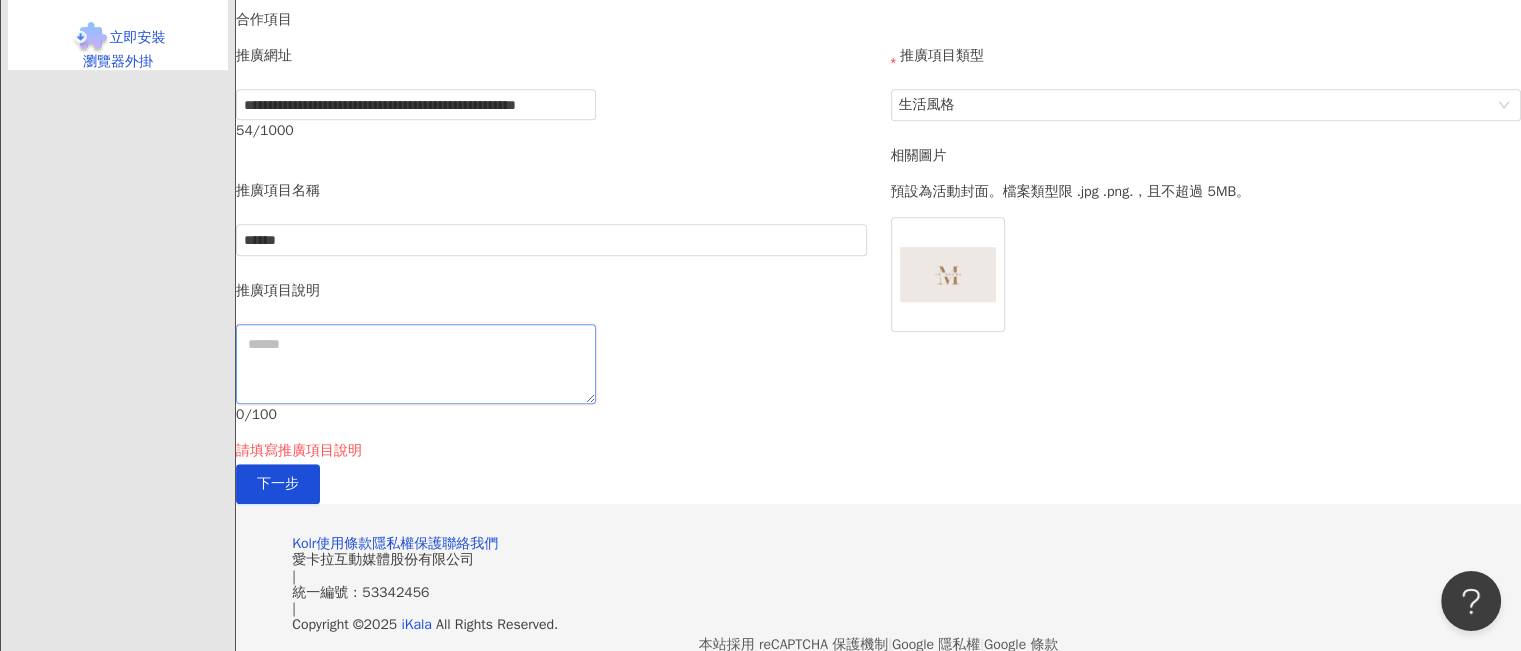 click at bounding box center [416, 364] 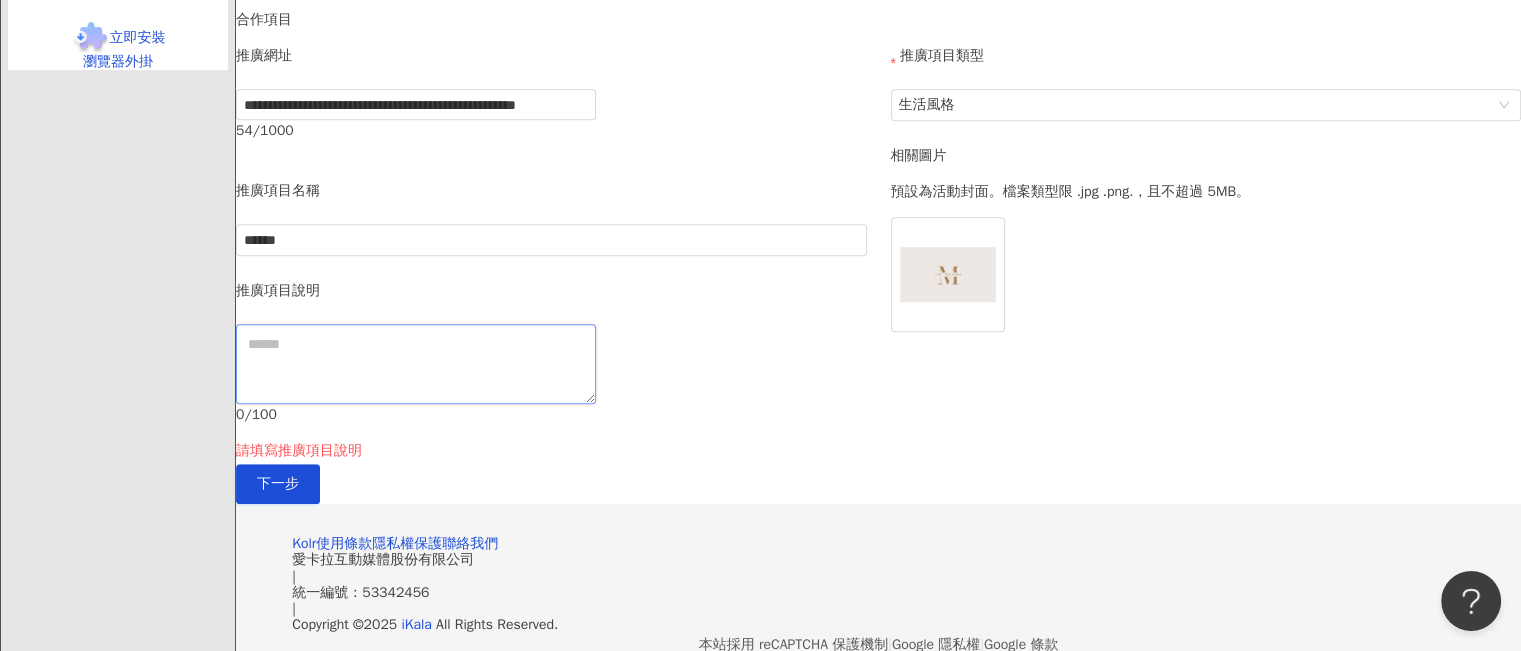 type 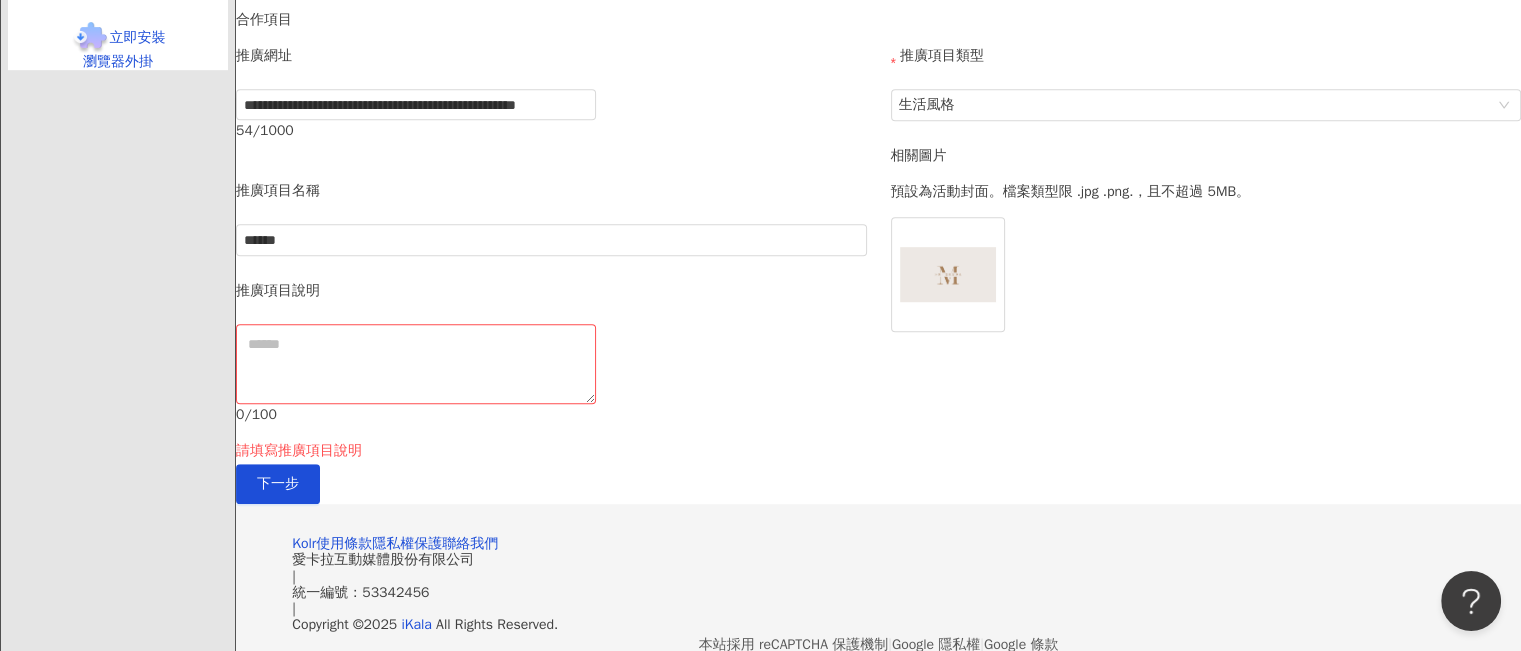 click on "推廣項目名稱" at bounding box center [551, 202] 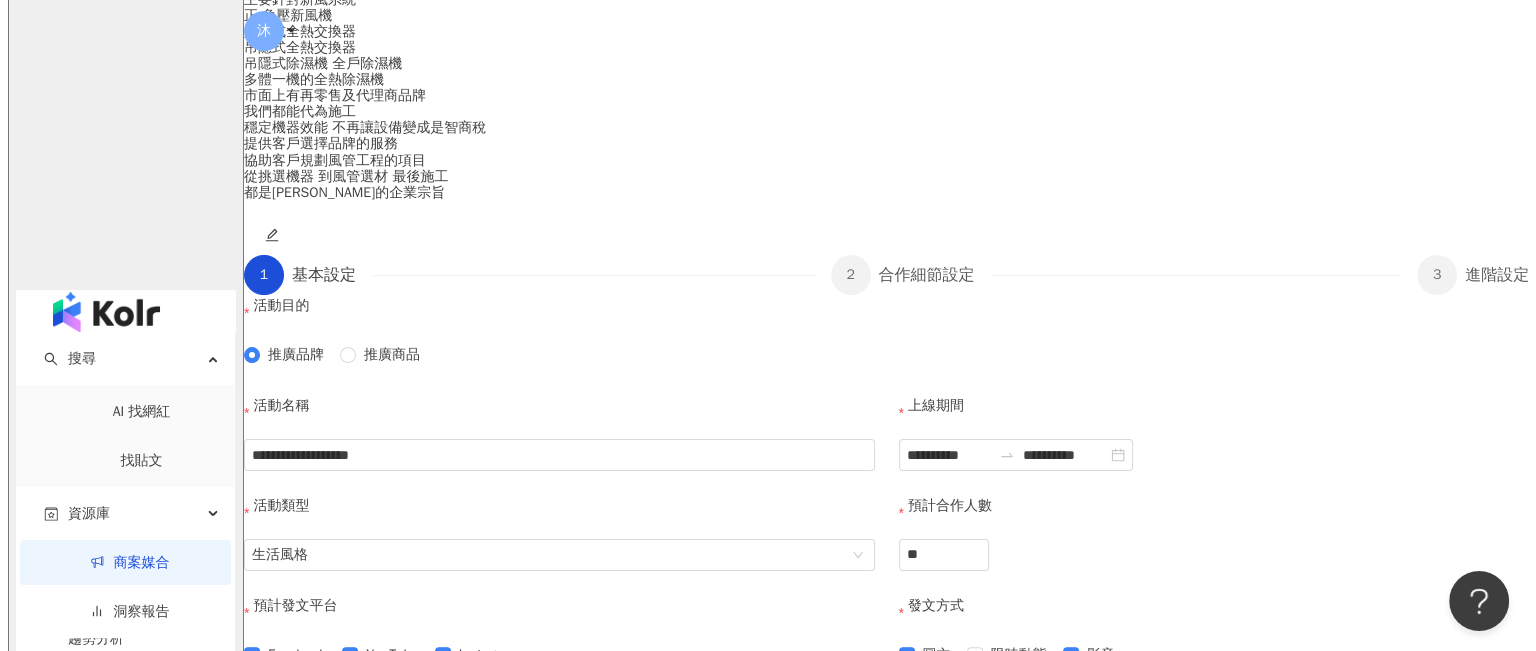 scroll, scrollTop: 300, scrollLeft: 0, axis: vertical 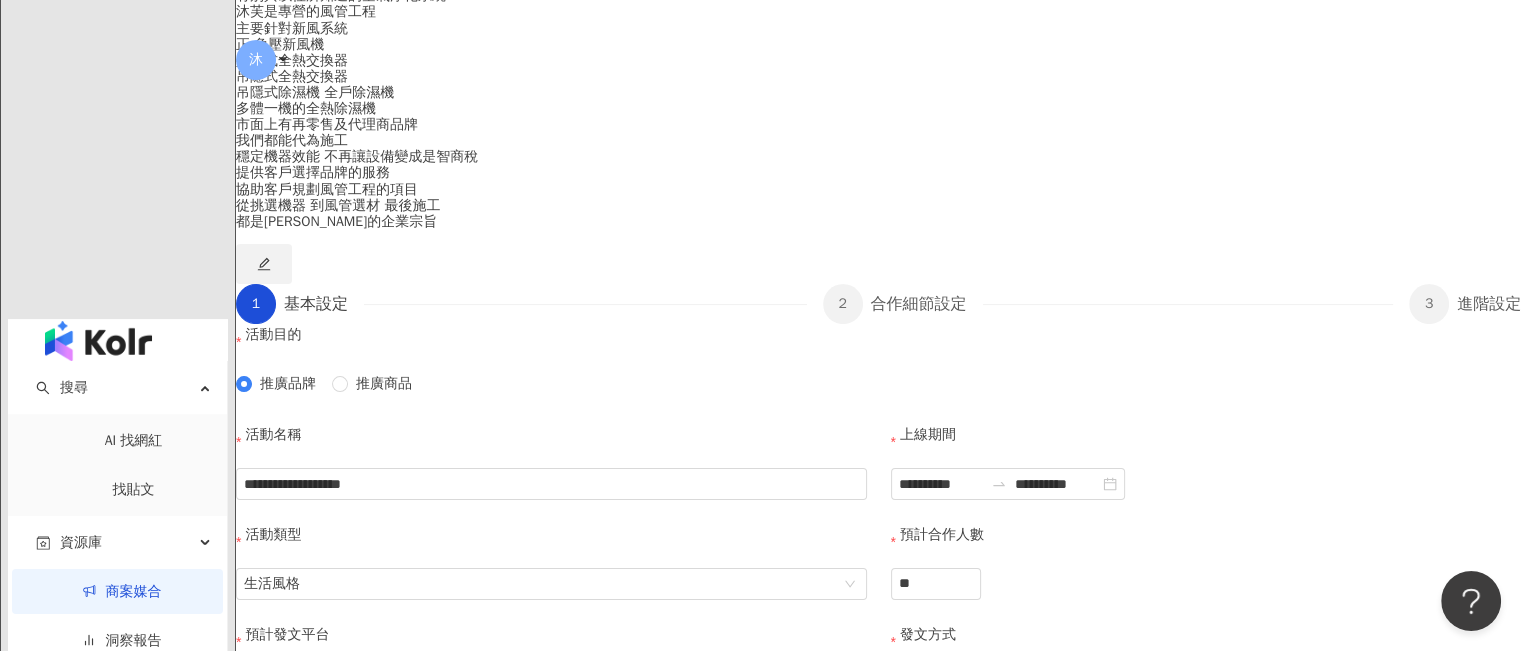 click 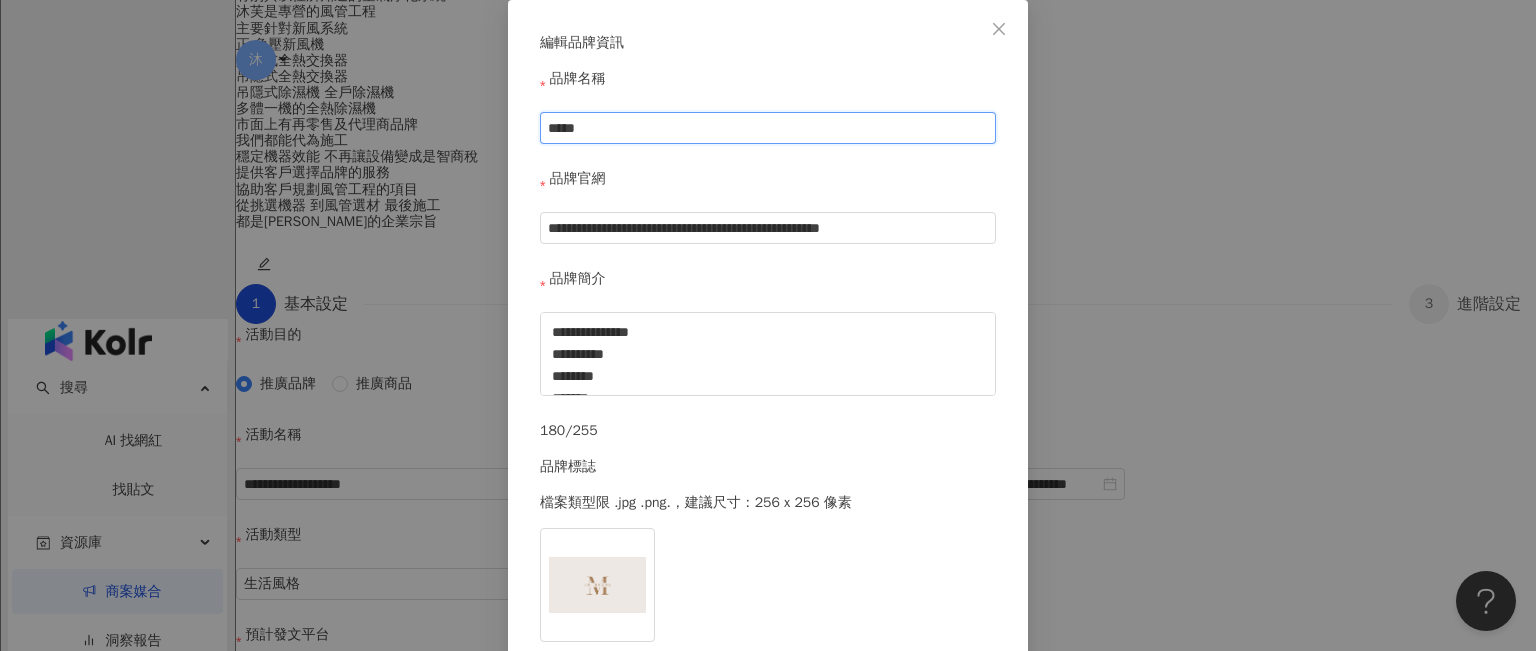 click on "*****" at bounding box center (768, 128) 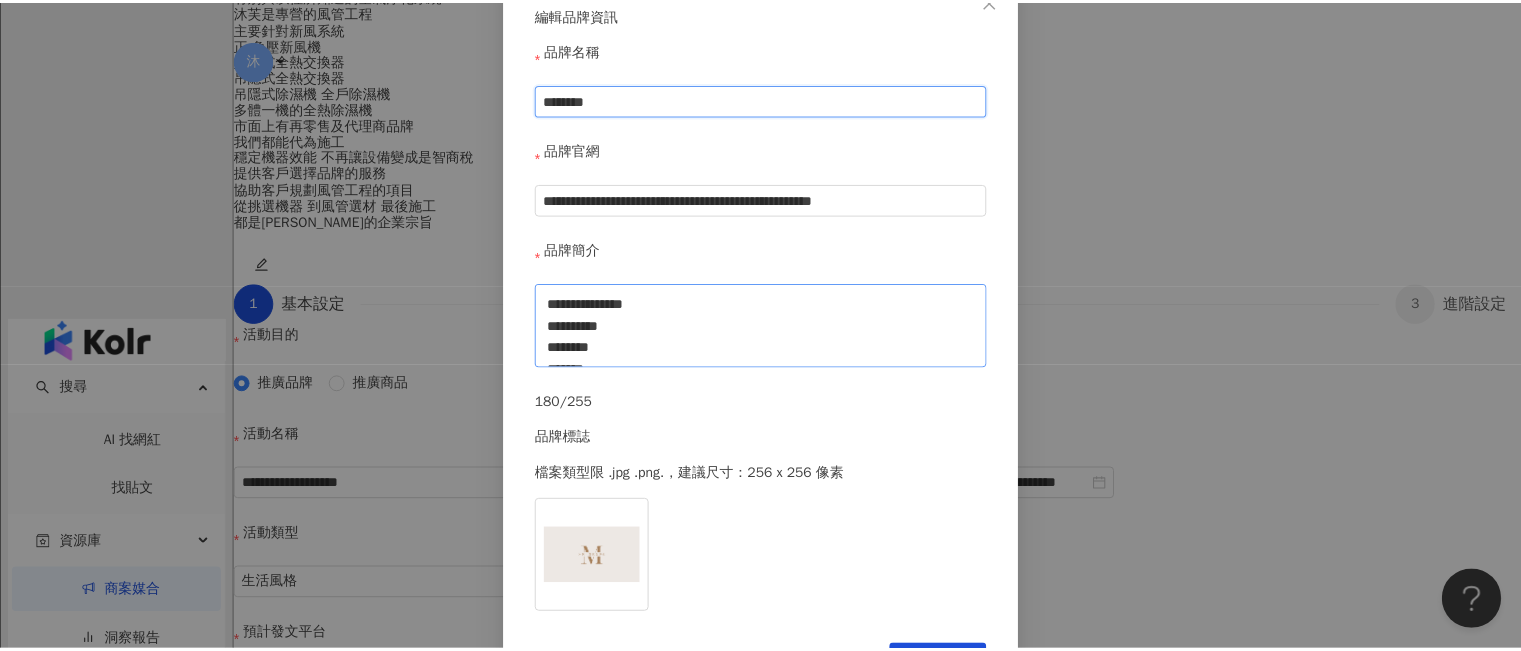 scroll, scrollTop: 51, scrollLeft: 0, axis: vertical 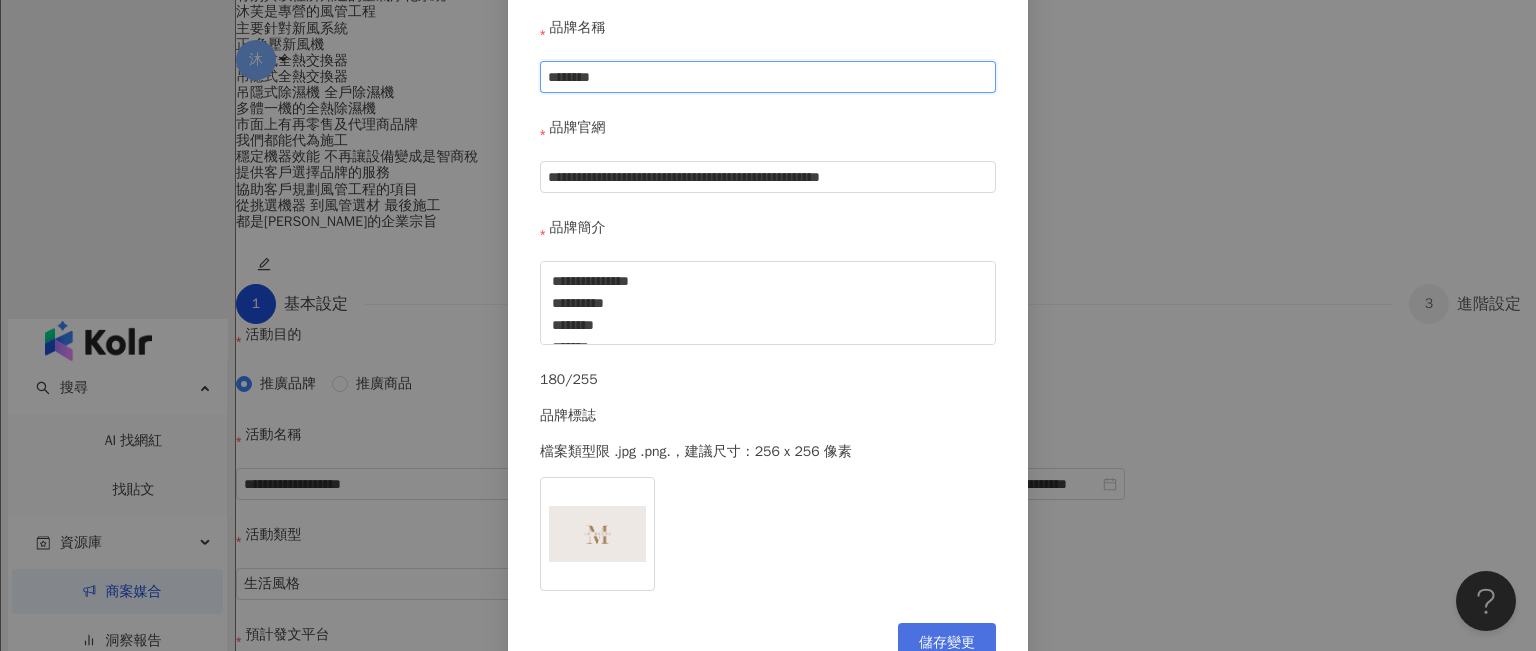 type on "********" 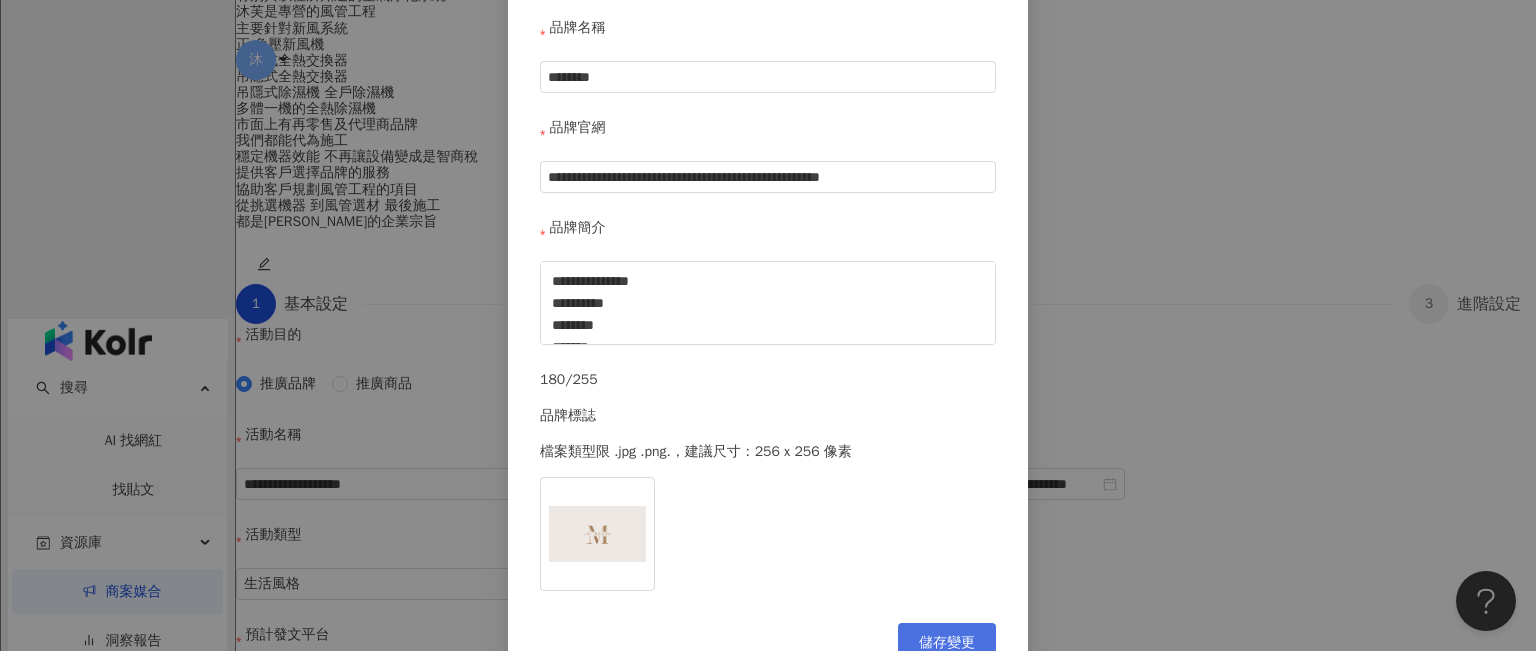click on "儲存變更" at bounding box center [947, 643] 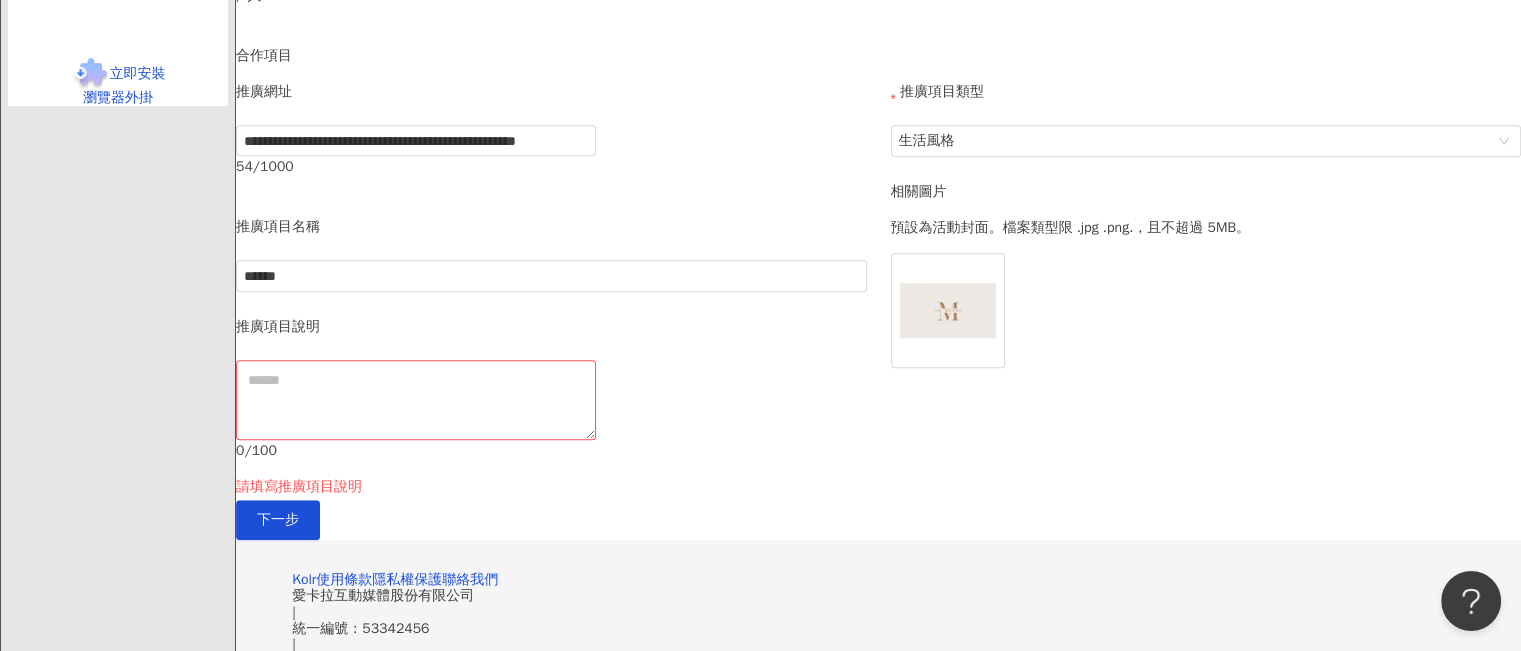 scroll, scrollTop: 1300, scrollLeft: 0, axis: vertical 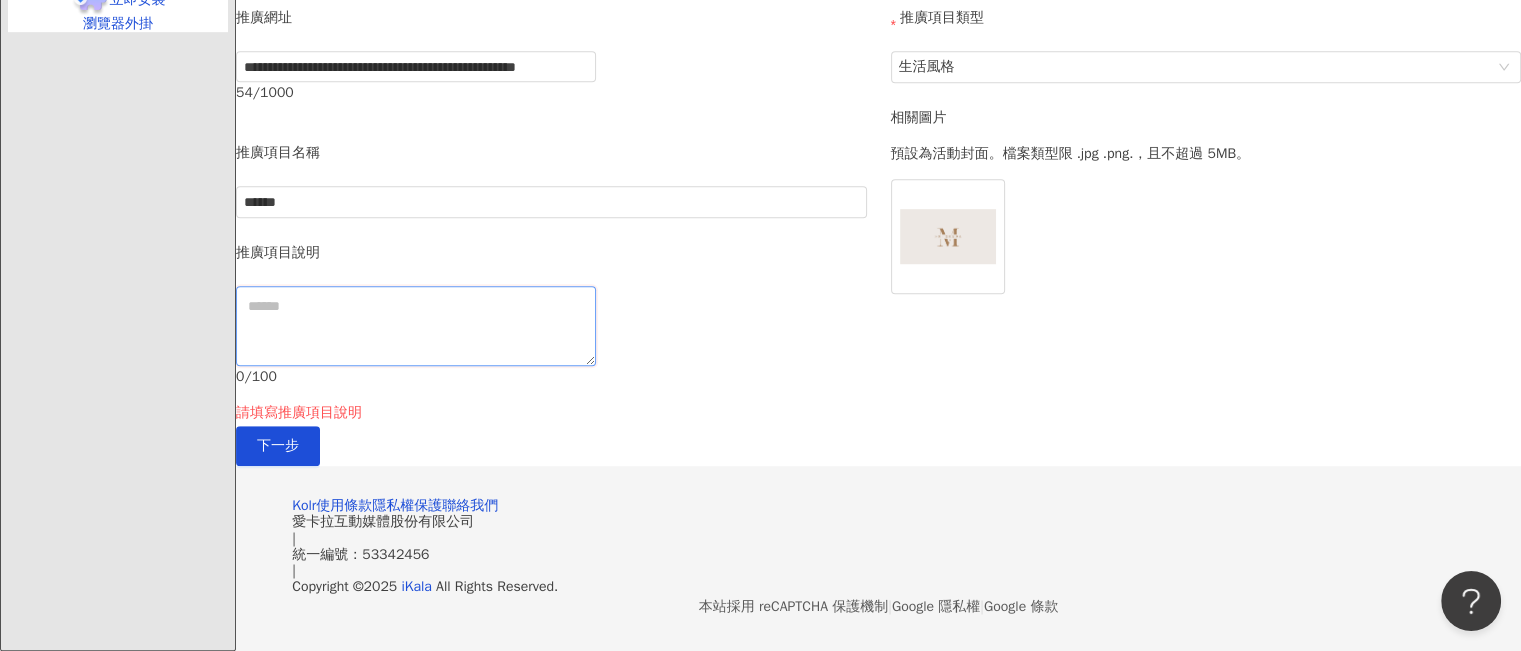 click at bounding box center (416, 326) 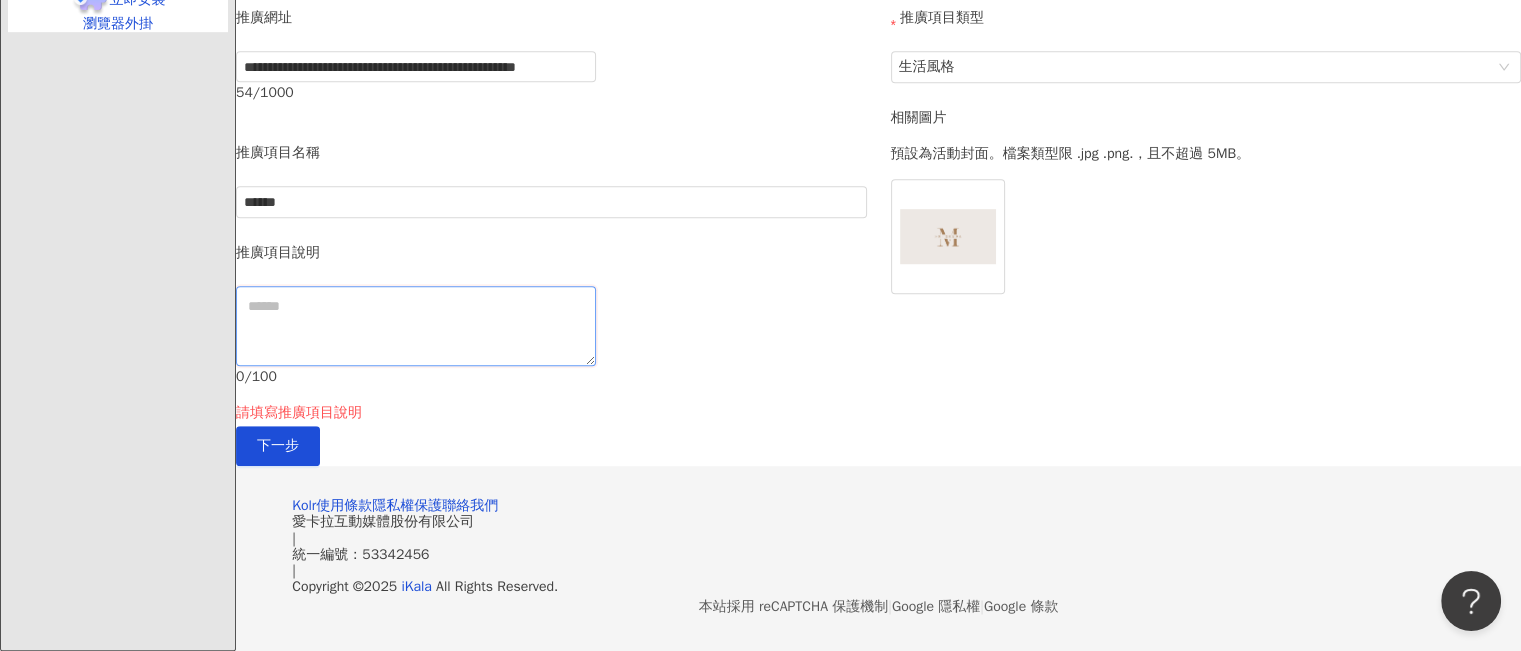 type on "*" 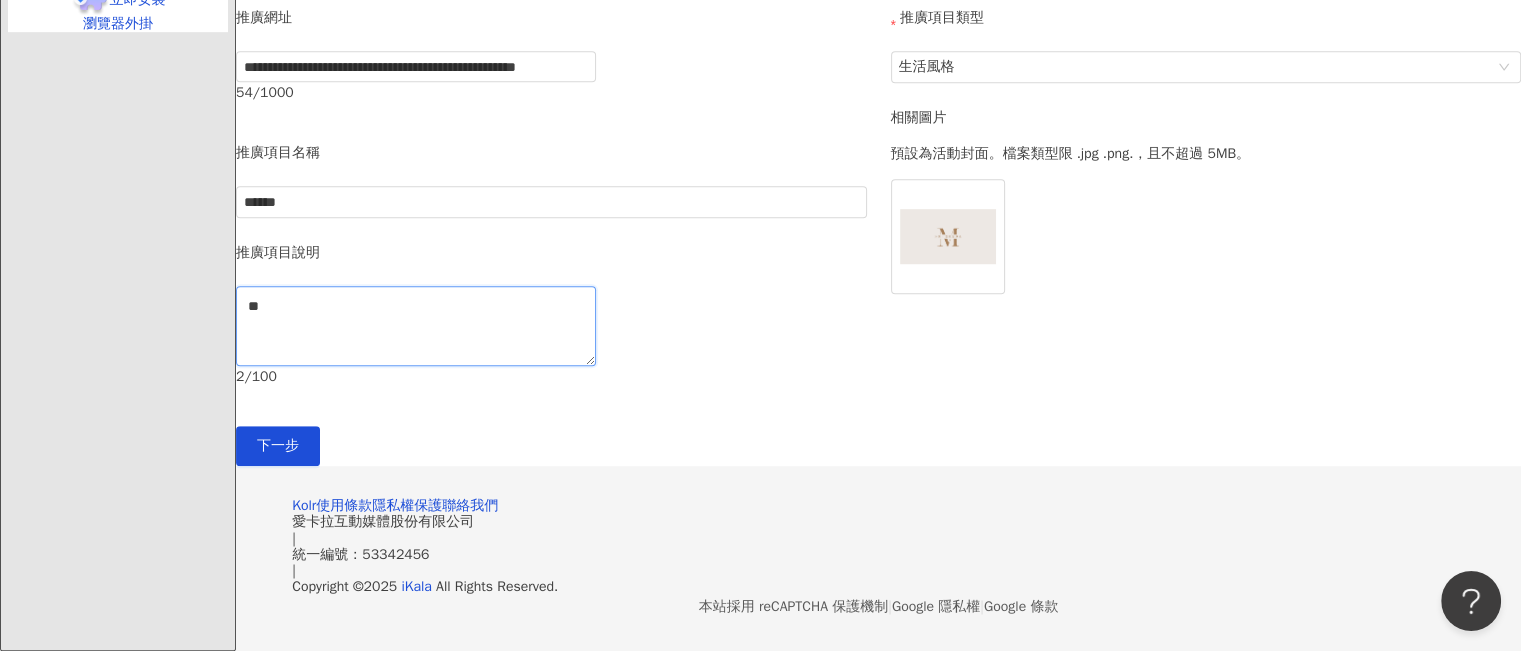 type on "*" 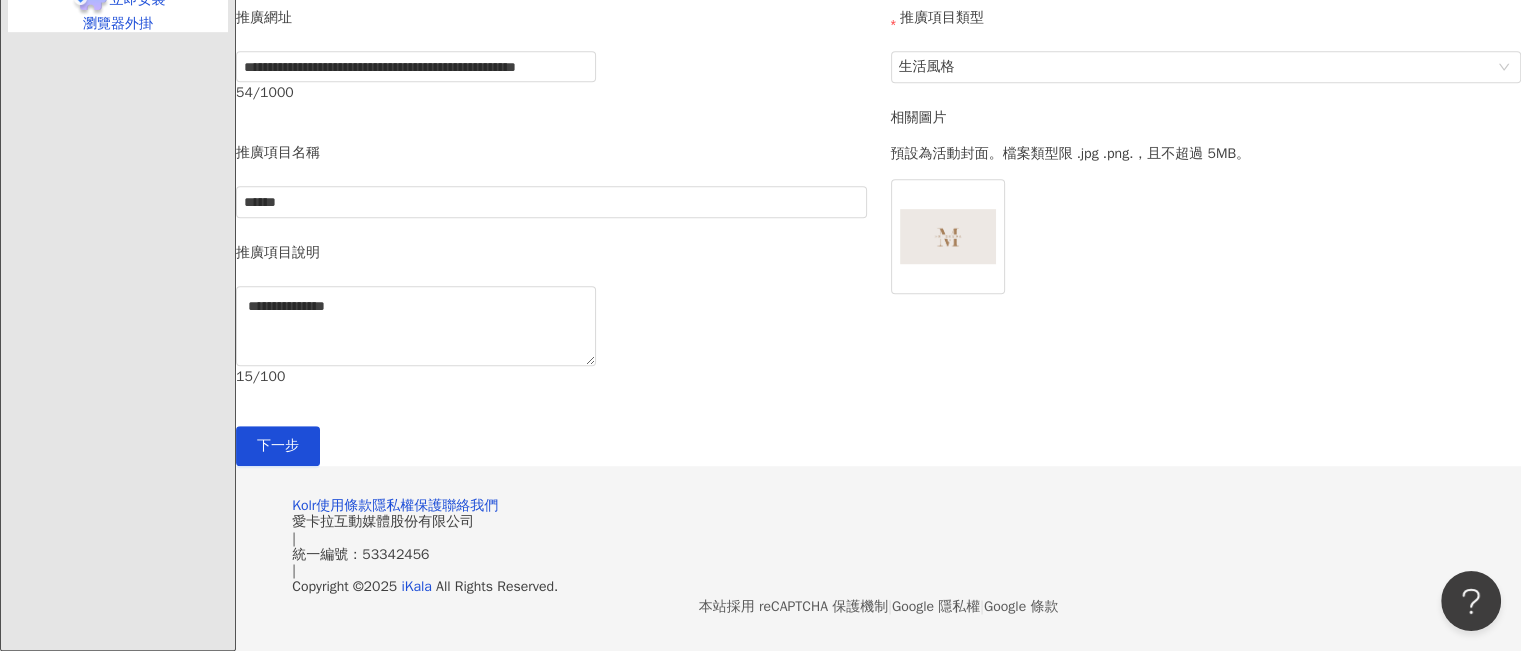 click on "**********" at bounding box center (878, -323) 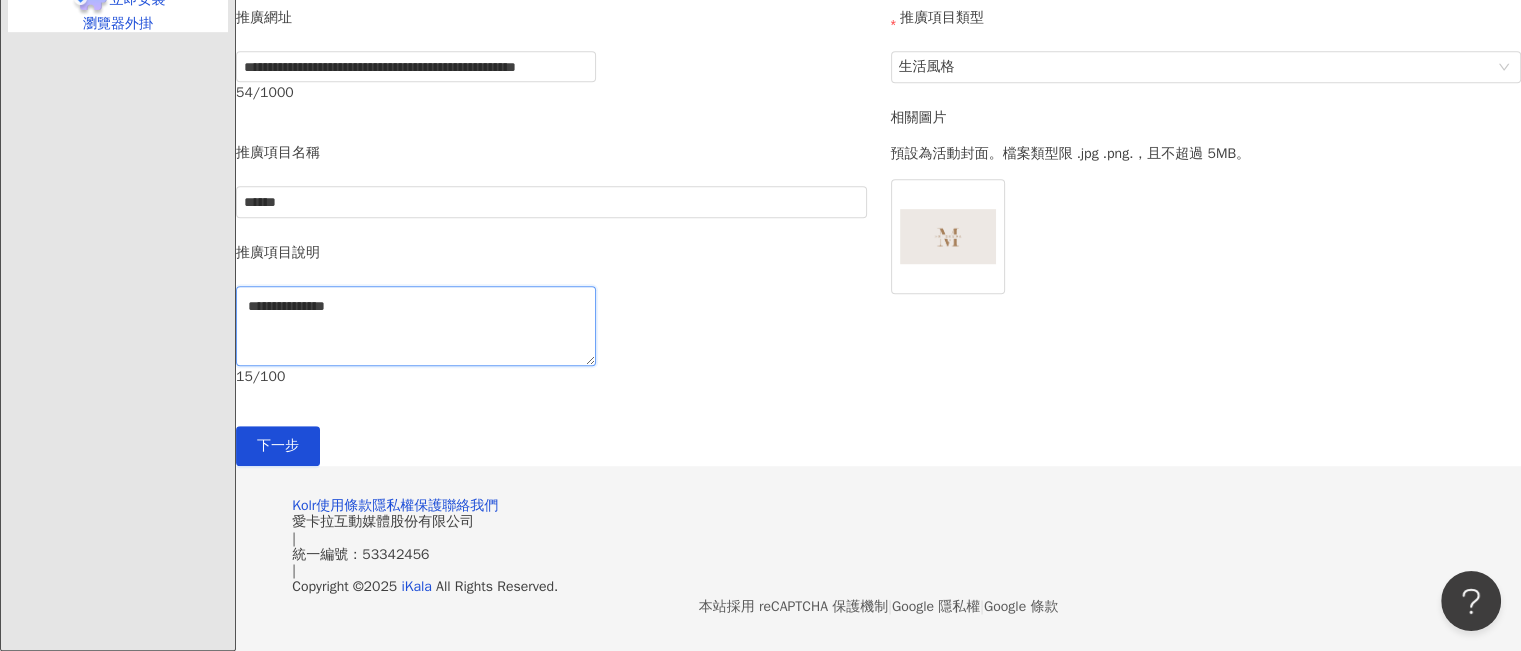 click on "**********" at bounding box center [416, 326] 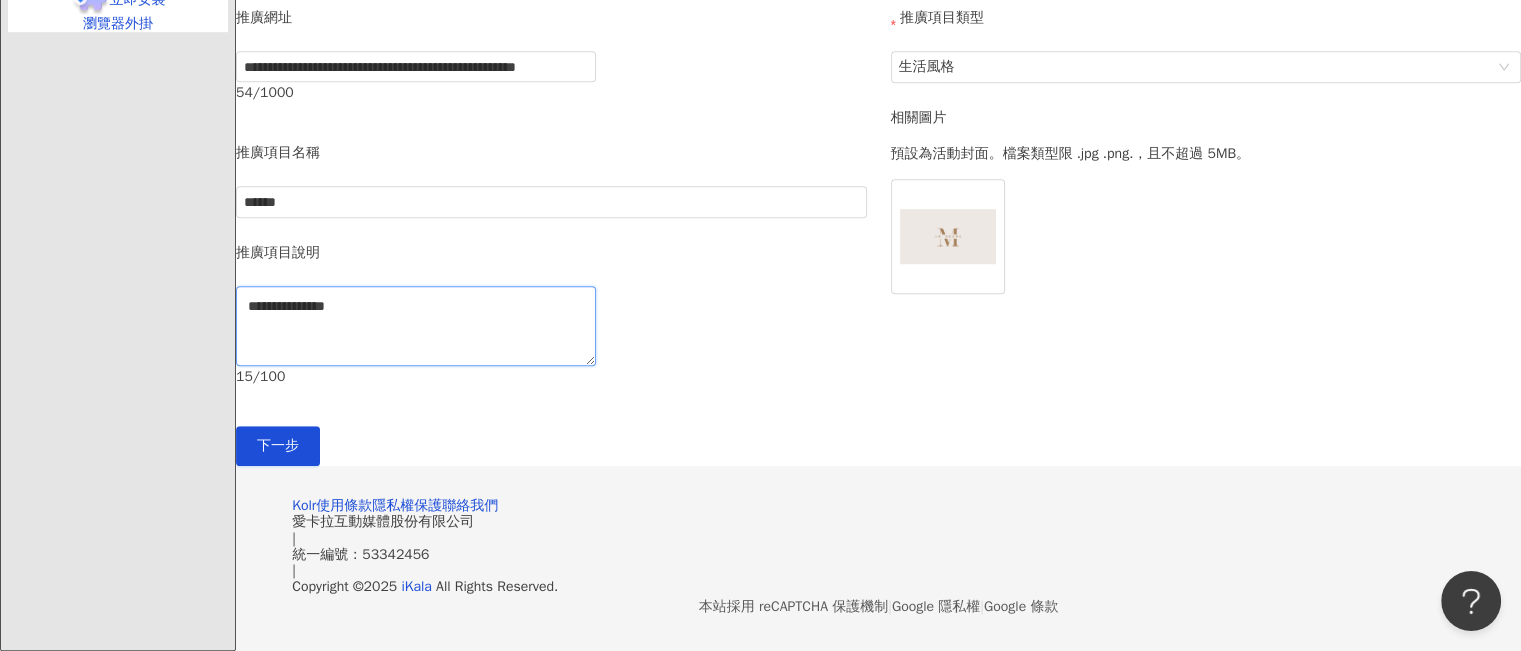 click on "**********" at bounding box center [416, 326] 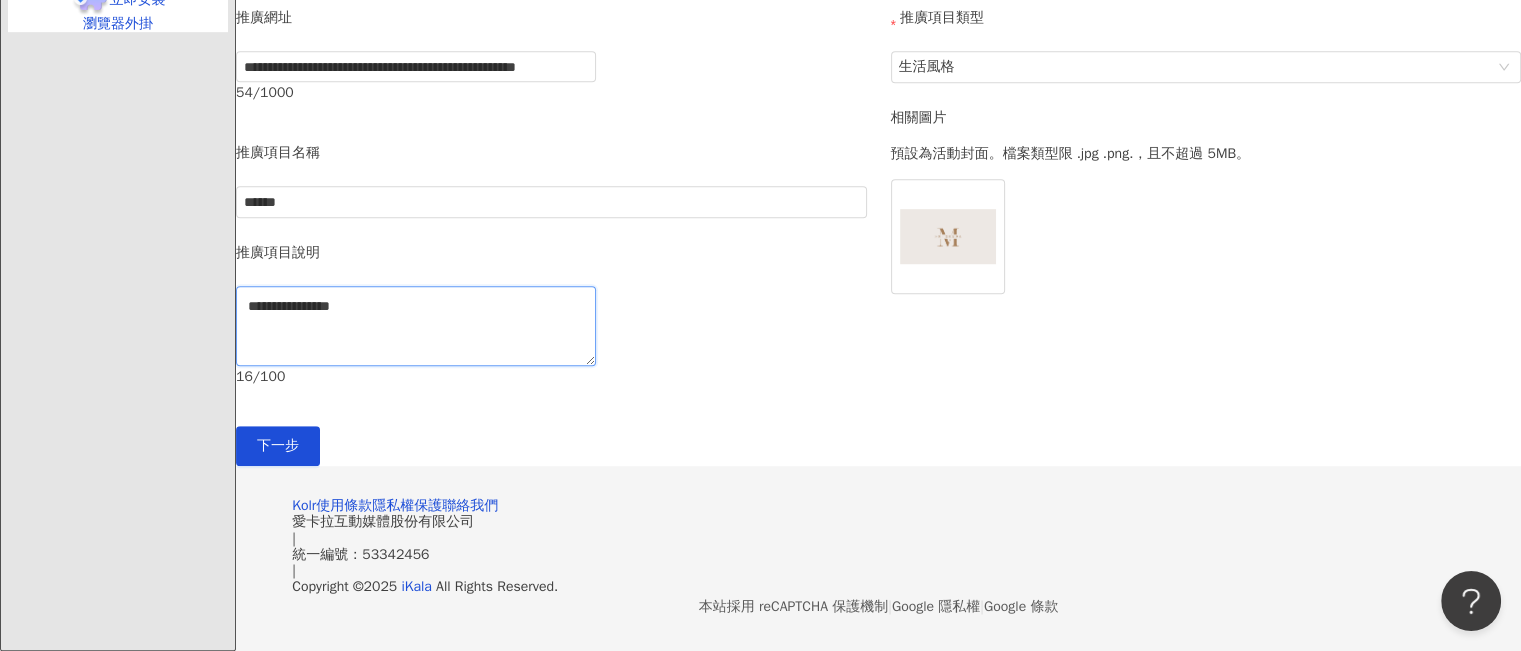 click on "**********" at bounding box center [416, 326] 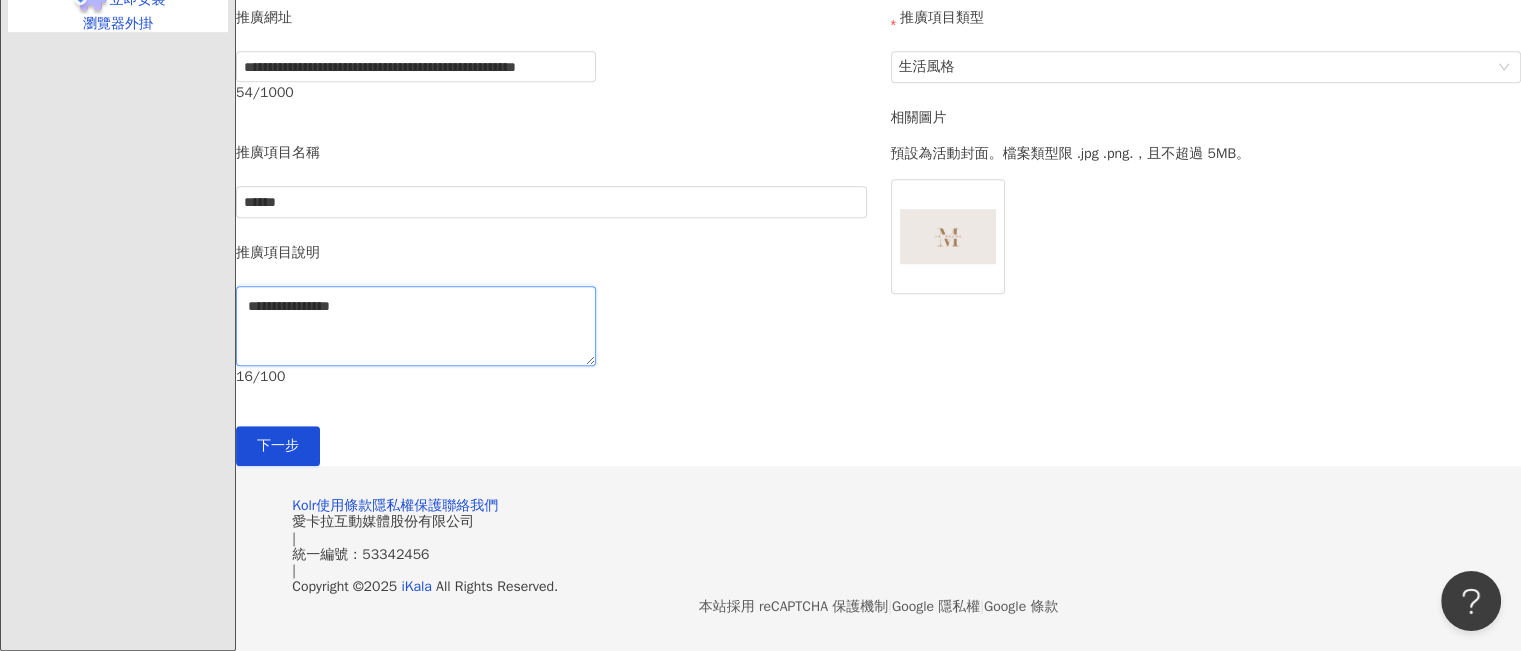 click on "**********" at bounding box center [416, 326] 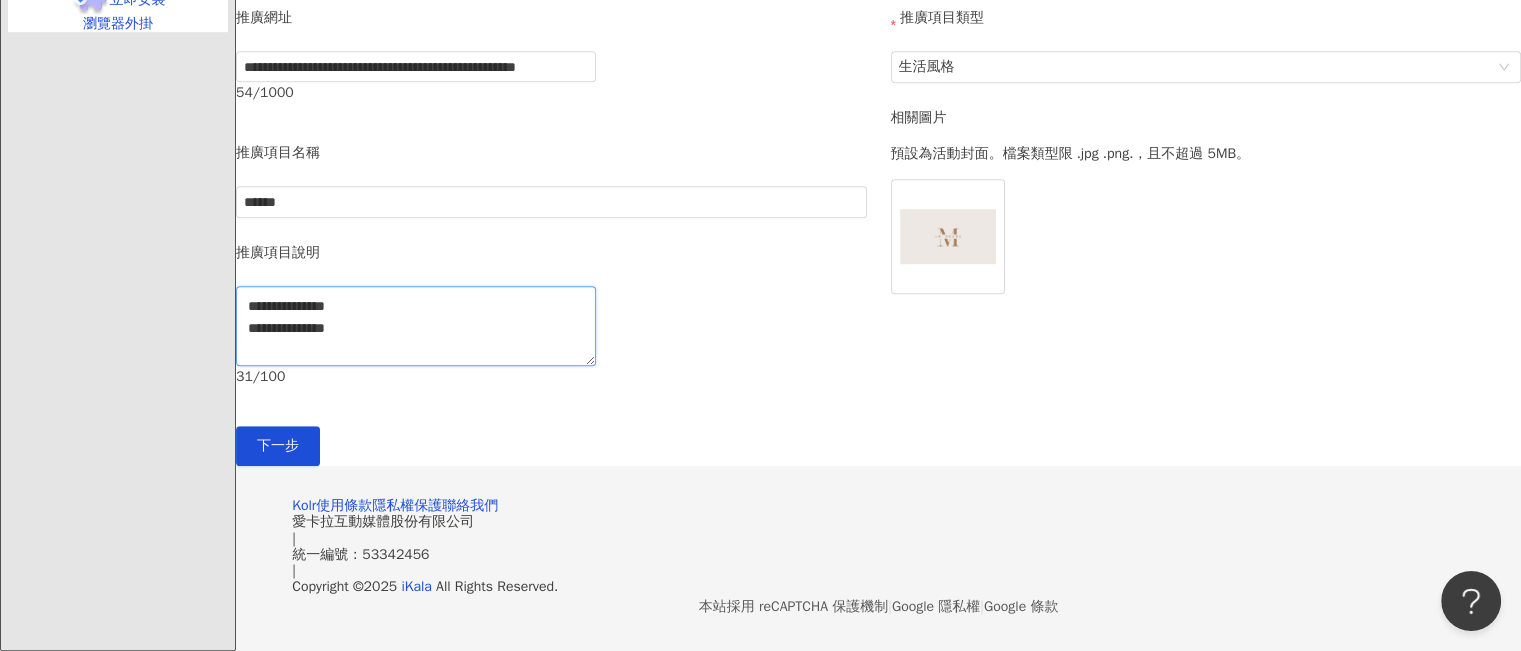 click on "**********" at bounding box center [416, 326] 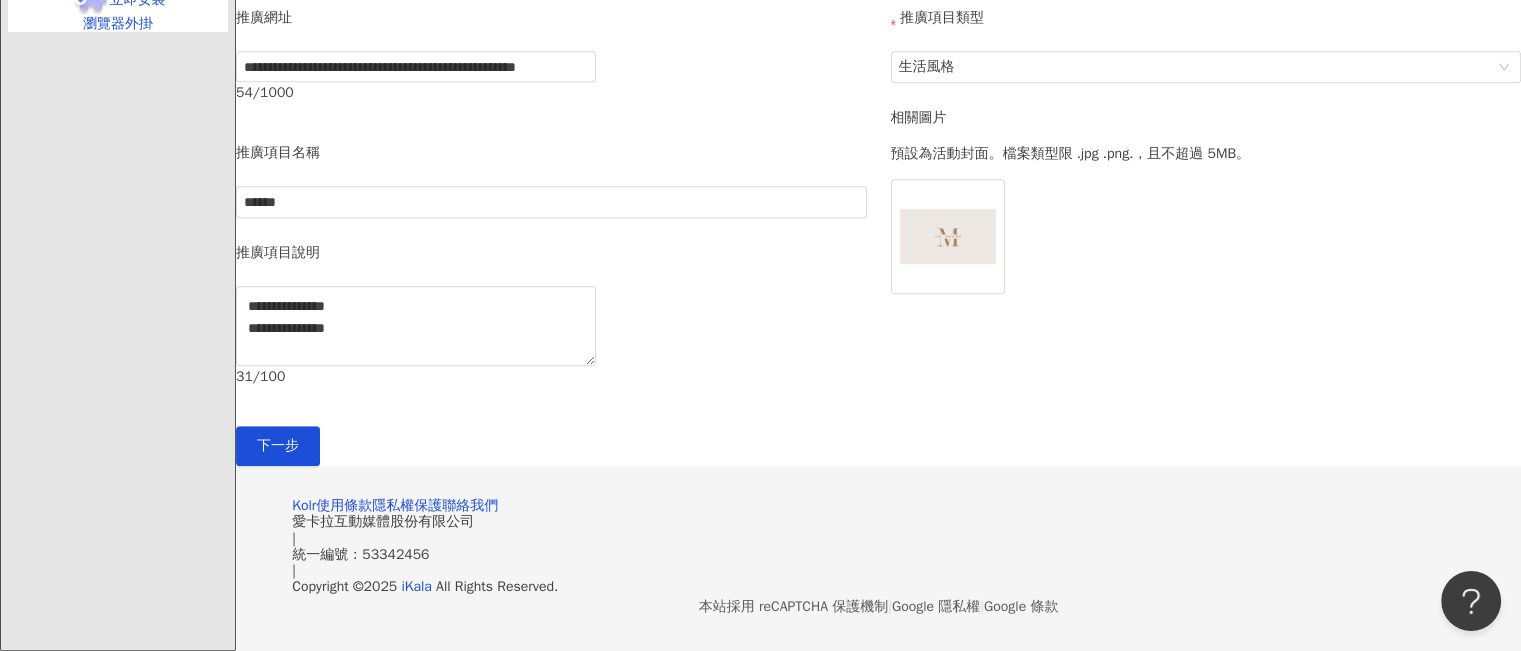 click on "**********" at bounding box center (878, -323) 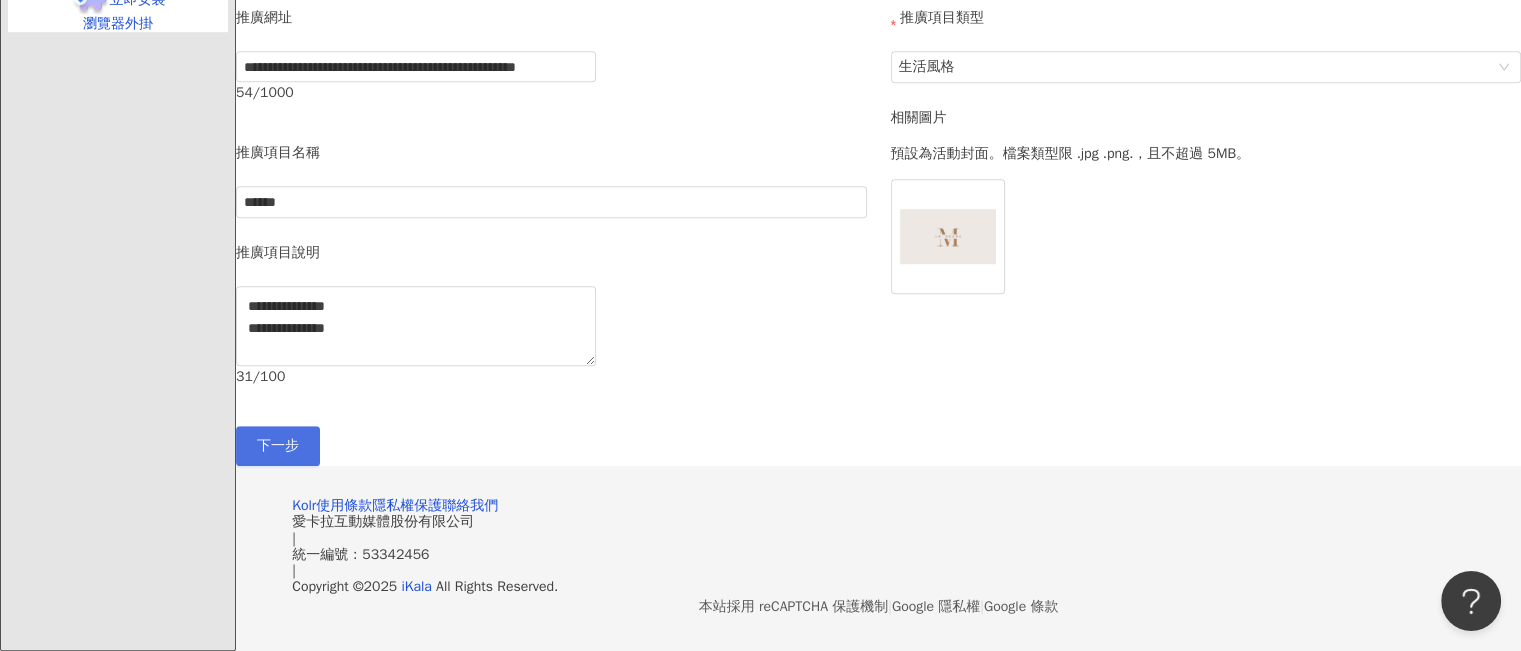click on "下一步" at bounding box center (278, 446) 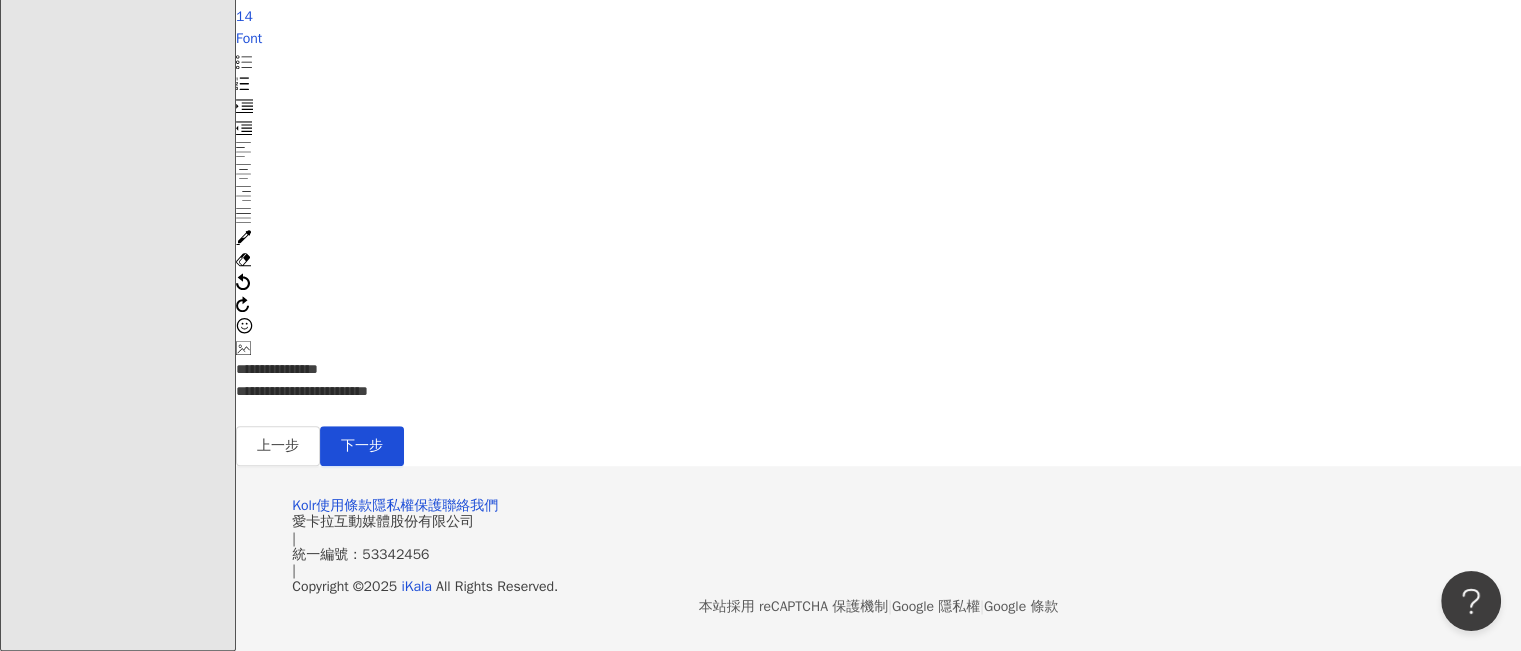 scroll, scrollTop: 1580, scrollLeft: 0, axis: vertical 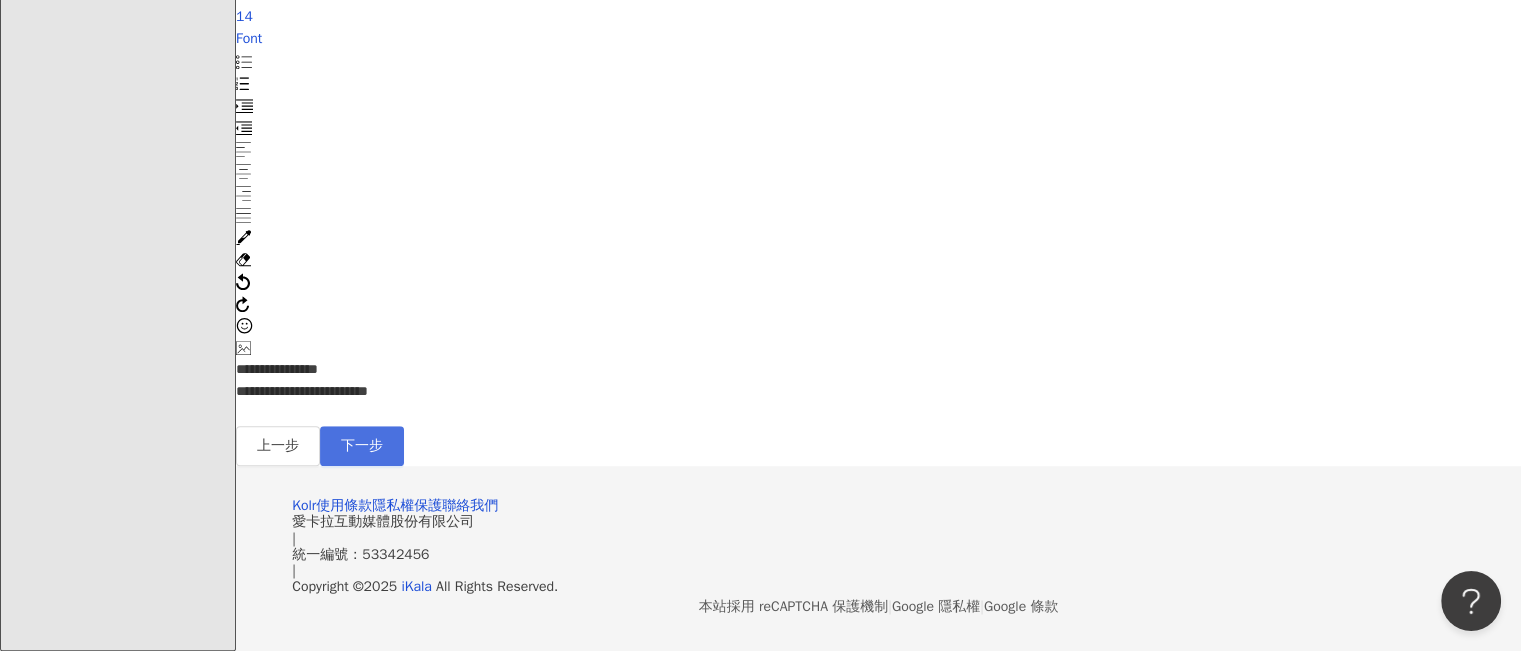 click on "下一步" at bounding box center (362, 446) 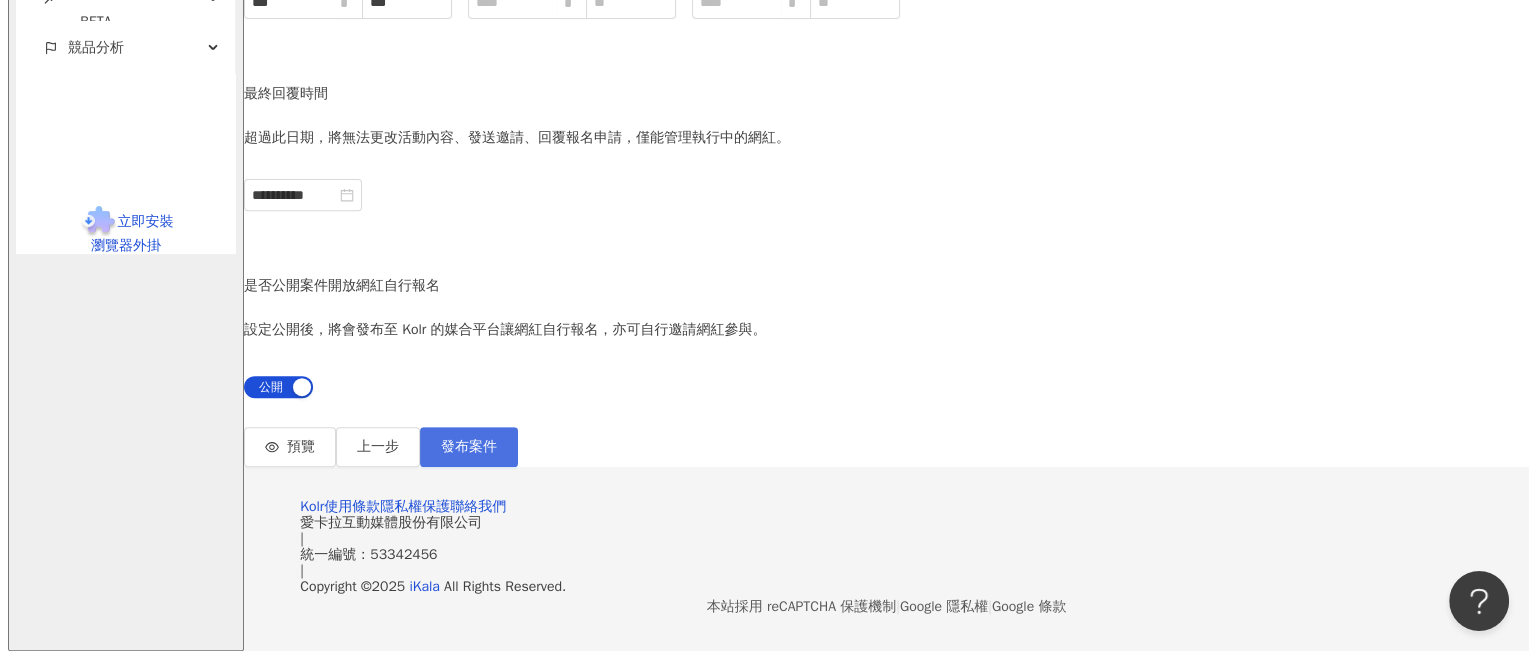 scroll, scrollTop: 843, scrollLeft: 0, axis: vertical 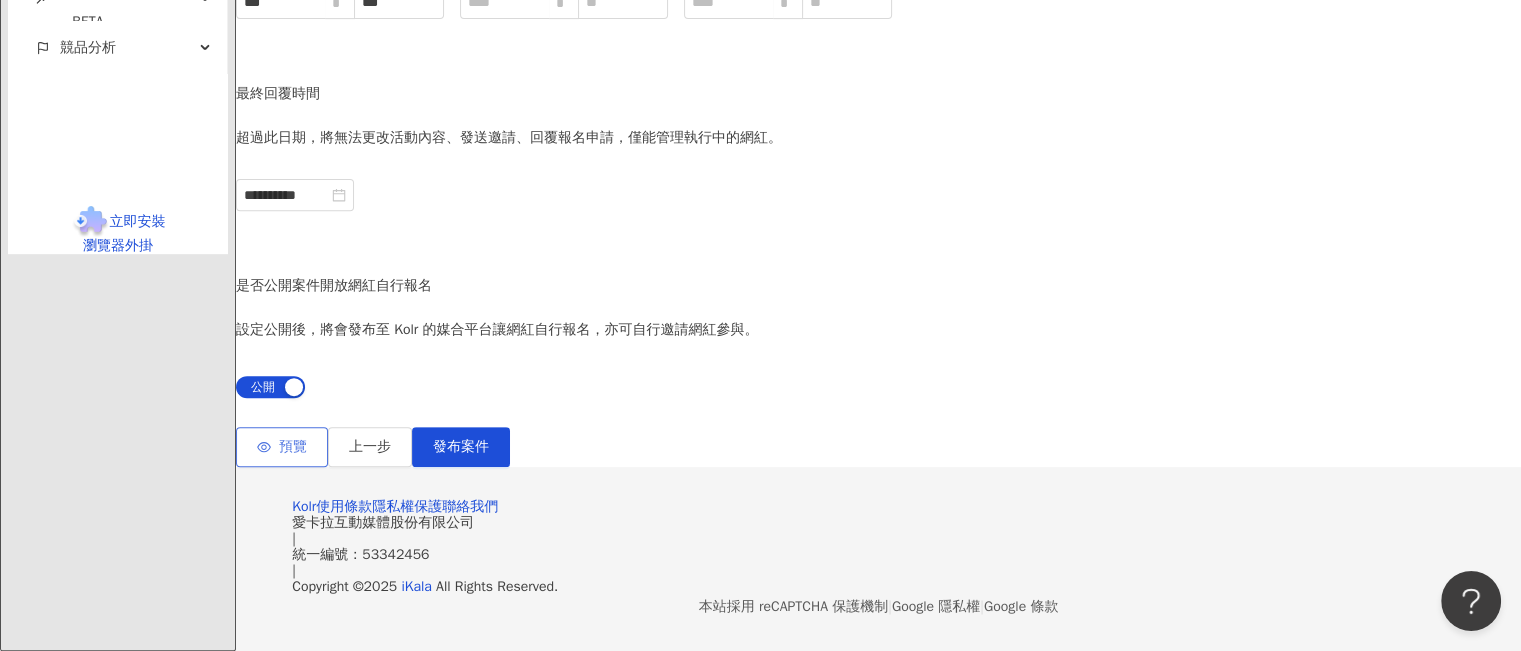 click on "預覽" at bounding box center (293, 447) 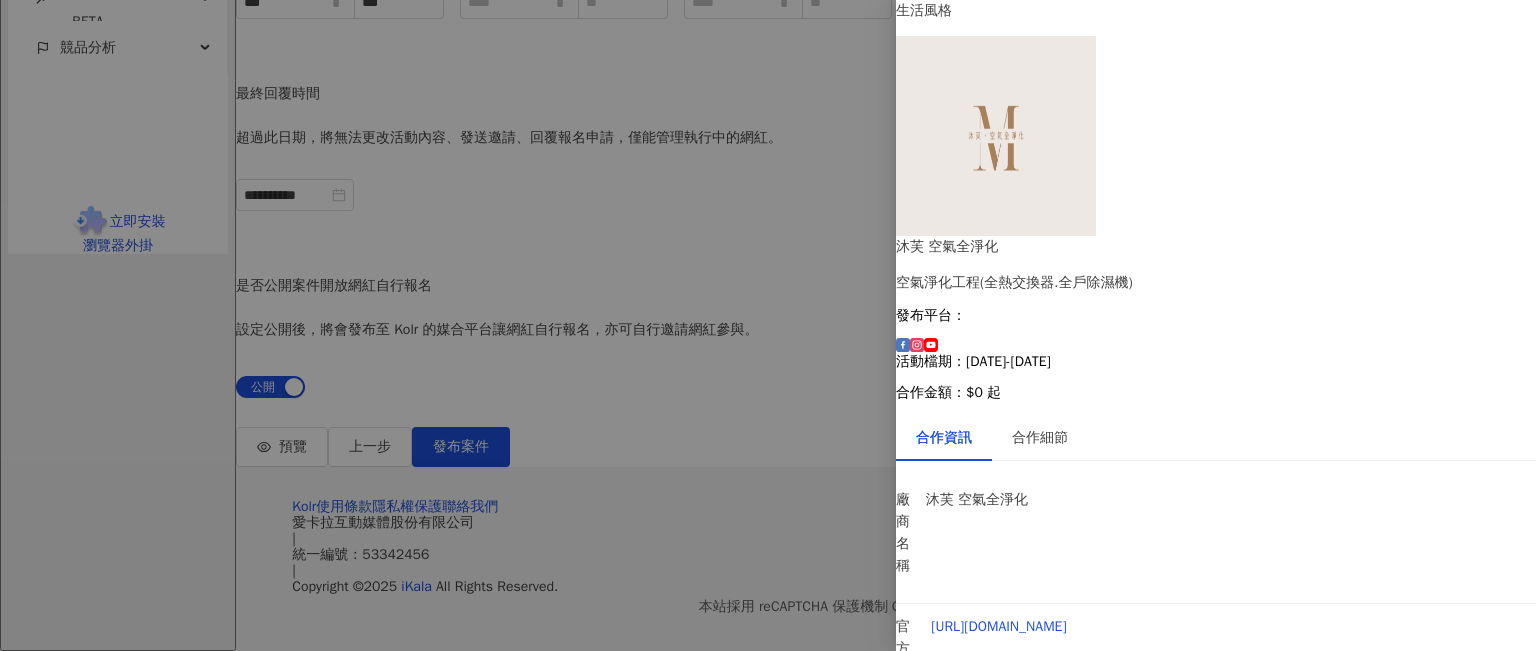 scroll, scrollTop: 0, scrollLeft: 0, axis: both 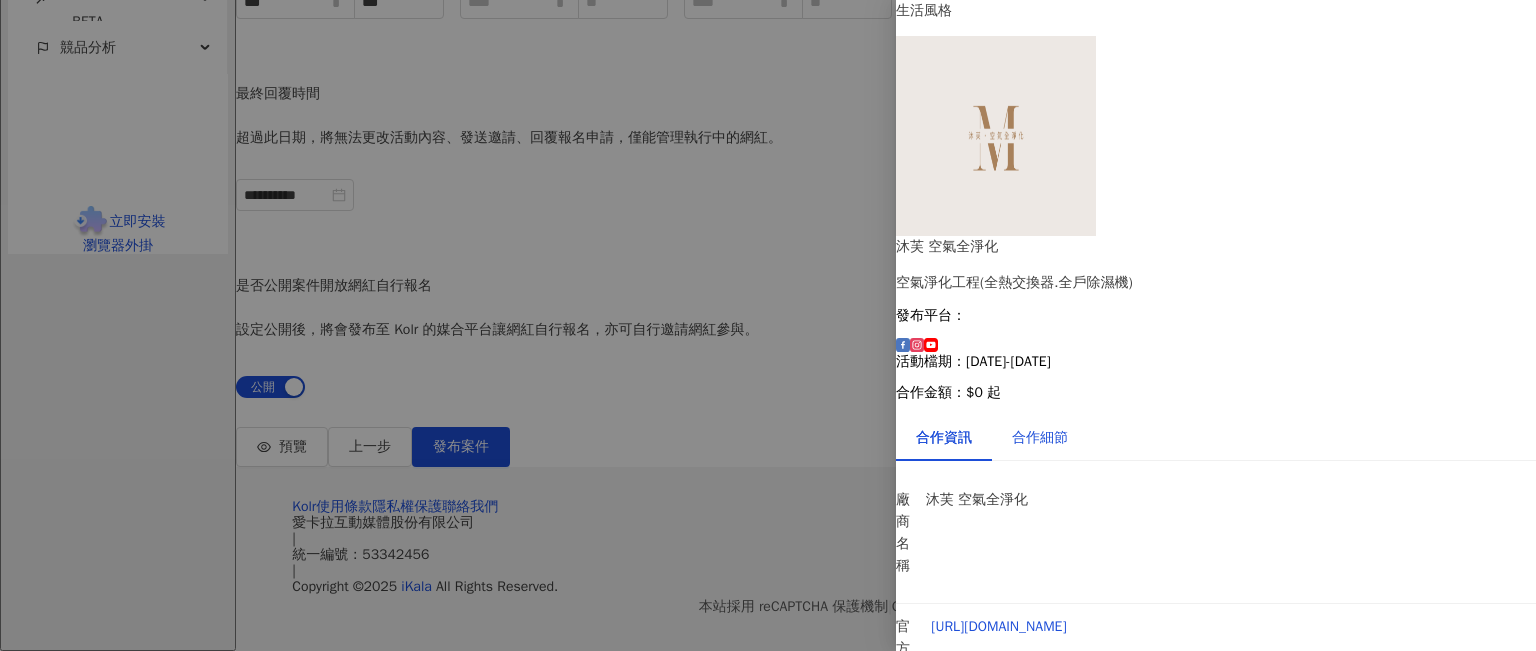 click on "合作細節" at bounding box center (1040, 438) 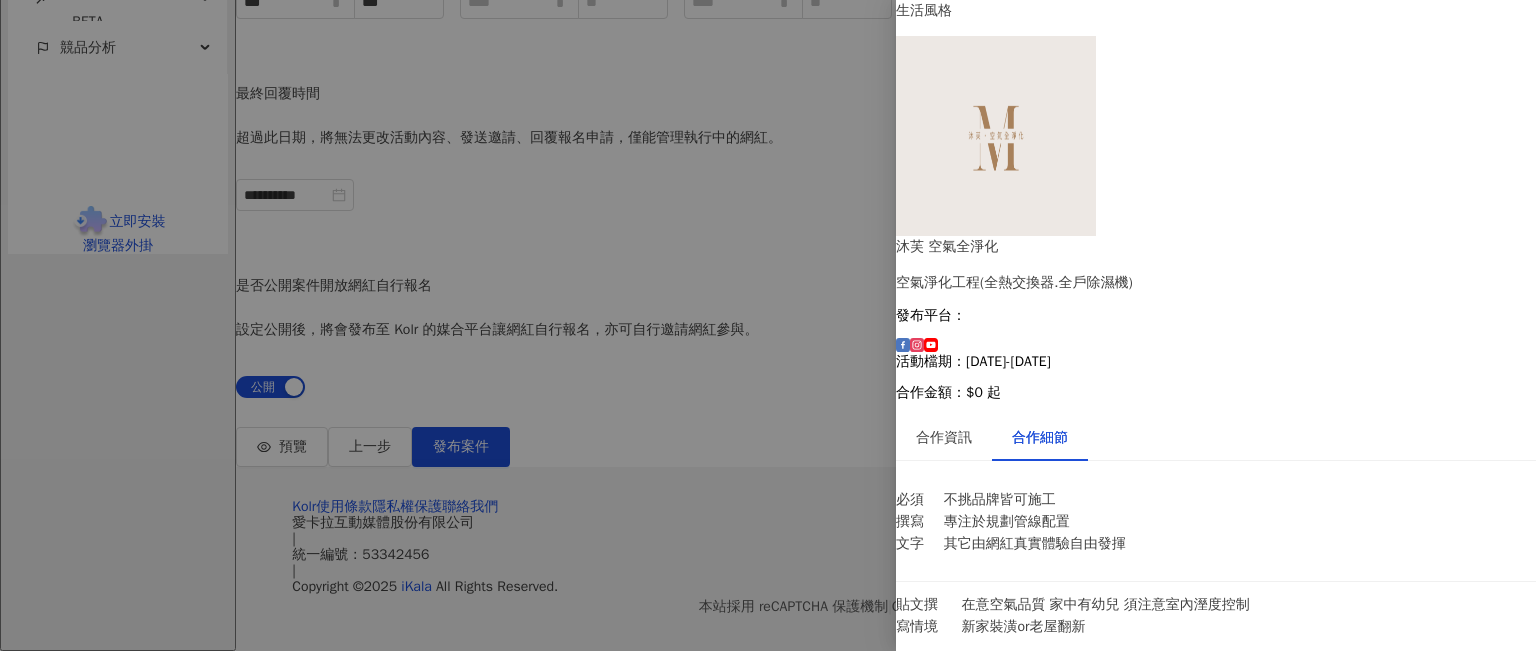 scroll, scrollTop: 87, scrollLeft: 0, axis: vertical 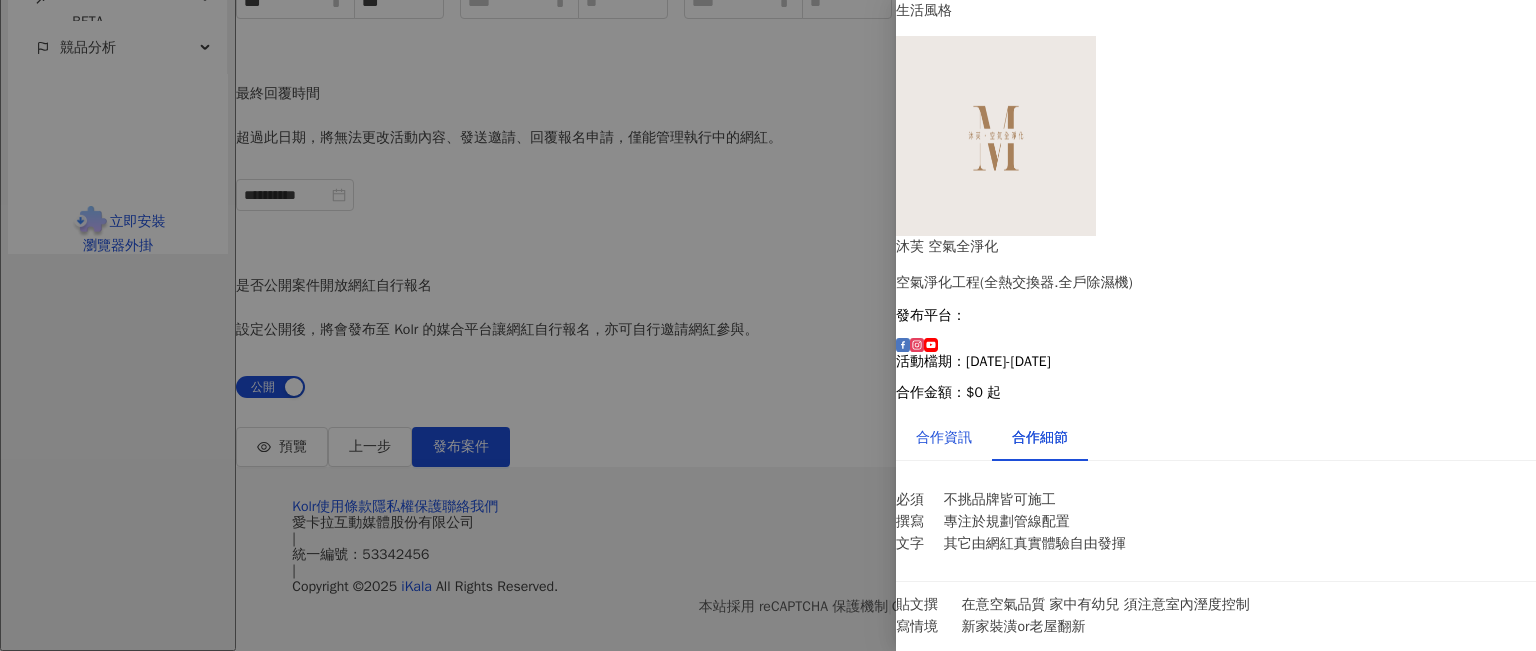 click on "合作資訊" at bounding box center [944, 438] 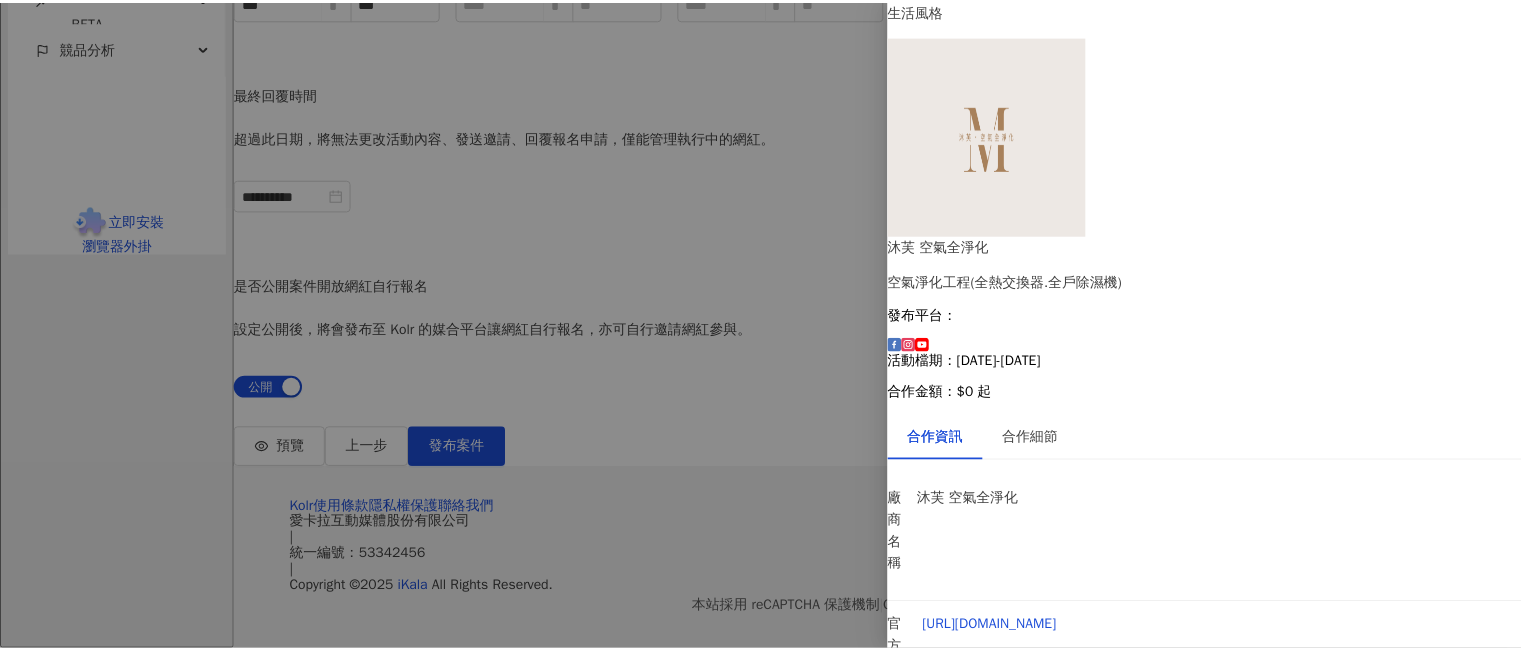 scroll, scrollTop: 0, scrollLeft: 0, axis: both 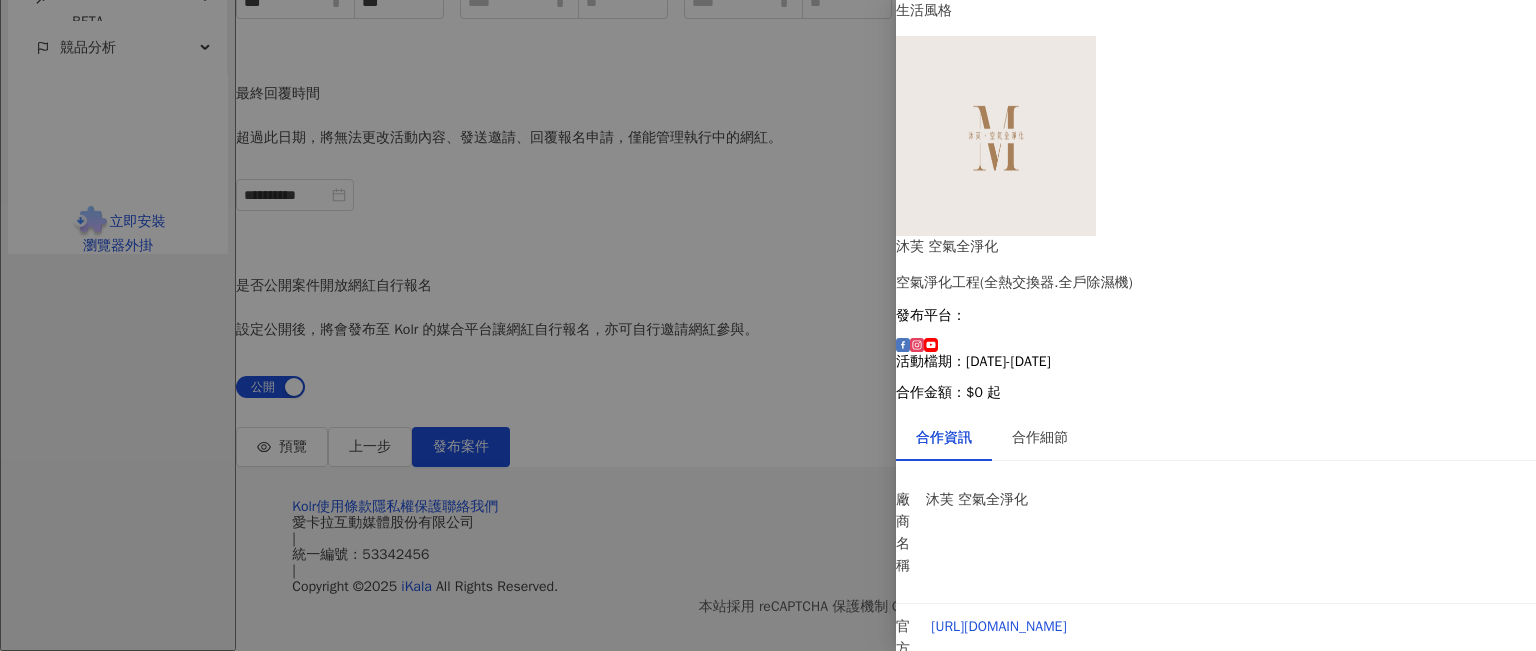 click at bounding box center (768, 325) 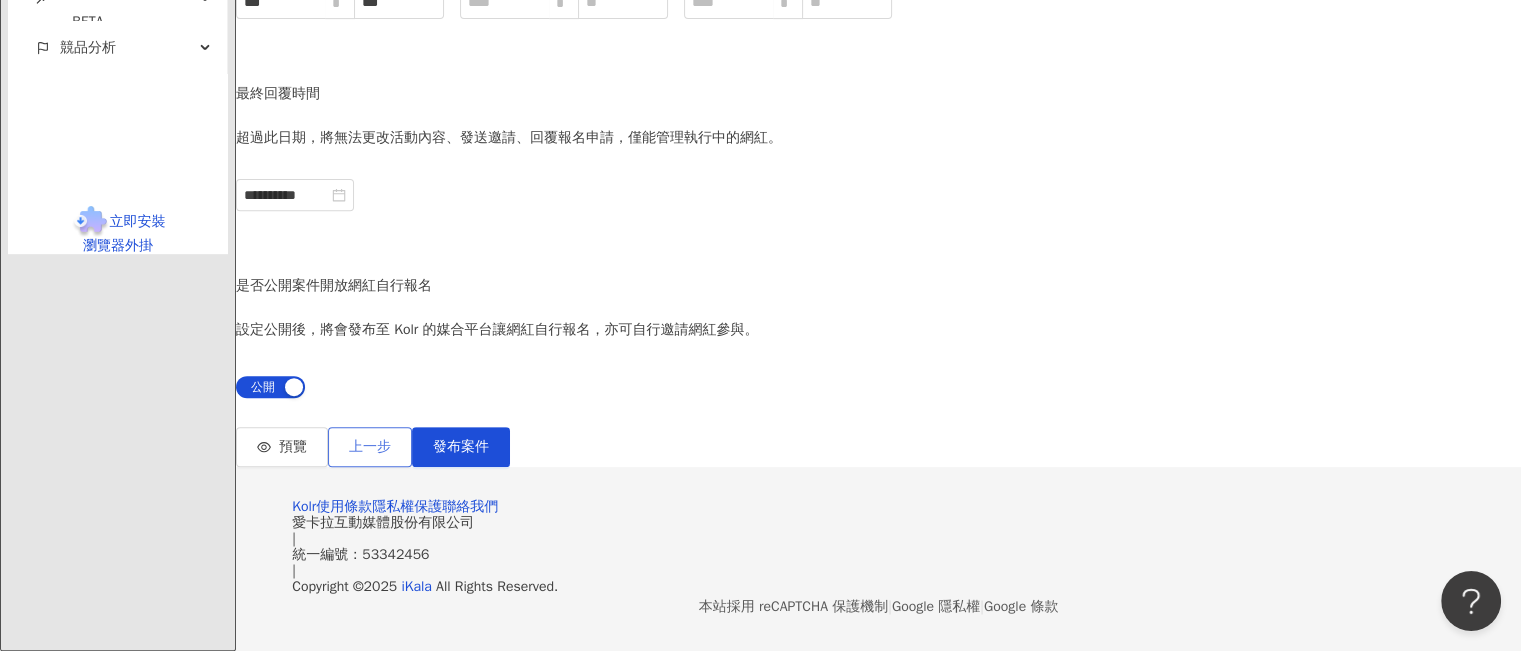 click on "上一步" at bounding box center [370, 447] 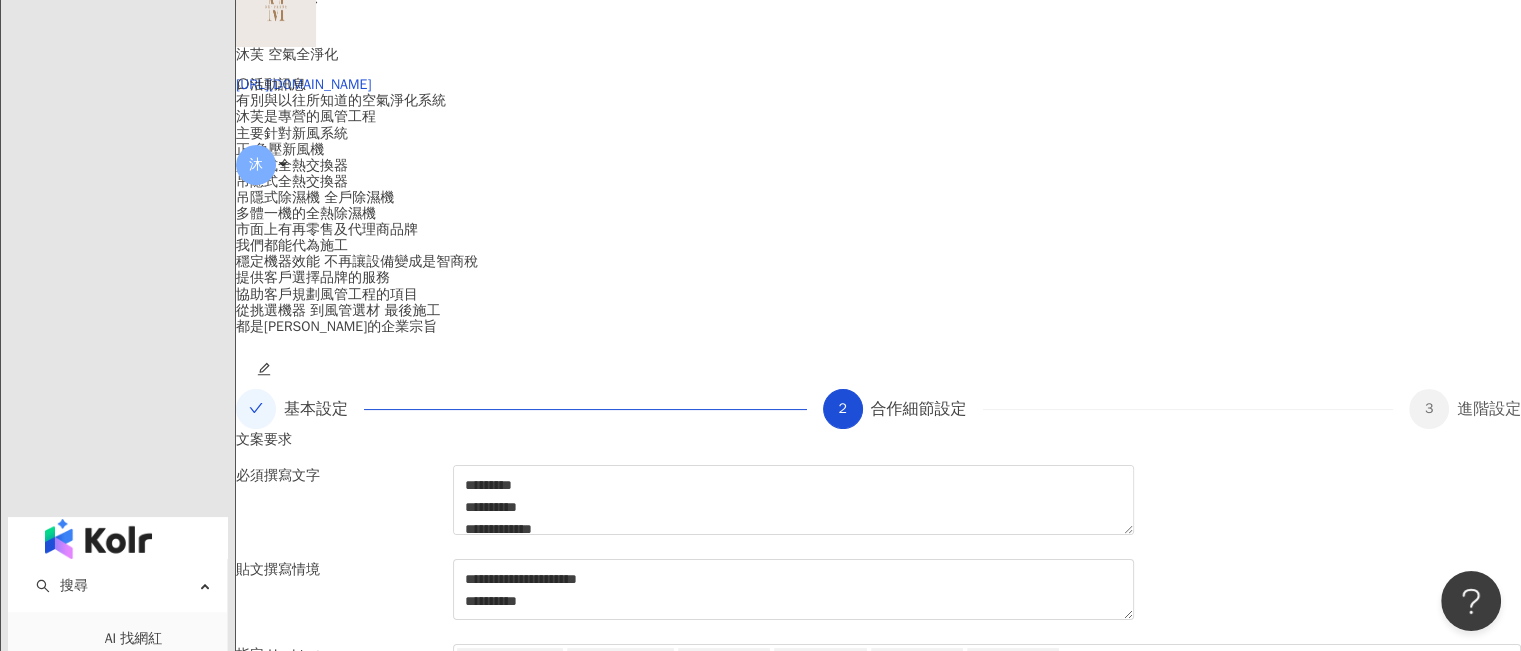 scroll, scrollTop: 106, scrollLeft: 0, axis: vertical 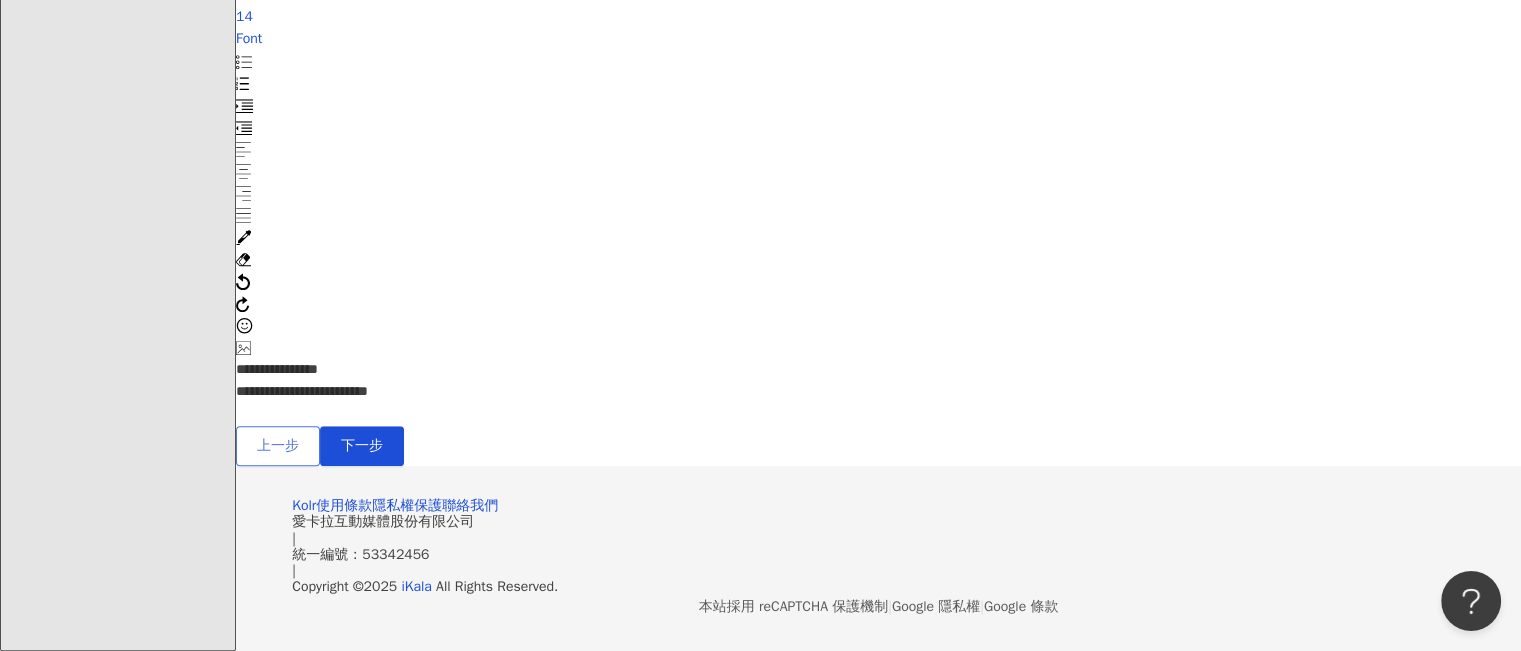 click on "上一步" at bounding box center [278, 446] 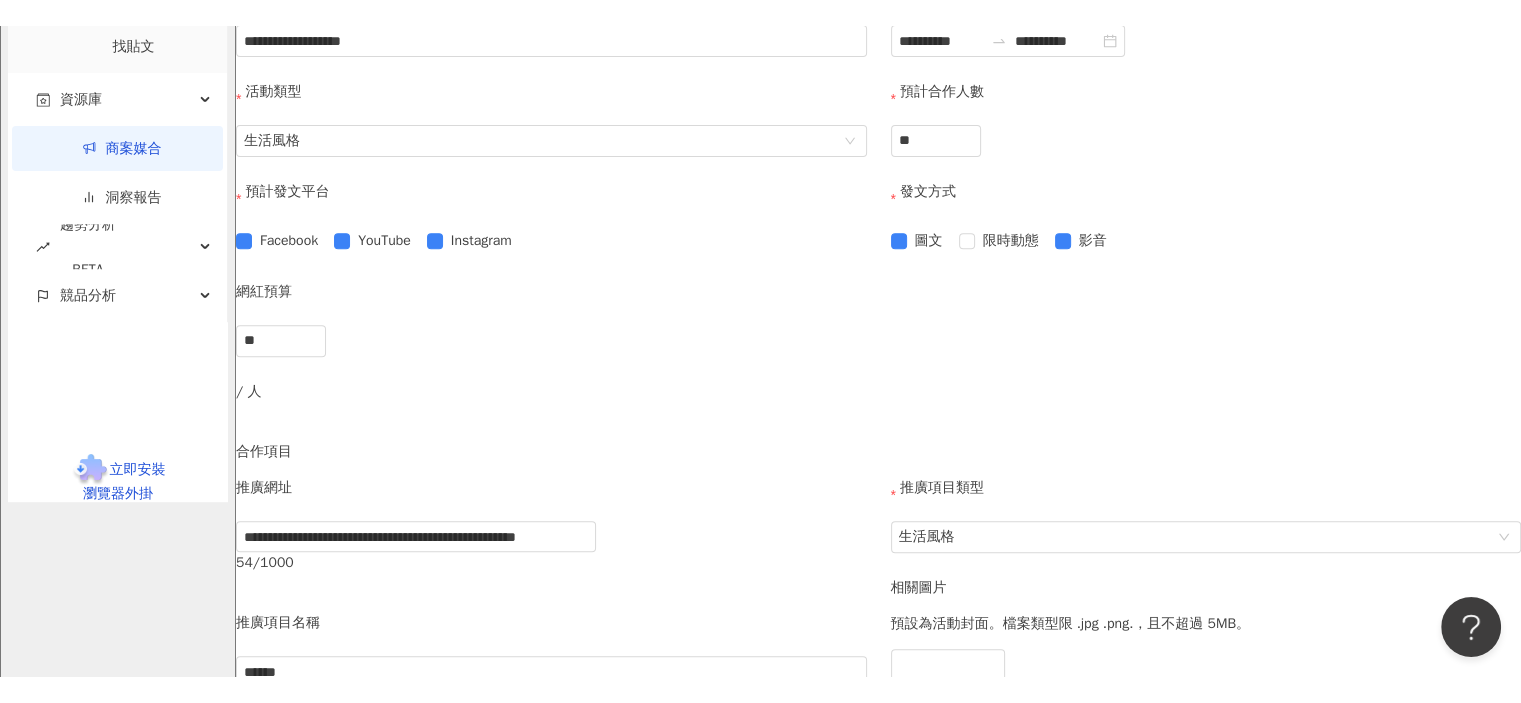 scroll, scrollTop: 1269, scrollLeft: 0, axis: vertical 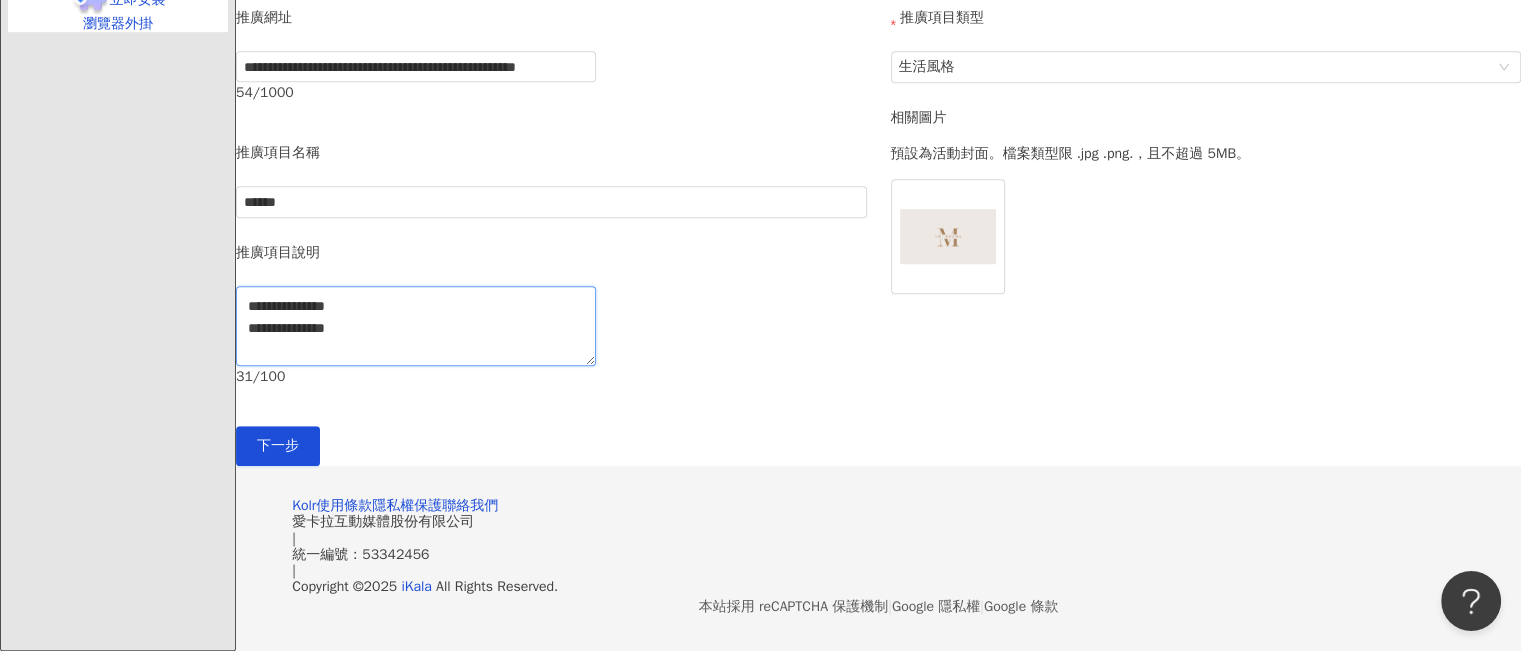 click on "**********" at bounding box center [416, 326] 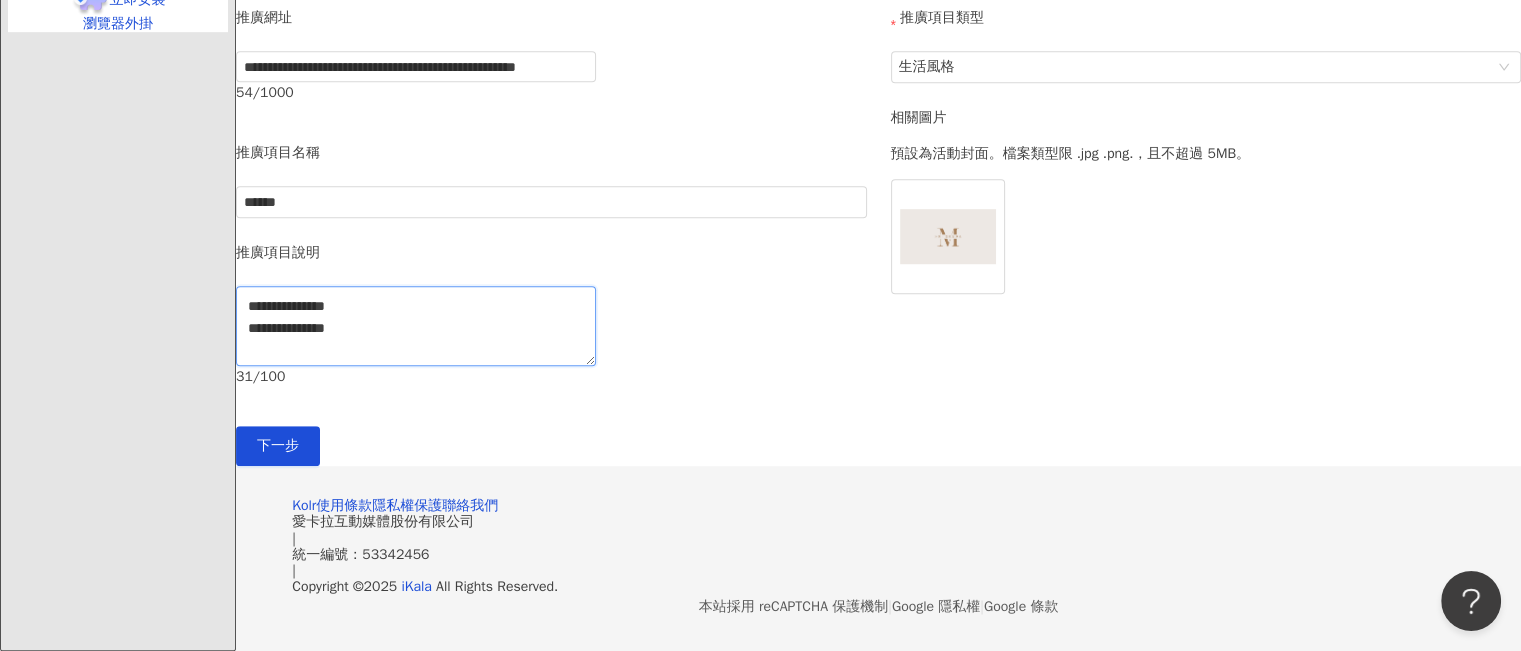 click on "**********" at bounding box center [416, 326] 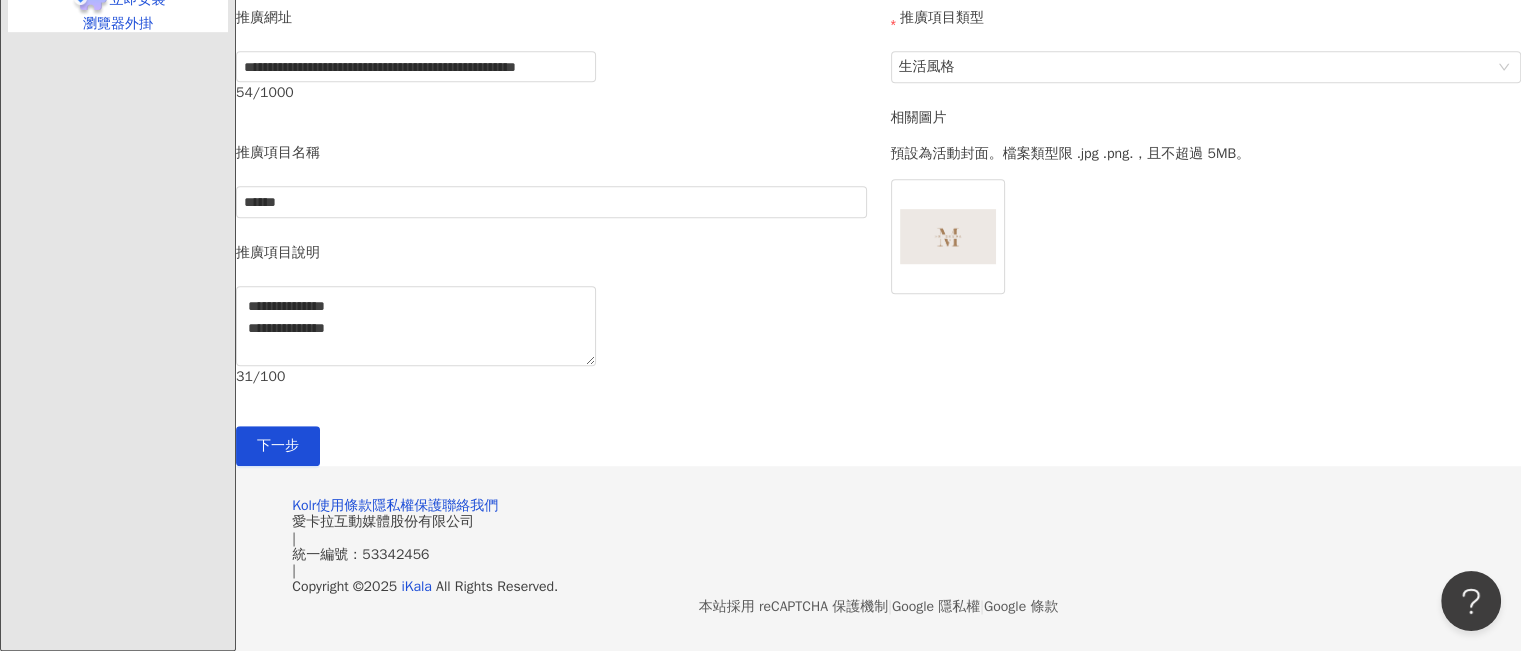 click on "**********" at bounding box center (878, -323) 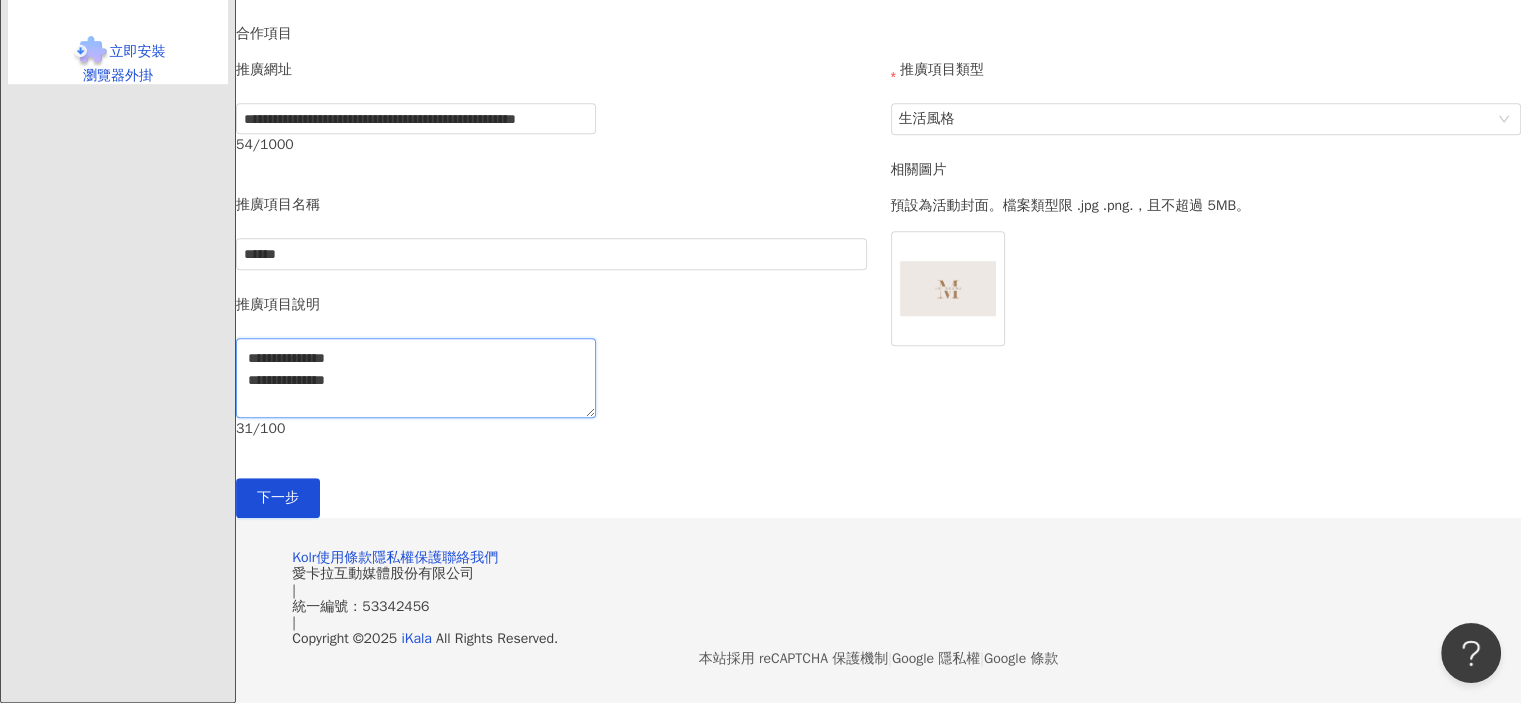 click on "**********" at bounding box center [416, 378] 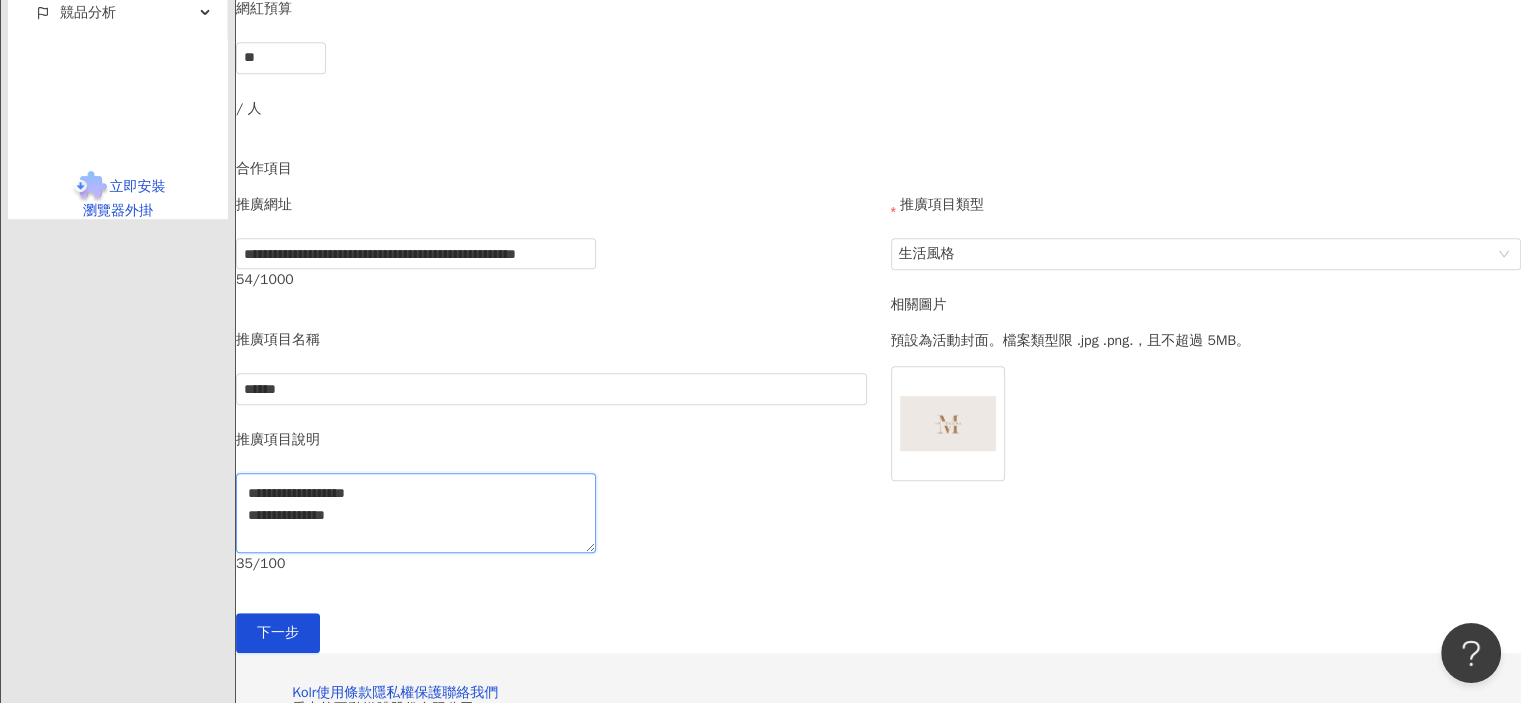 scroll, scrollTop: 1411, scrollLeft: 0, axis: vertical 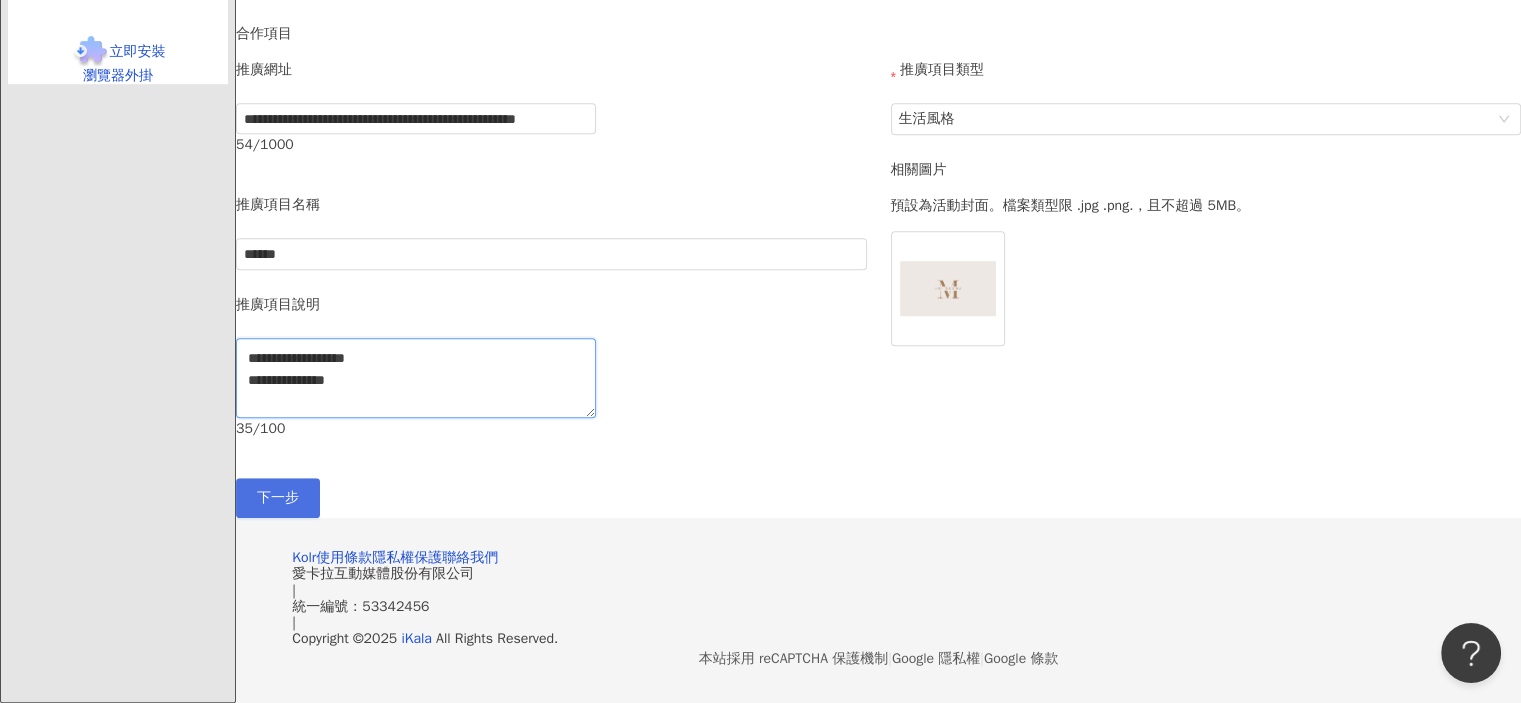 type on "**********" 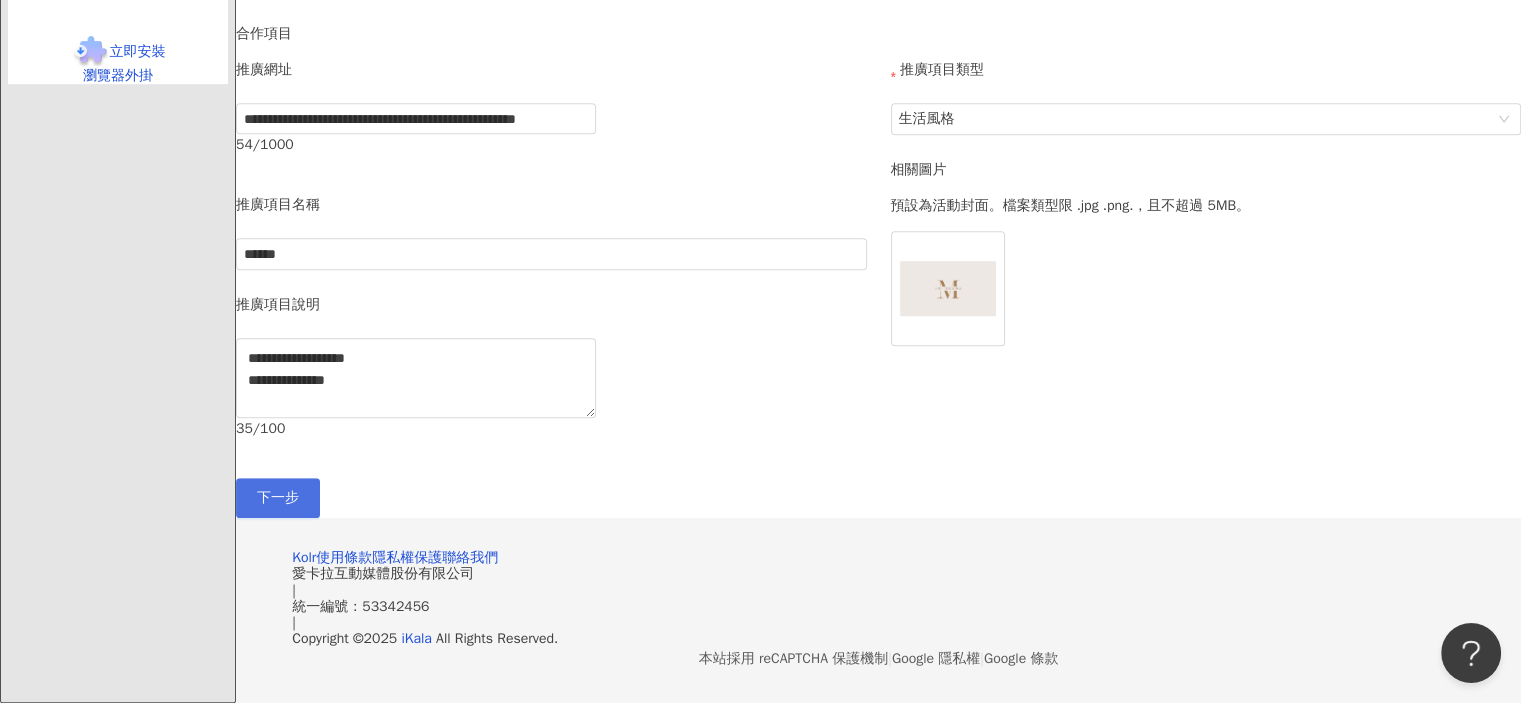 click on "下一步" at bounding box center (278, 498) 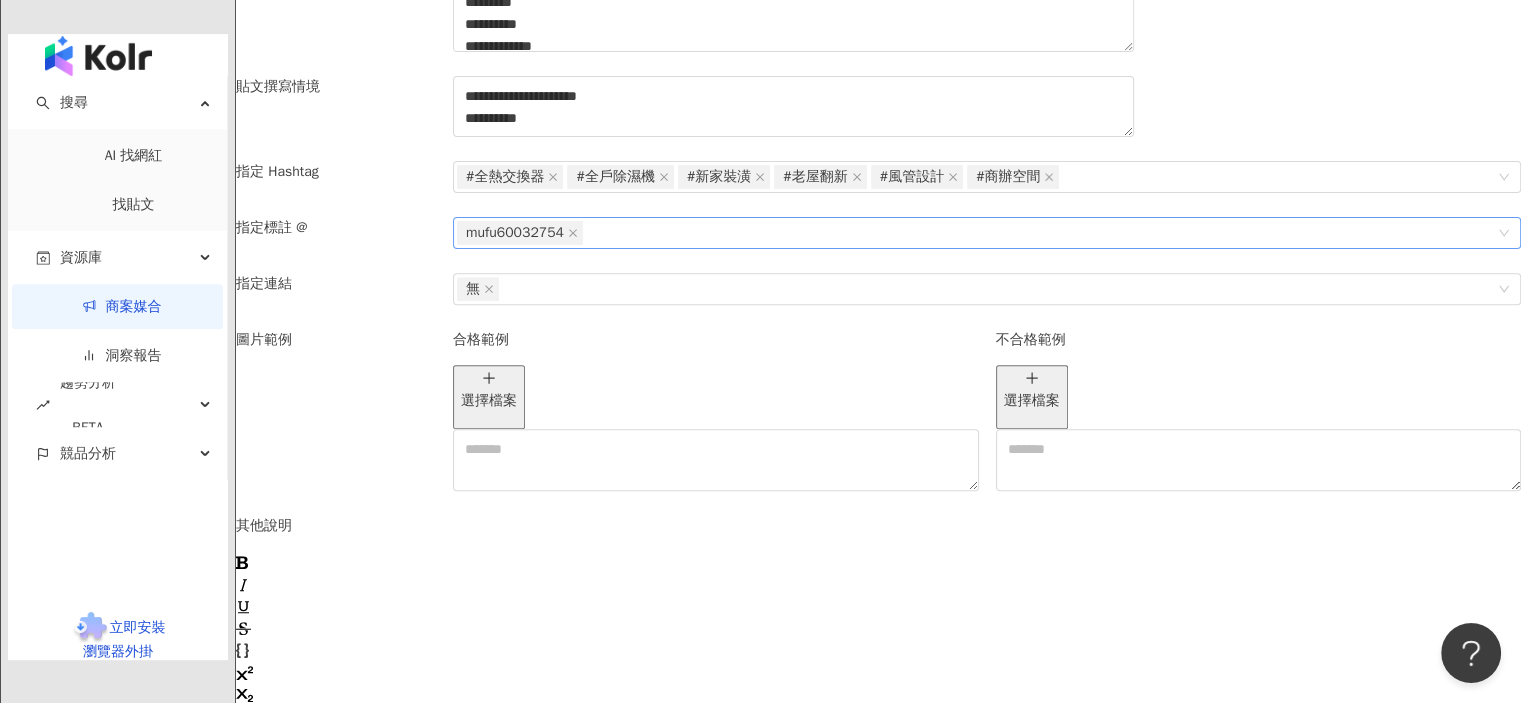 scroll, scrollTop: 674, scrollLeft: 0, axis: vertical 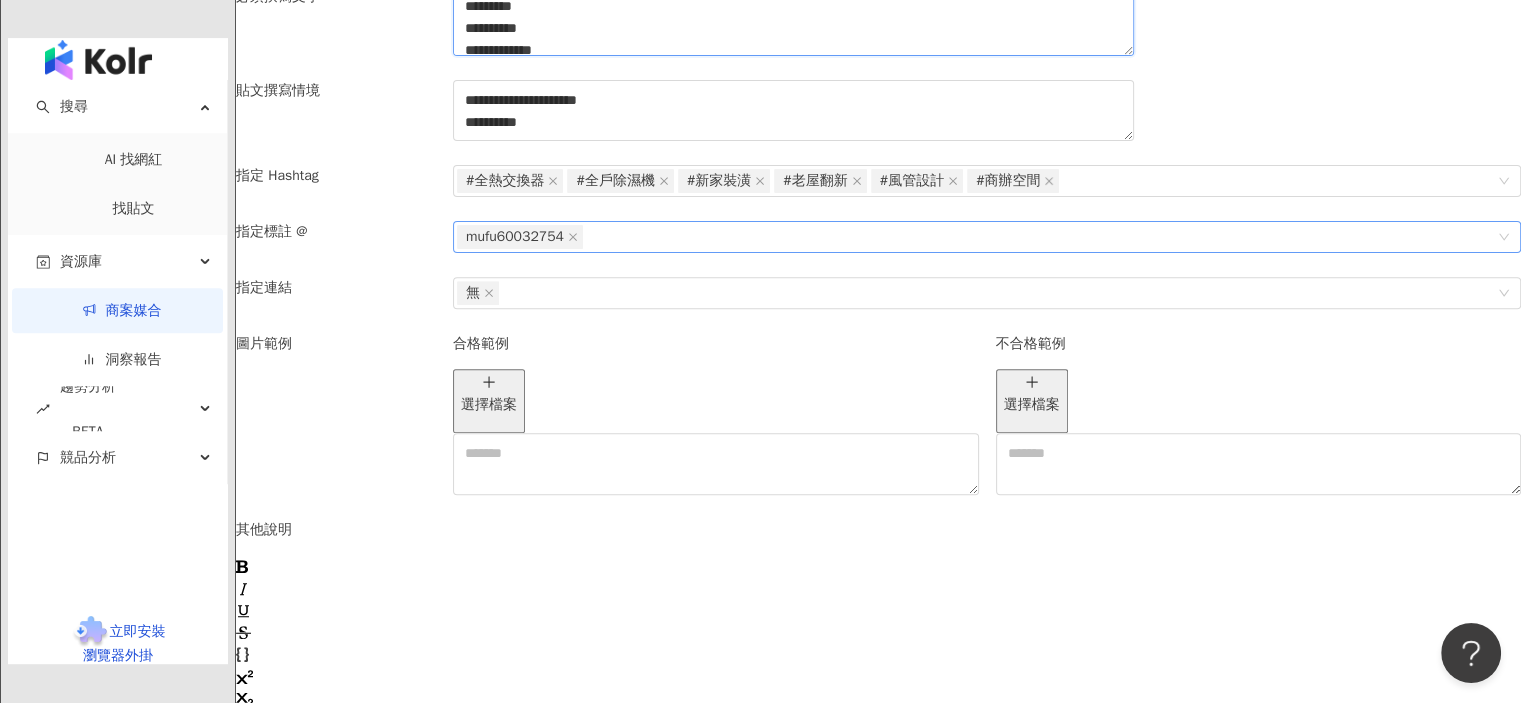 click on "**********" at bounding box center [793, 21] 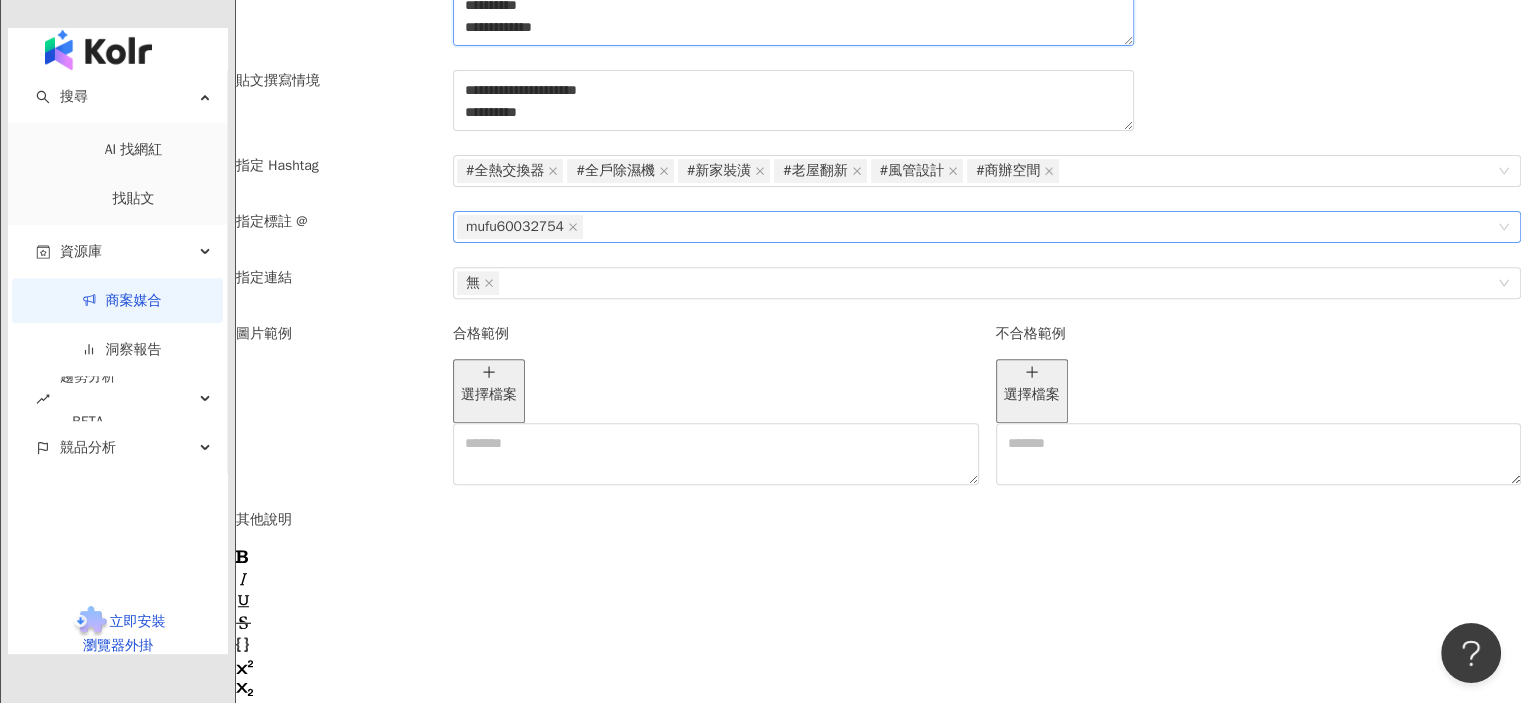 scroll, scrollTop: 674, scrollLeft: 0, axis: vertical 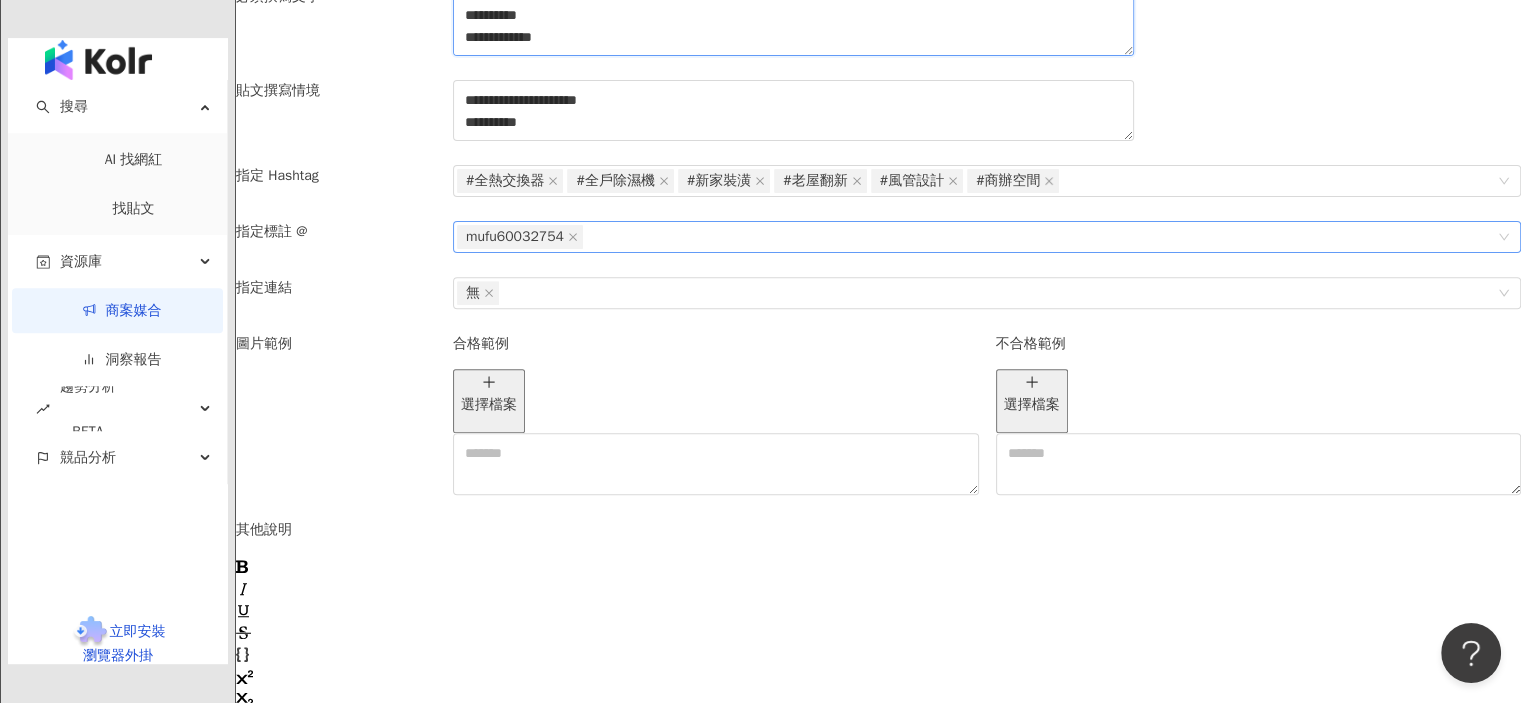 click on "**********" at bounding box center (793, 21) 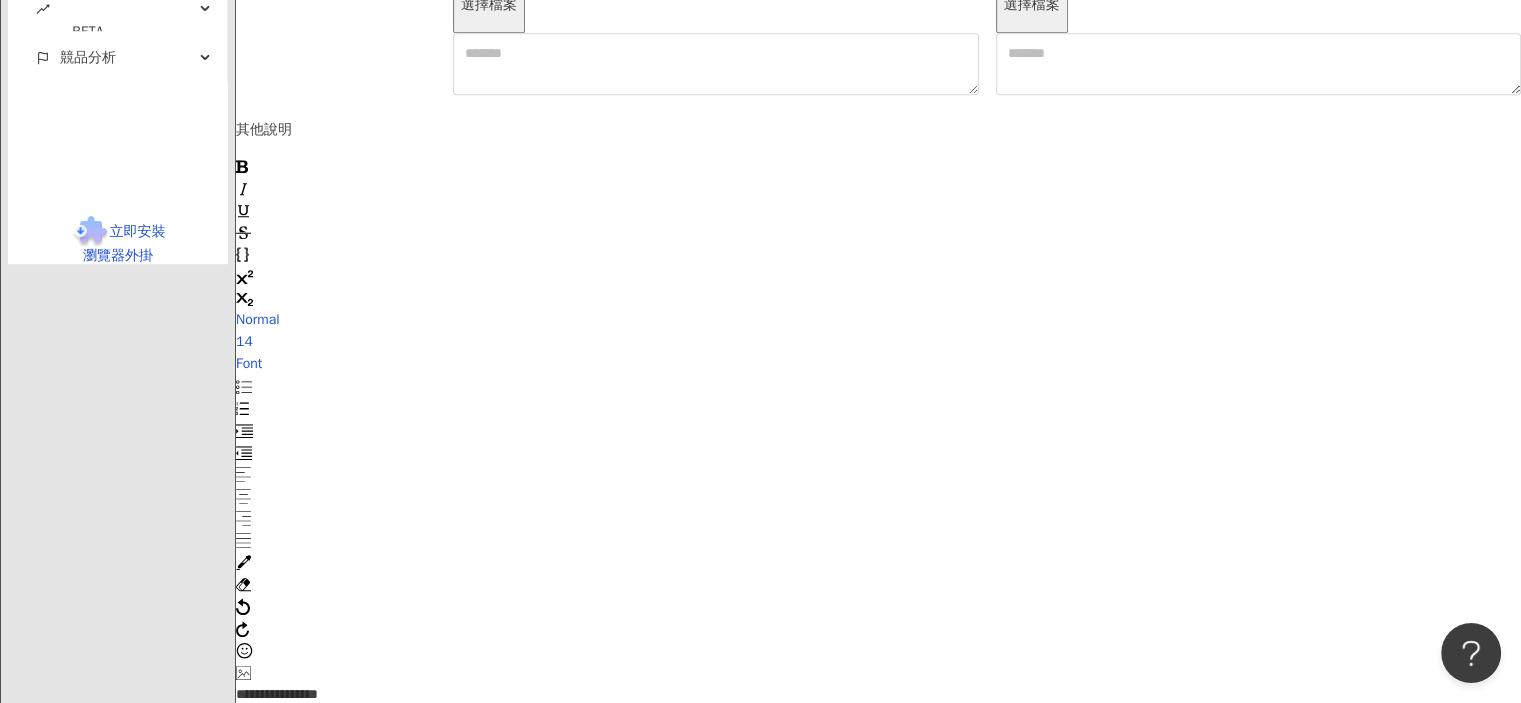 scroll, scrollTop: 1274, scrollLeft: 0, axis: vertical 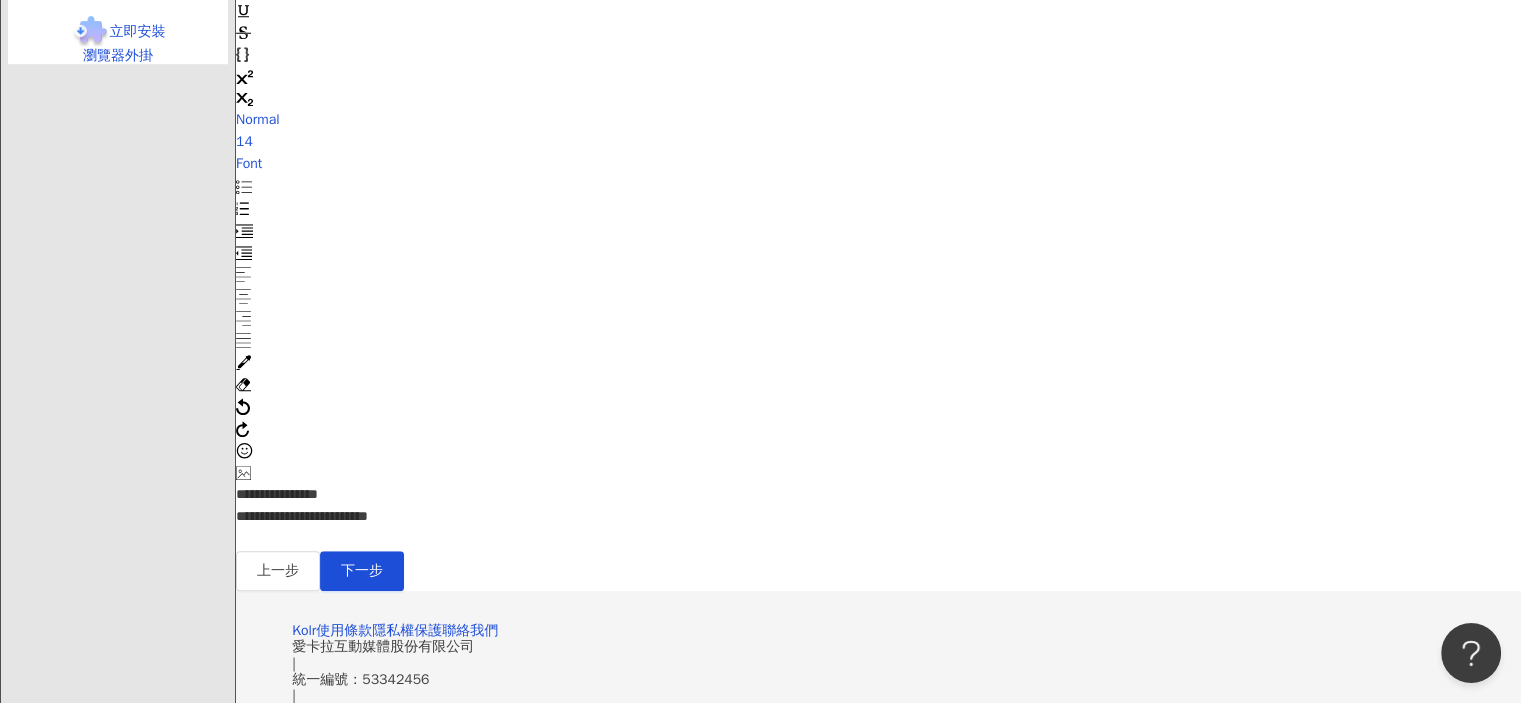 click on "**********" at bounding box center (302, 516) 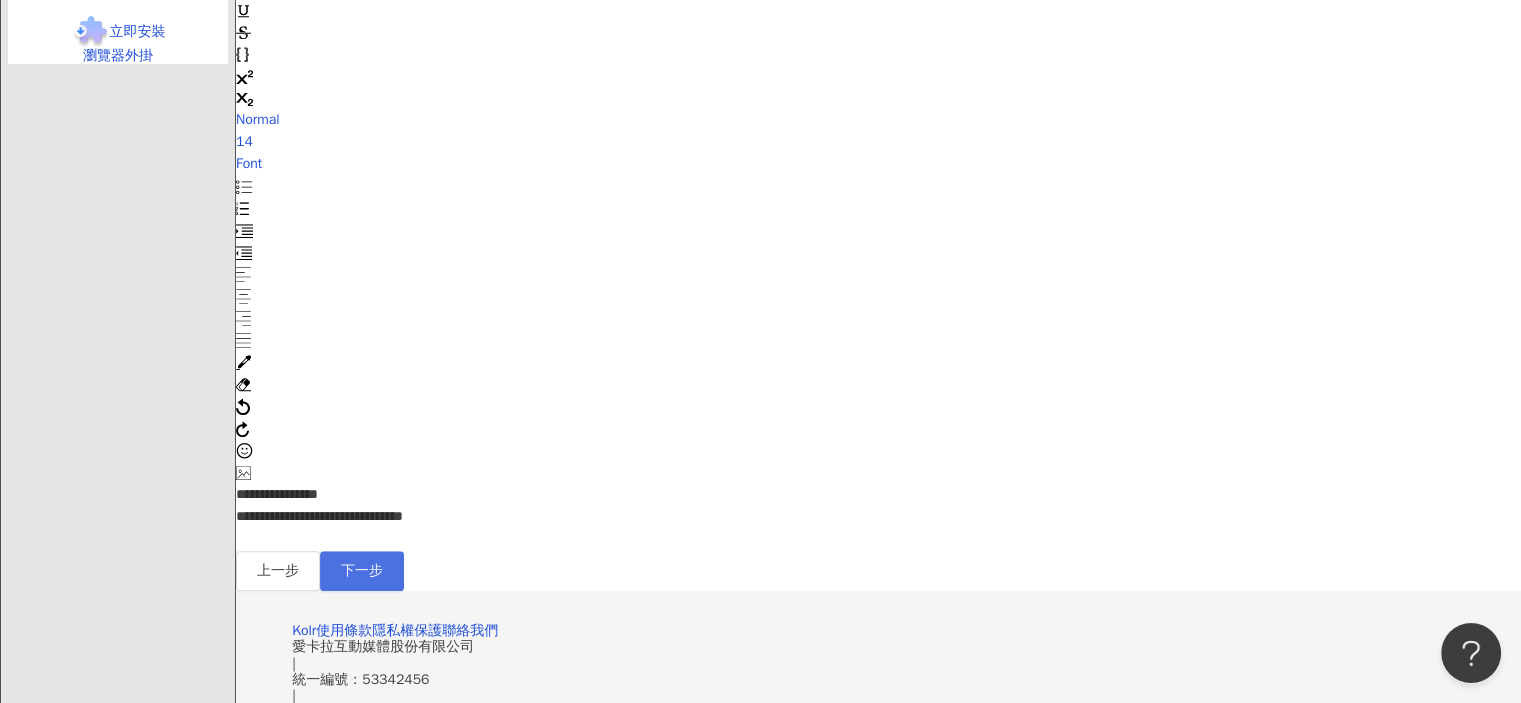 click on "下一步" at bounding box center [362, 571] 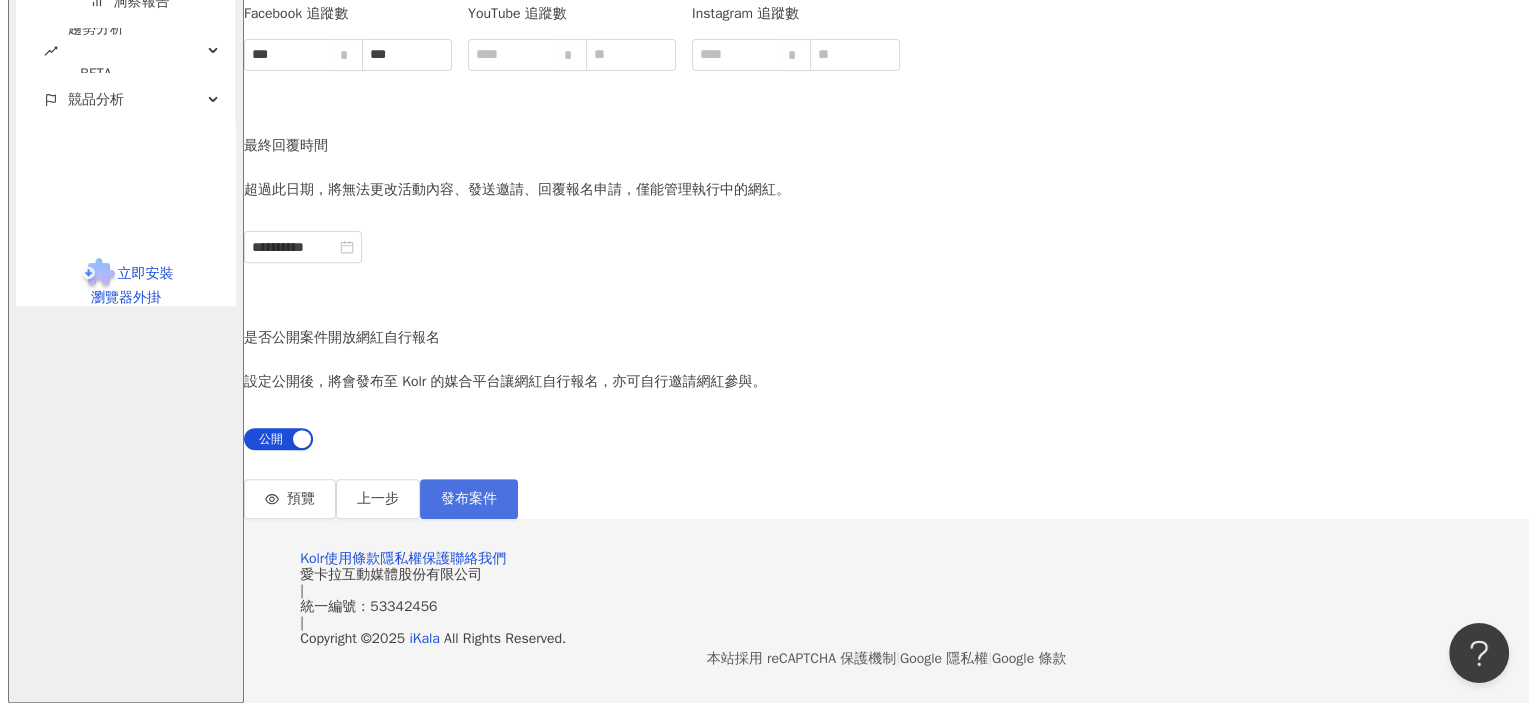 scroll, scrollTop: 896, scrollLeft: 0, axis: vertical 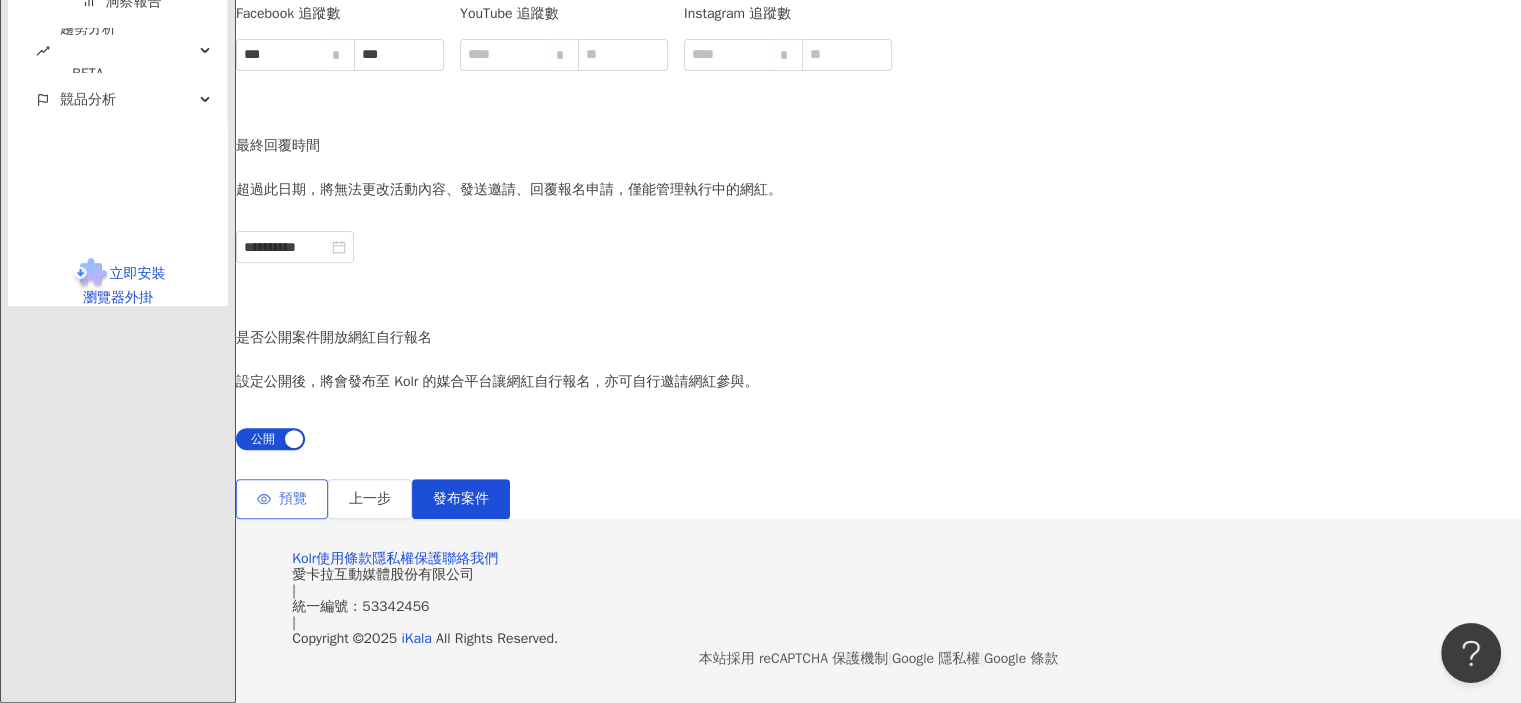 click on "預覽" at bounding box center (293, 499) 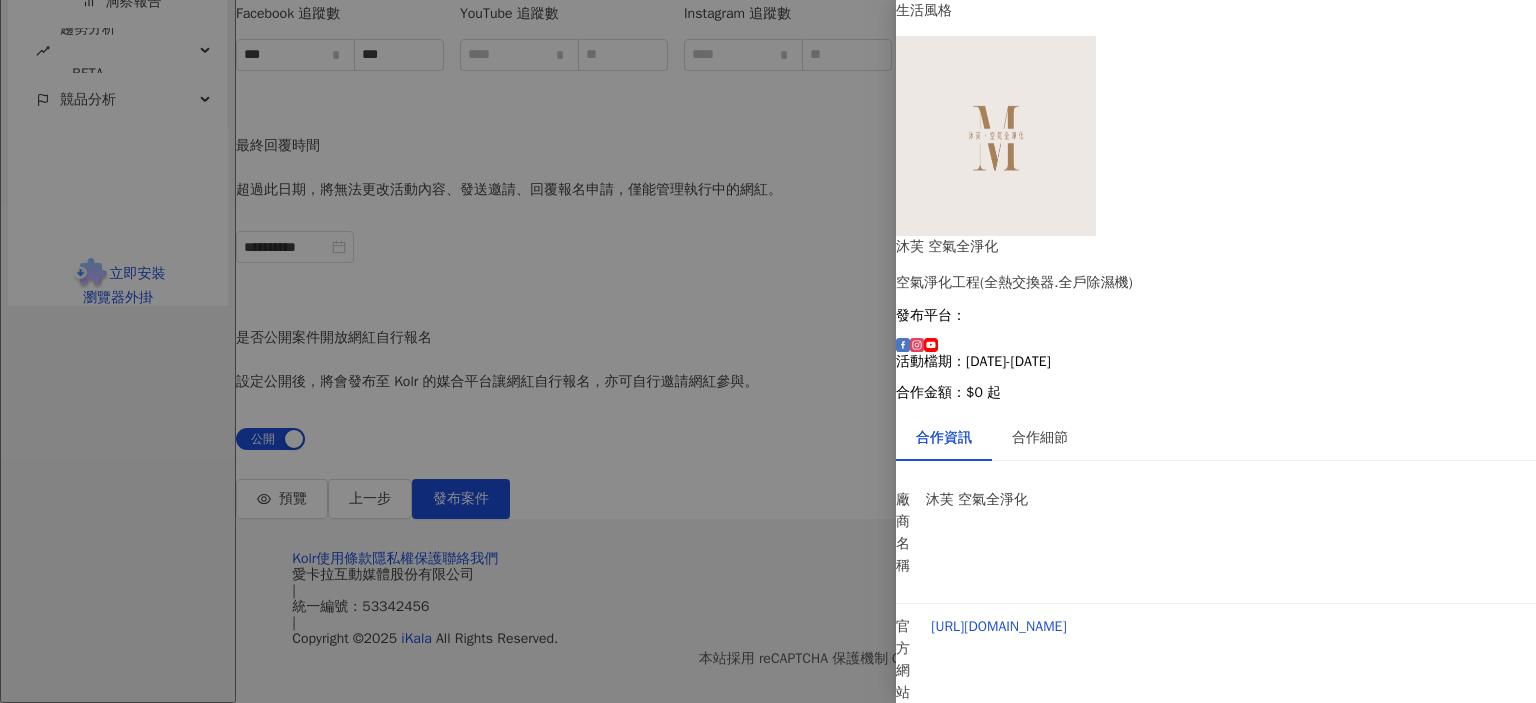 scroll, scrollTop: 164, scrollLeft: 0, axis: vertical 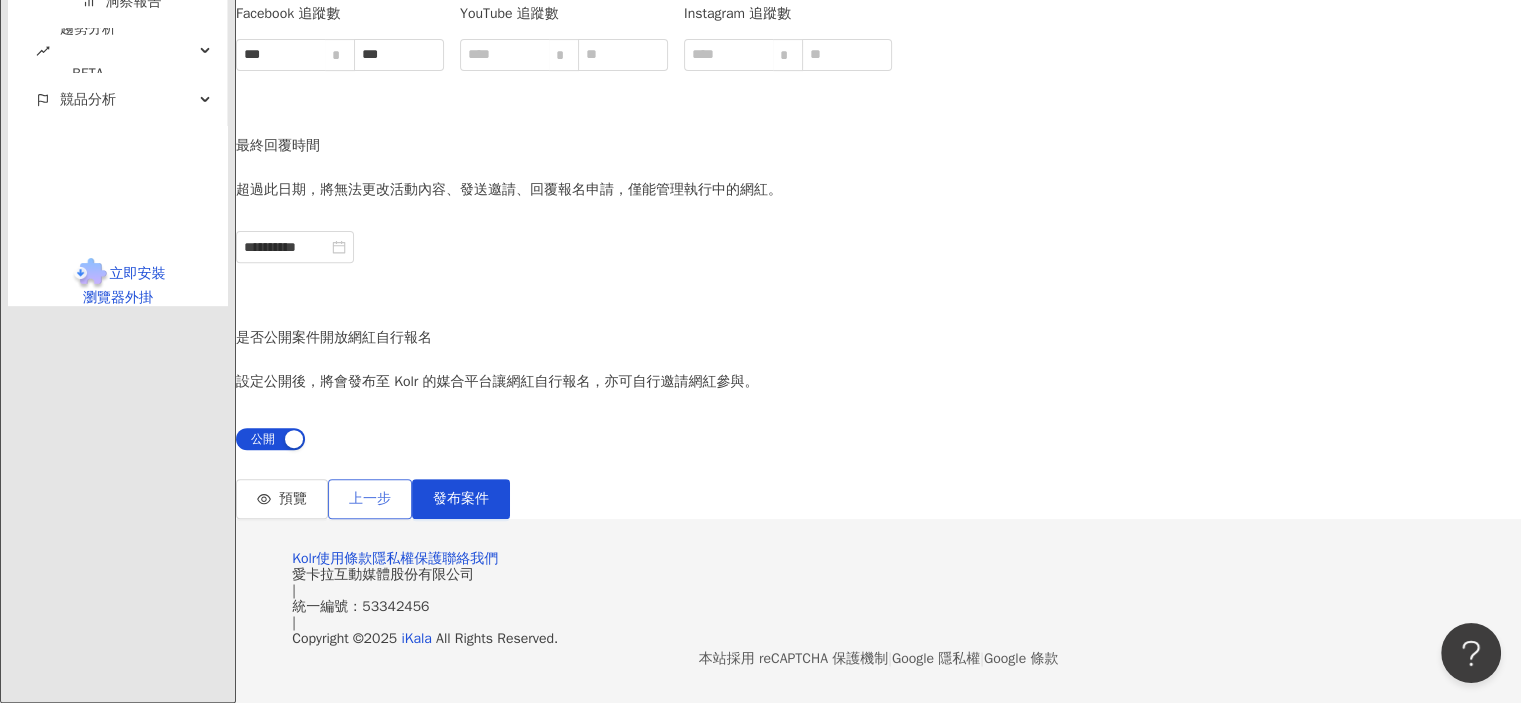 click on "上一步" at bounding box center [370, 499] 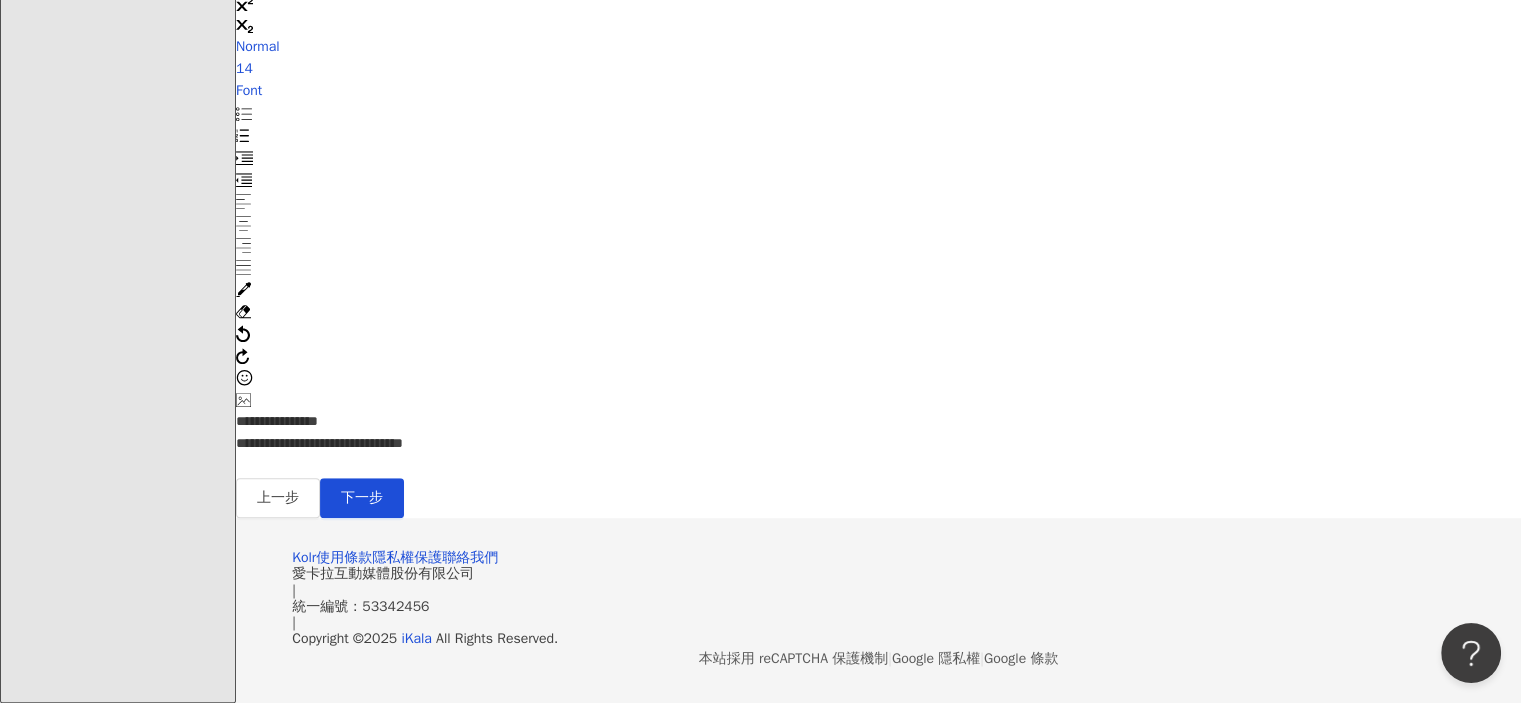 scroll, scrollTop: 1528, scrollLeft: 0, axis: vertical 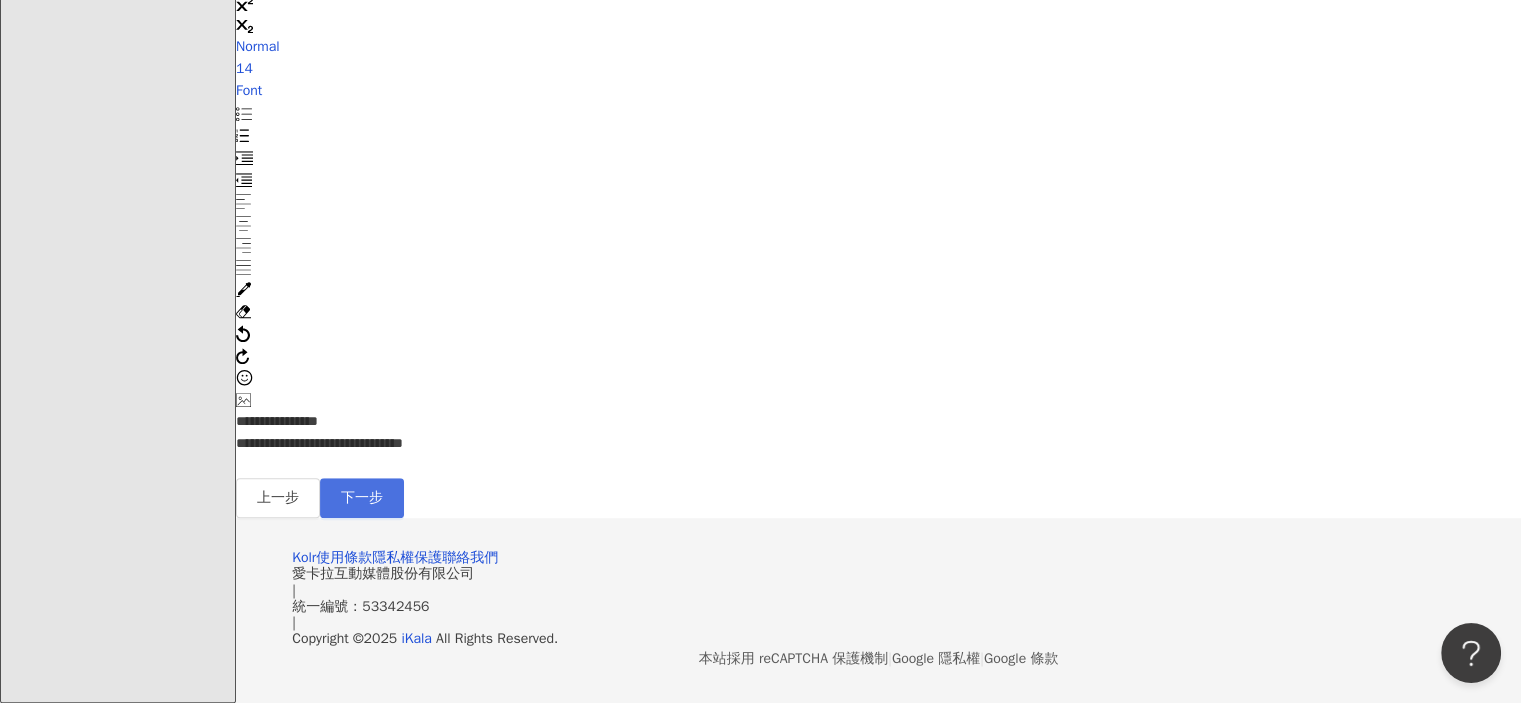 click on "下一步" at bounding box center (362, 498) 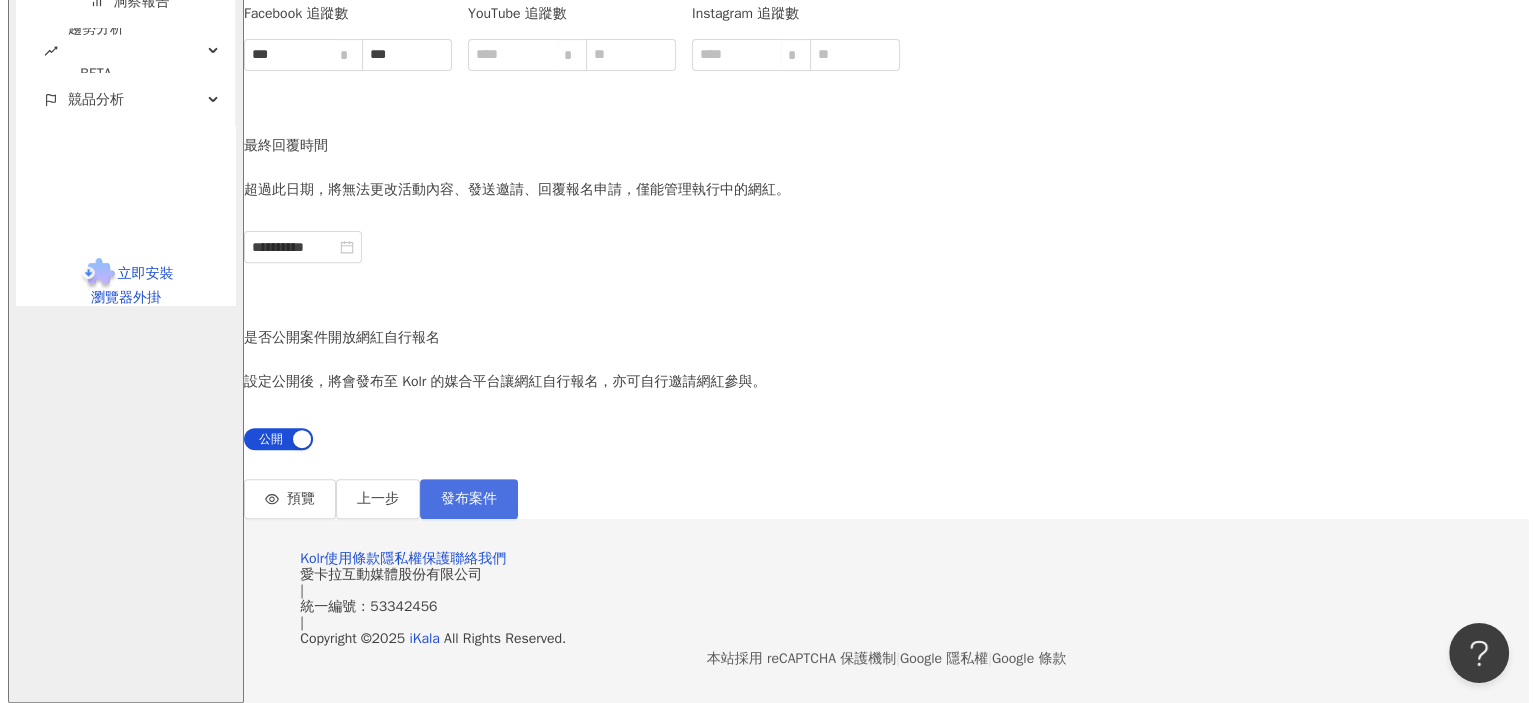 scroll, scrollTop: 791, scrollLeft: 0, axis: vertical 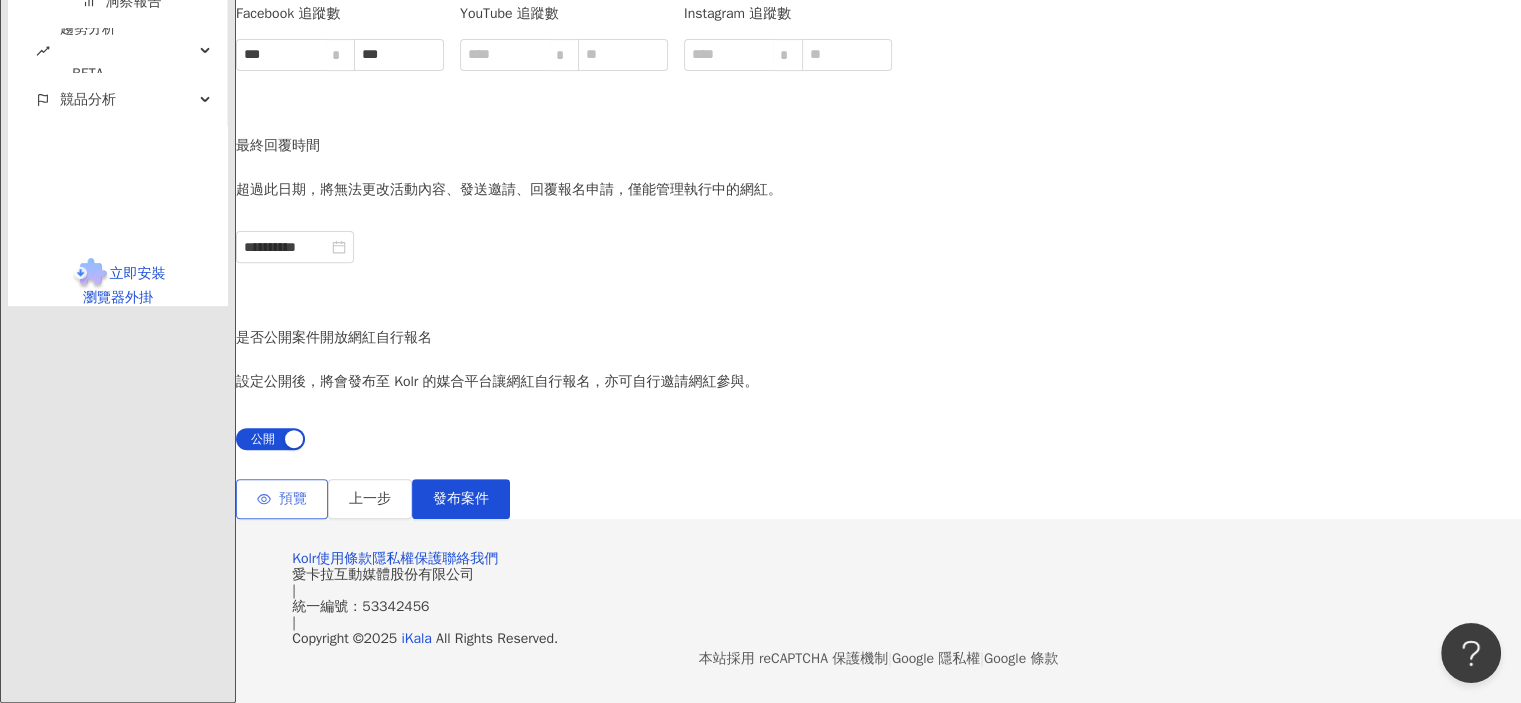 click on "預覽" at bounding box center (293, 499) 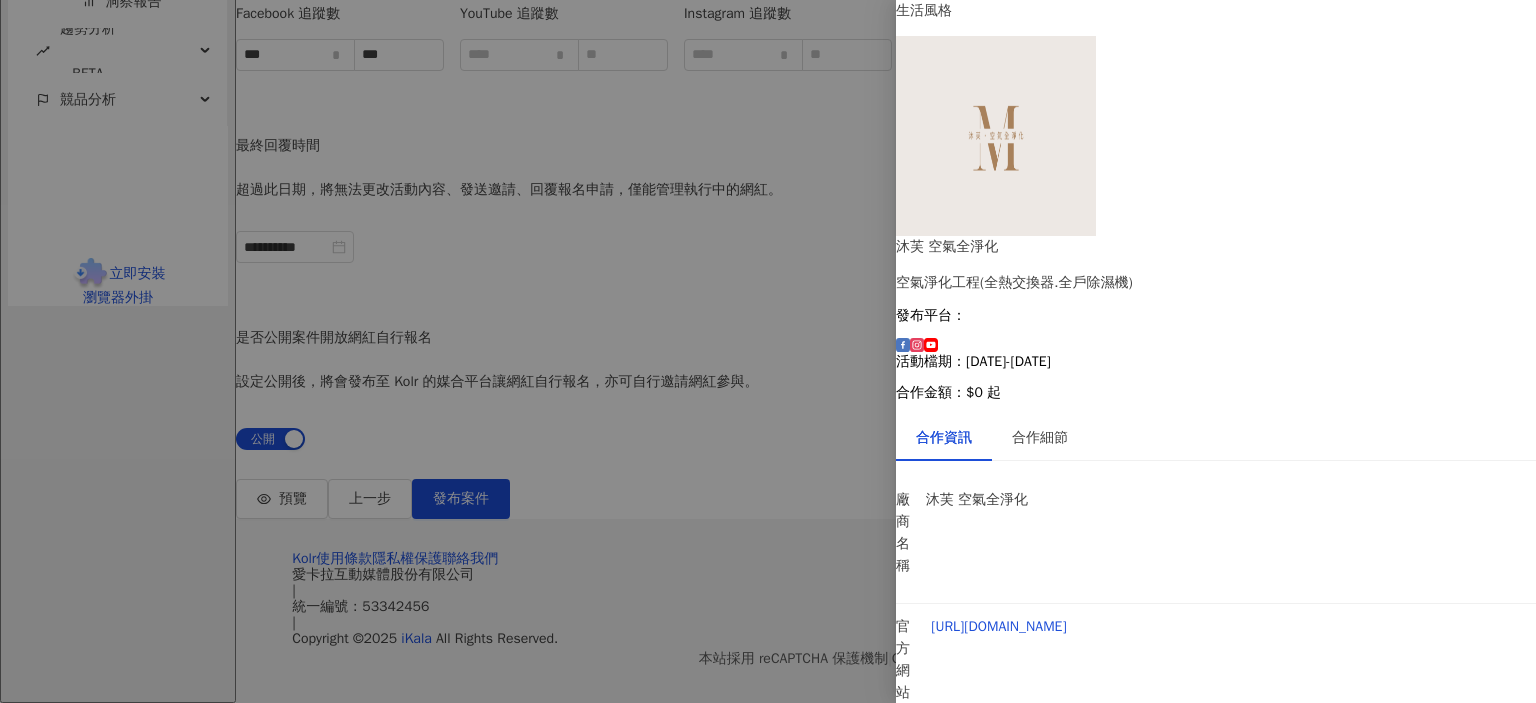 scroll, scrollTop: 164, scrollLeft: 0, axis: vertical 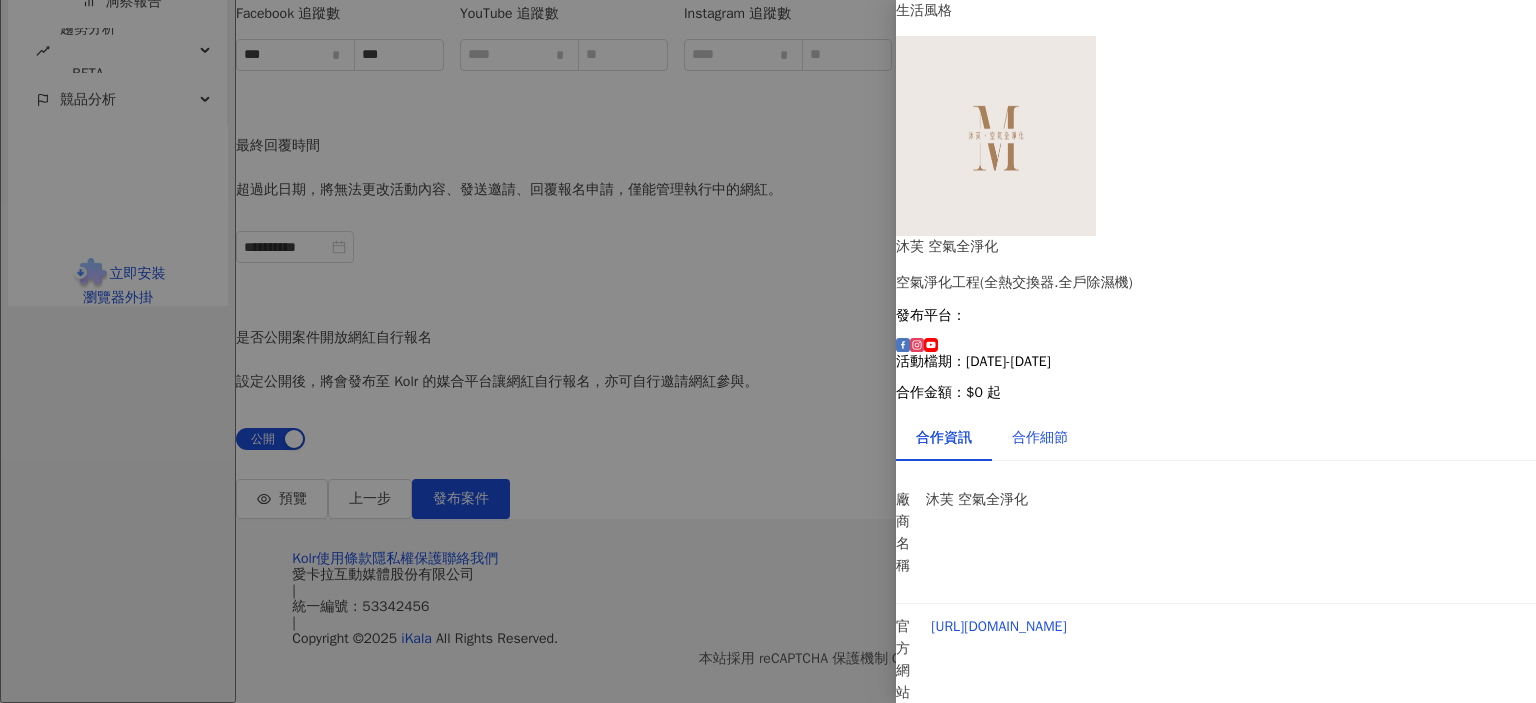 click on "合作細節" at bounding box center (1040, 438) 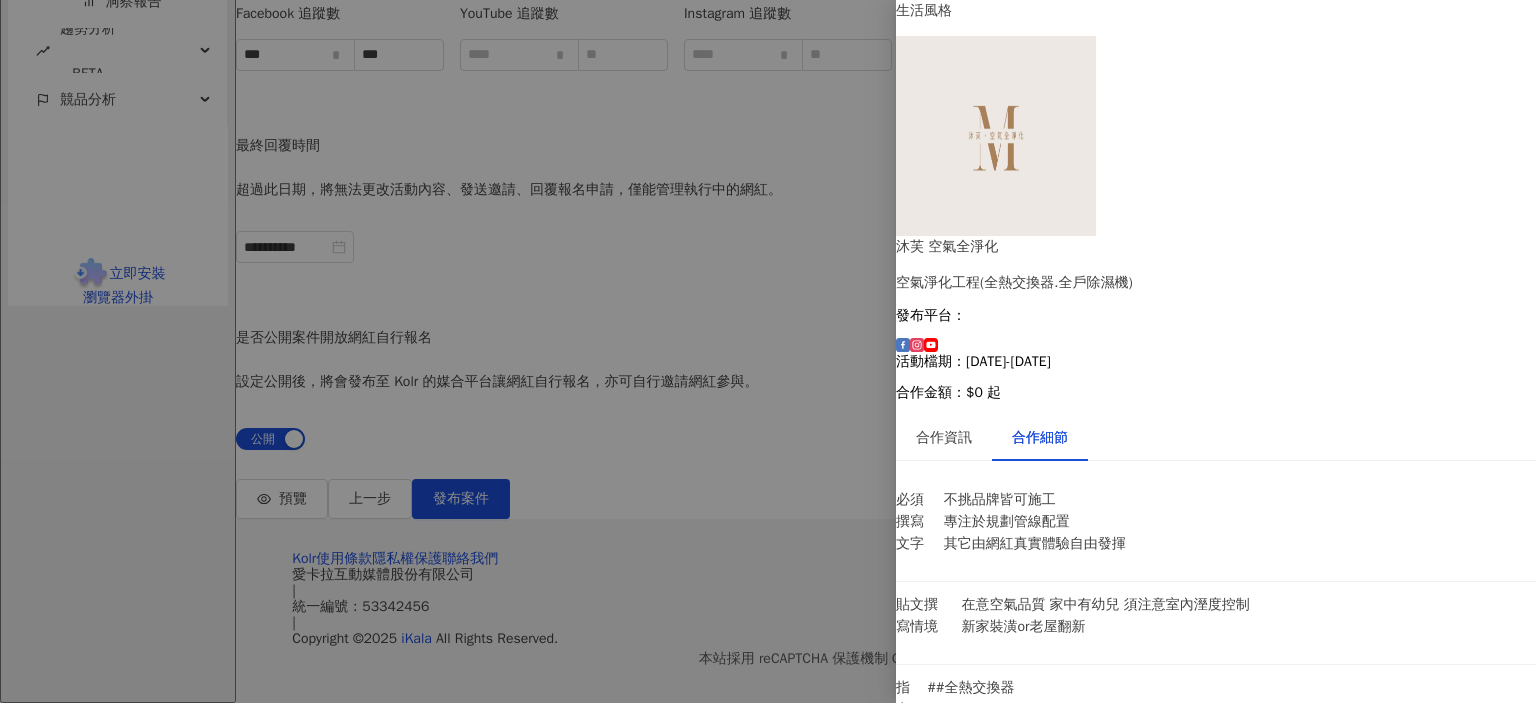 scroll, scrollTop: 35, scrollLeft: 0, axis: vertical 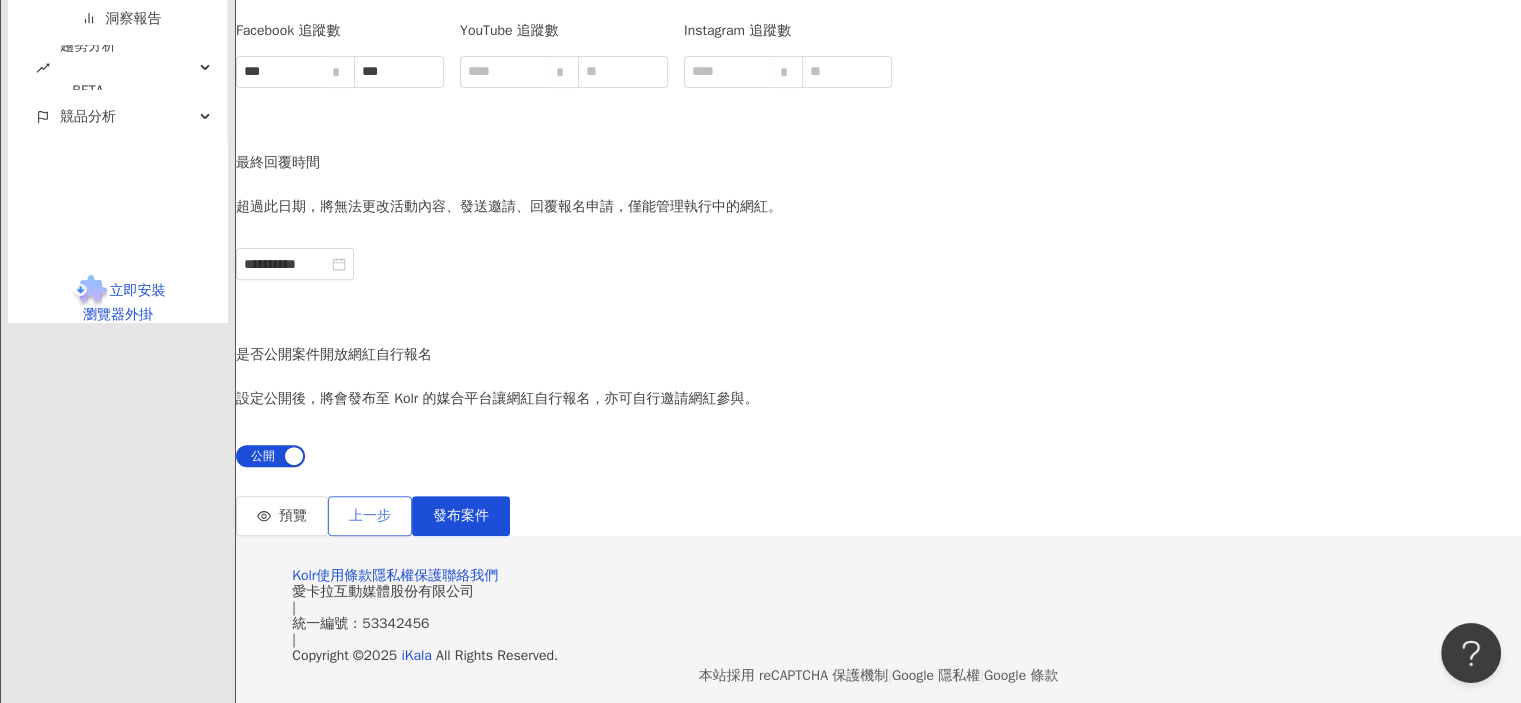 click on "上一步" at bounding box center (370, 516) 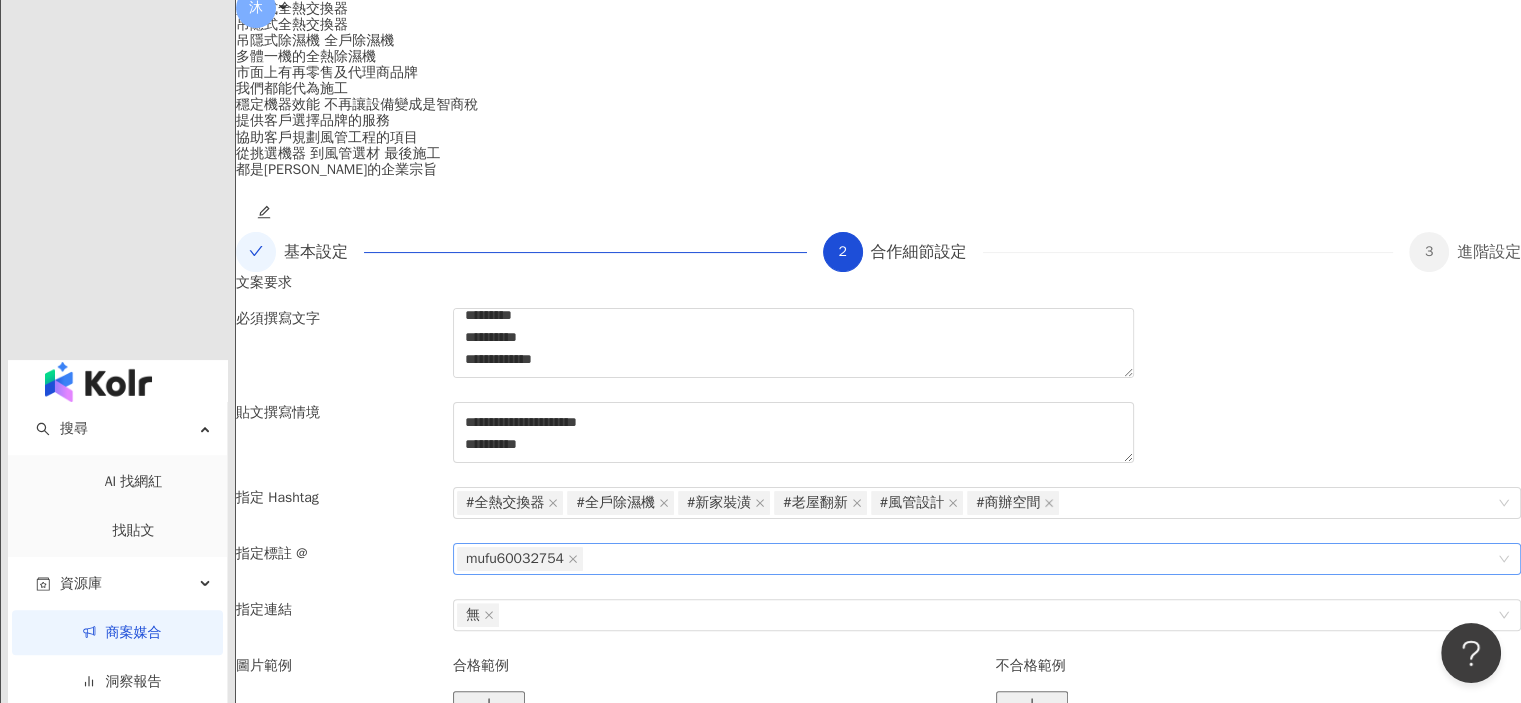 scroll, scrollTop: 636, scrollLeft: 0, axis: vertical 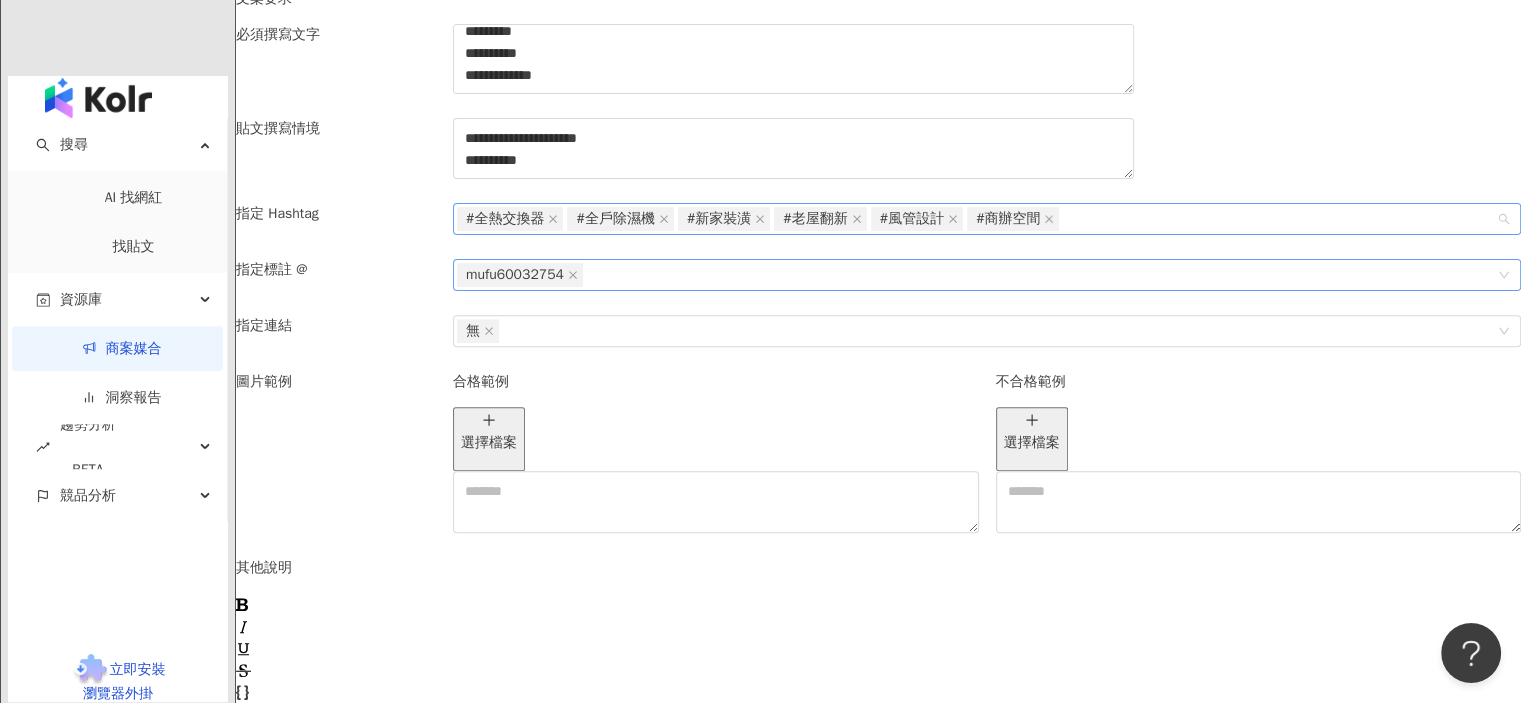 click on "#全熱交換器 #全戶除濕機 #新家裝潢 #老屋翻新 #風管設計 #商辦空間" at bounding box center [976, 219] 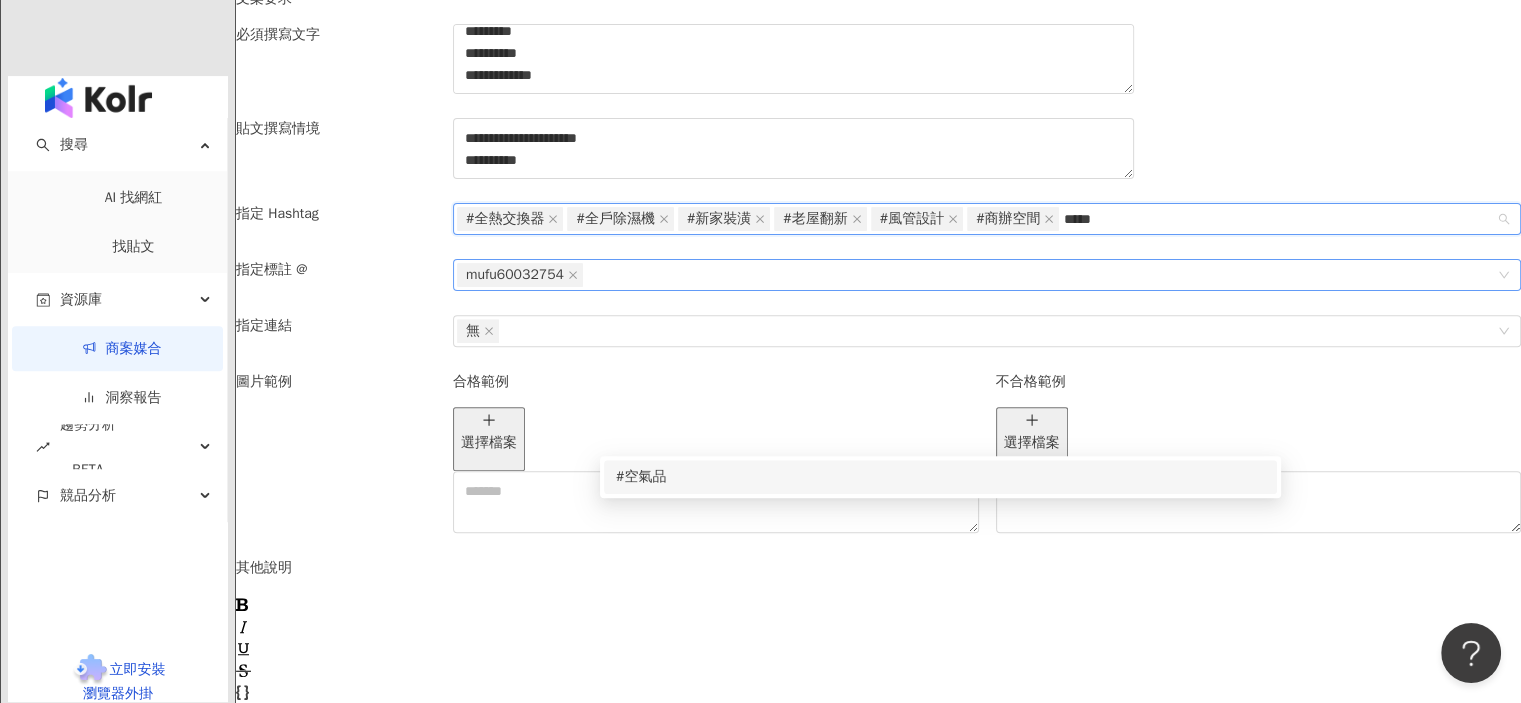 type on "*****" 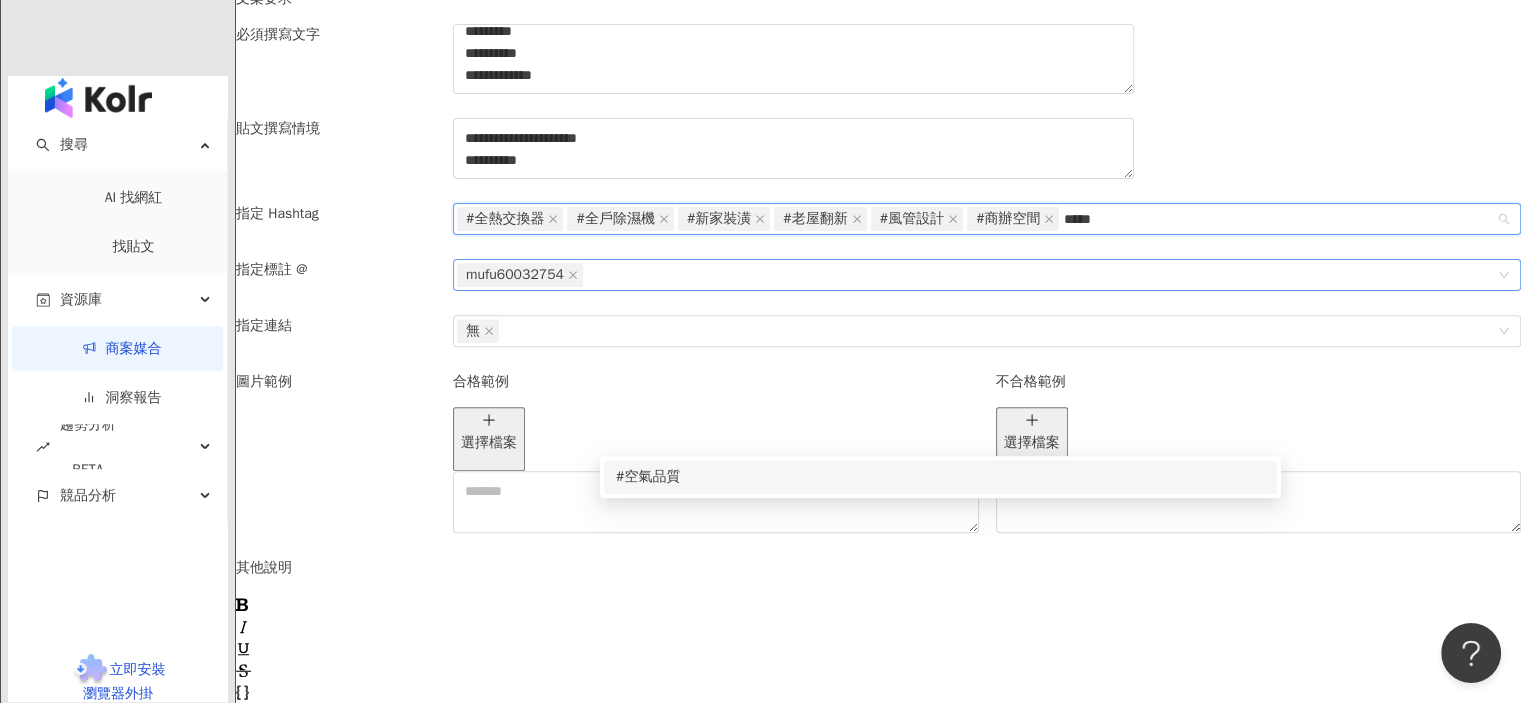 click on "#空氣品質" at bounding box center [940, 477] 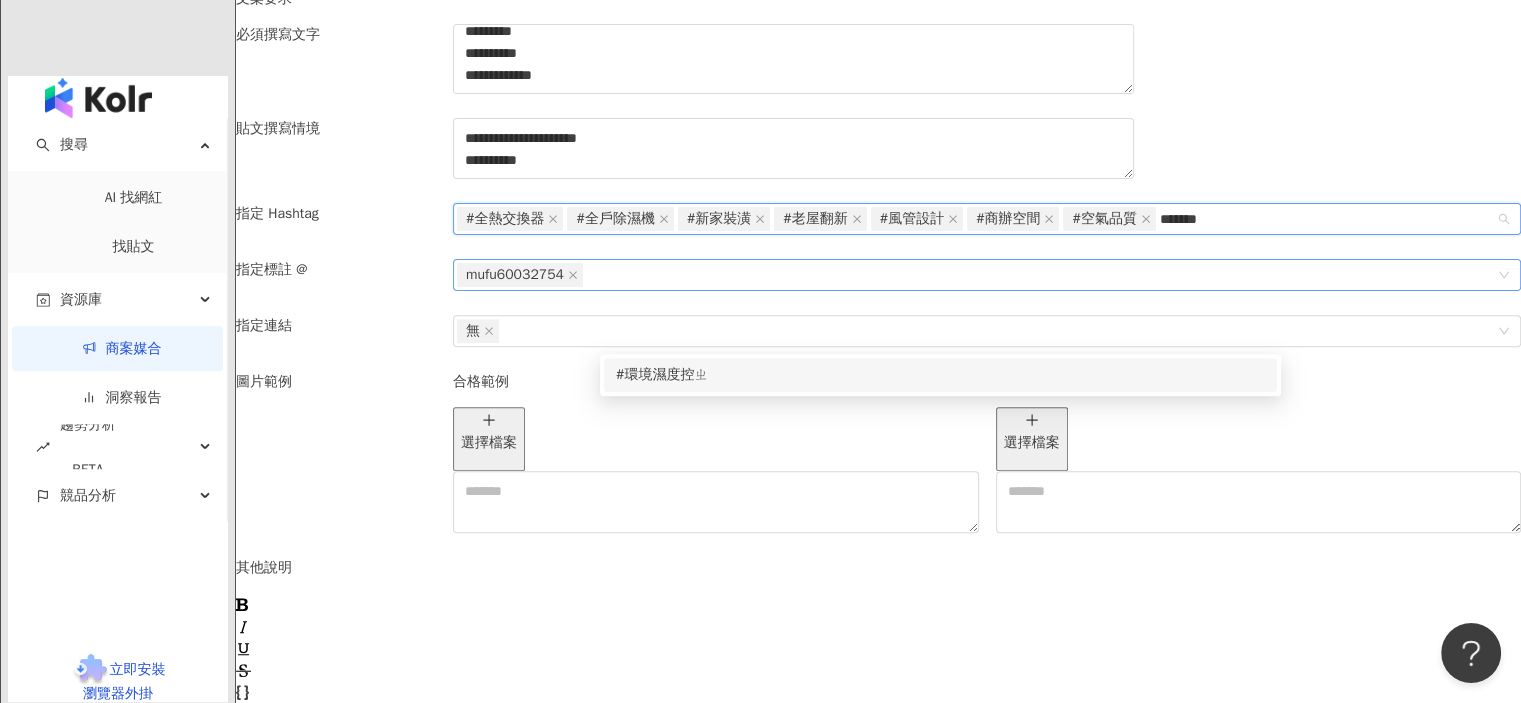 type on "*******" 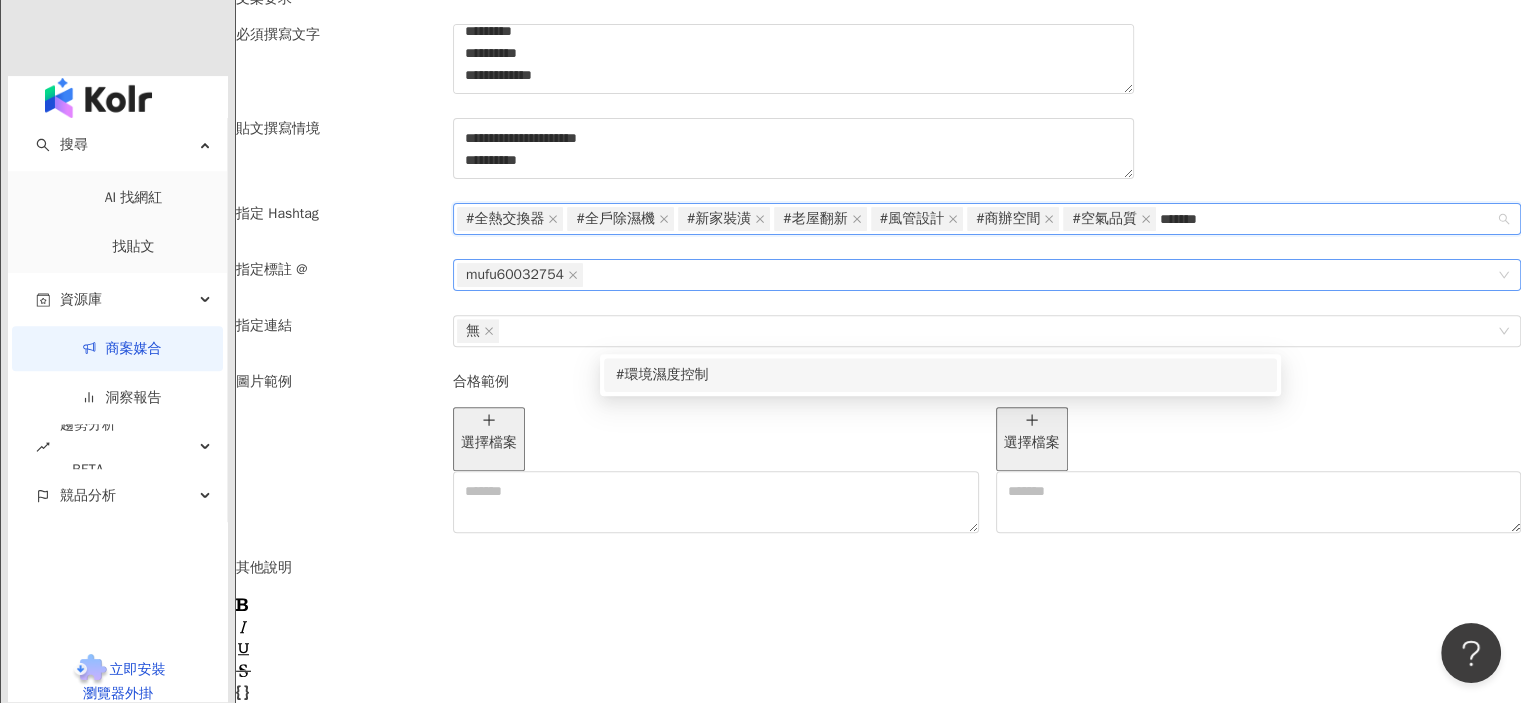 click on "#環境濕度控制" at bounding box center [940, 375] 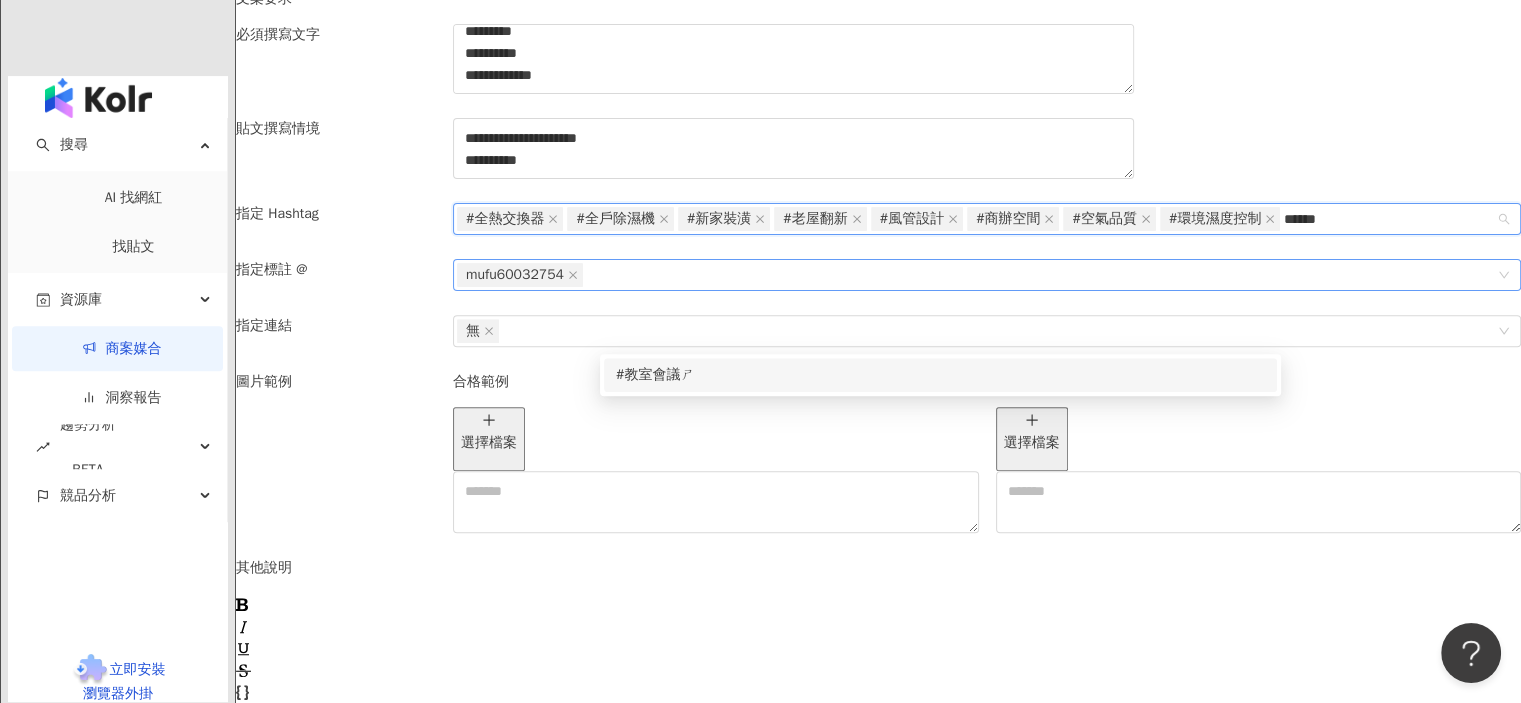 type on "******" 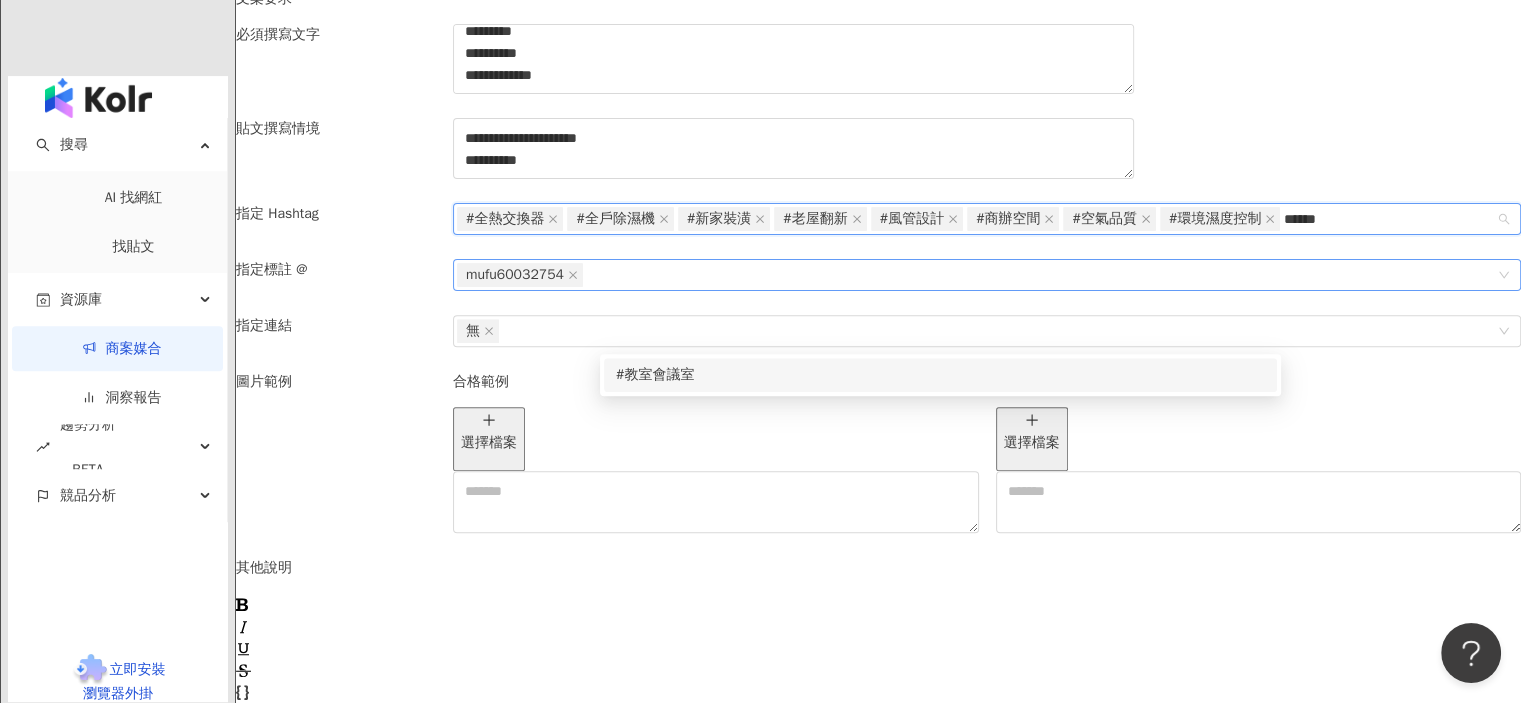 click on "#教室會議室" at bounding box center (940, 375) 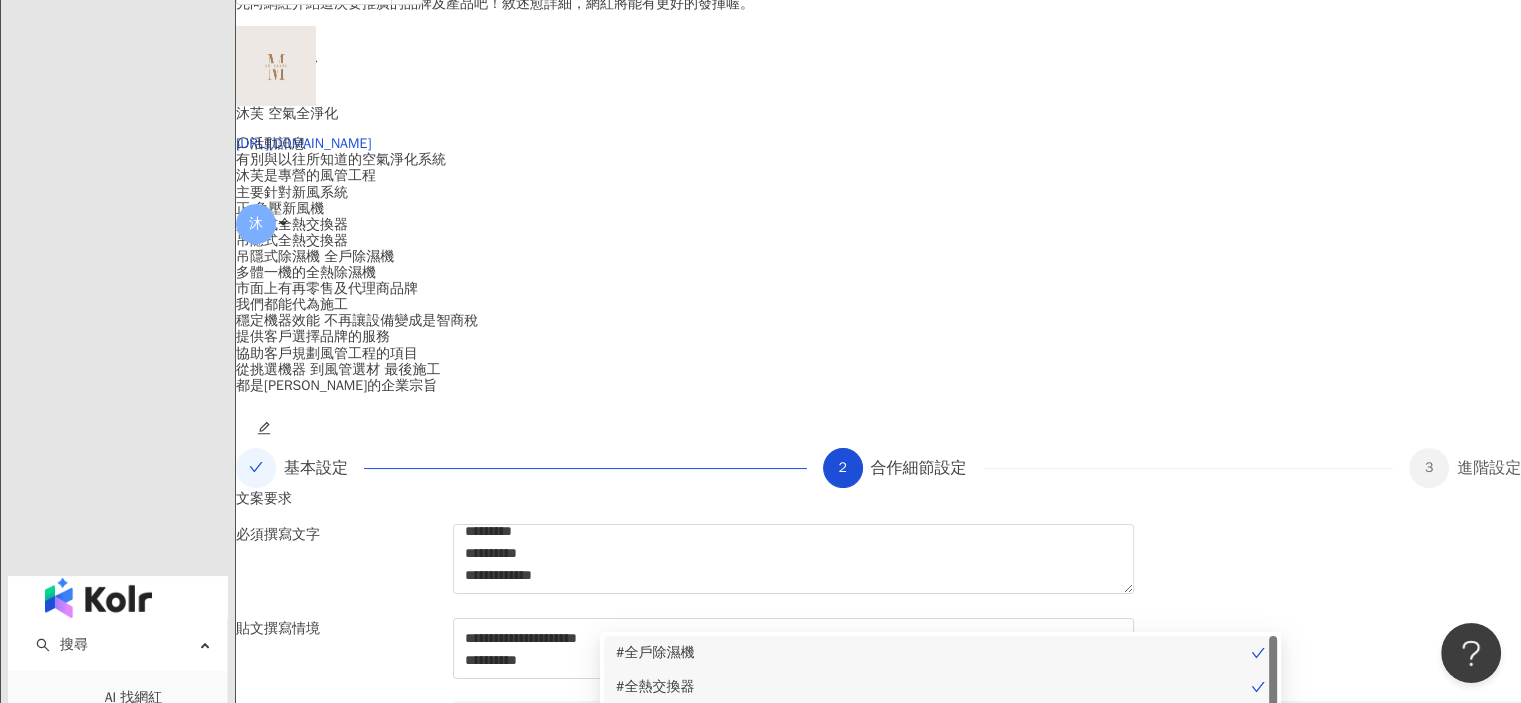 scroll, scrollTop: 636, scrollLeft: 0, axis: vertical 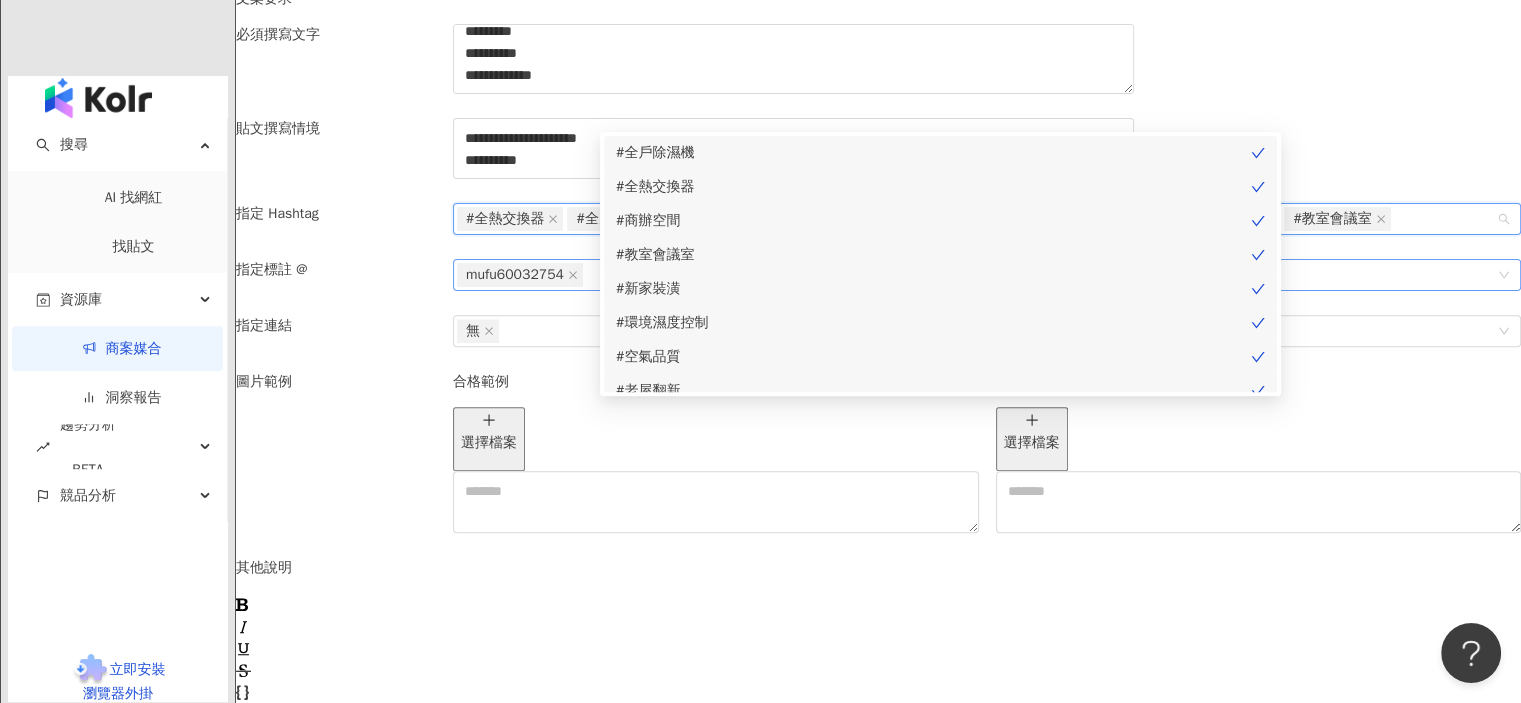 click on "**********" at bounding box center (878, 347) 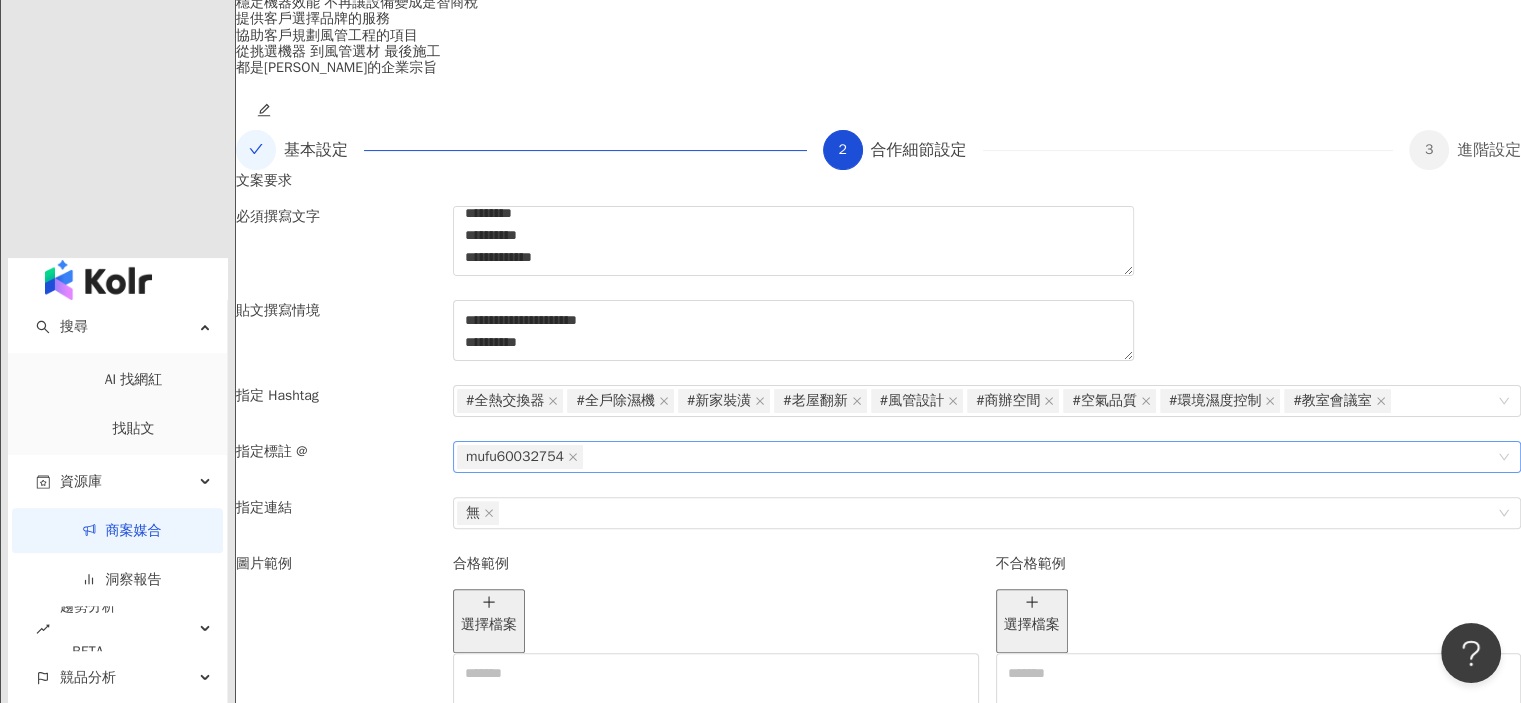 scroll, scrollTop: 636, scrollLeft: 0, axis: vertical 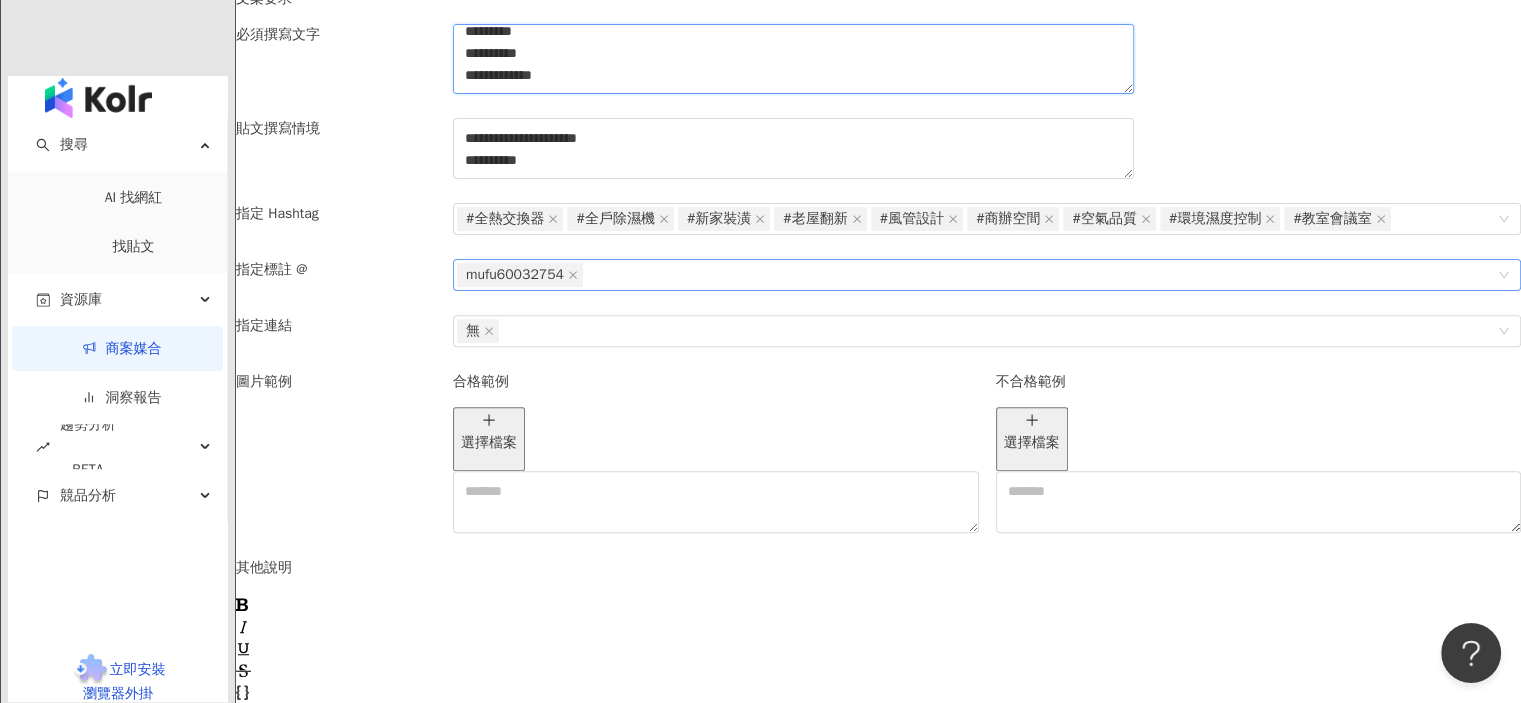 click on "**********" at bounding box center (793, 59) 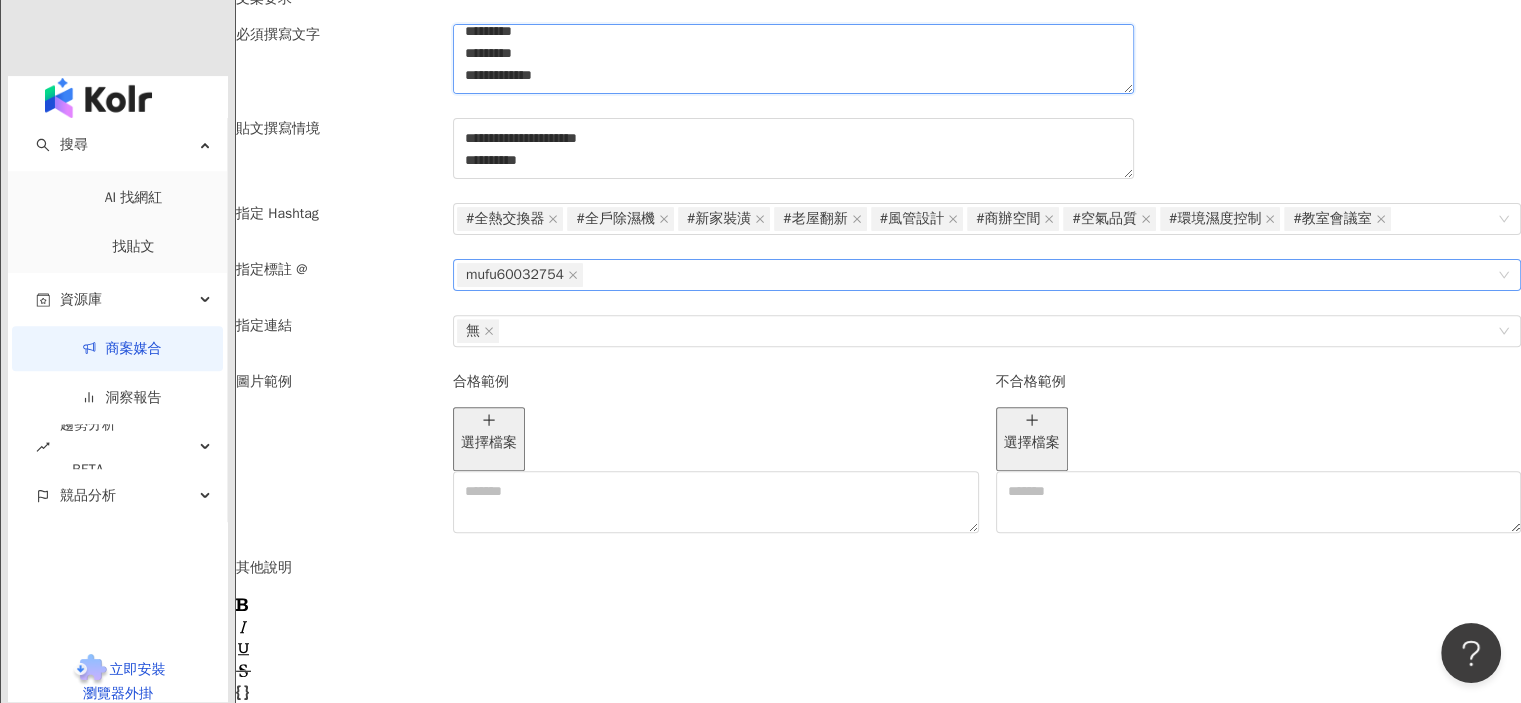 click on "**********" at bounding box center (793, 59) 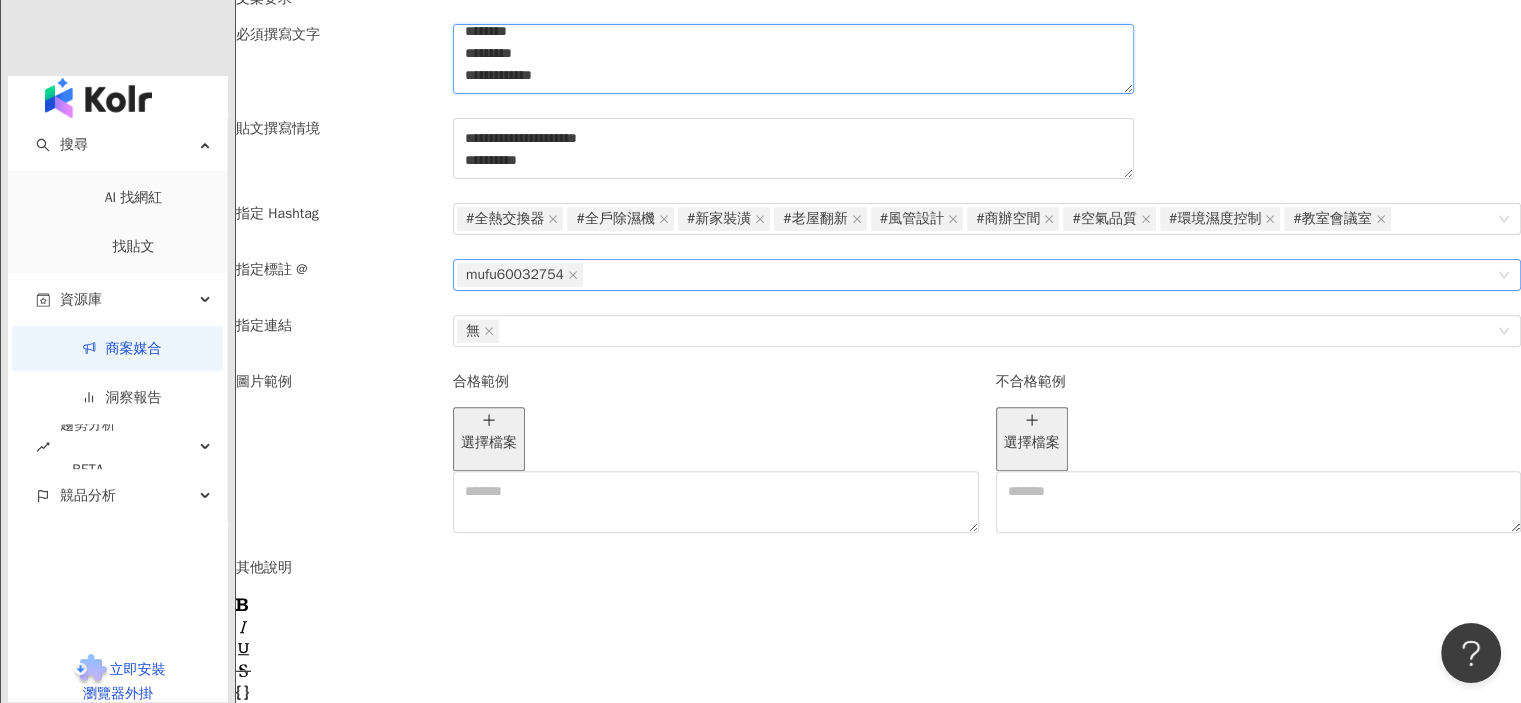 scroll, scrollTop: 8, scrollLeft: 0, axis: vertical 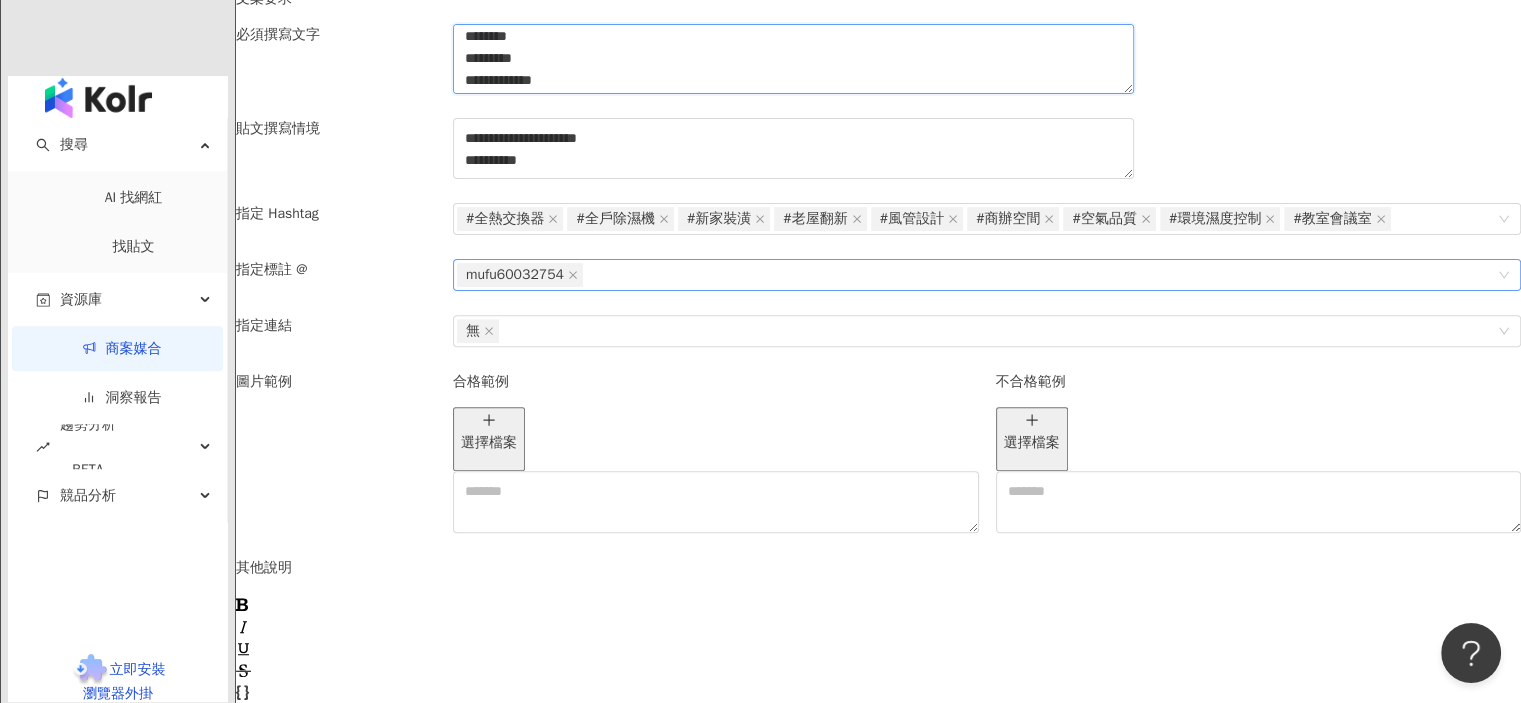click on "**********" at bounding box center (793, 59) 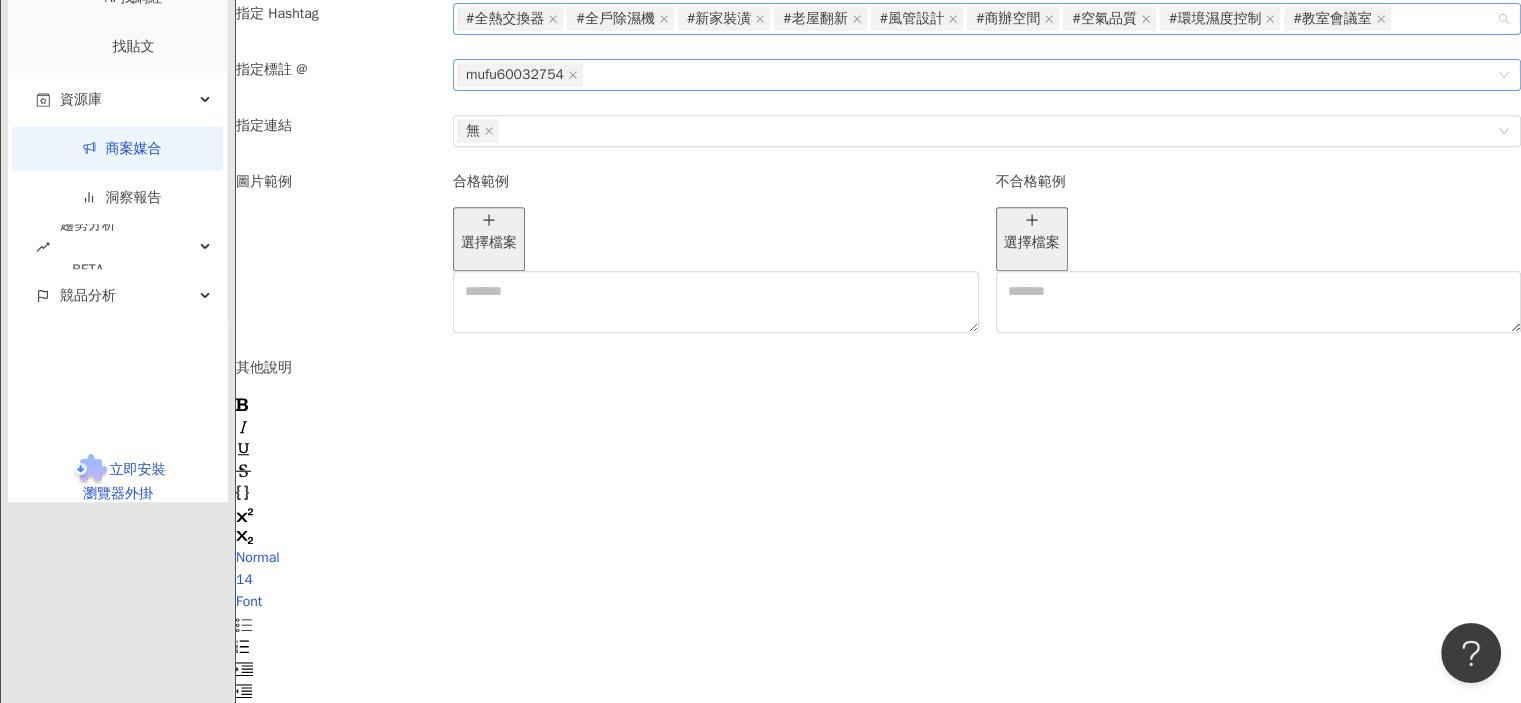 click on "#全熱交換器 #全戶除濕機 #新家裝潢 #老屋翻新 #風管設計 #商辦空間 #空氣品質 #環境濕度控制 #教室會議室" at bounding box center [976, 19] 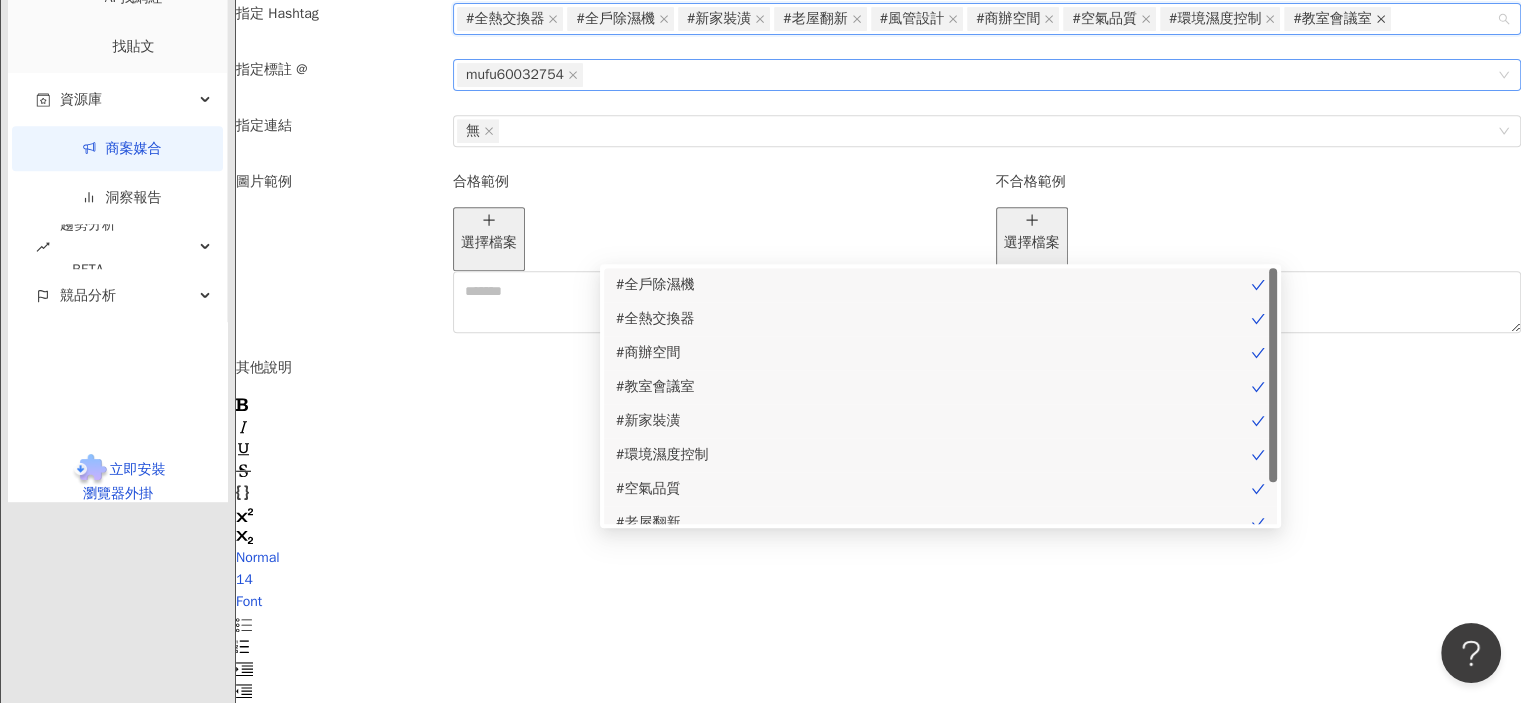 click 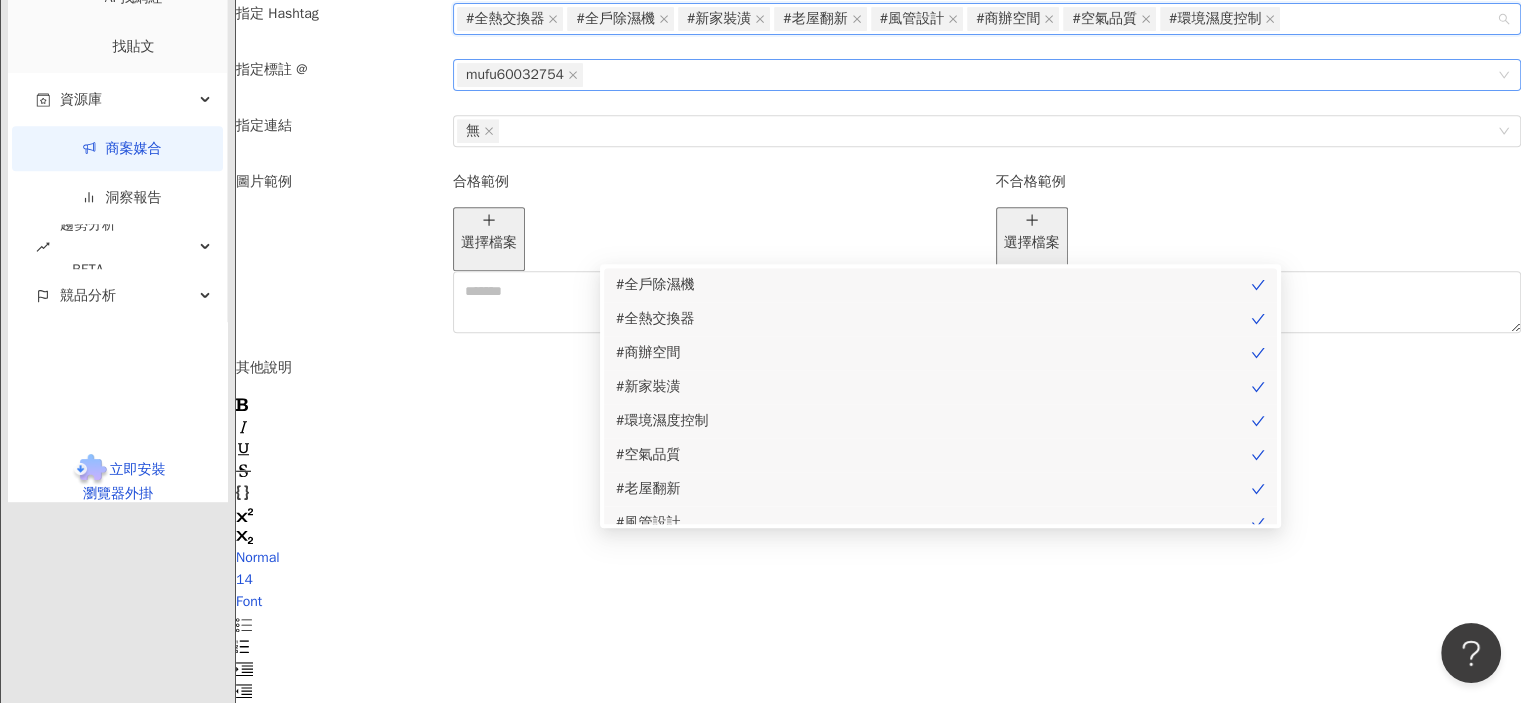 click on "#全熱交換器 #全戶除濕機 #新家裝潢 #老屋翻新 #風管設計 #商辦空間 #空氣品質 #環境濕度控制" at bounding box center [976, 19] 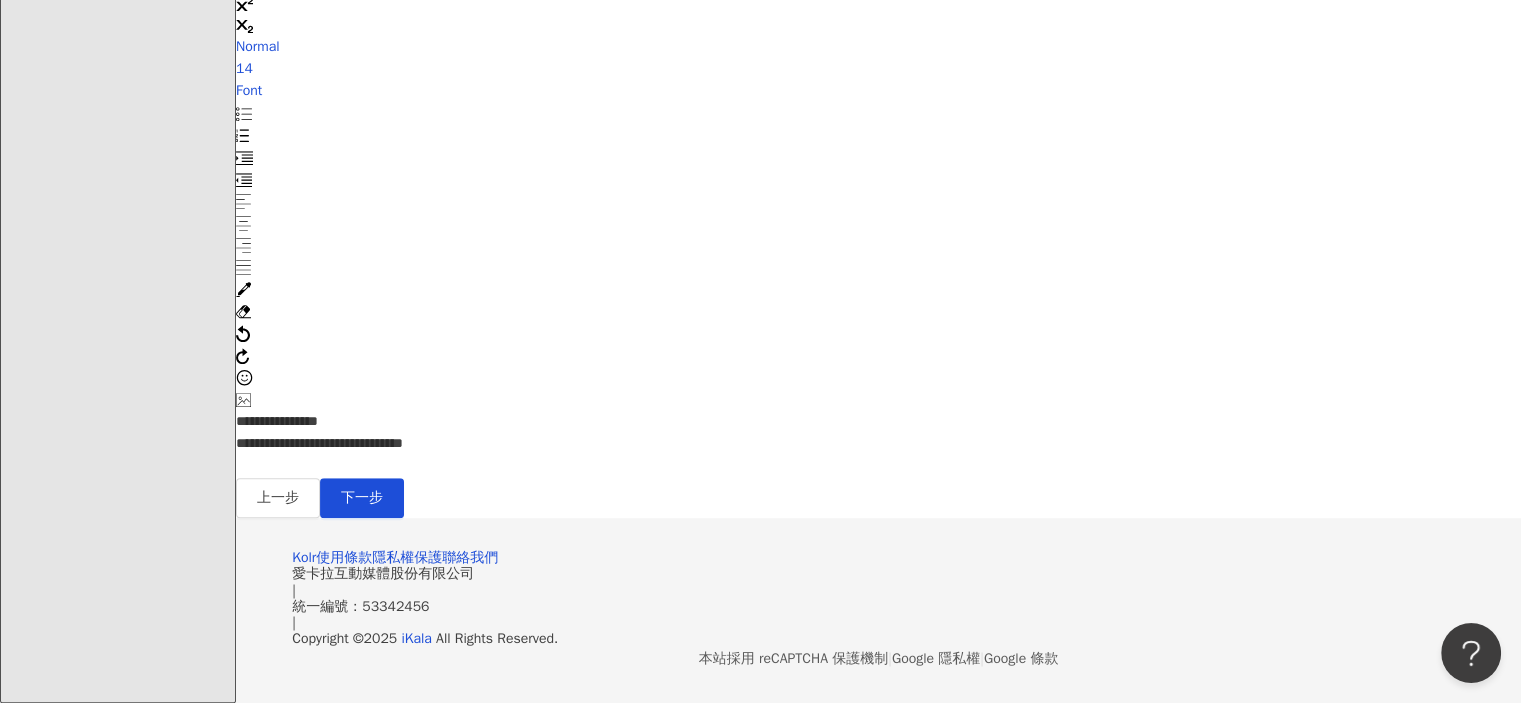 scroll, scrollTop: 1556, scrollLeft: 0, axis: vertical 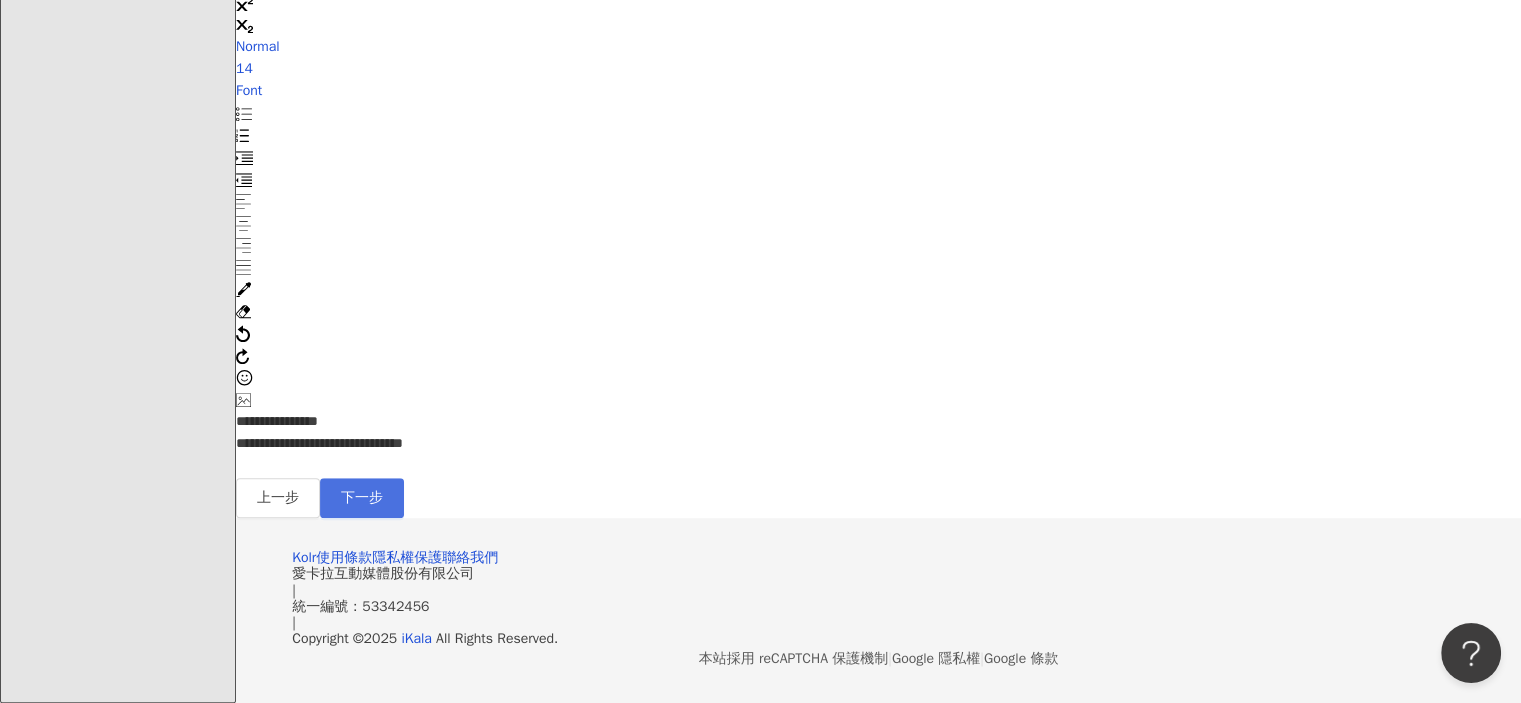 click on "下一步" at bounding box center [362, 498] 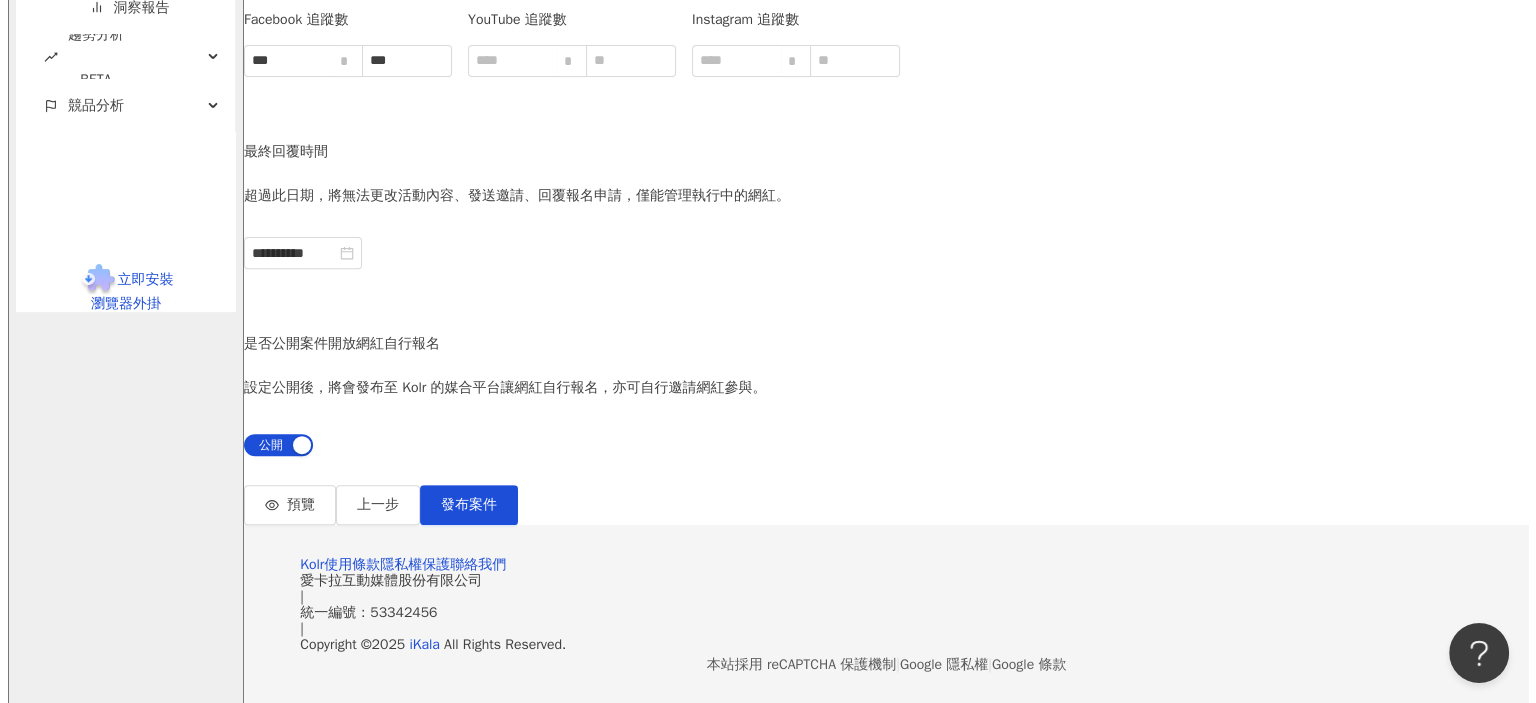 scroll, scrollTop: 896, scrollLeft: 0, axis: vertical 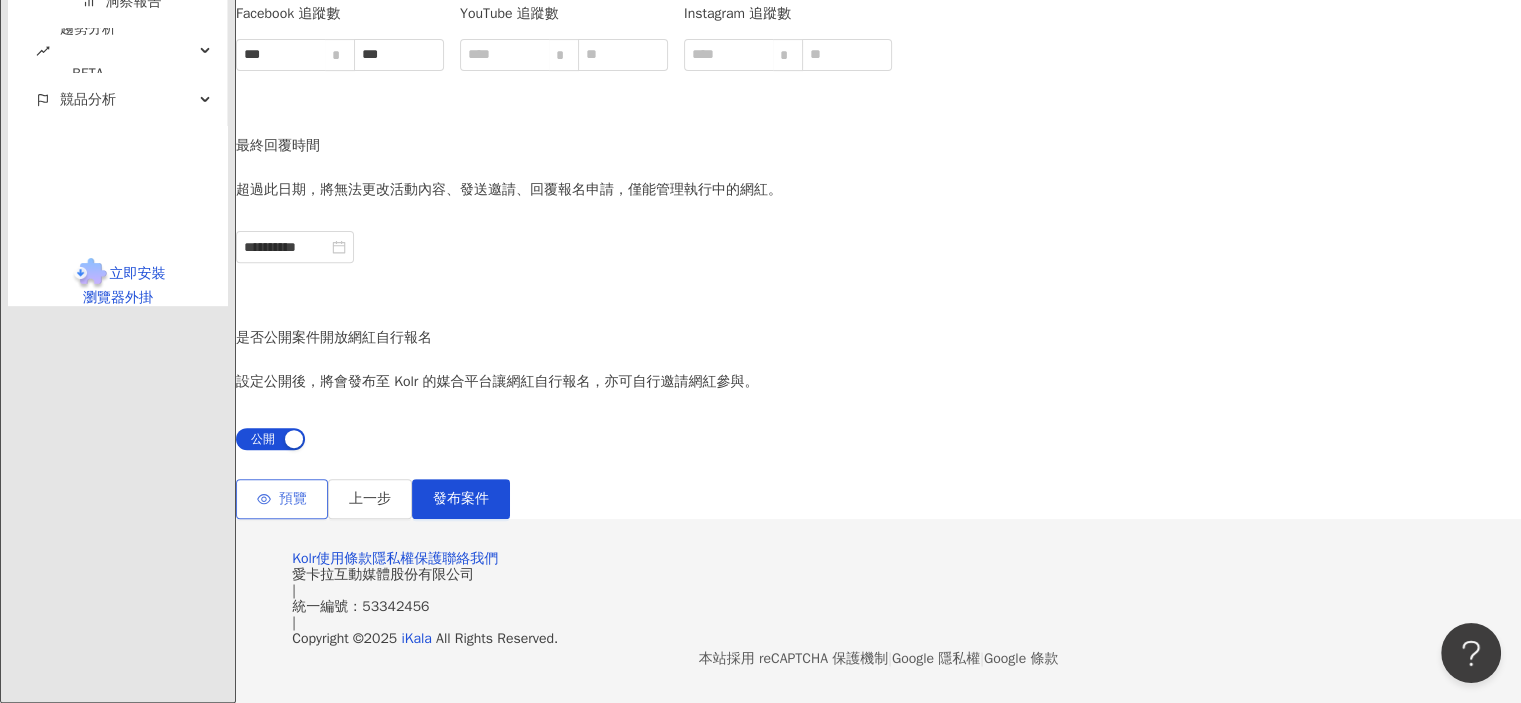 click on "預覽" at bounding box center (282, 499) 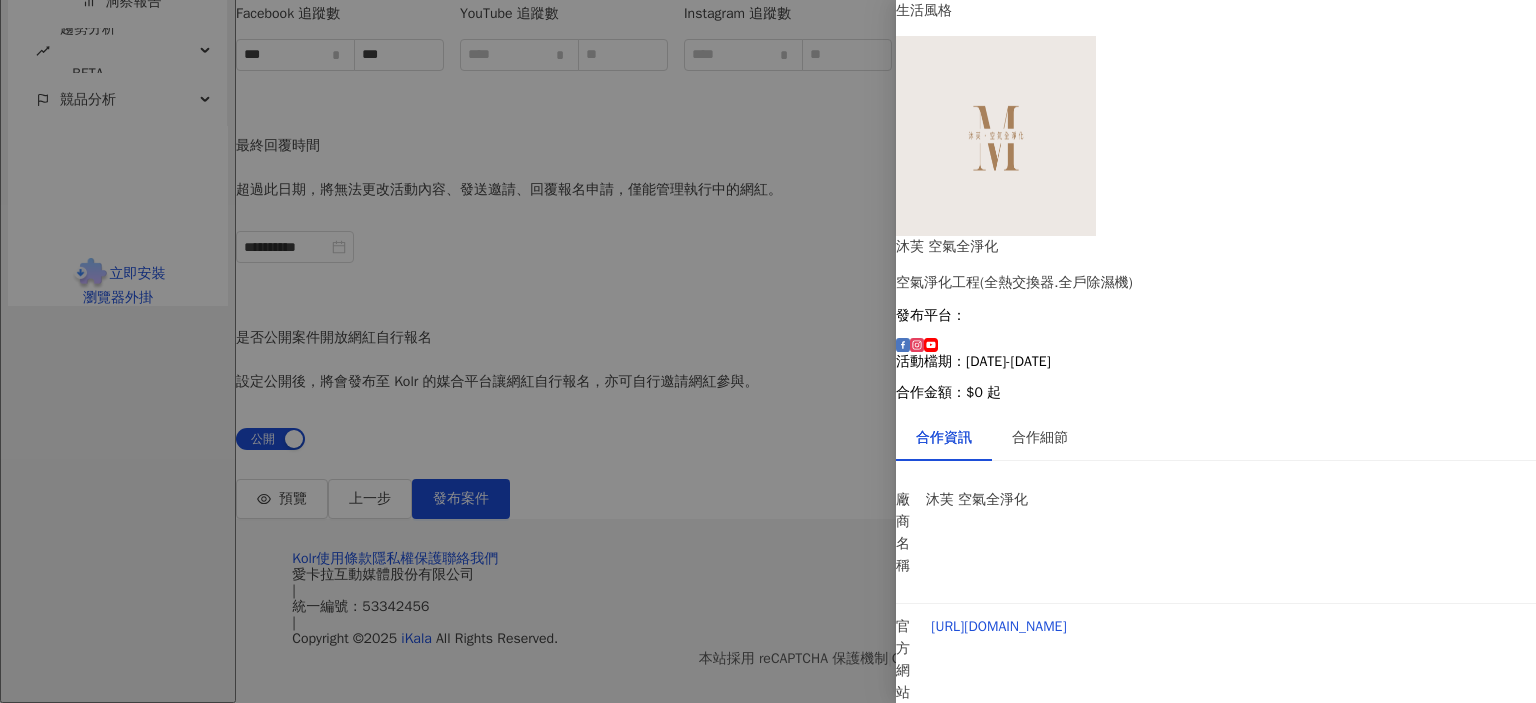 scroll, scrollTop: 164, scrollLeft: 0, axis: vertical 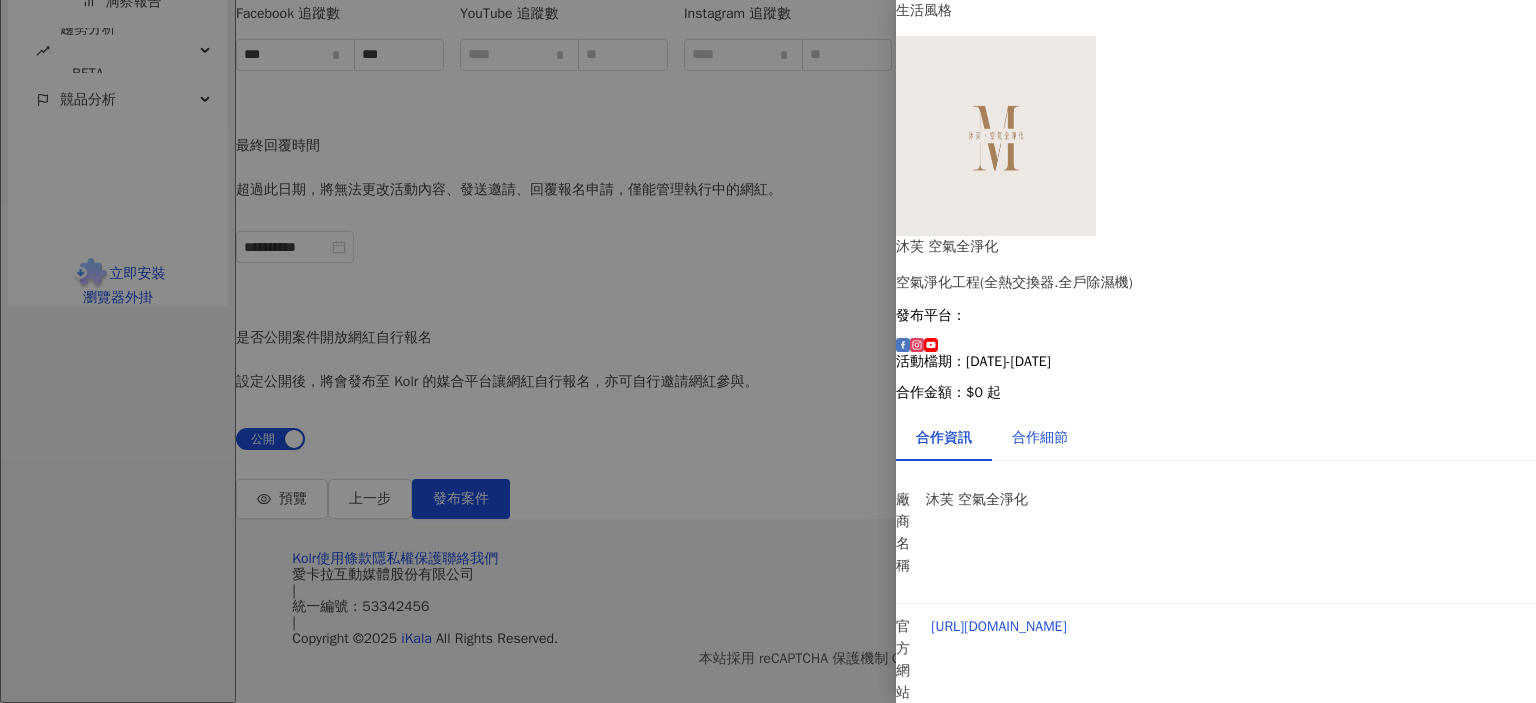 click on "合作細節" at bounding box center (1040, 438) 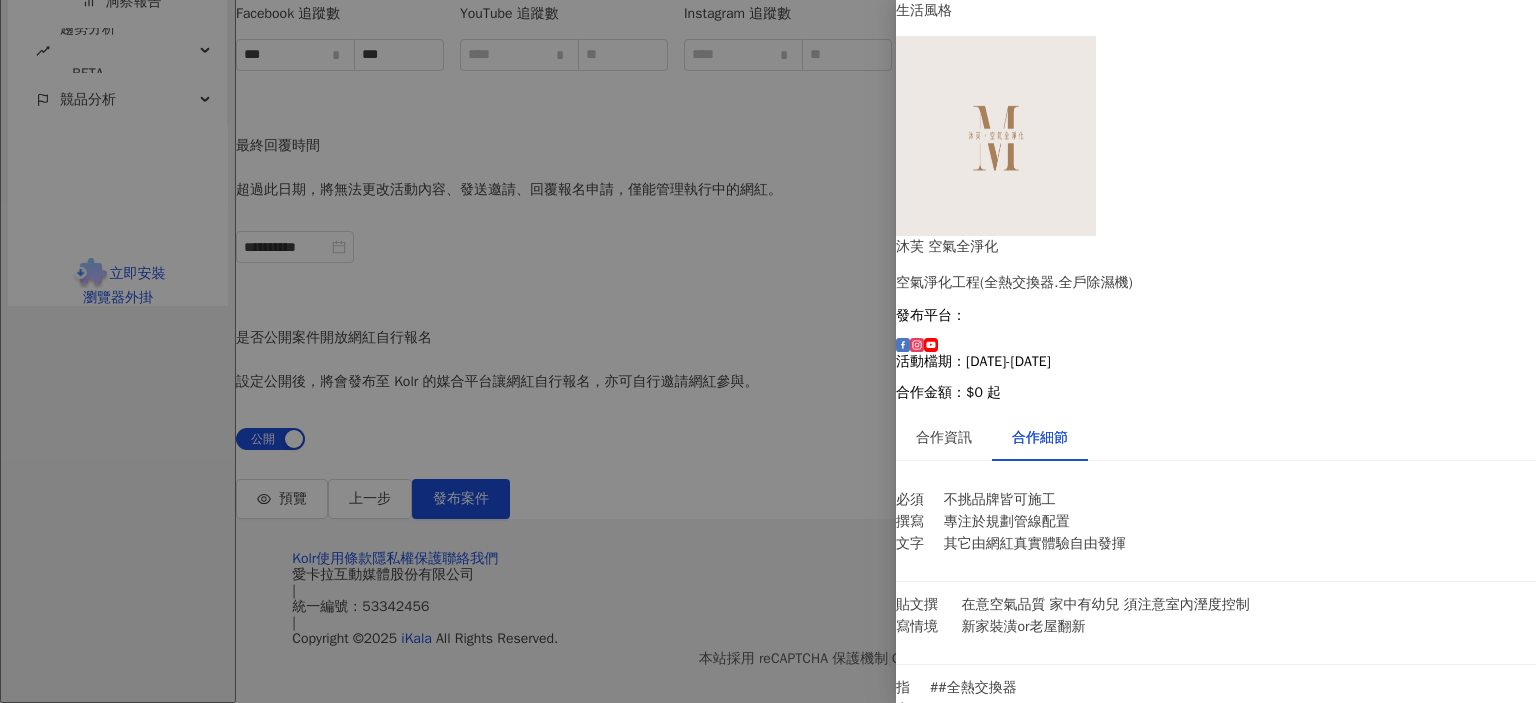 click at bounding box center (768, 351) 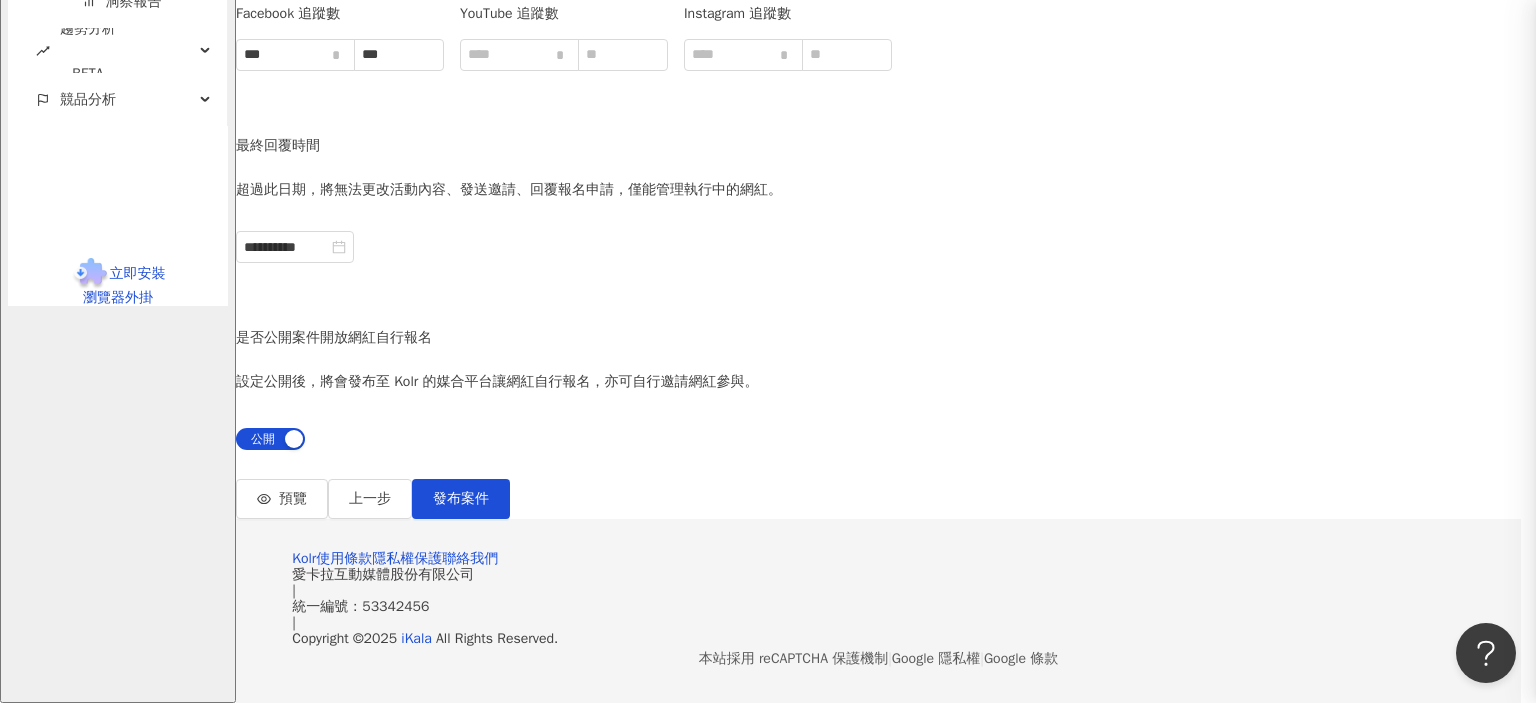 scroll, scrollTop: 0, scrollLeft: 0, axis: both 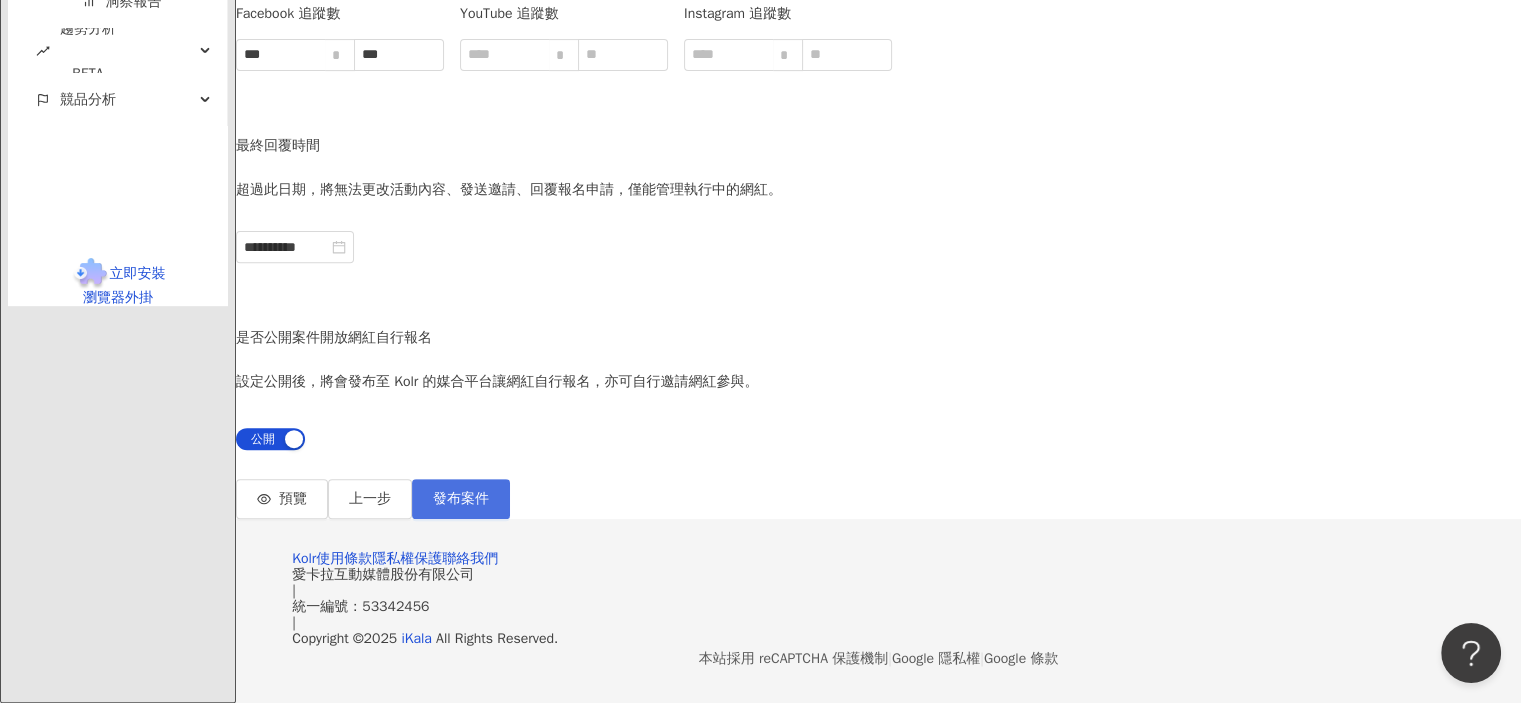 click on "發布案件" at bounding box center (461, 499) 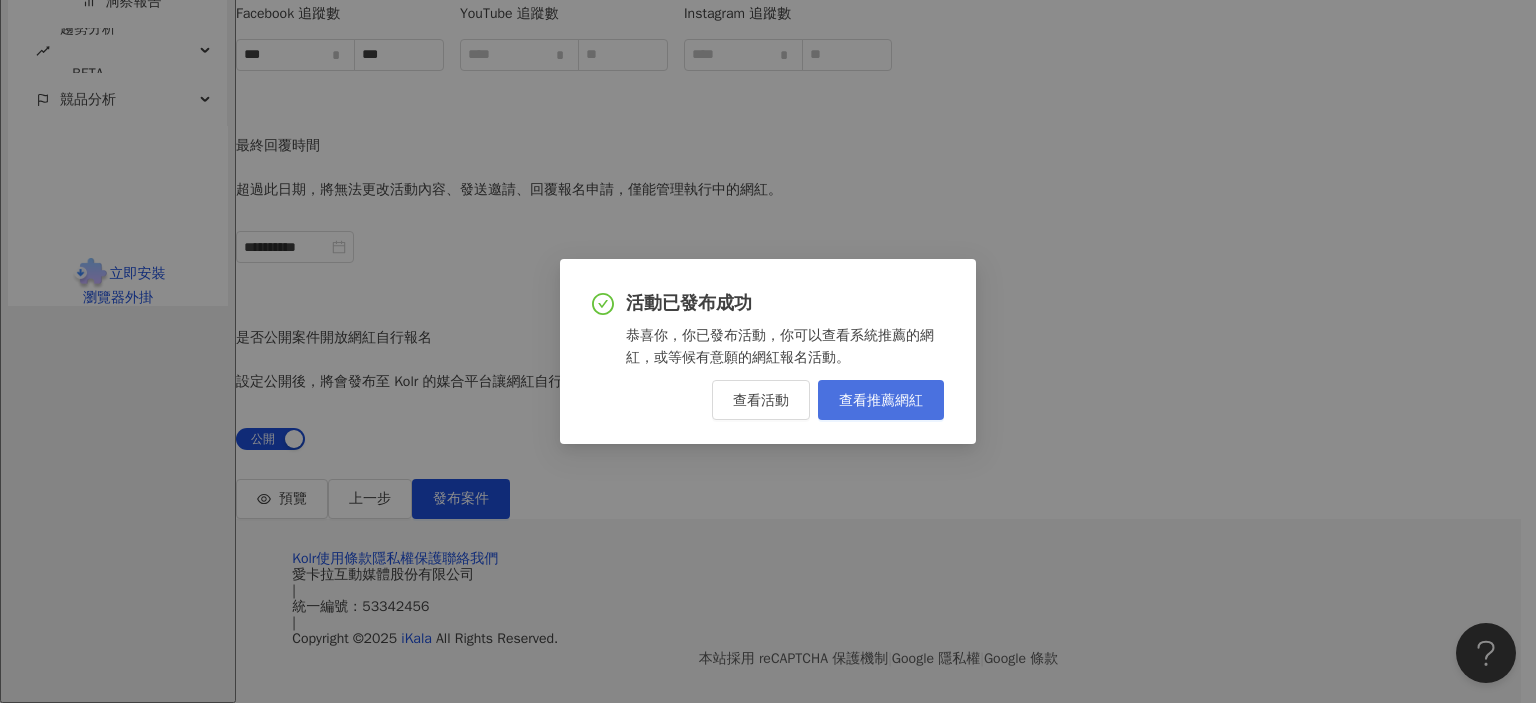 click on "查看推薦網紅" at bounding box center (881, 400) 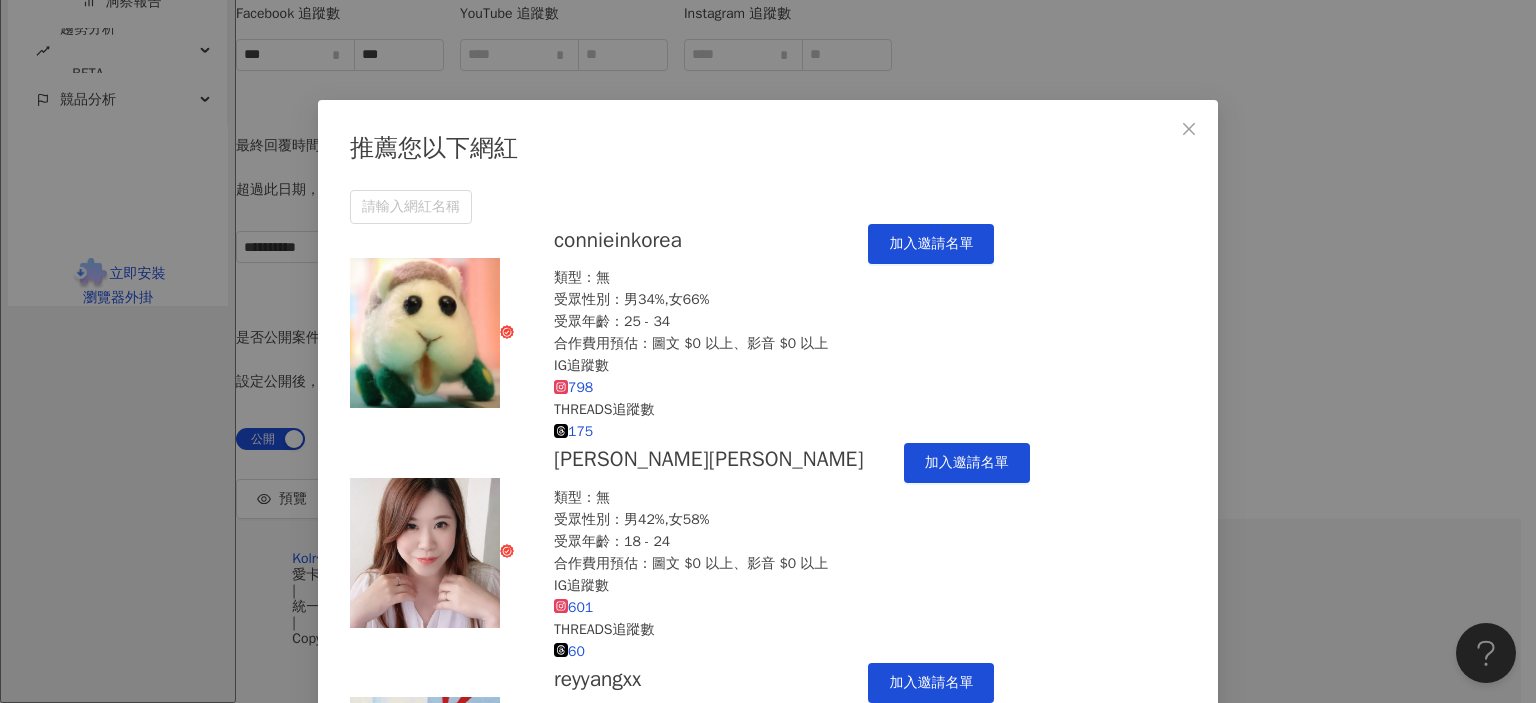 scroll, scrollTop: 620, scrollLeft: 0, axis: vertical 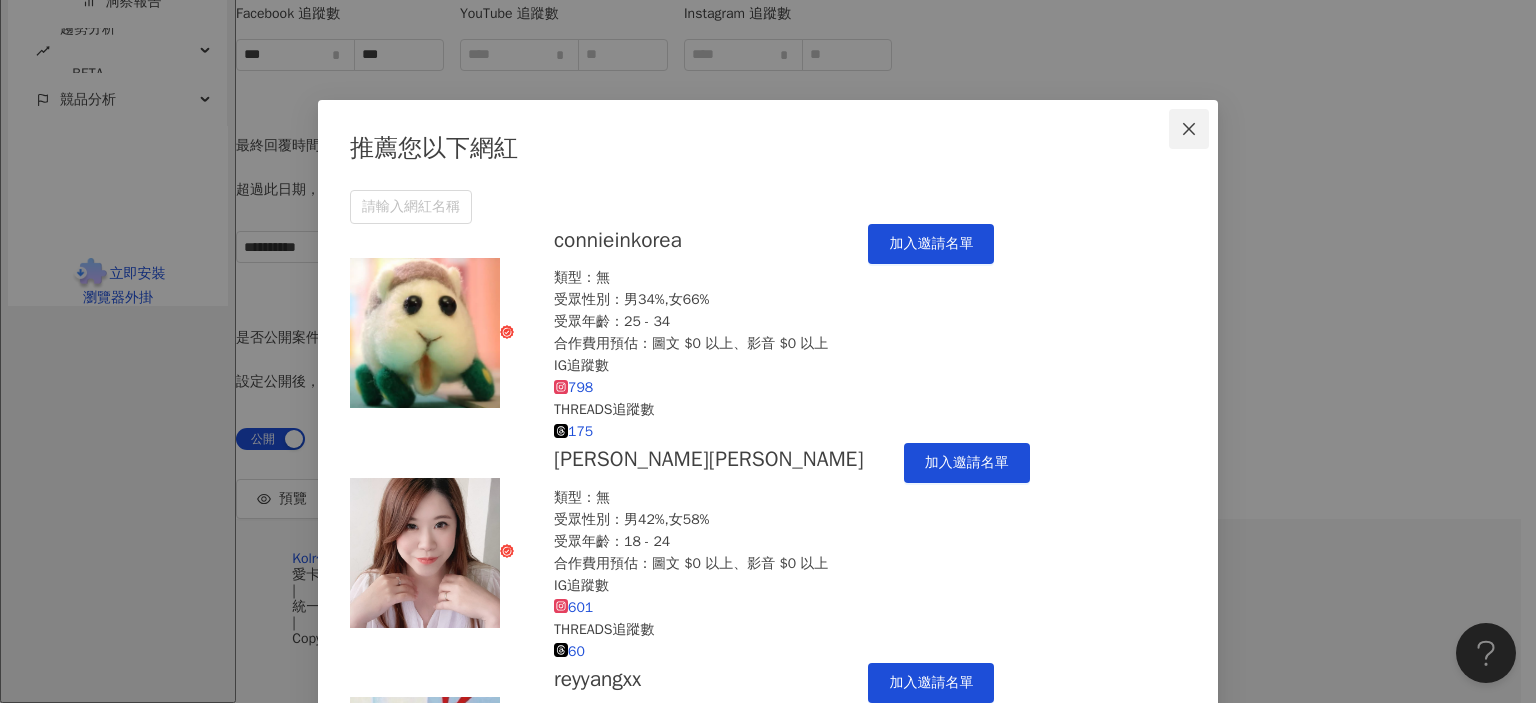 click 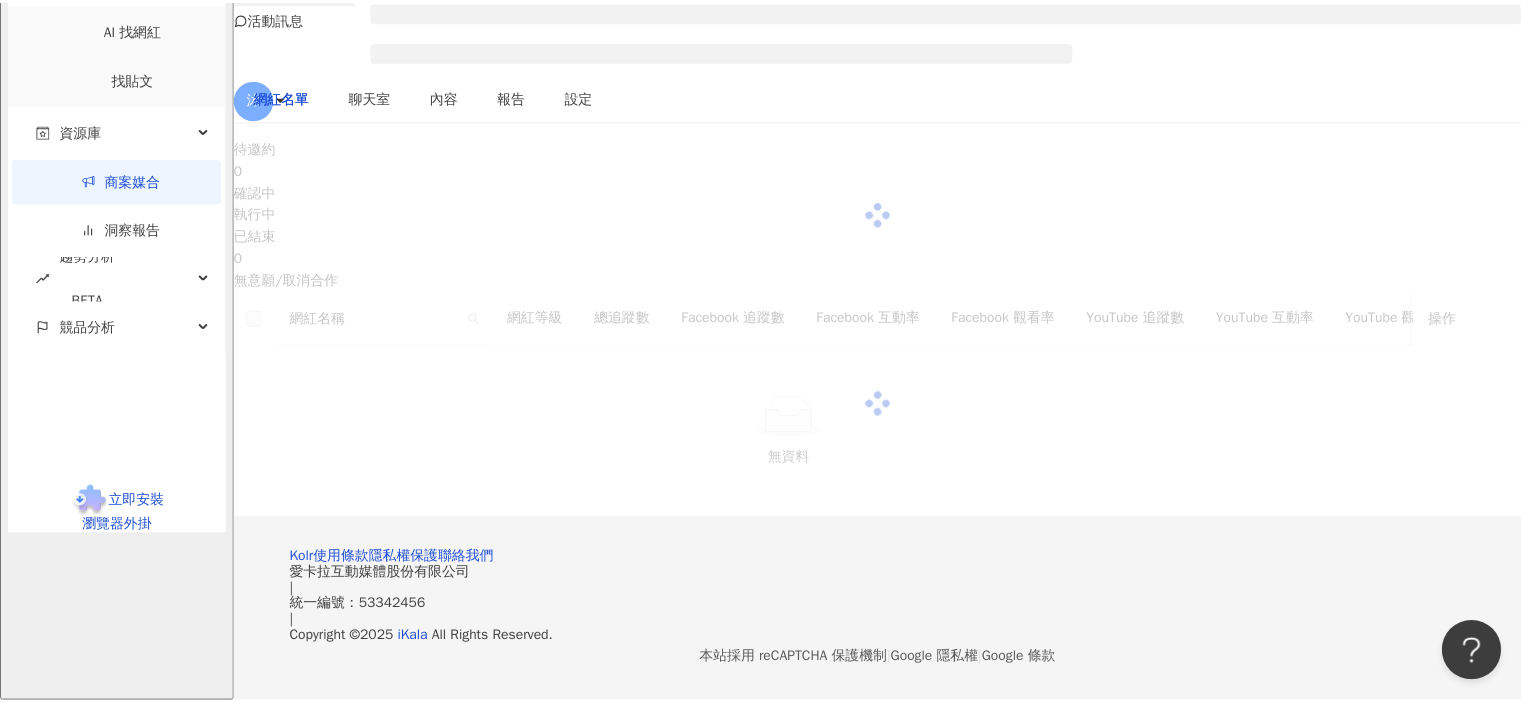 scroll, scrollTop: 0, scrollLeft: 0, axis: both 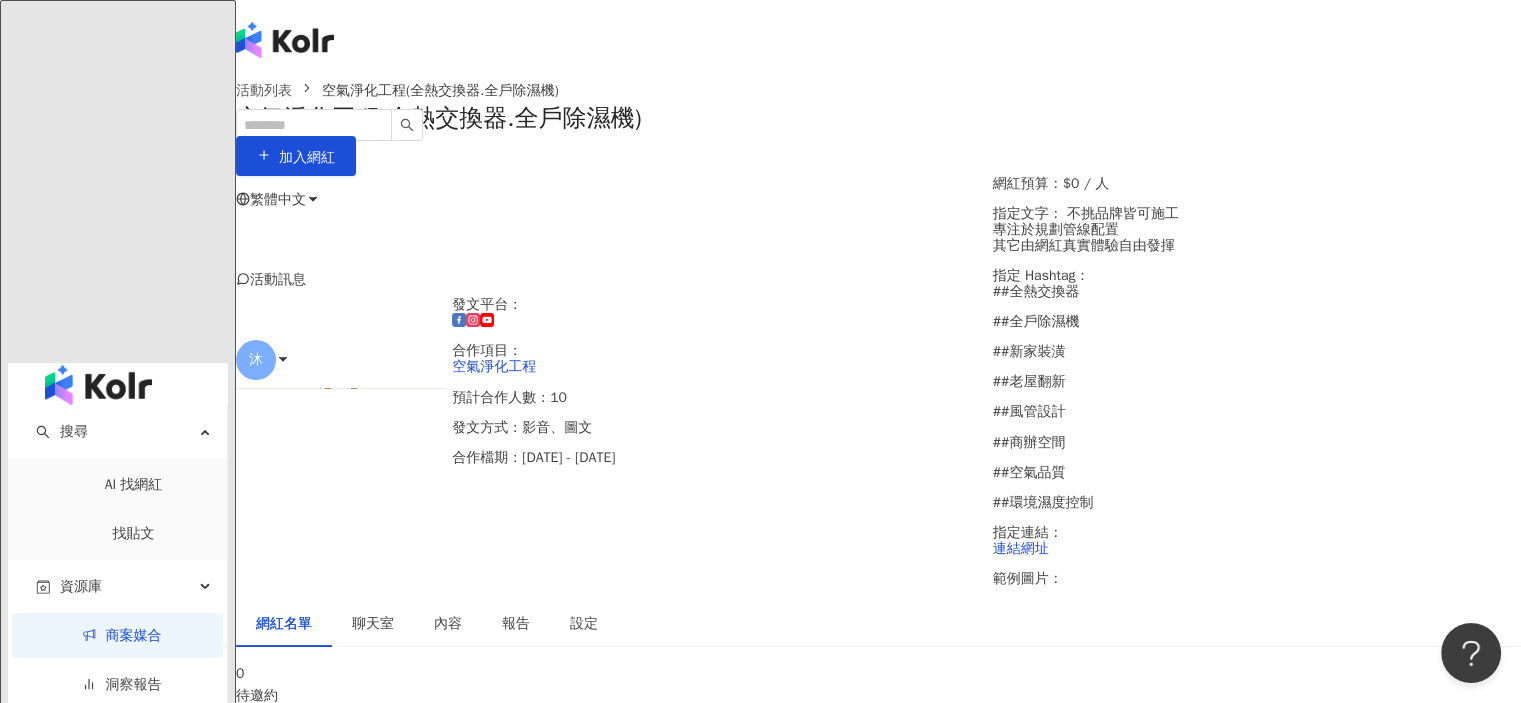 click on "商案媒合" at bounding box center (122, 635) 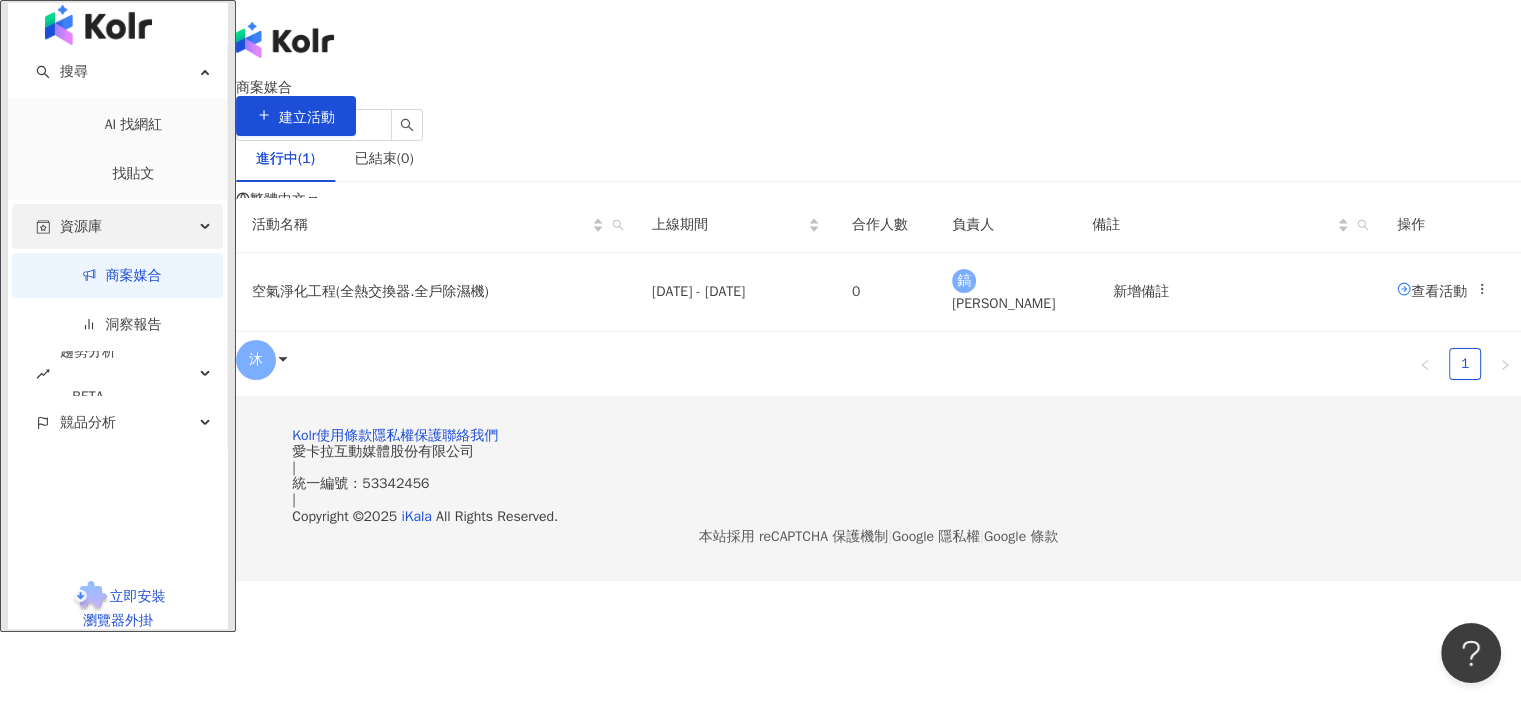 click on "資源庫" at bounding box center [117, 226] 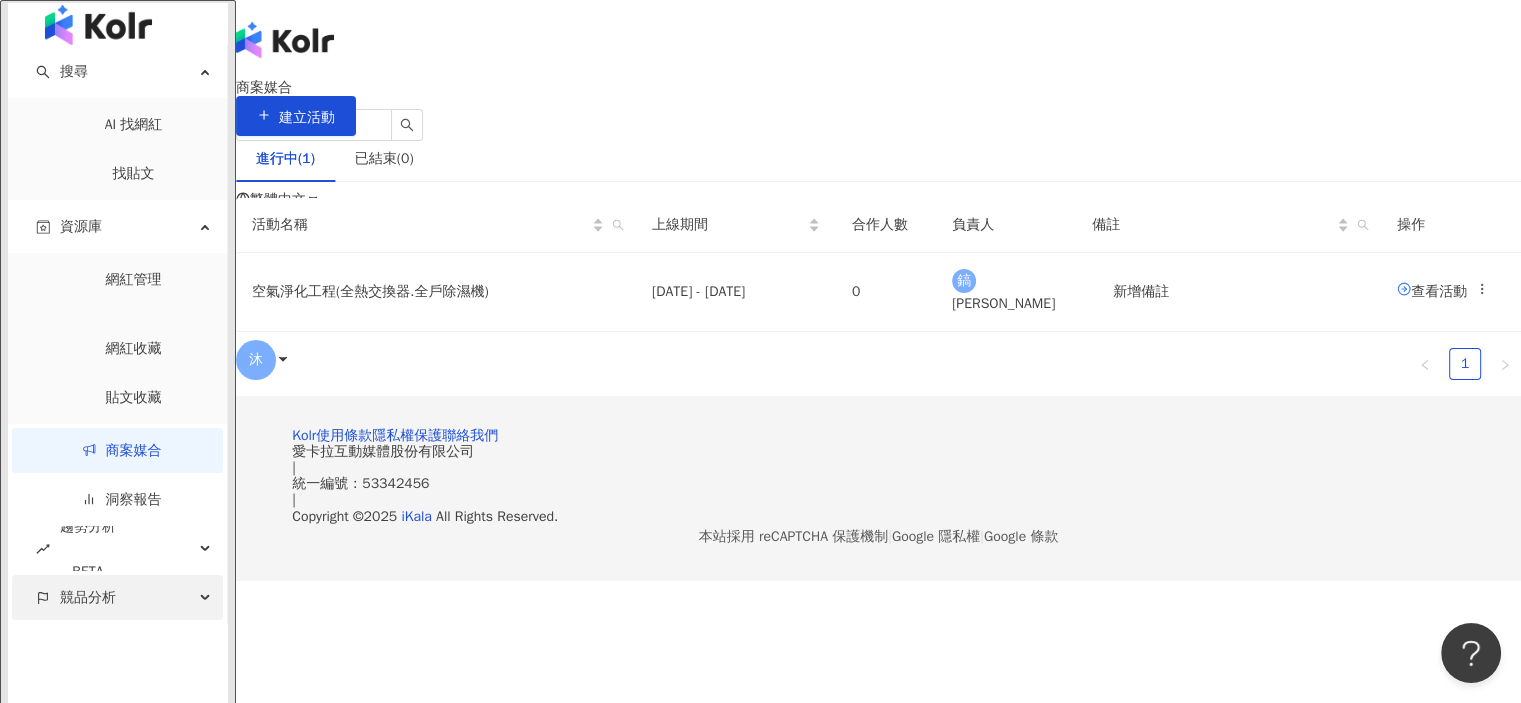 click on "競品分析" at bounding box center [117, 597] 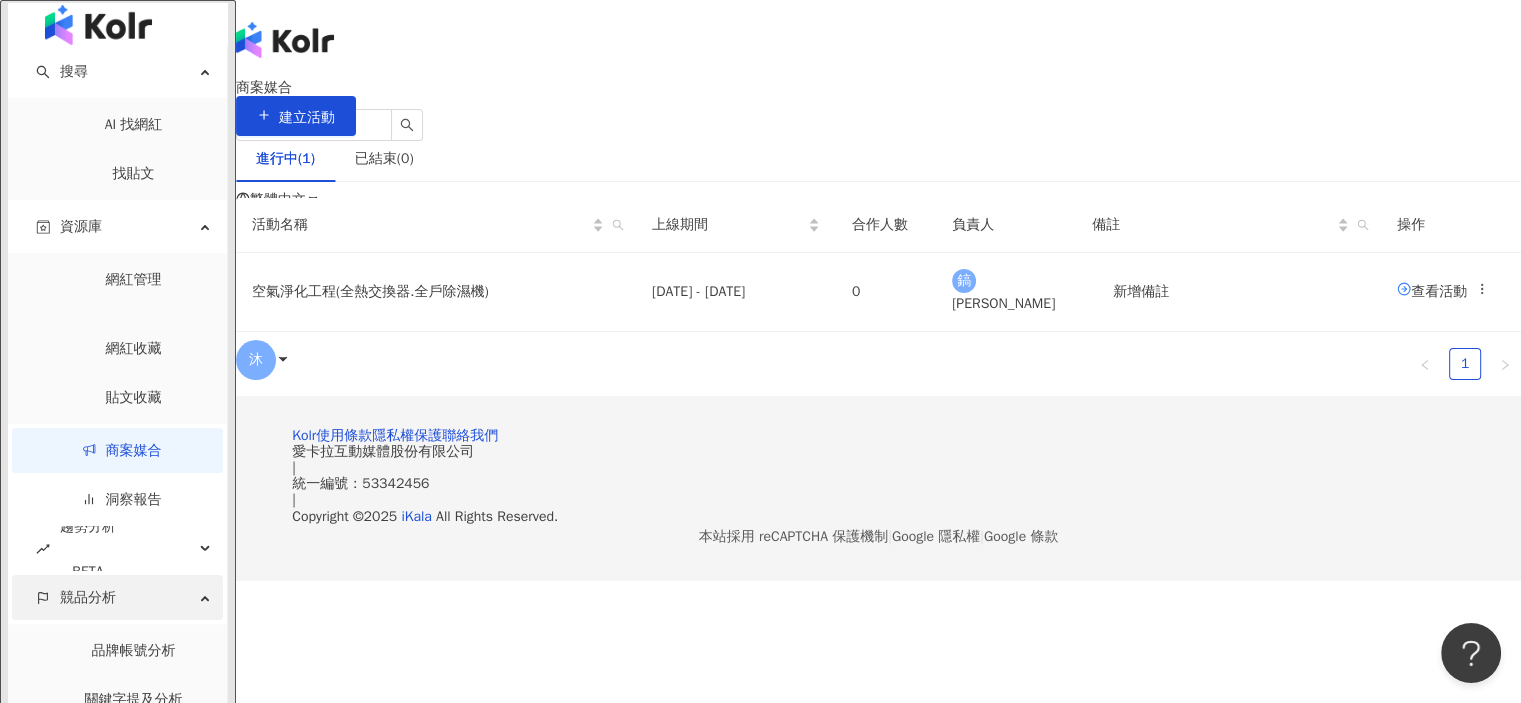 scroll, scrollTop: 97, scrollLeft: 0, axis: vertical 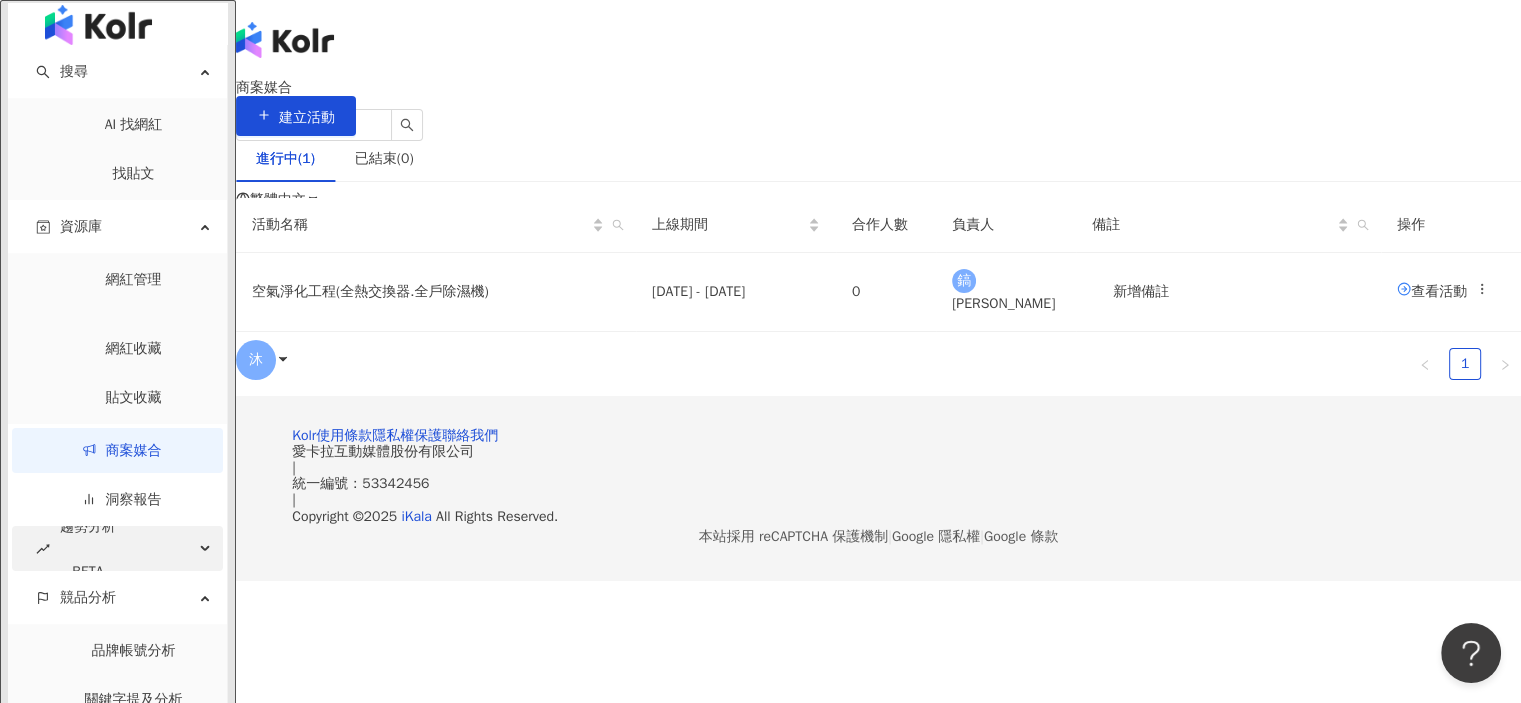 click on "趨勢分析 BETA" at bounding box center (117, 548) 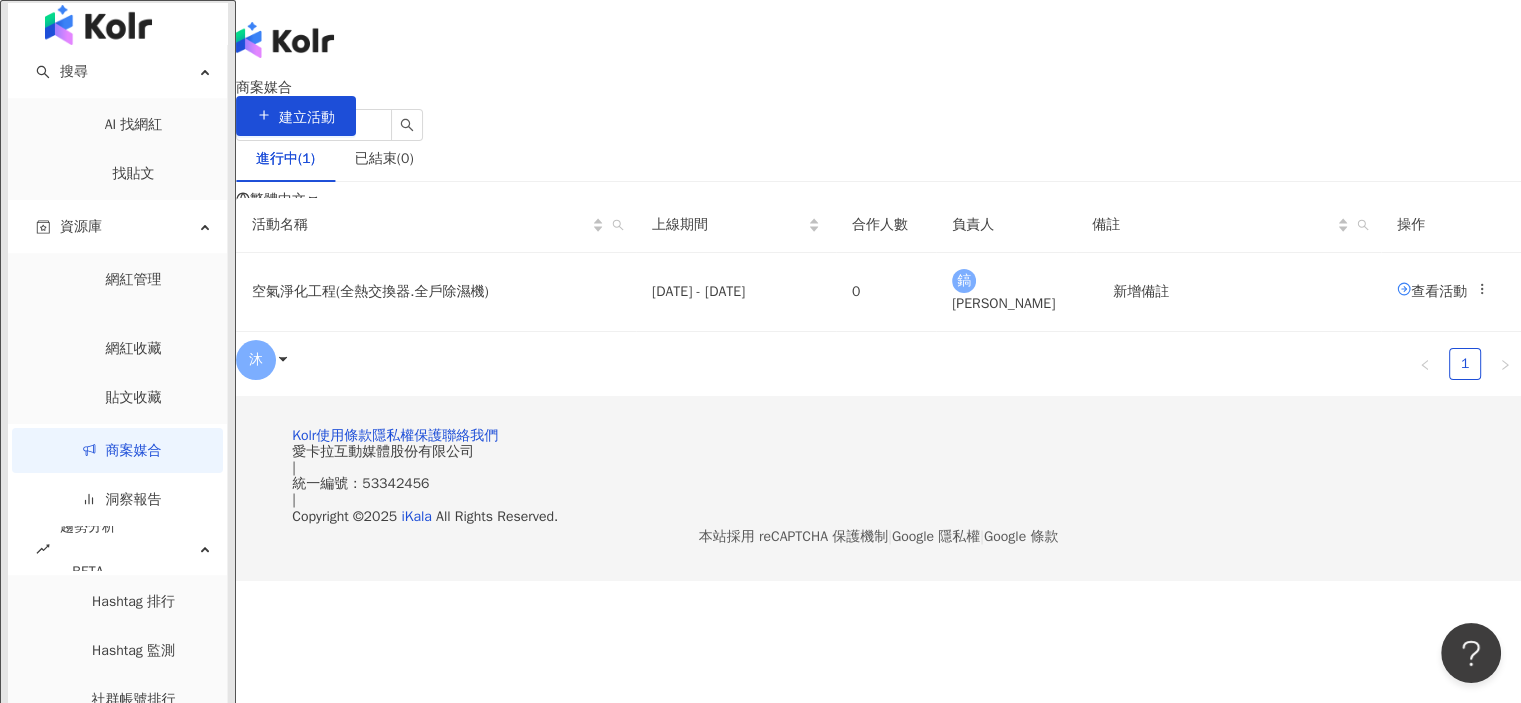 click on "商案媒合" at bounding box center (122, 450) 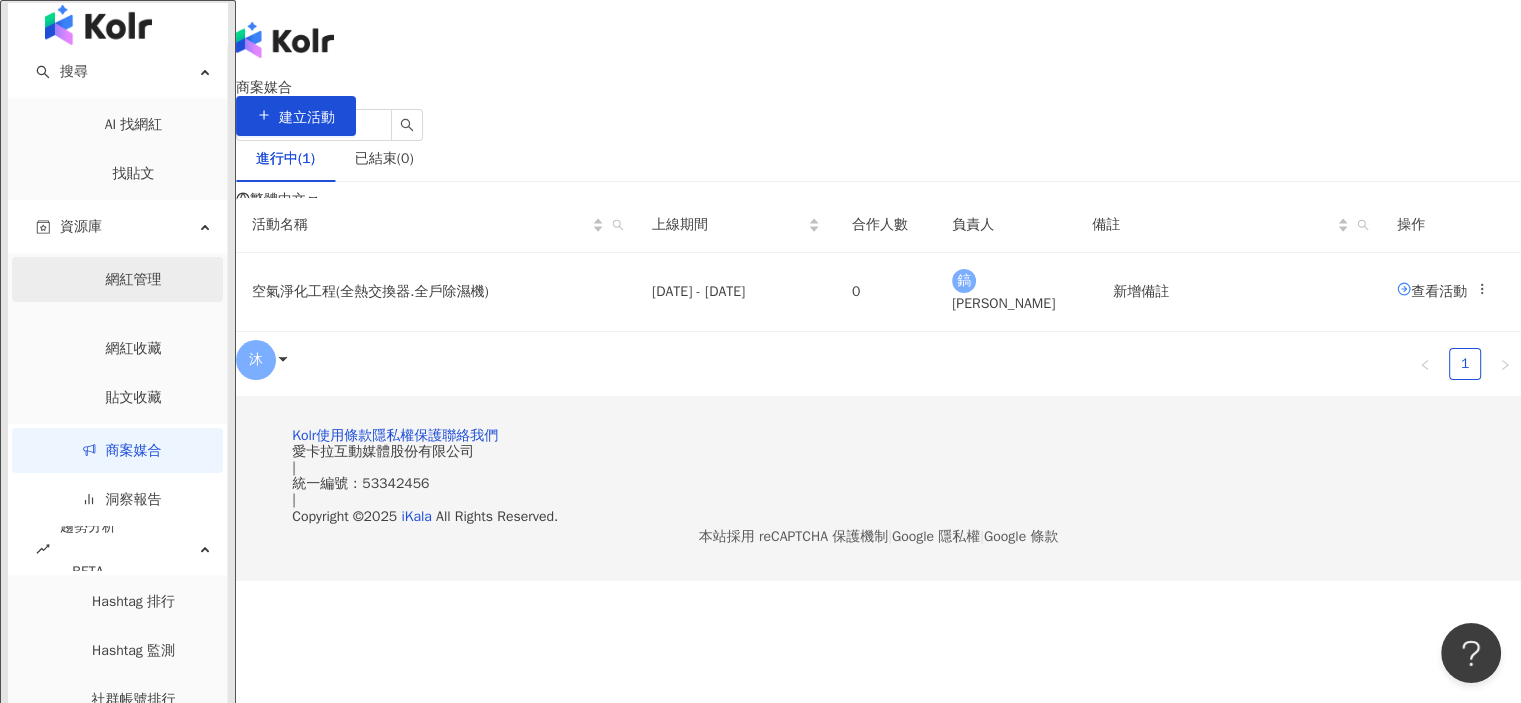 click on "網紅管理" at bounding box center (134, 279) 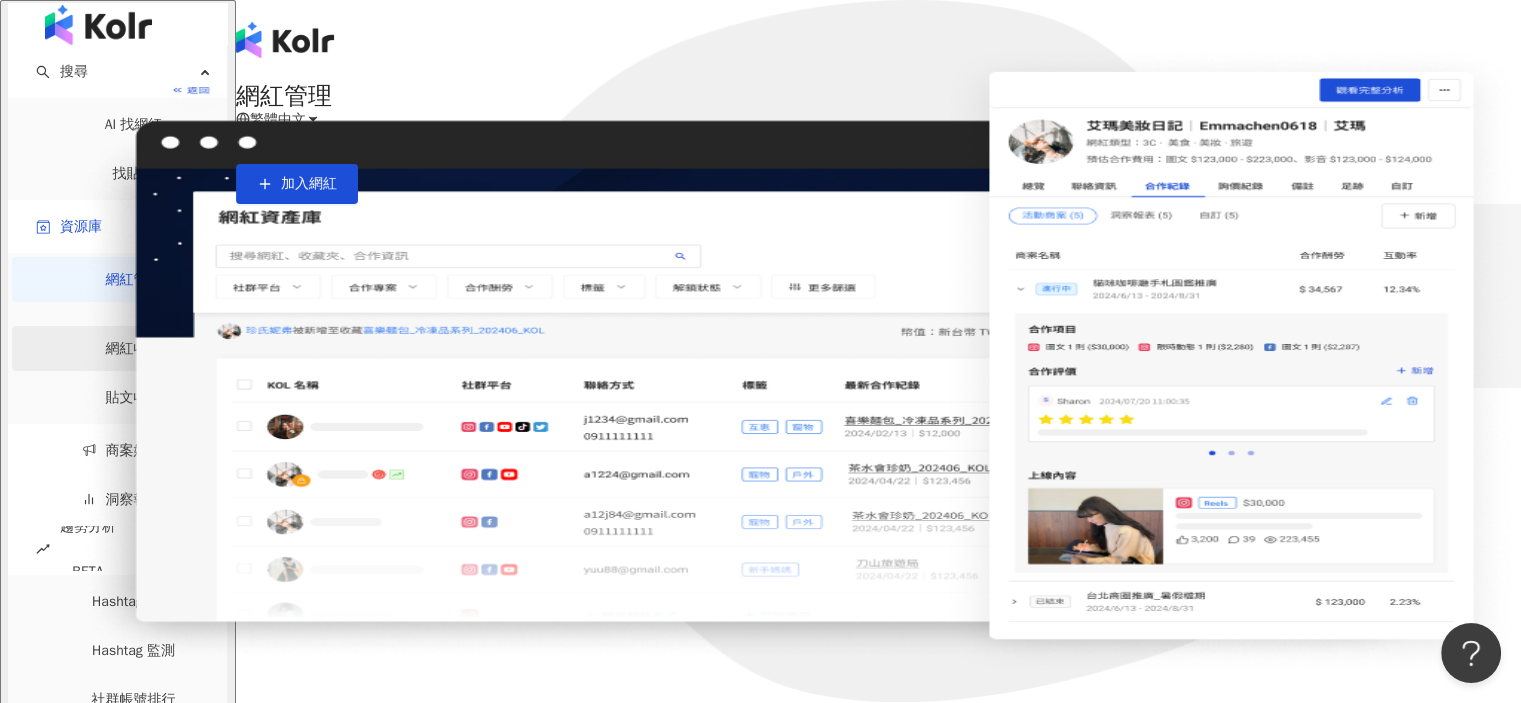 click on "網紅收藏" at bounding box center (134, 348) 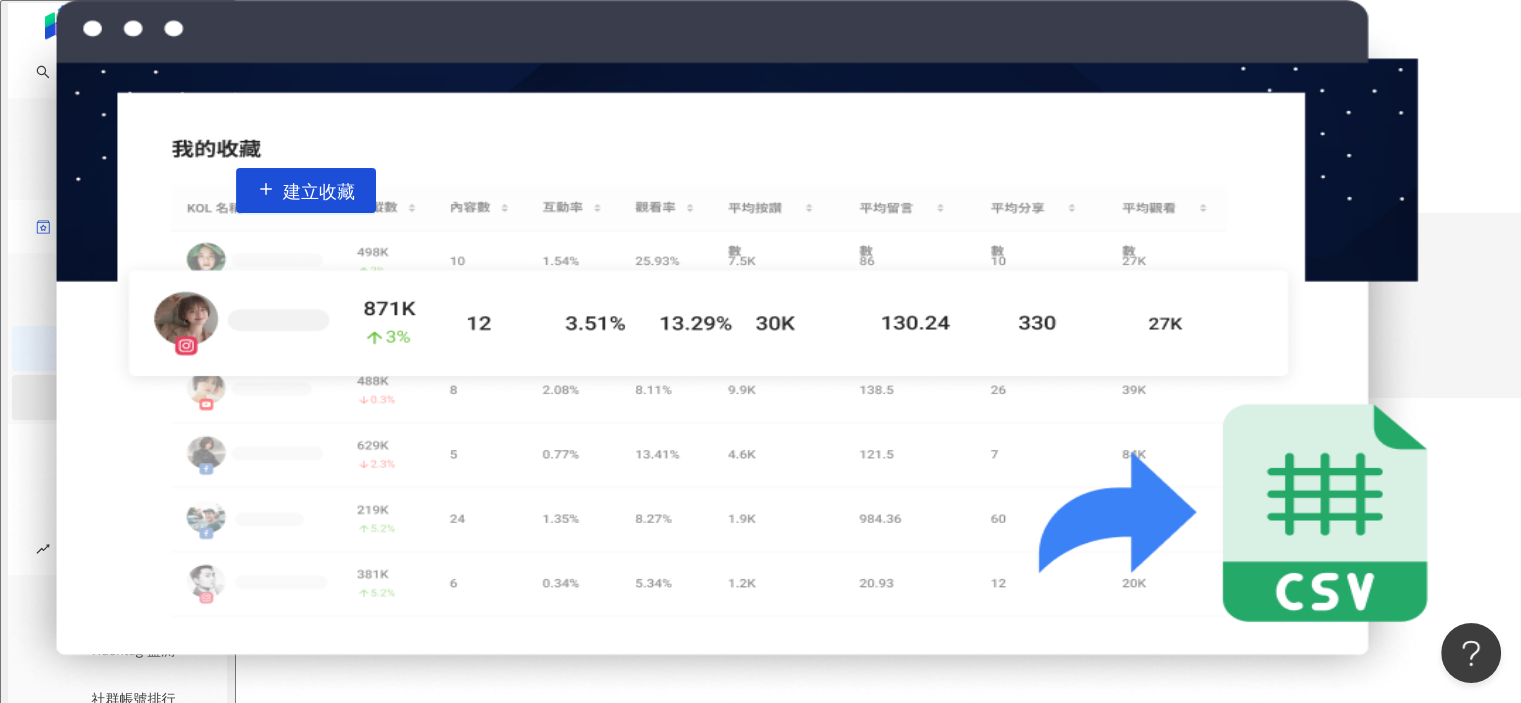 click on "貼文收藏" at bounding box center (134, 397) 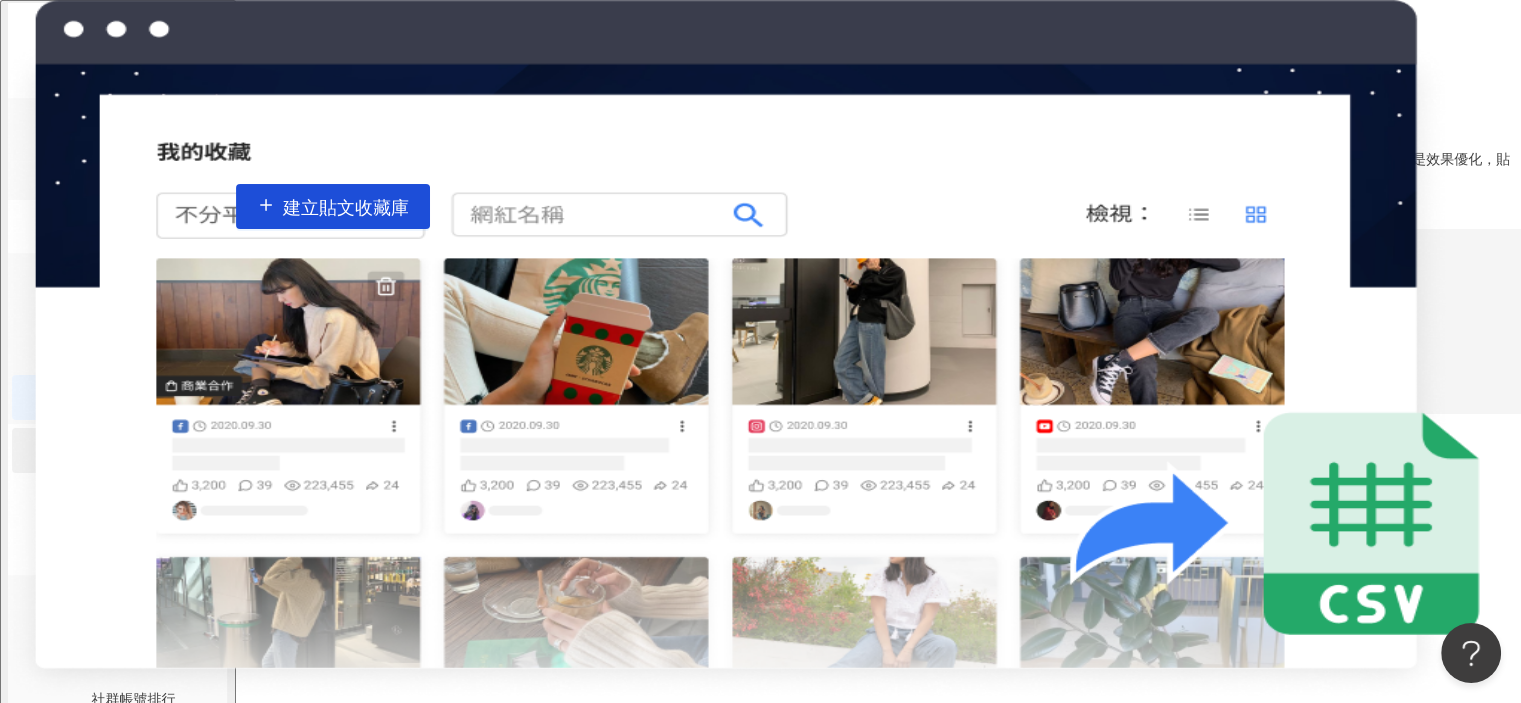 scroll, scrollTop: 0, scrollLeft: 0, axis: both 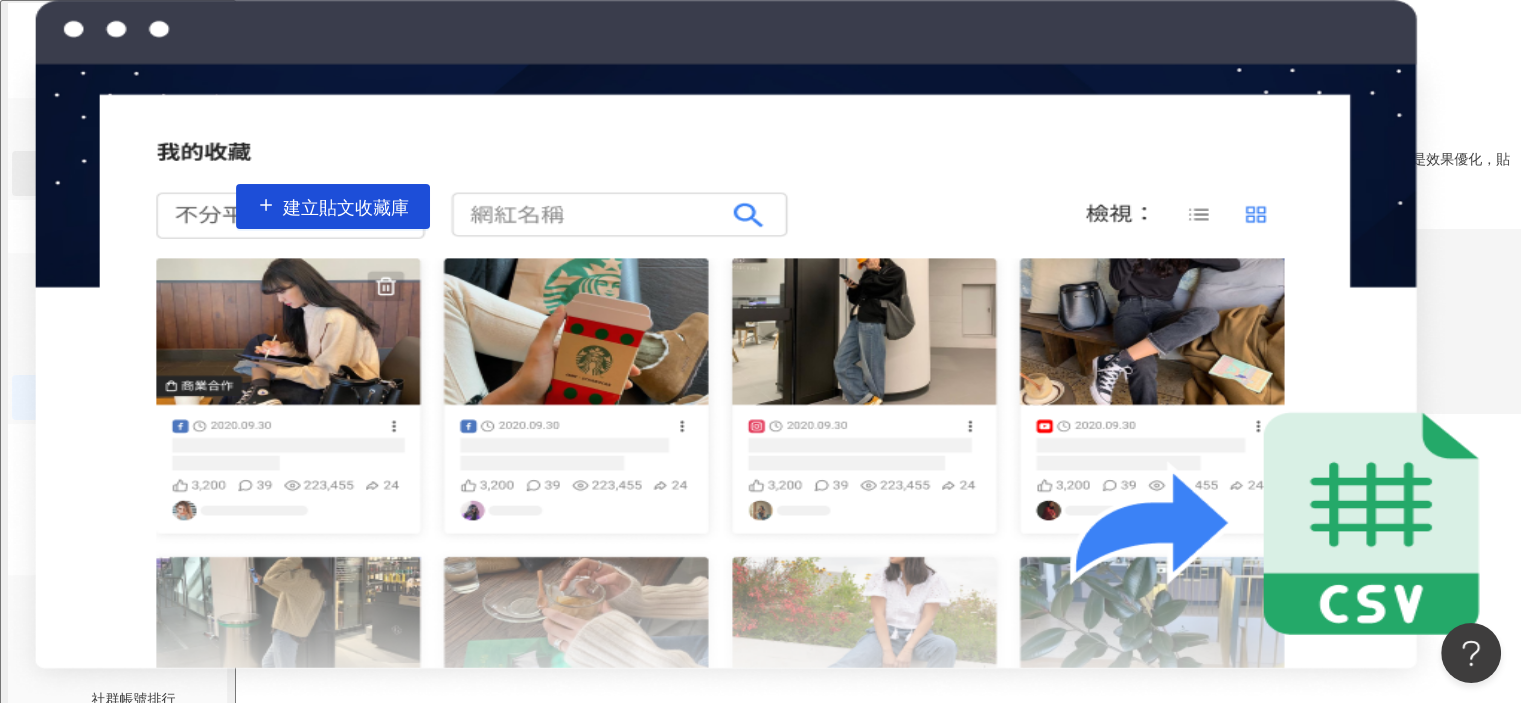 click on "找貼文" at bounding box center [134, 173] 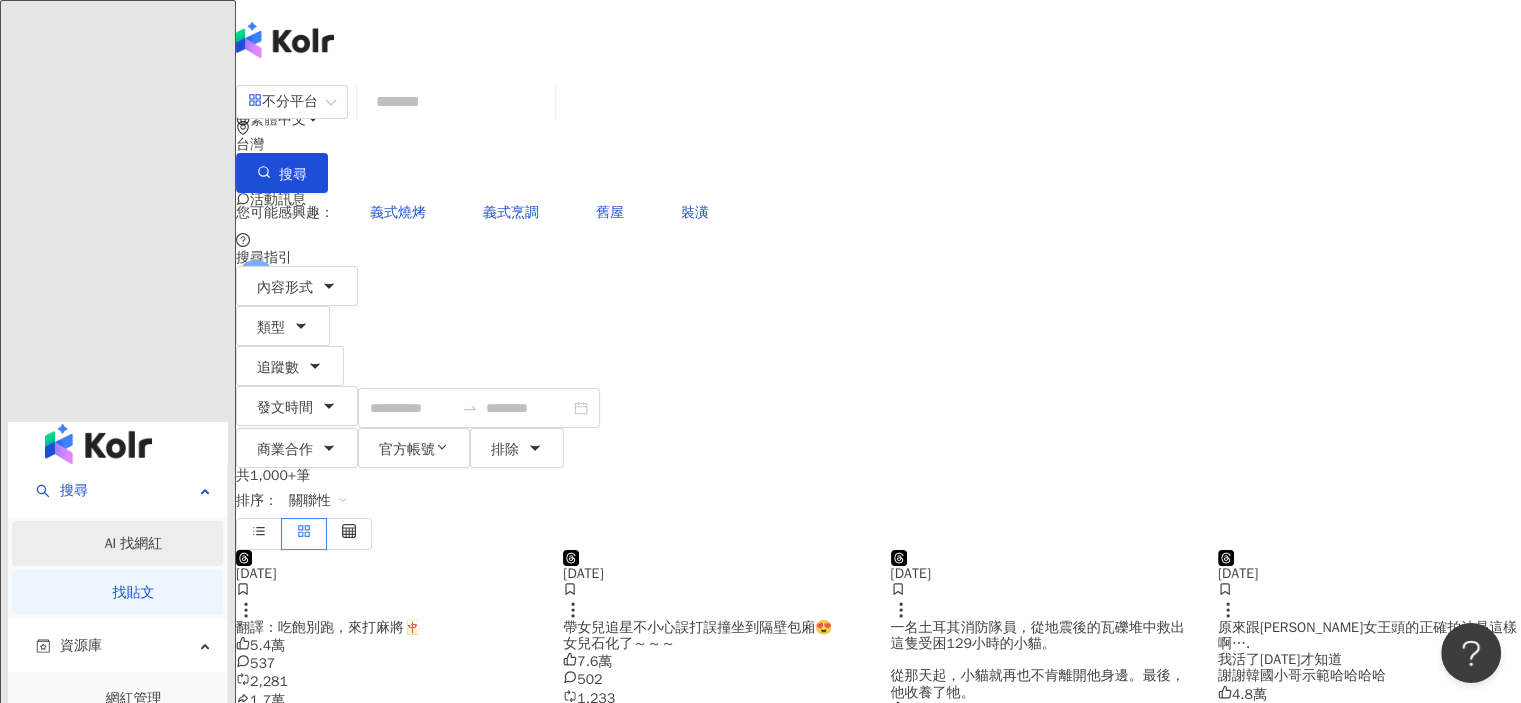 click on "AI 找網紅" at bounding box center (134, 543) 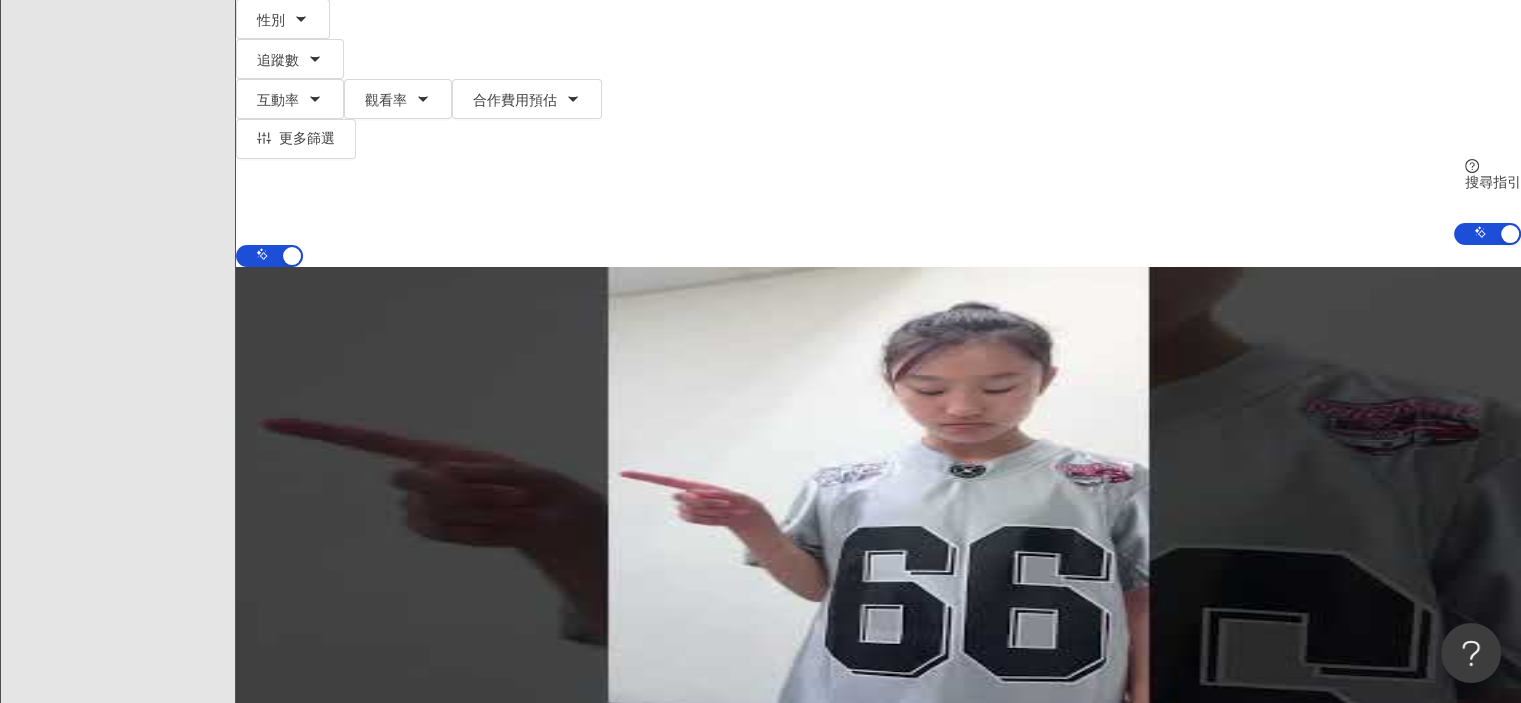 scroll, scrollTop: 0, scrollLeft: 0, axis: both 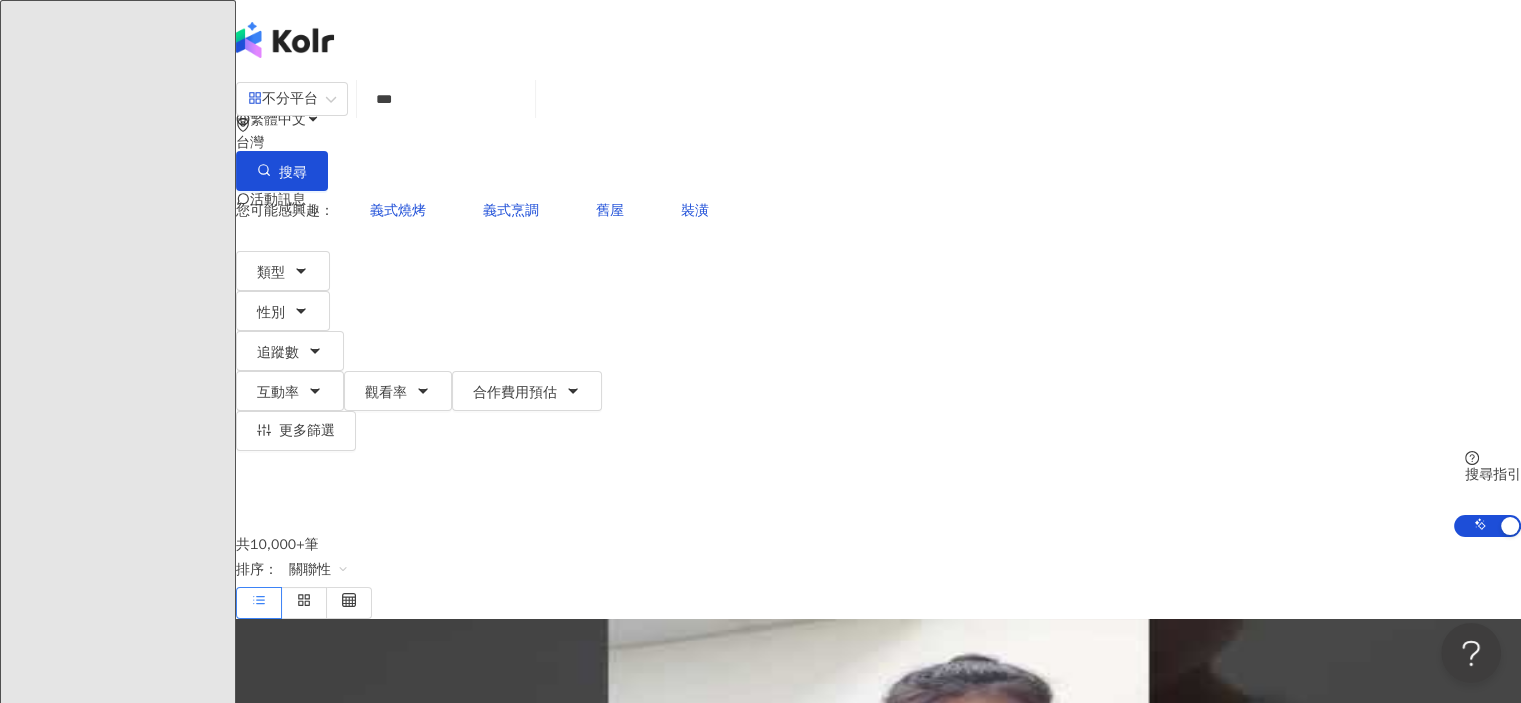 type on "***" 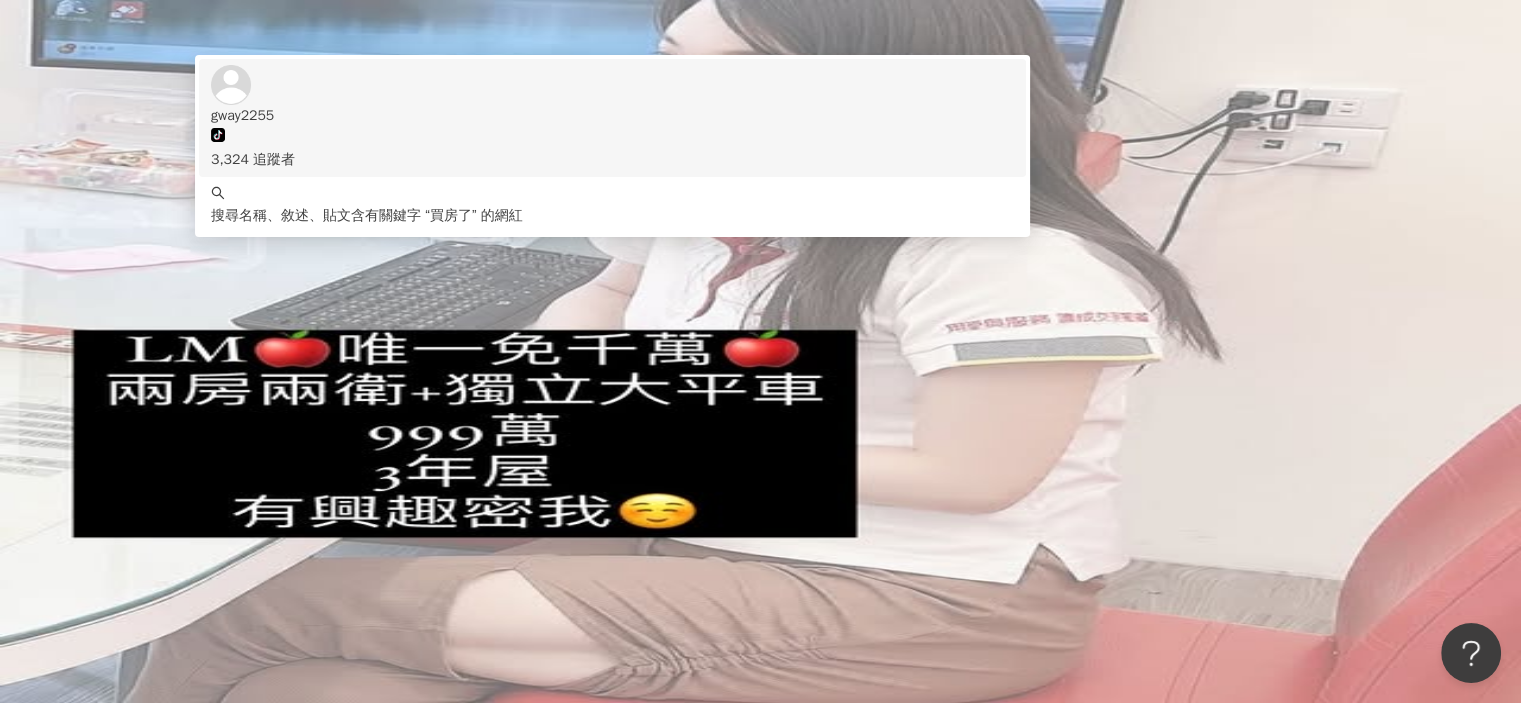 click on "不分平台 買房了 *** 台灣 搜尋 [URL][DOMAIN_NAME] keyword gway2255 tiktok-icon 3,324   追蹤者 搜尋名稱、敘述、貼文含有關鍵字 “ 買房了 ” 的網紅 您可能感興趣： 房地產投資  投資房產  地產投資  買房計劃  買房達人[PERSON_NAME]  類型 性別 追蹤數 互動率 觀看率 合作費用預估  更多篩選 搜尋指引 AI  開啟 AI  關閉" at bounding box center (878, 308) 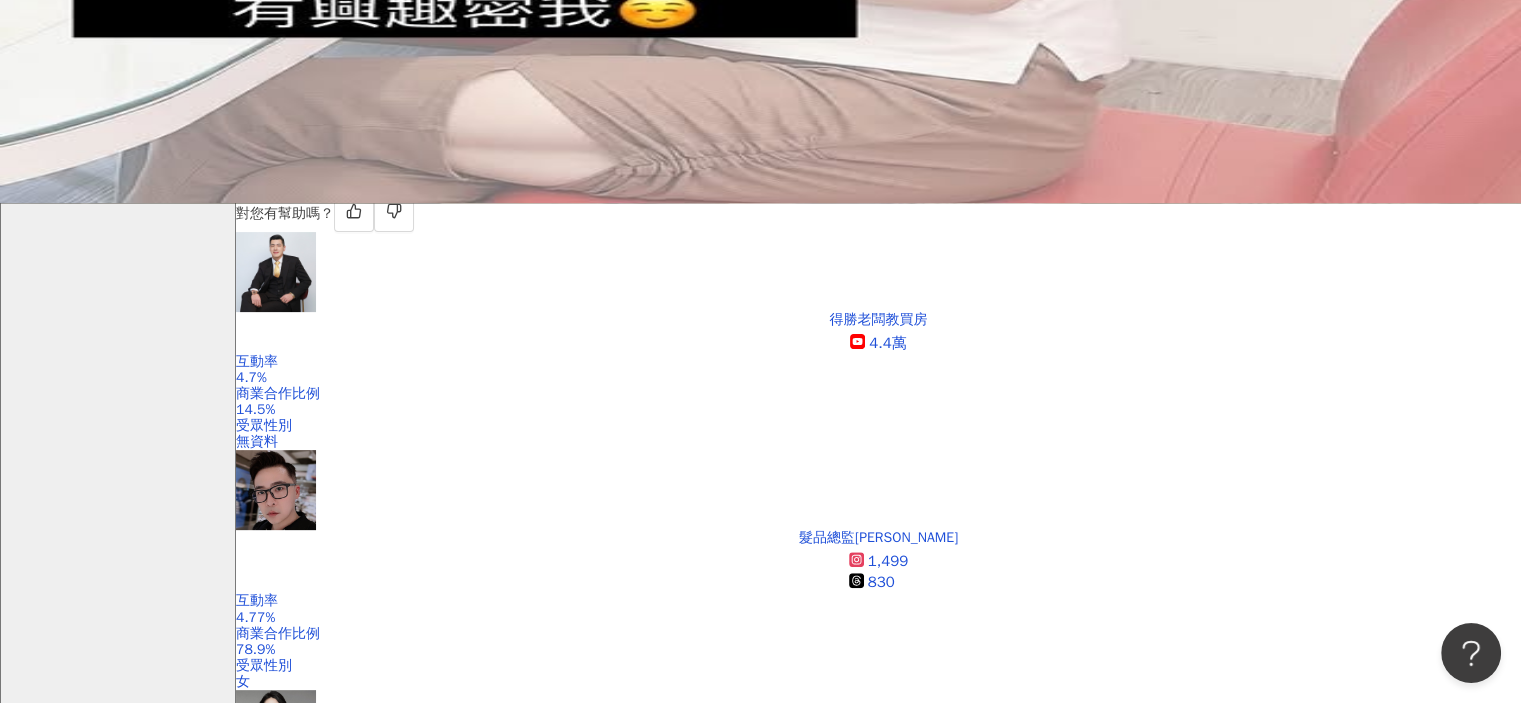 scroll, scrollTop: 1000, scrollLeft: 0, axis: vertical 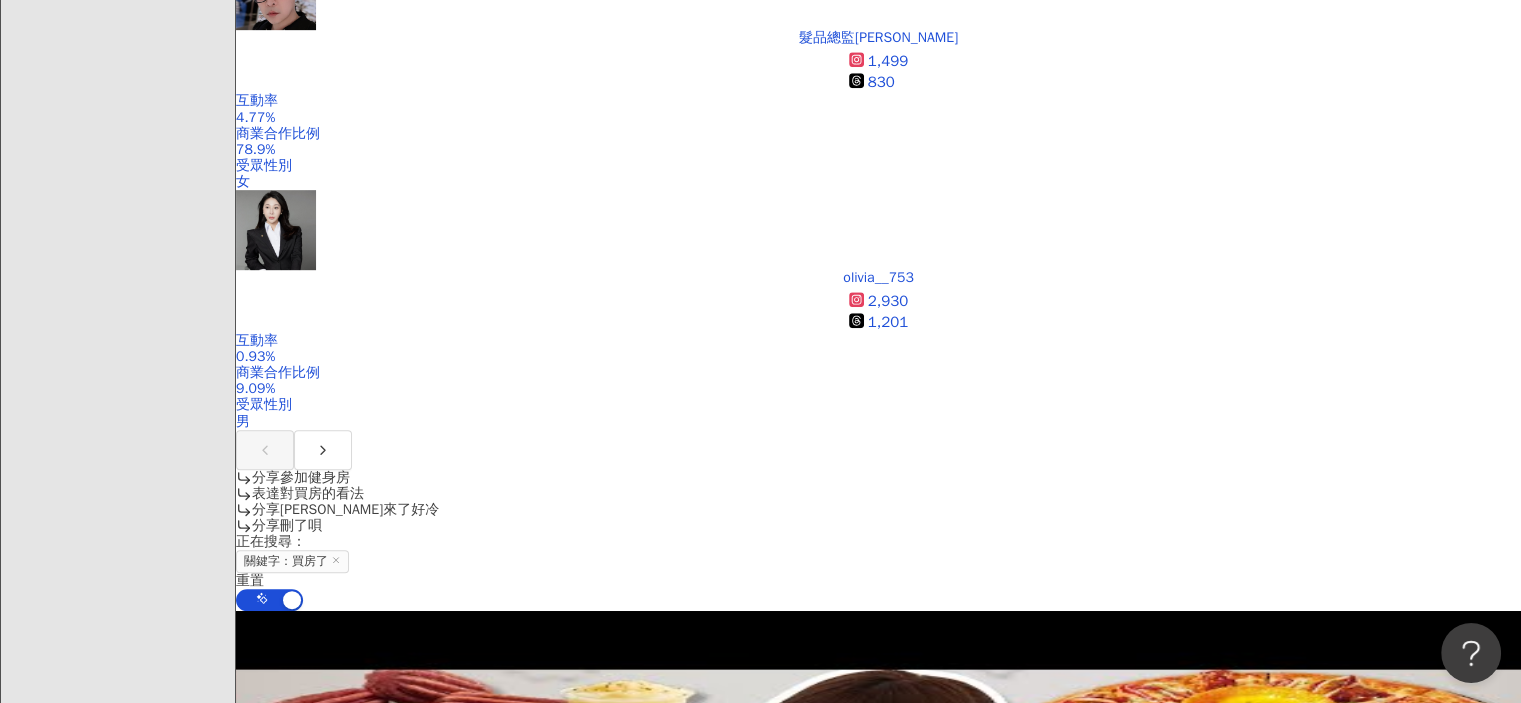 click on "查看關鍵字貼文 1 筆" at bounding box center [390, 1360] 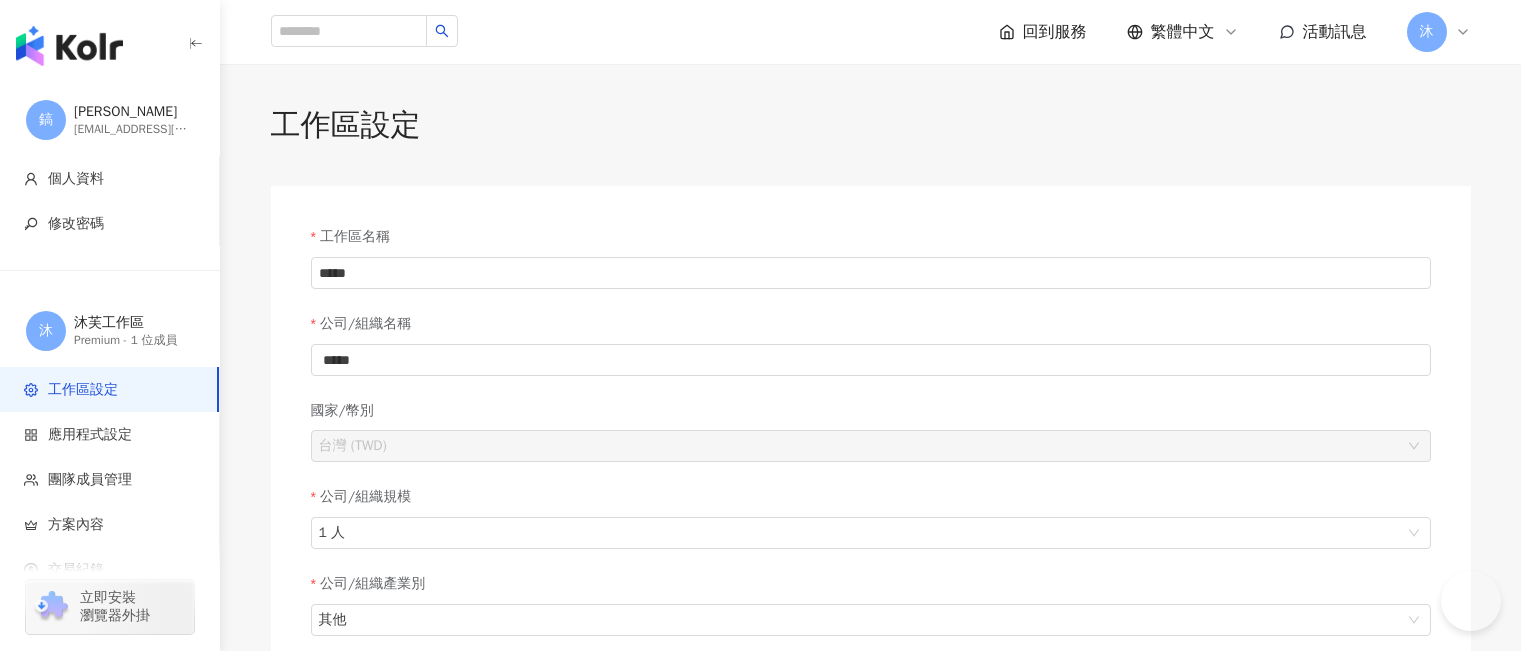 scroll, scrollTop: 0, scrollLeft: 0, axis: both 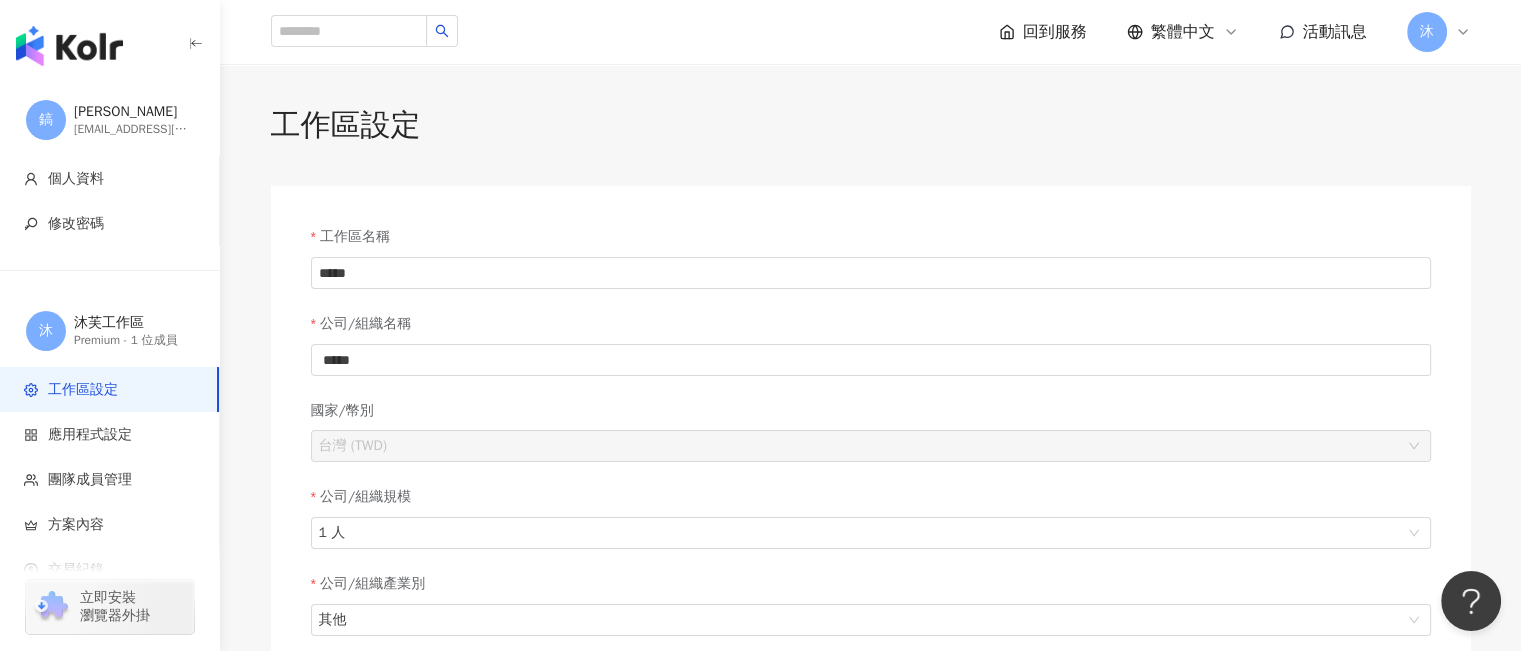 click at bounding box center (69, 46) 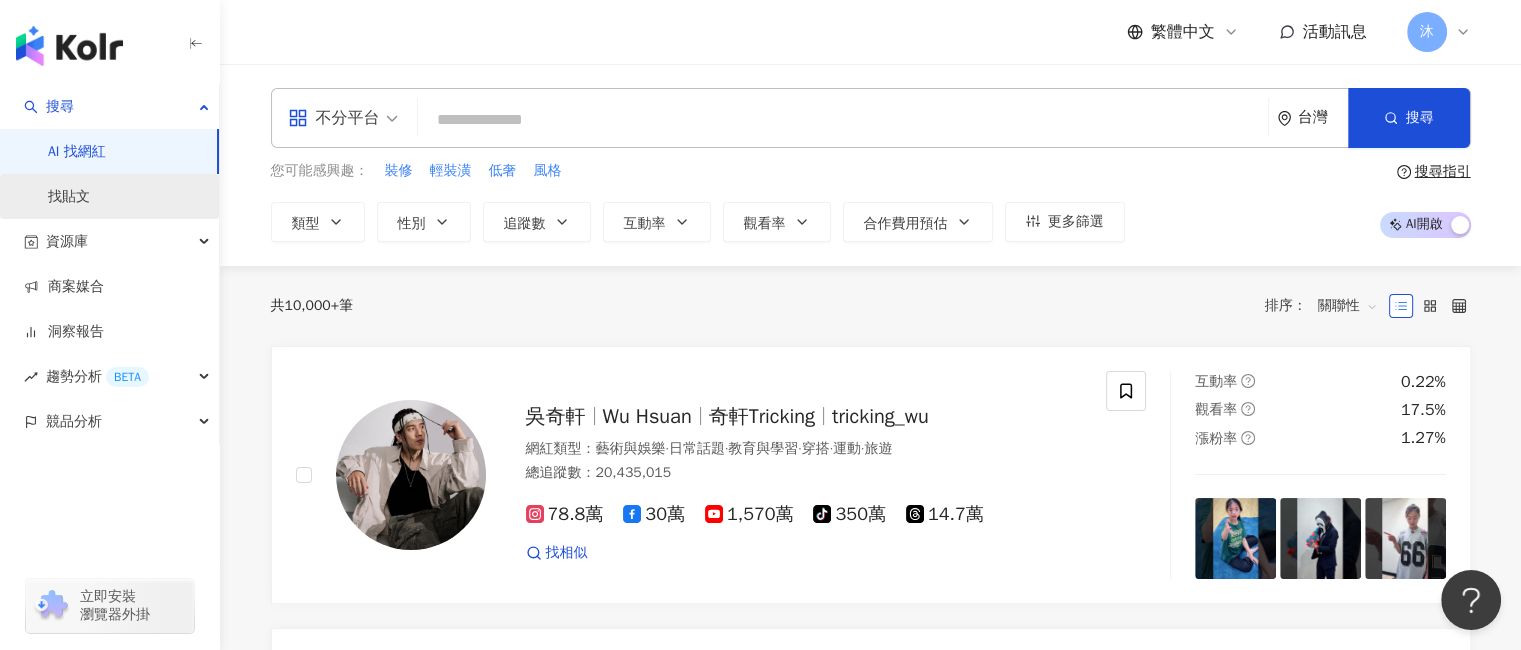 click on "找貼文" at bounding box center (69, 197) 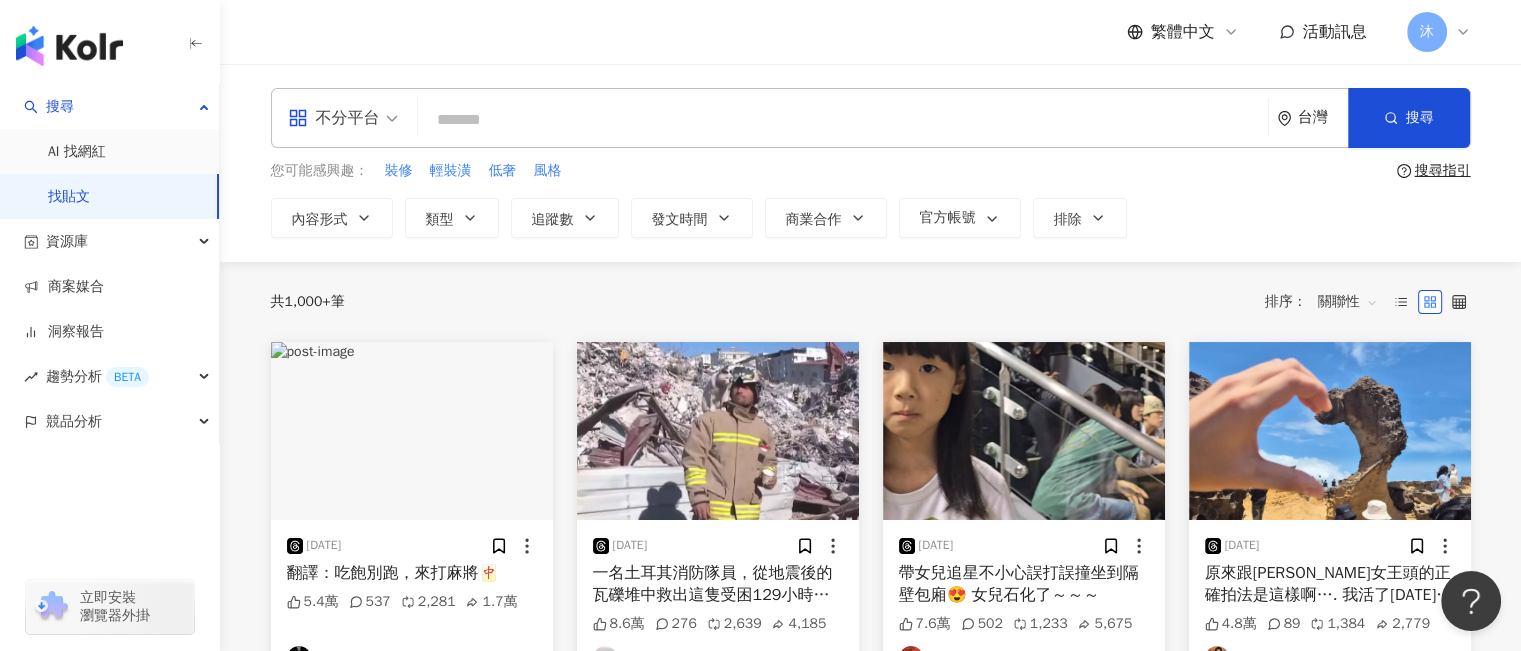 click at bounding box center (843, 119) 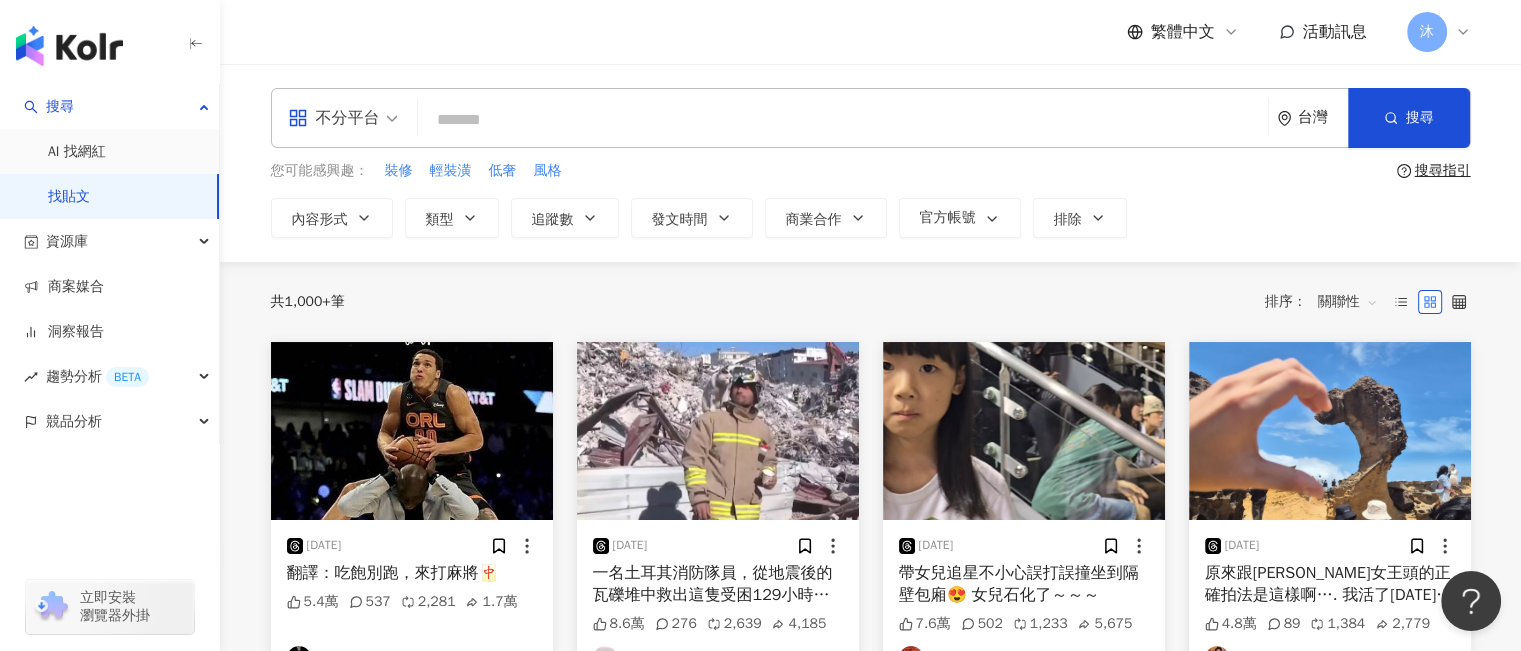 click on "不分平台 台灣 搜尋" at bounding box center [871, 118] 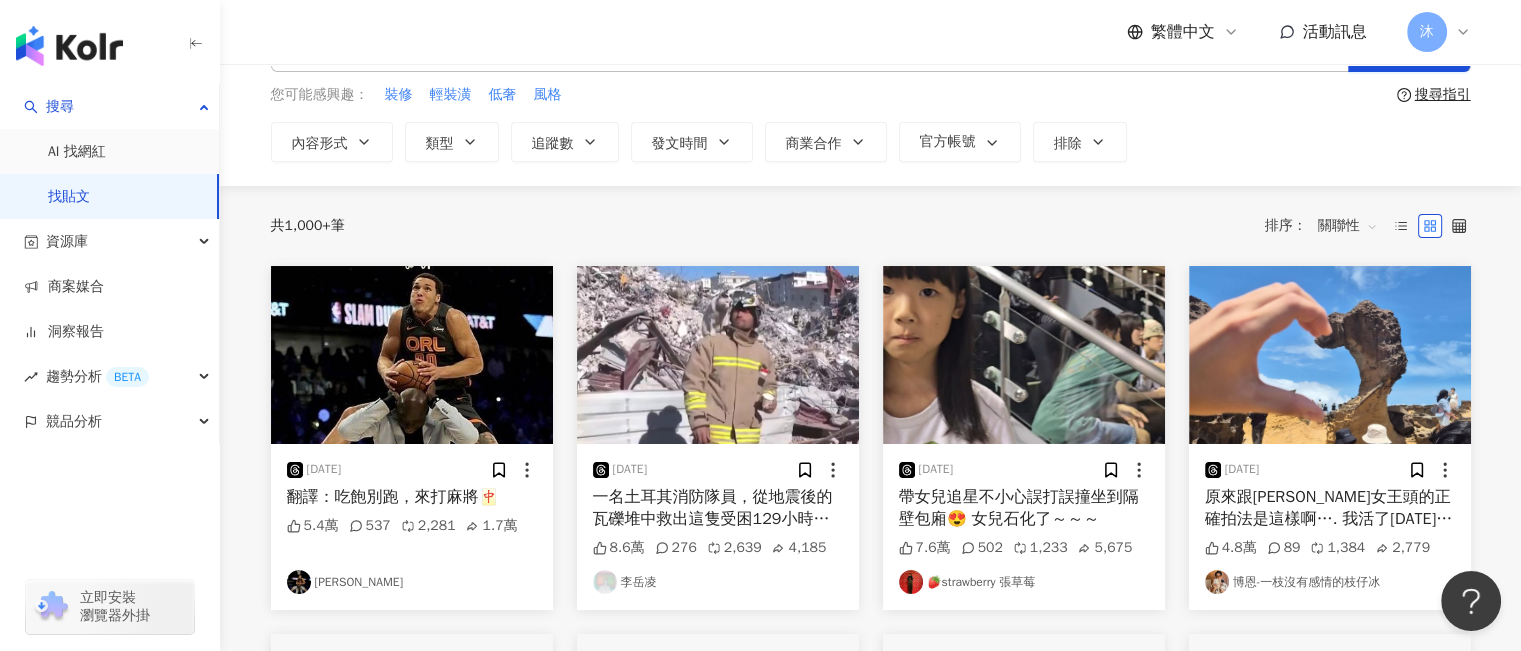 scroll, scrollTop: 0, scrollLeft: 0, axis: both 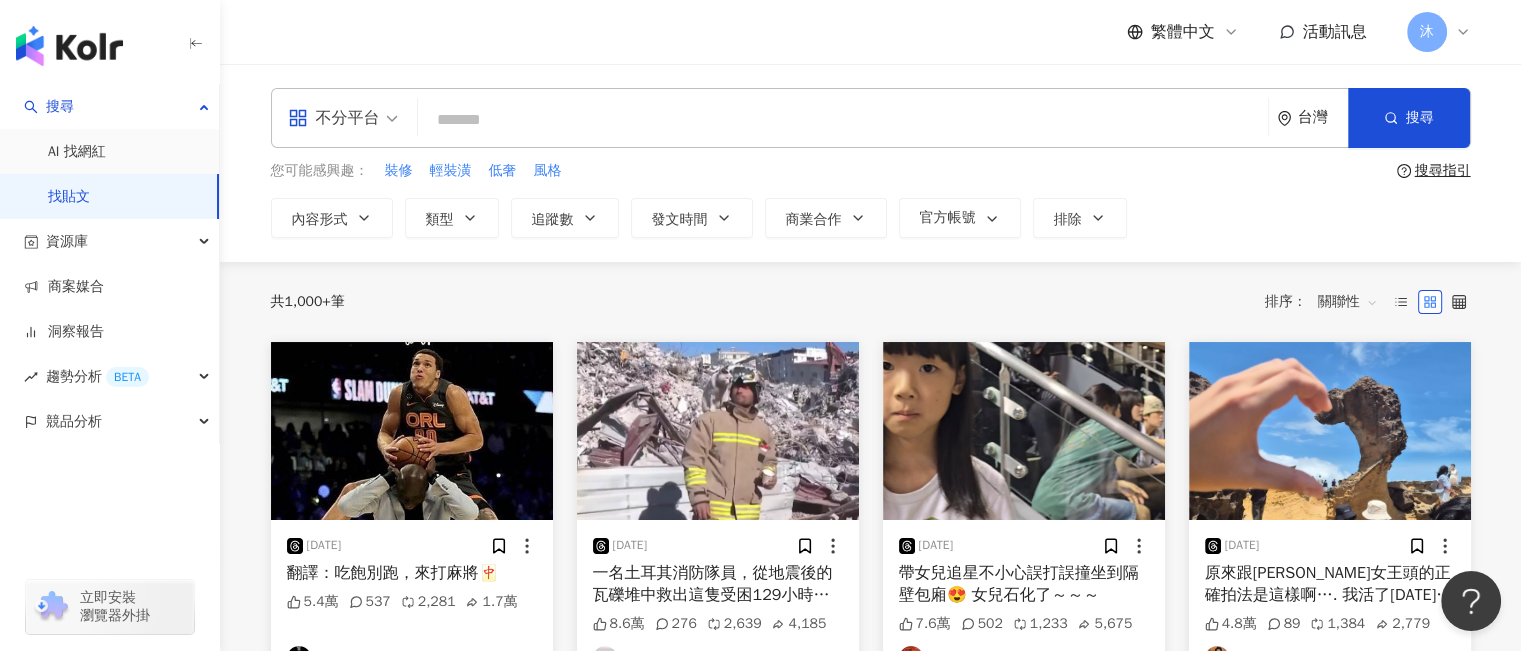 click at bounding box center [843, 119] 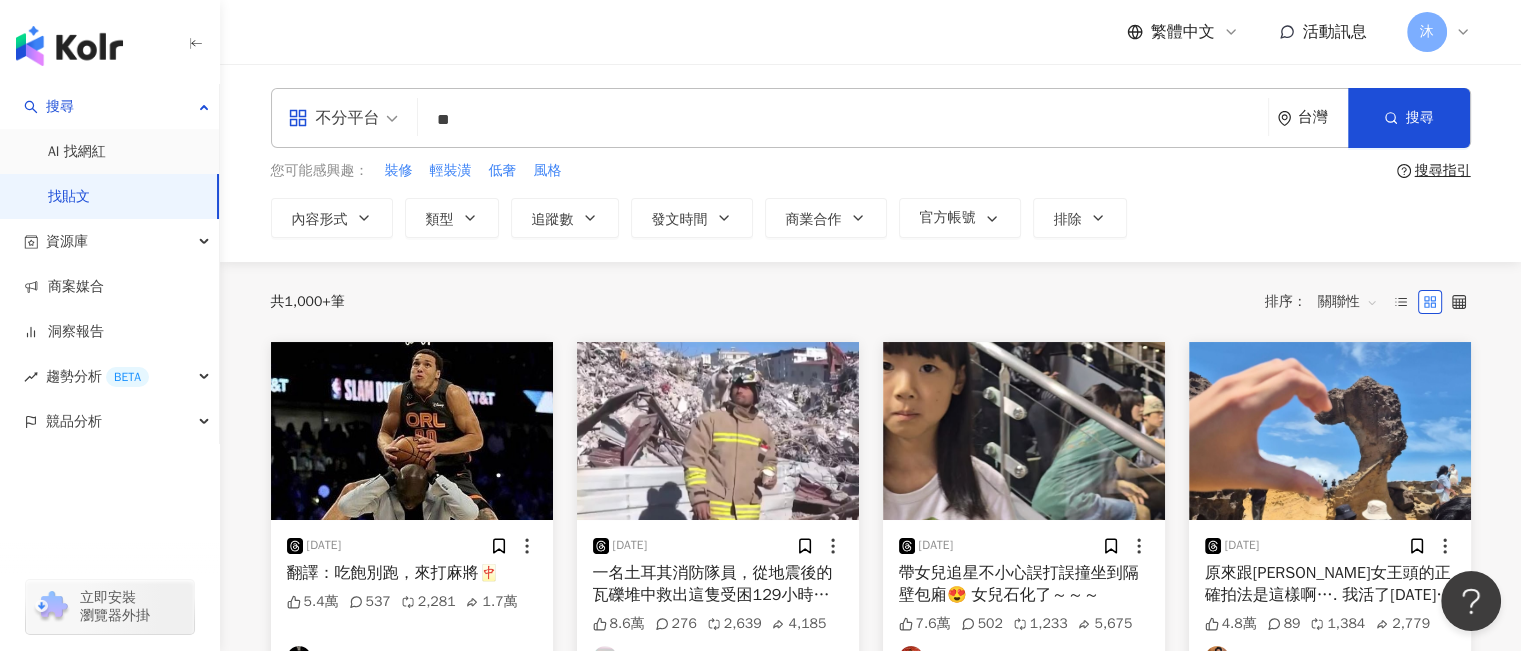 type on "**" 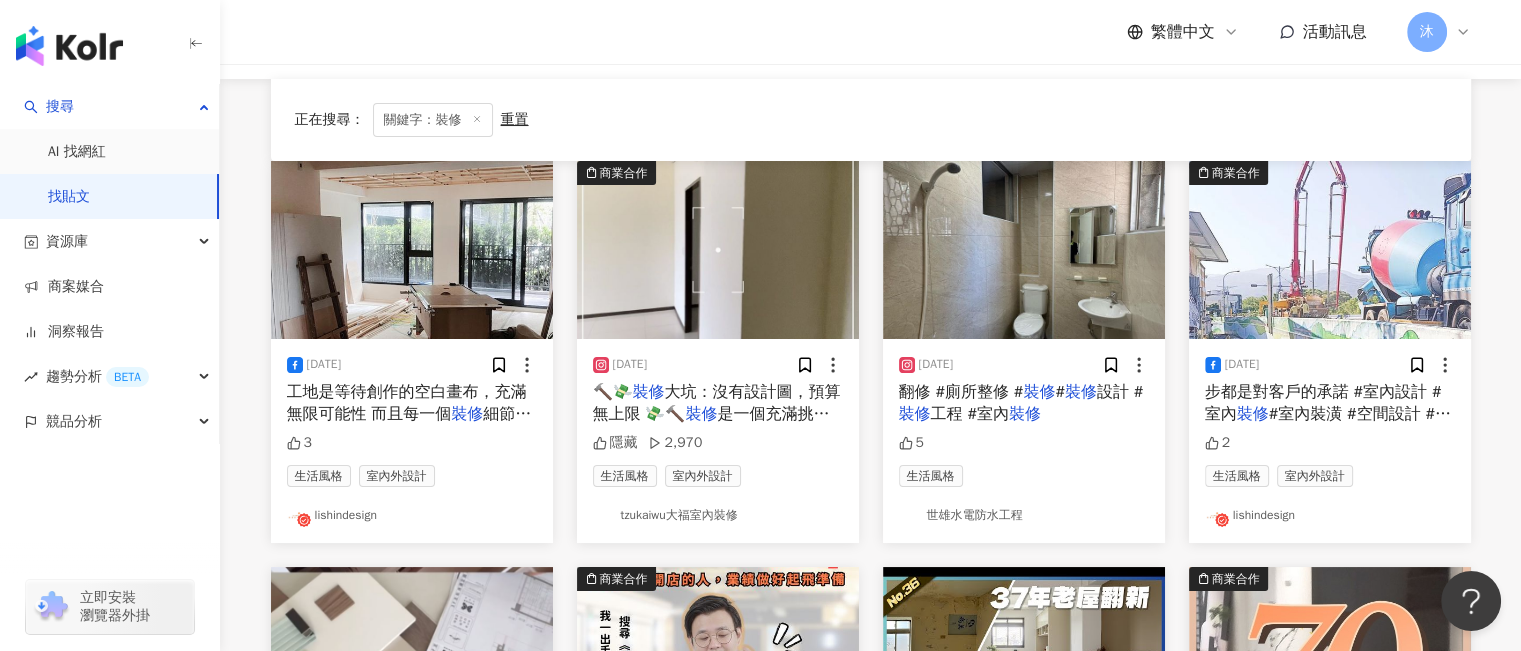 scroll, scrollTop: 200, scrollLeft: 0, axis: vertical 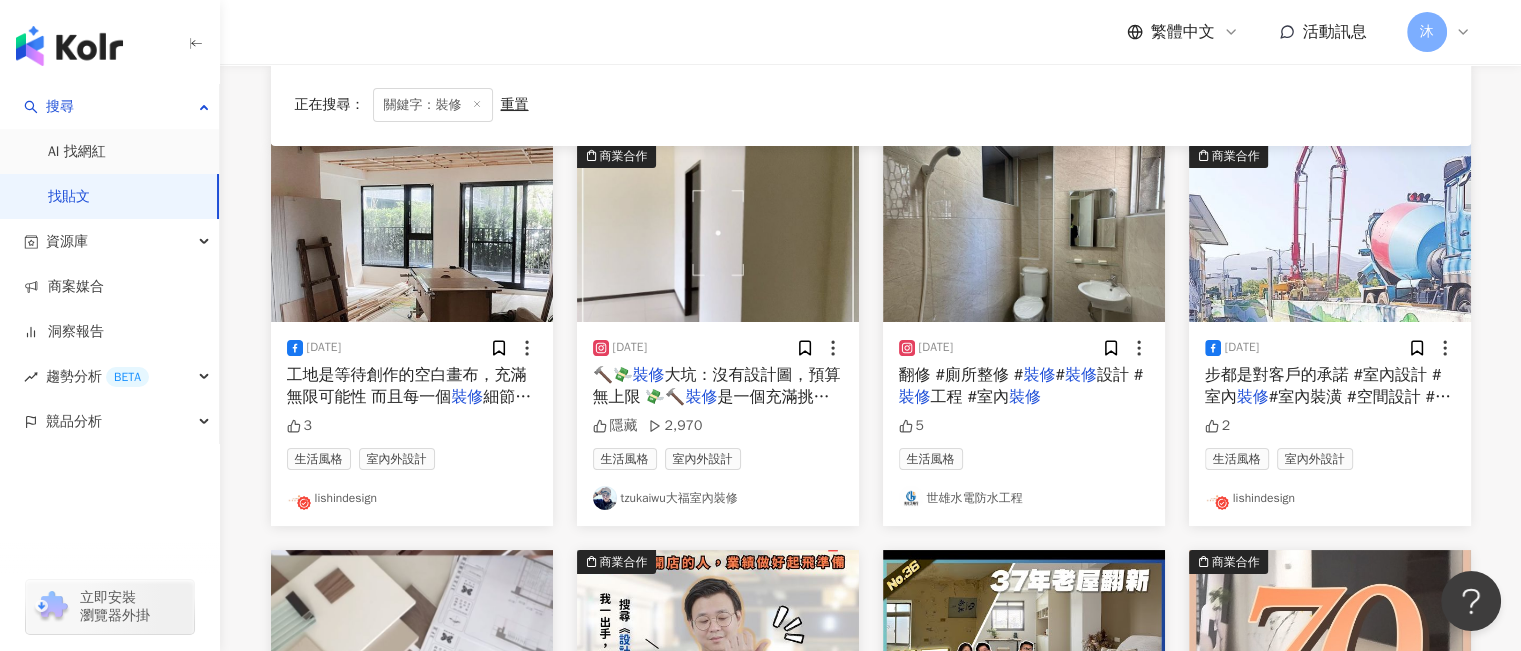 click at bounding box center (718, 233) 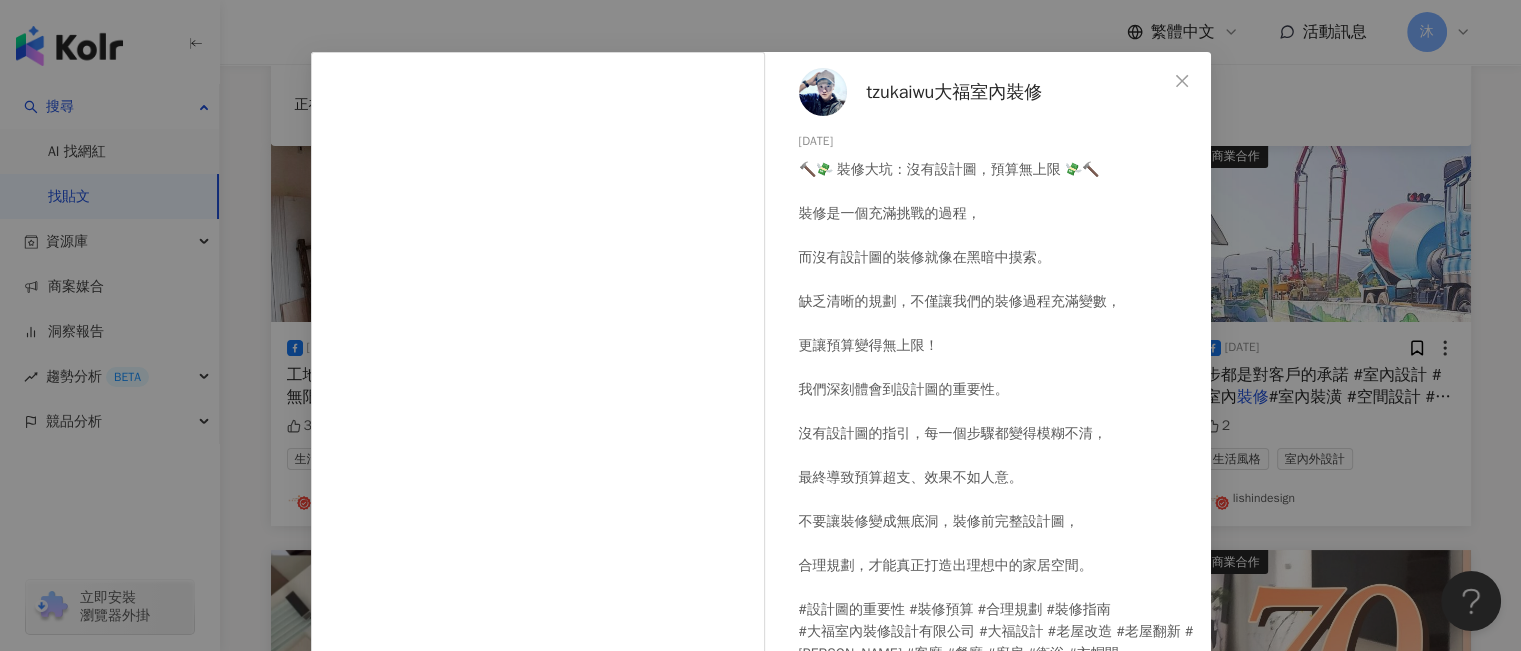 scroll, scrollTop: 24, scrollLeft: 0, axis: vertical 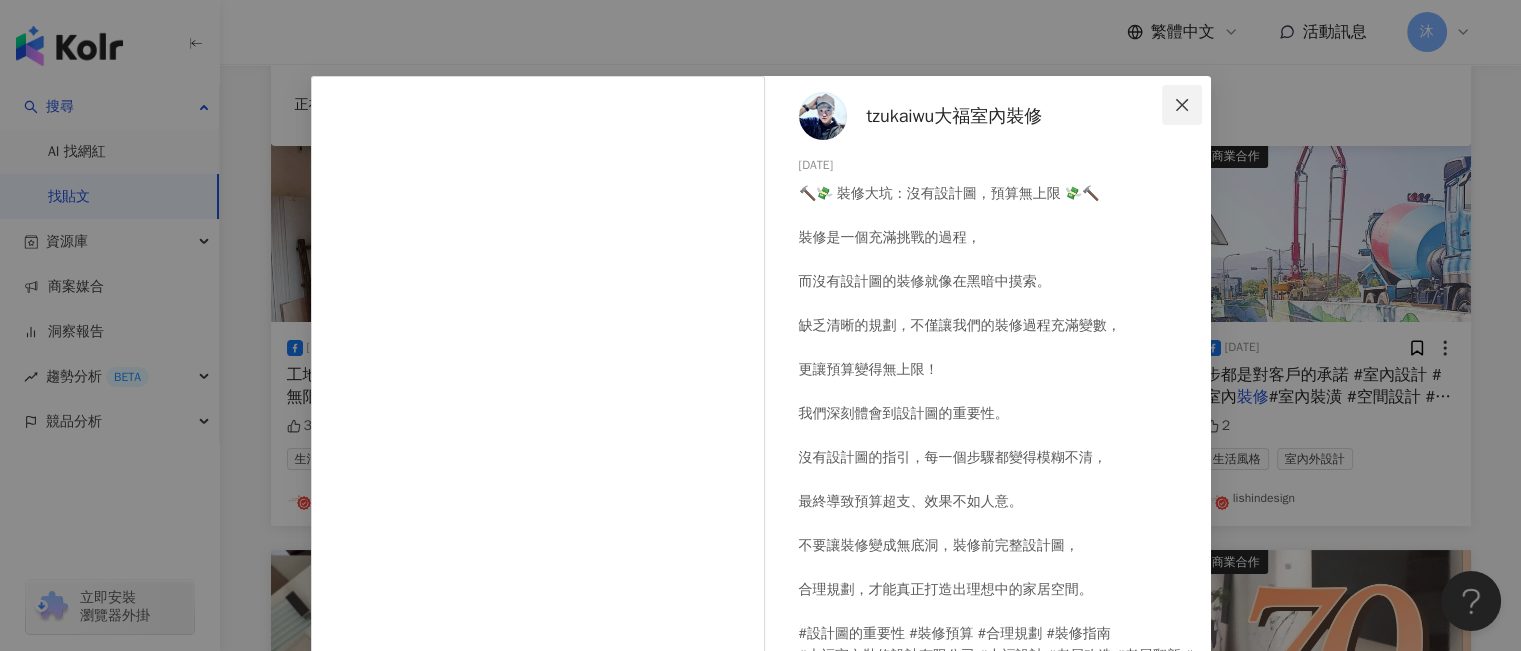 click at bounding box center [1182, 105] 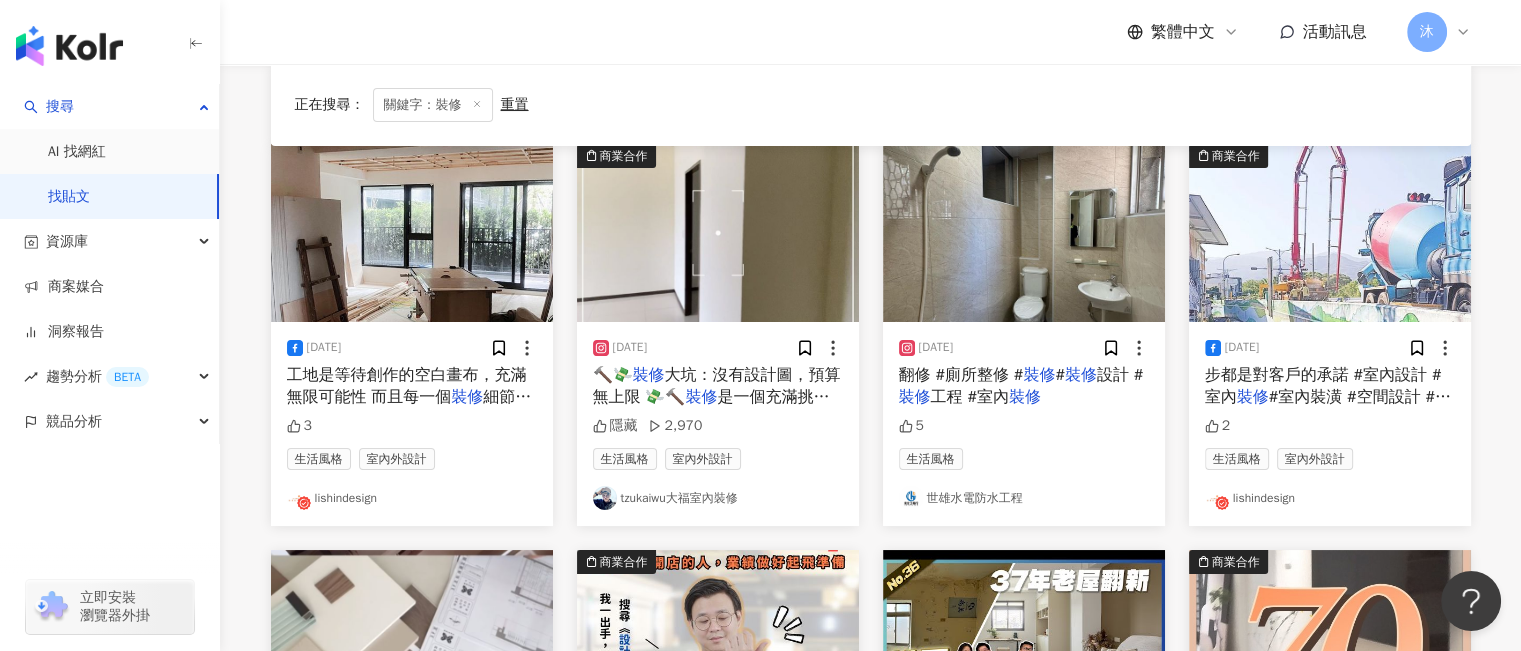 click at bounding box center (1024, 233) 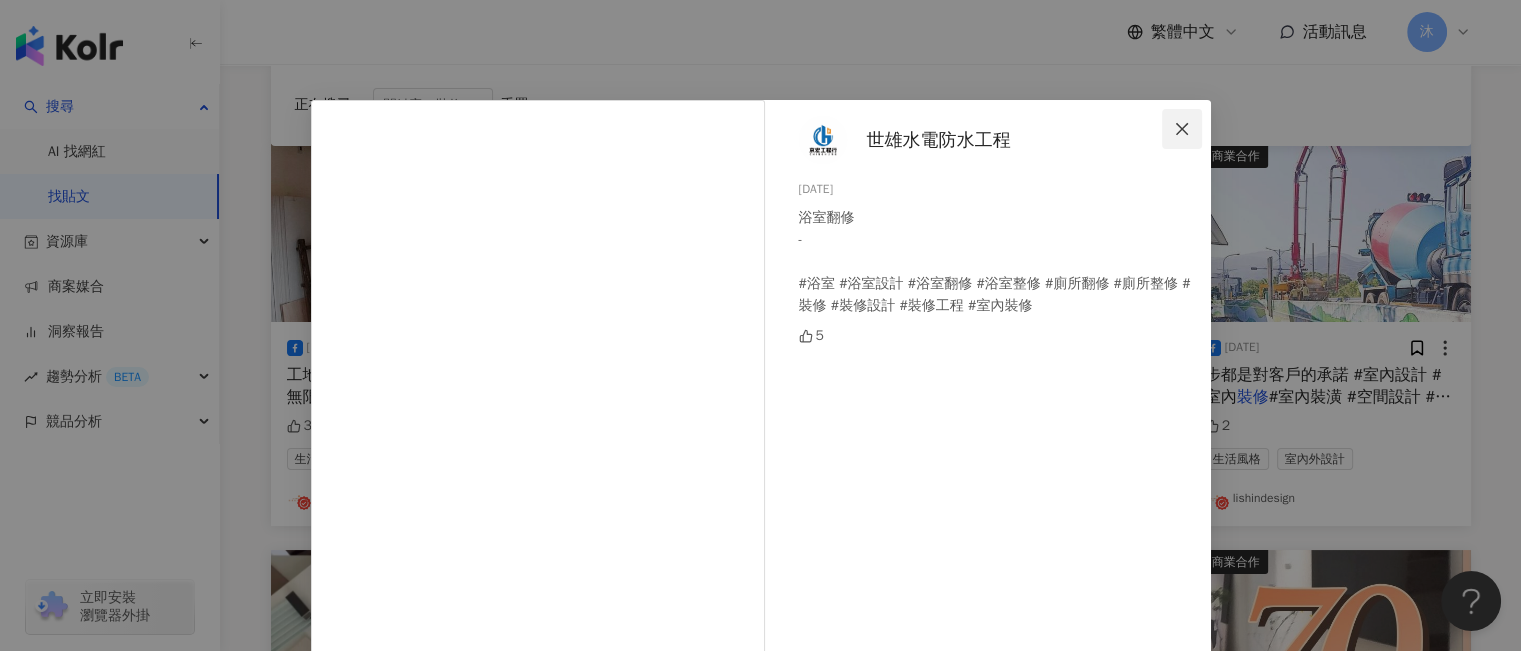 click 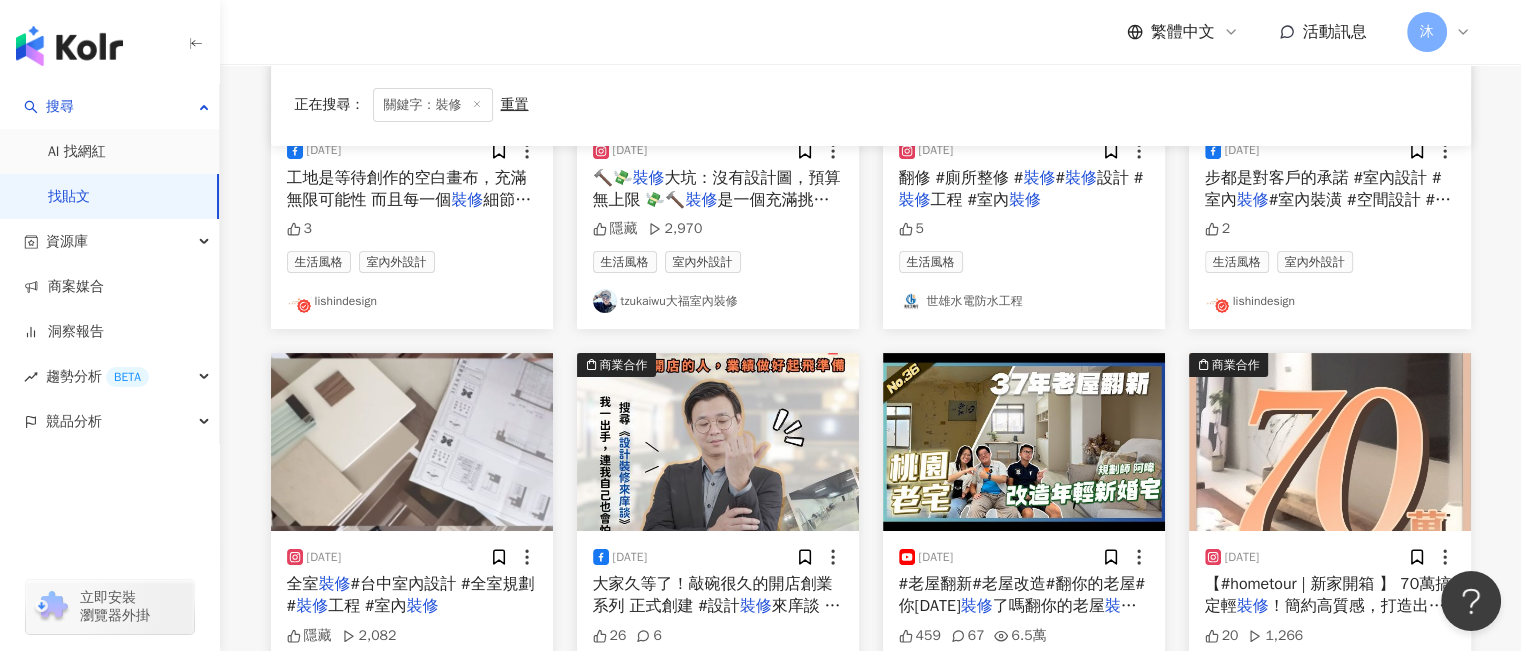 scroll, scrollTop: 500, scrollLeft: 0, axis: vertical 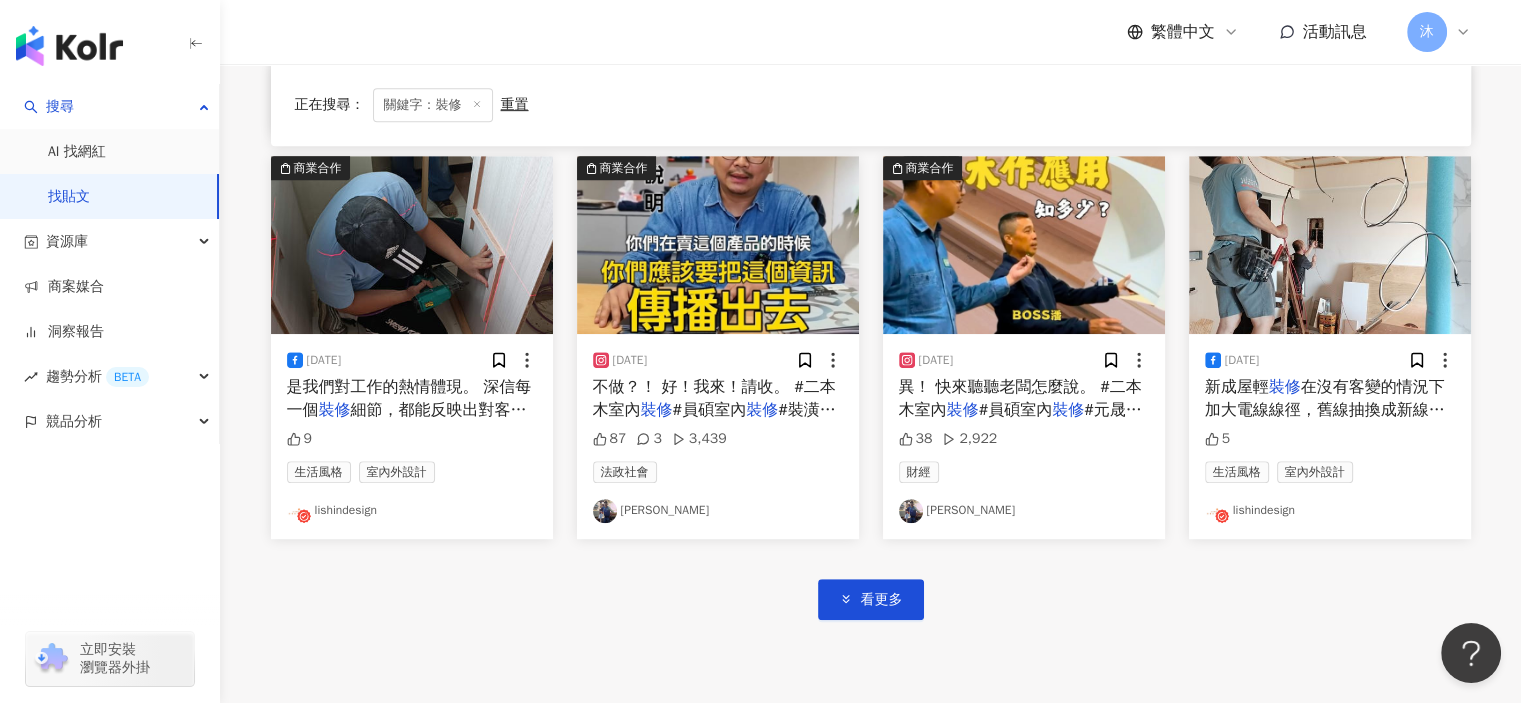 click at bounding box center (718, 245) 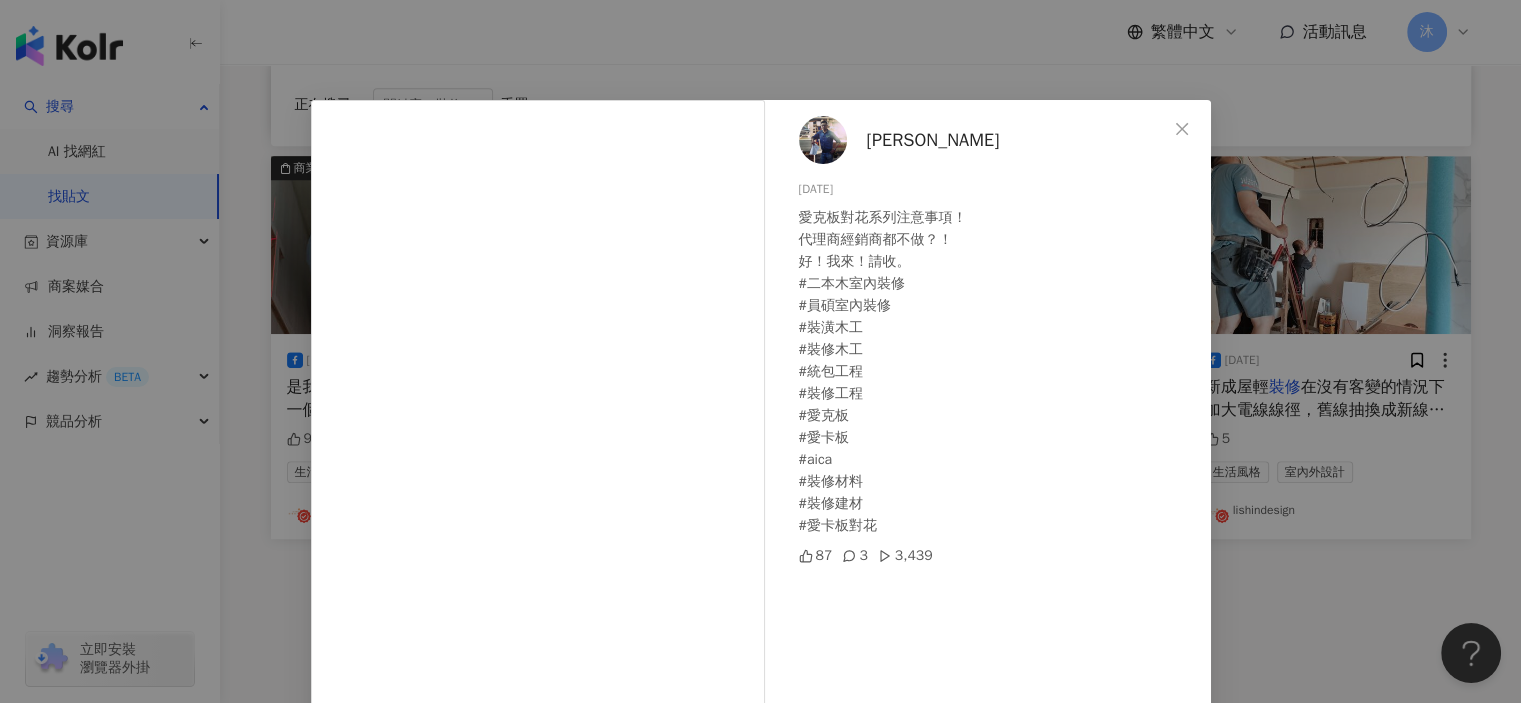 click at bounding box center (1182, 129) 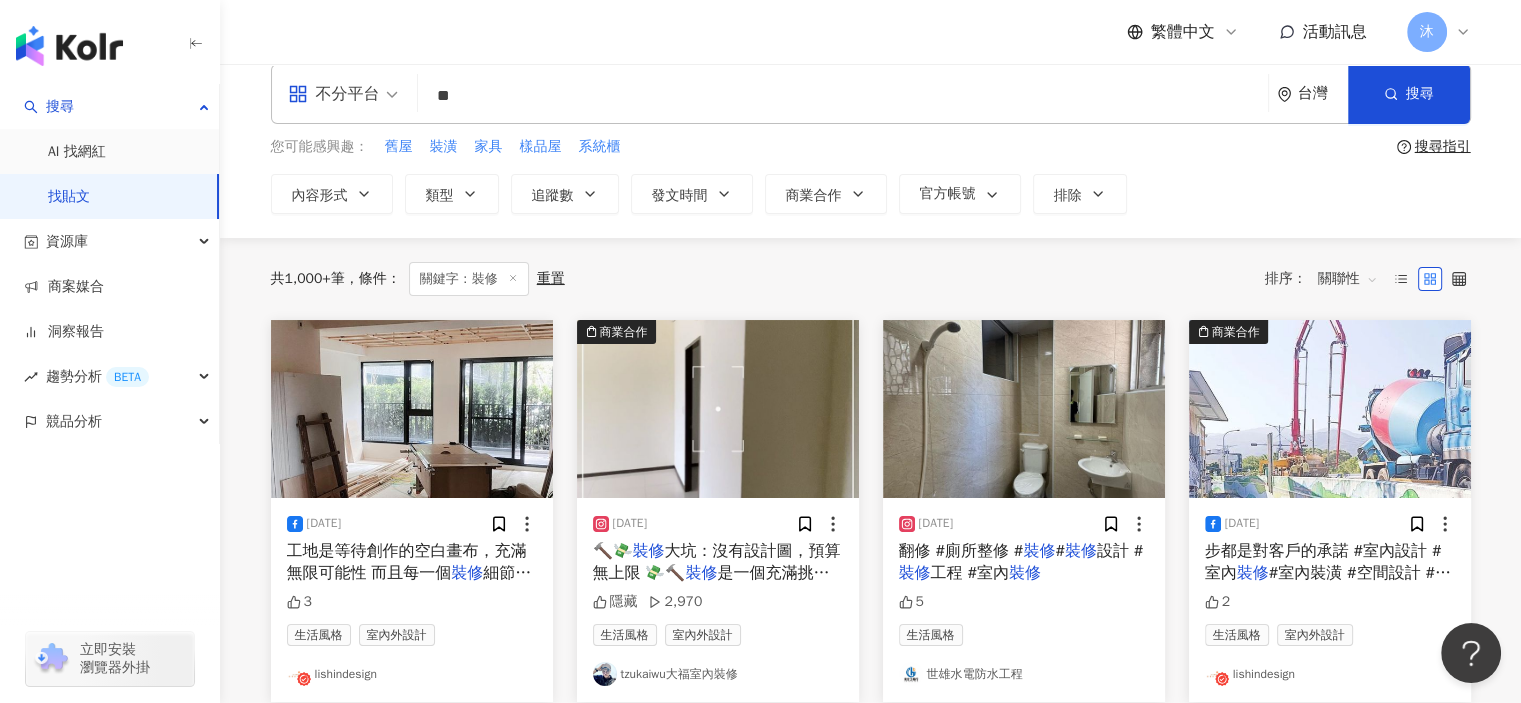 scroll, scrollTop: 0, scrollLeft: 0, axis: both 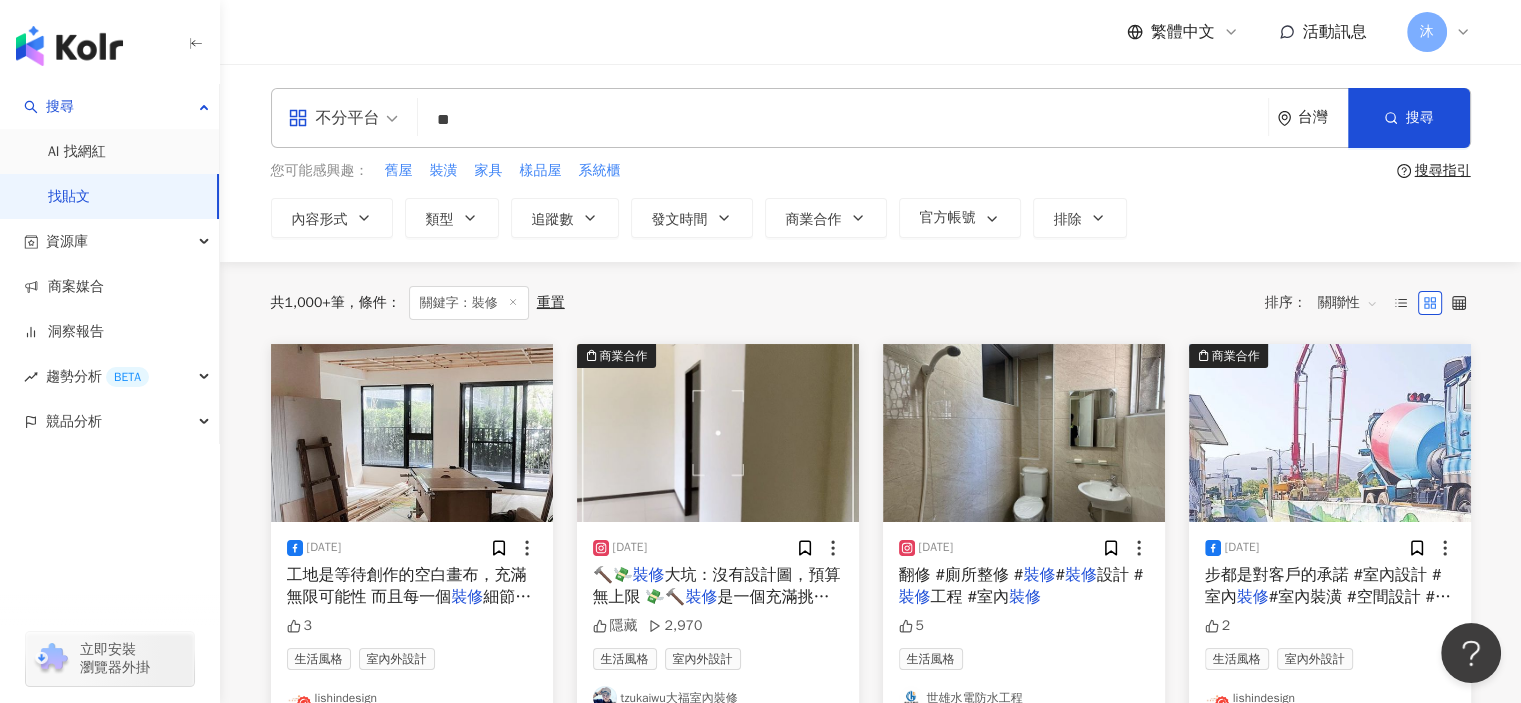 drag, startPoint x: 484, startPoint y: 127, endPoint x: 392, endPoint y: 131, distance: 92.086914 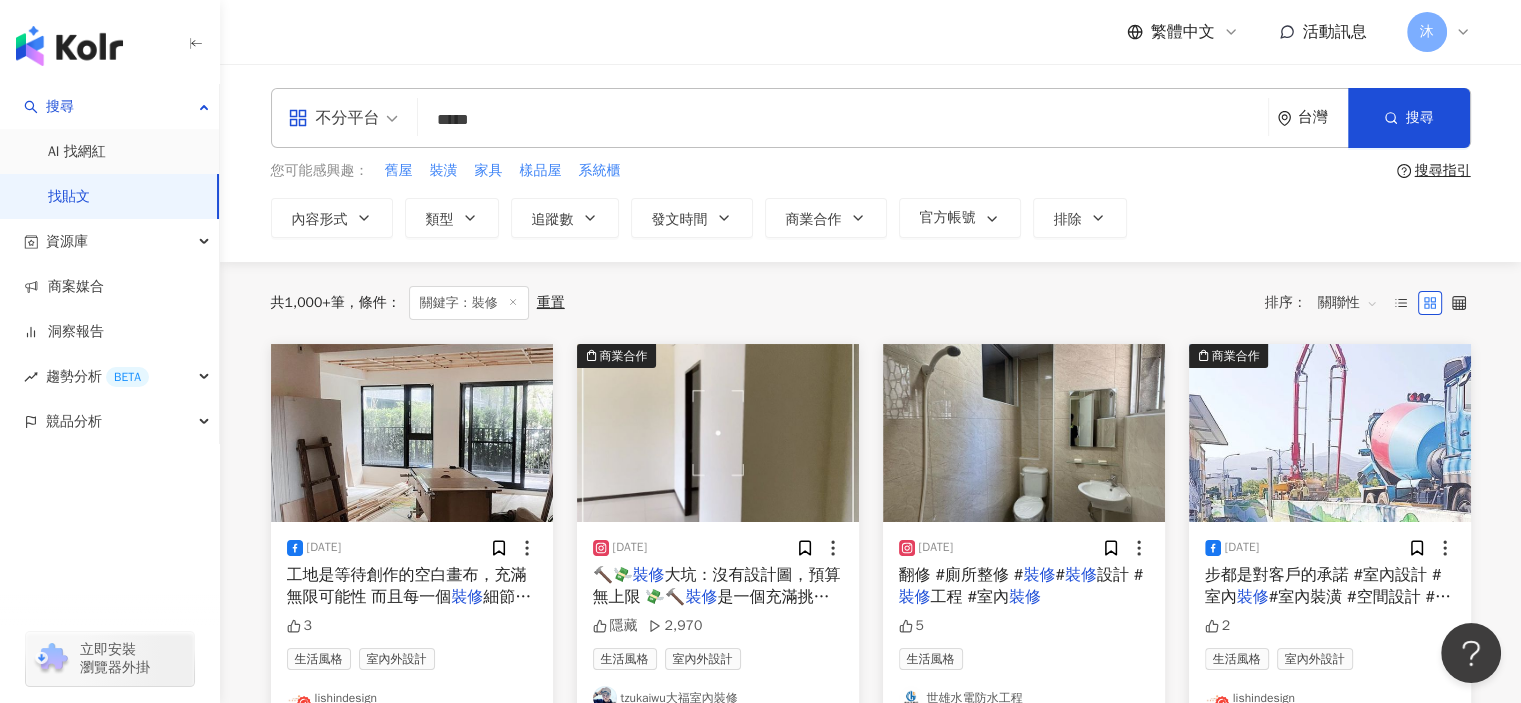 type on "*****" 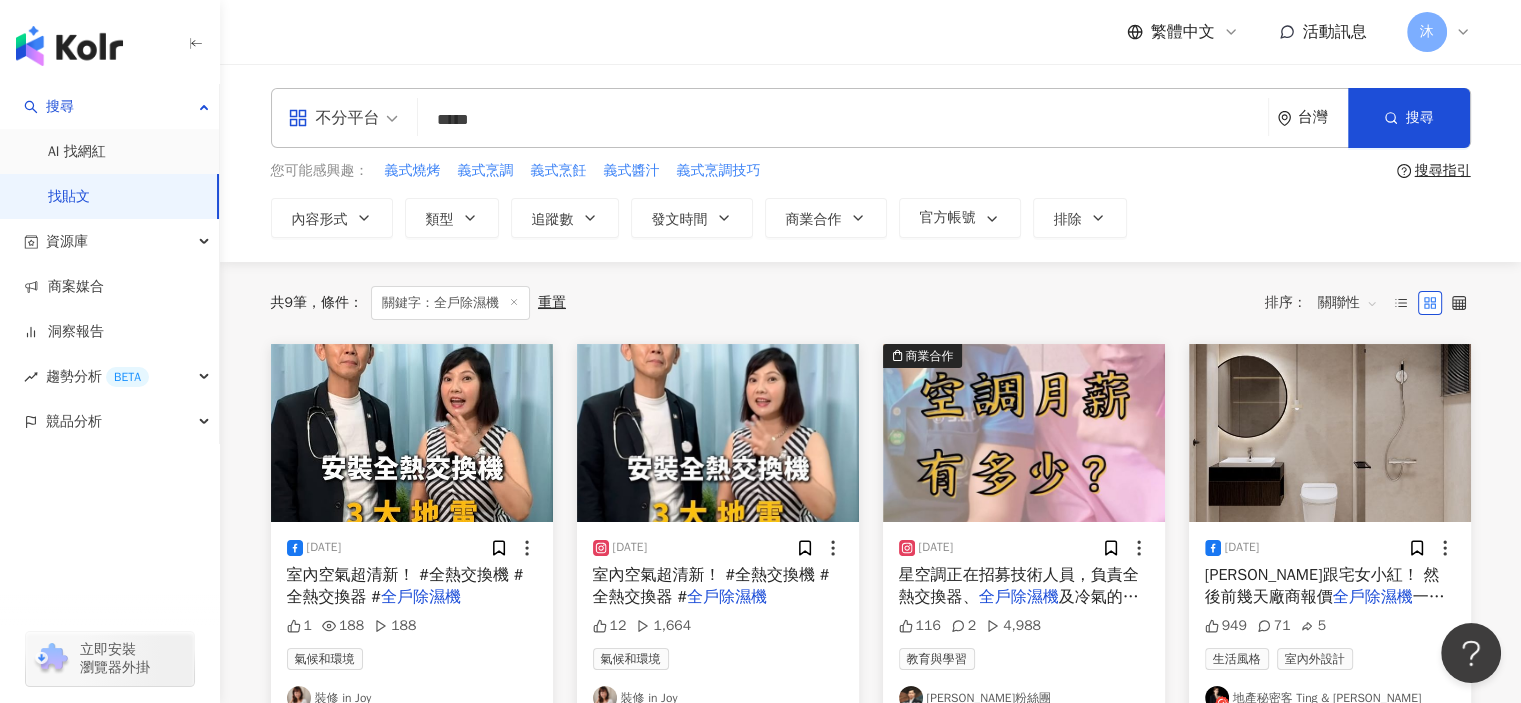 click at bounding box center (718, 433) 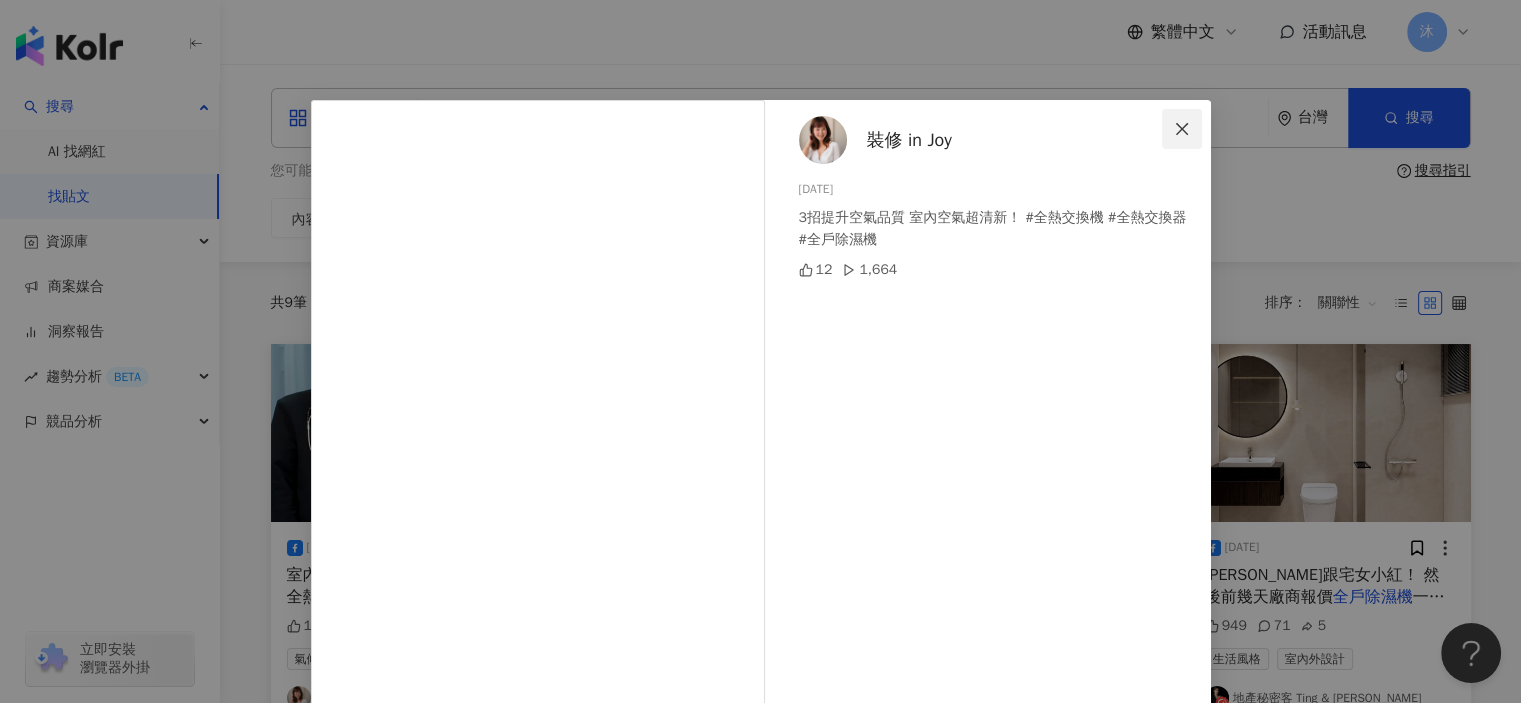 click 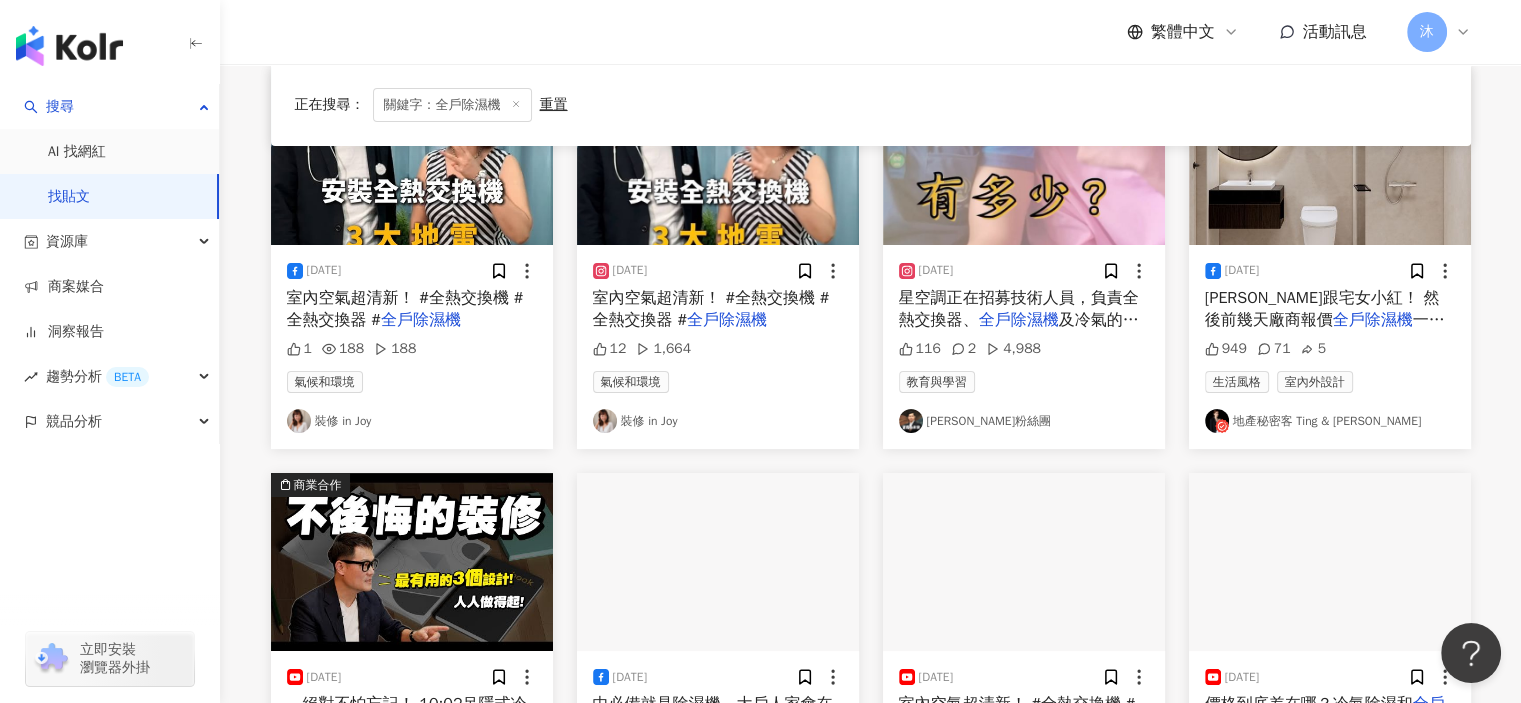 scroll, scrollTop: 500, scrollLeft: 0, axis: vertical 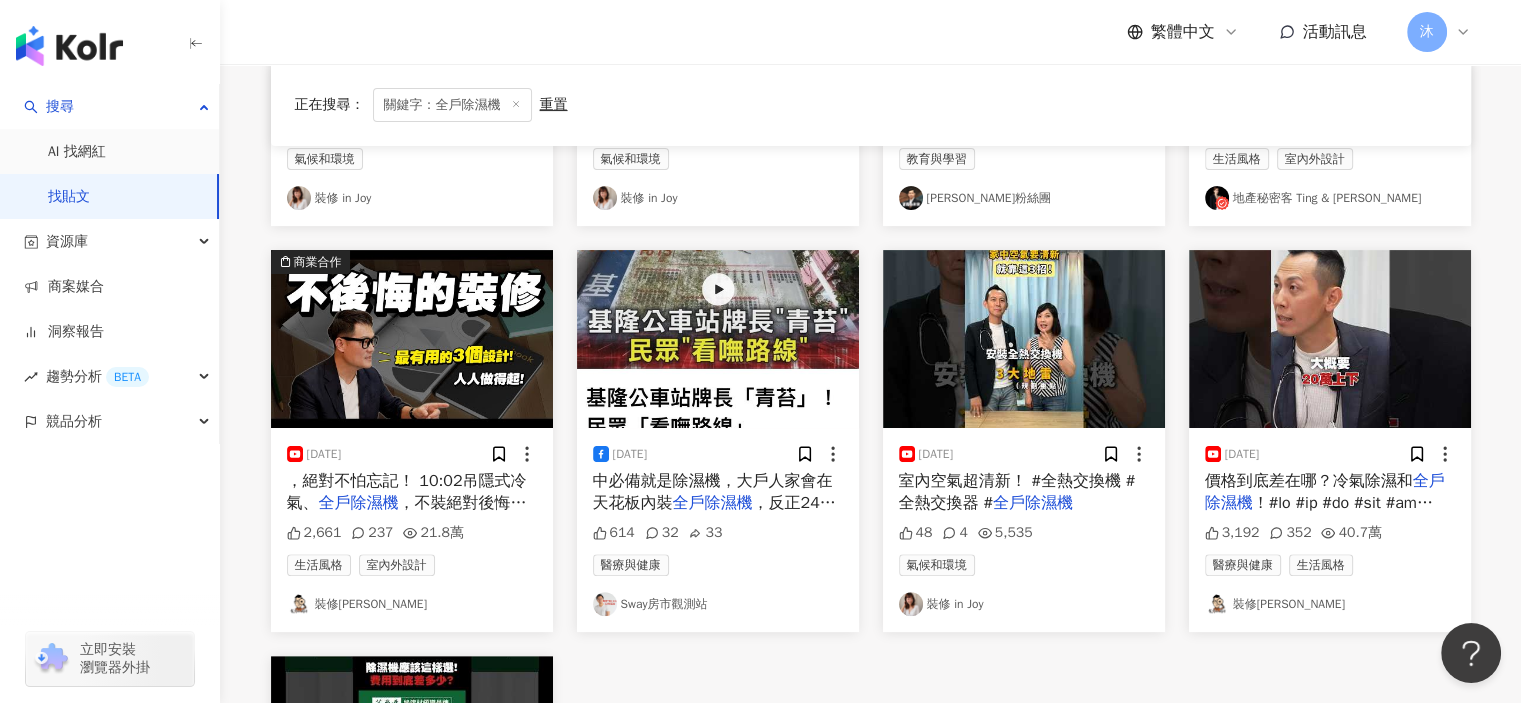 click at bounding box center (1330, 339) 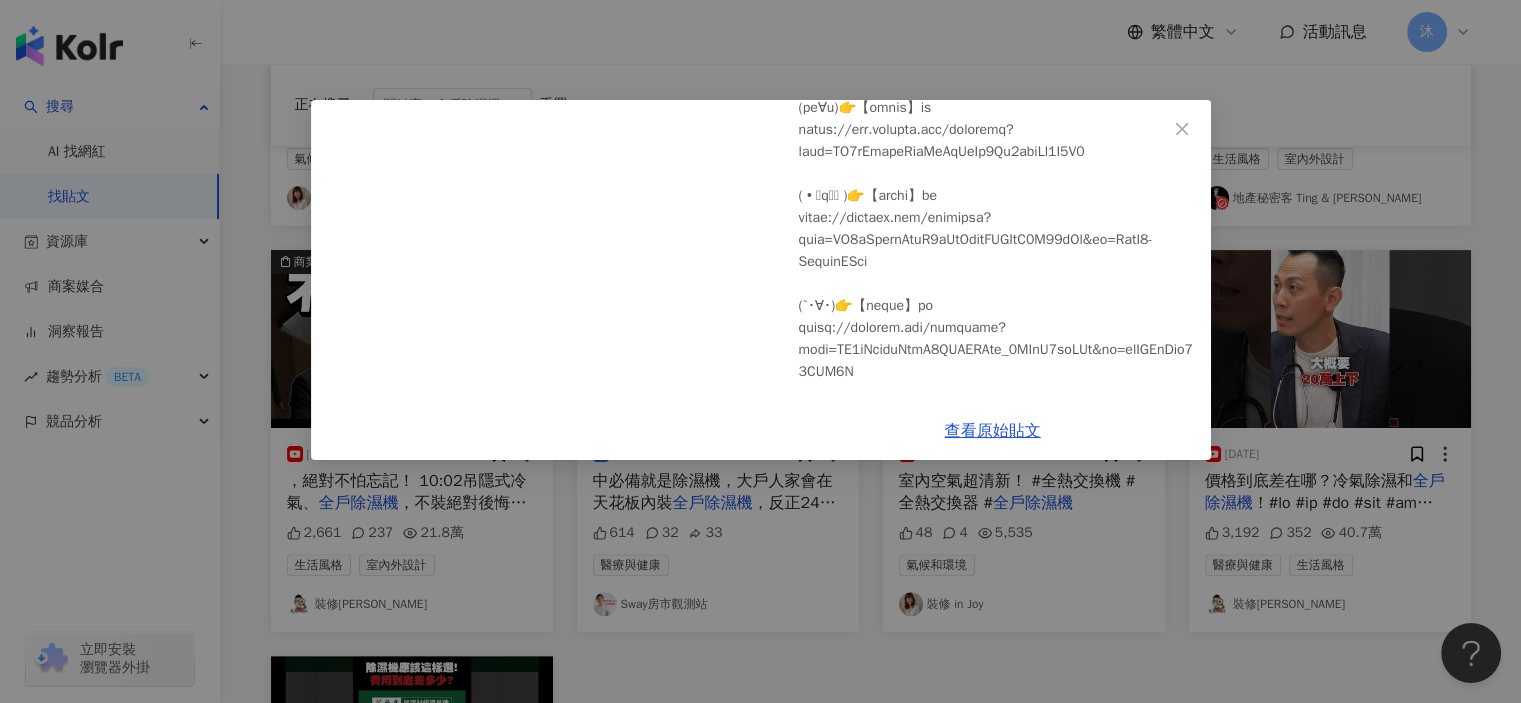 scroll, scrollTop: 696, scrollLeft: 0, axis: vertical 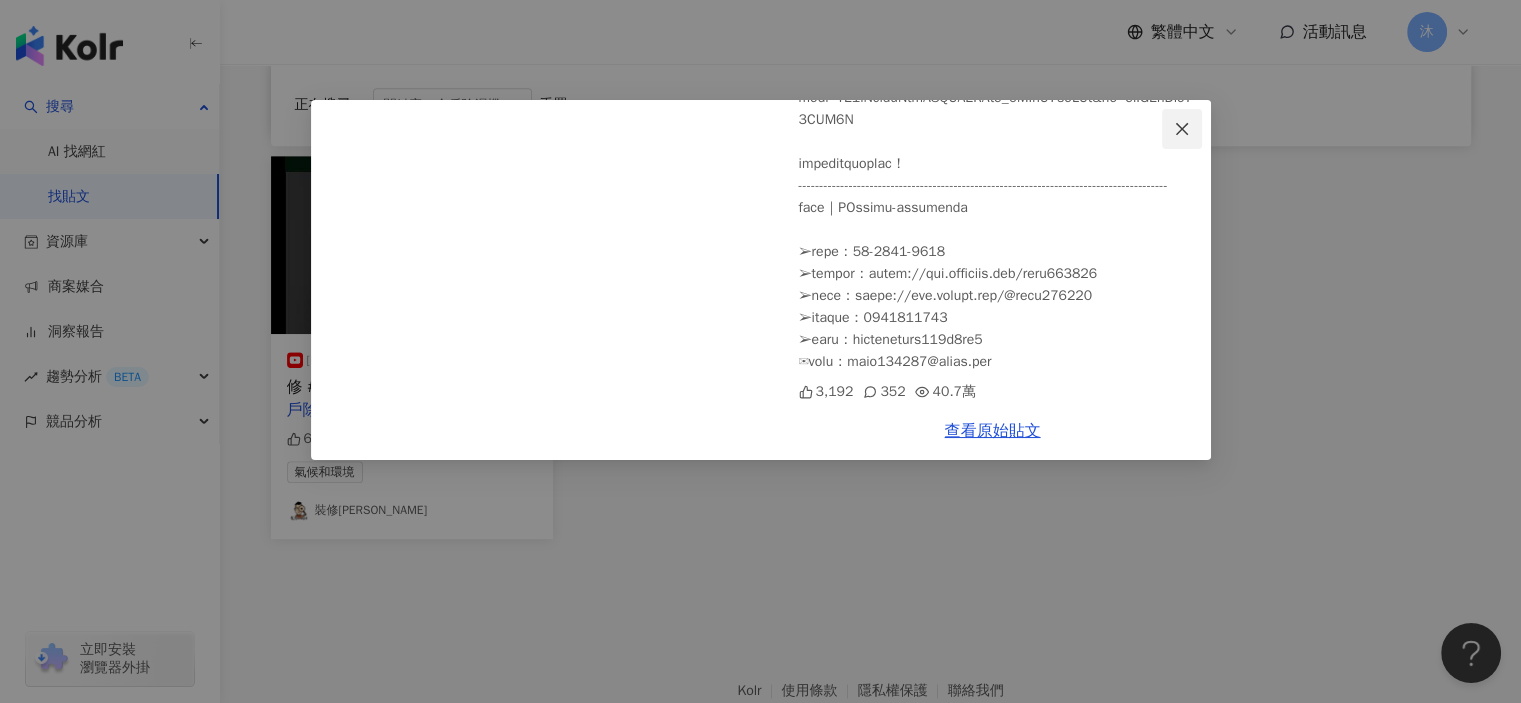 click at bounding box center [1182, 129] 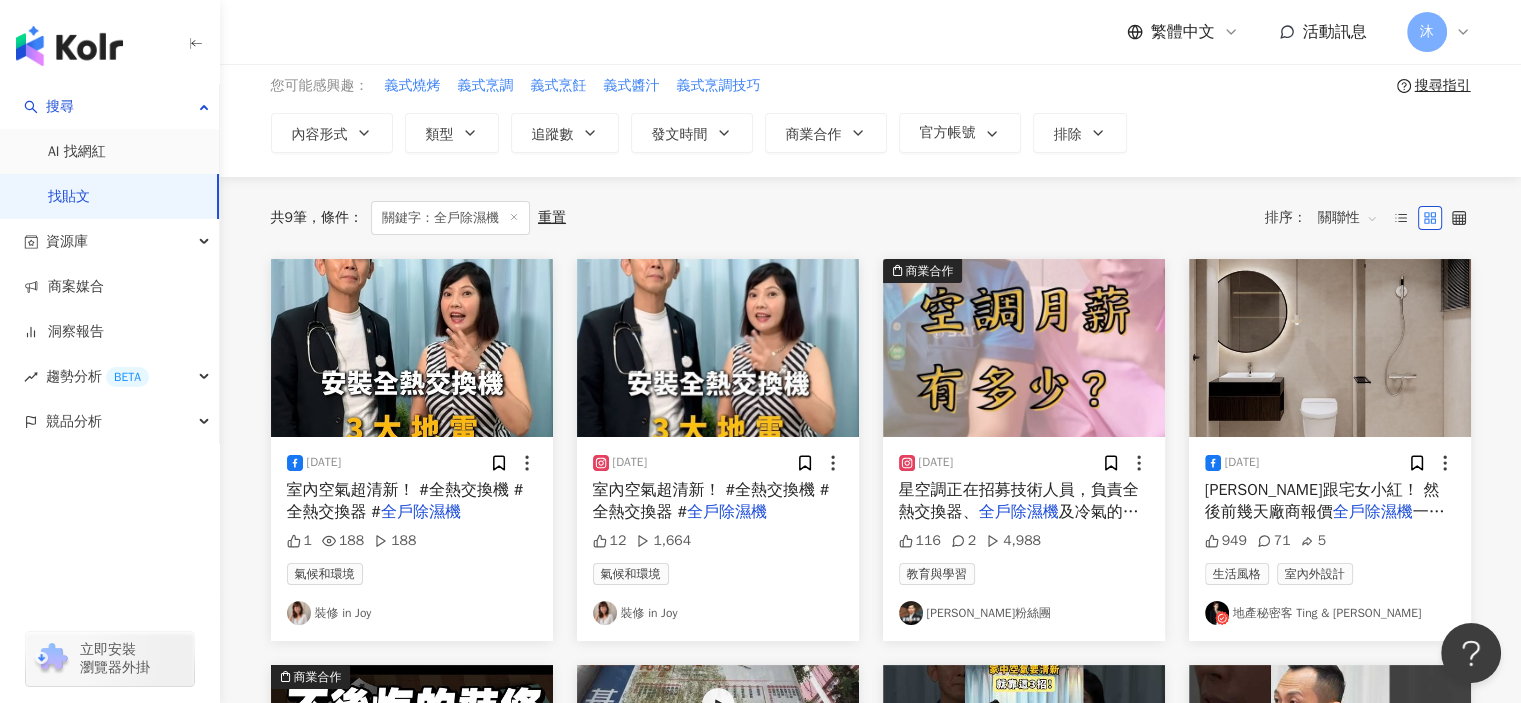 scroll, scrollTop: 200, scrollLeft: 0, axis: vertical 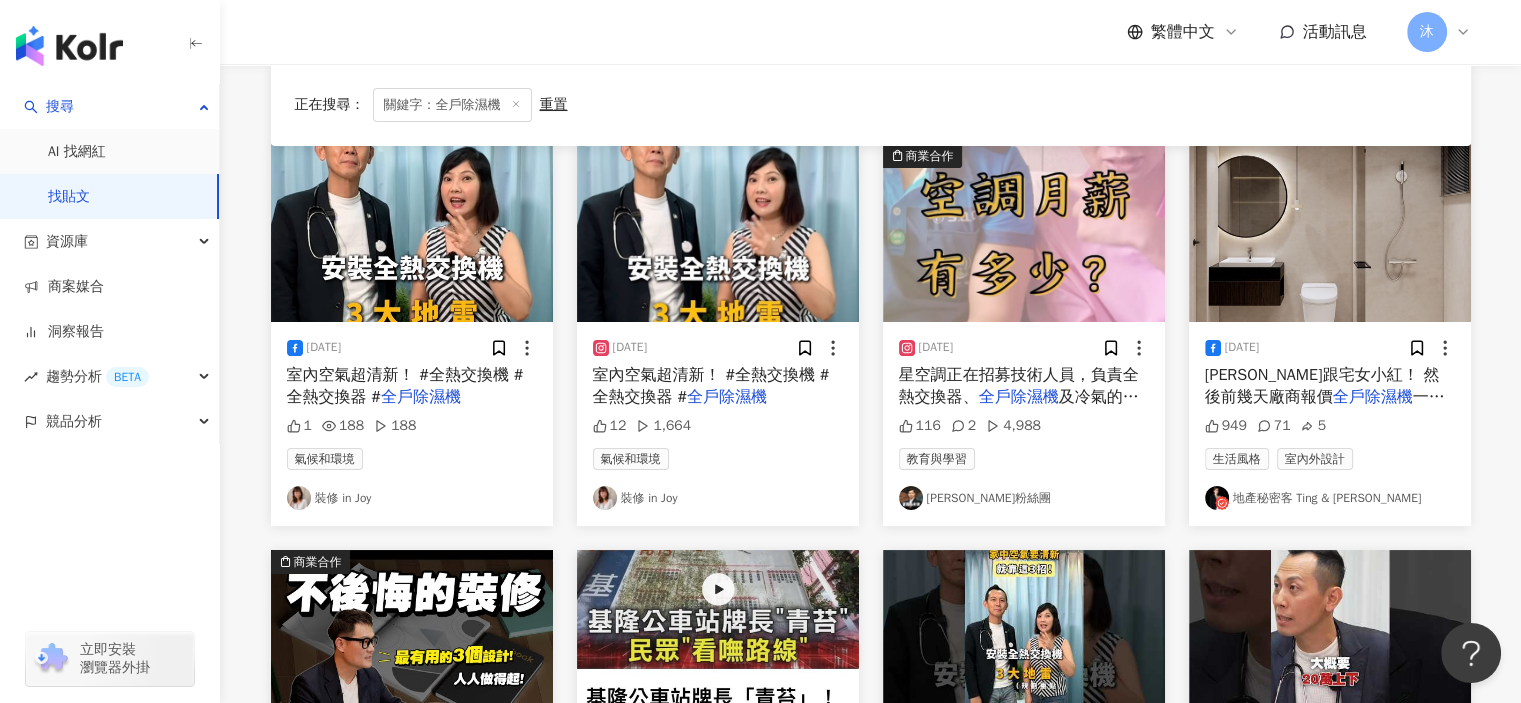 click at bounding box center (1024, 233) 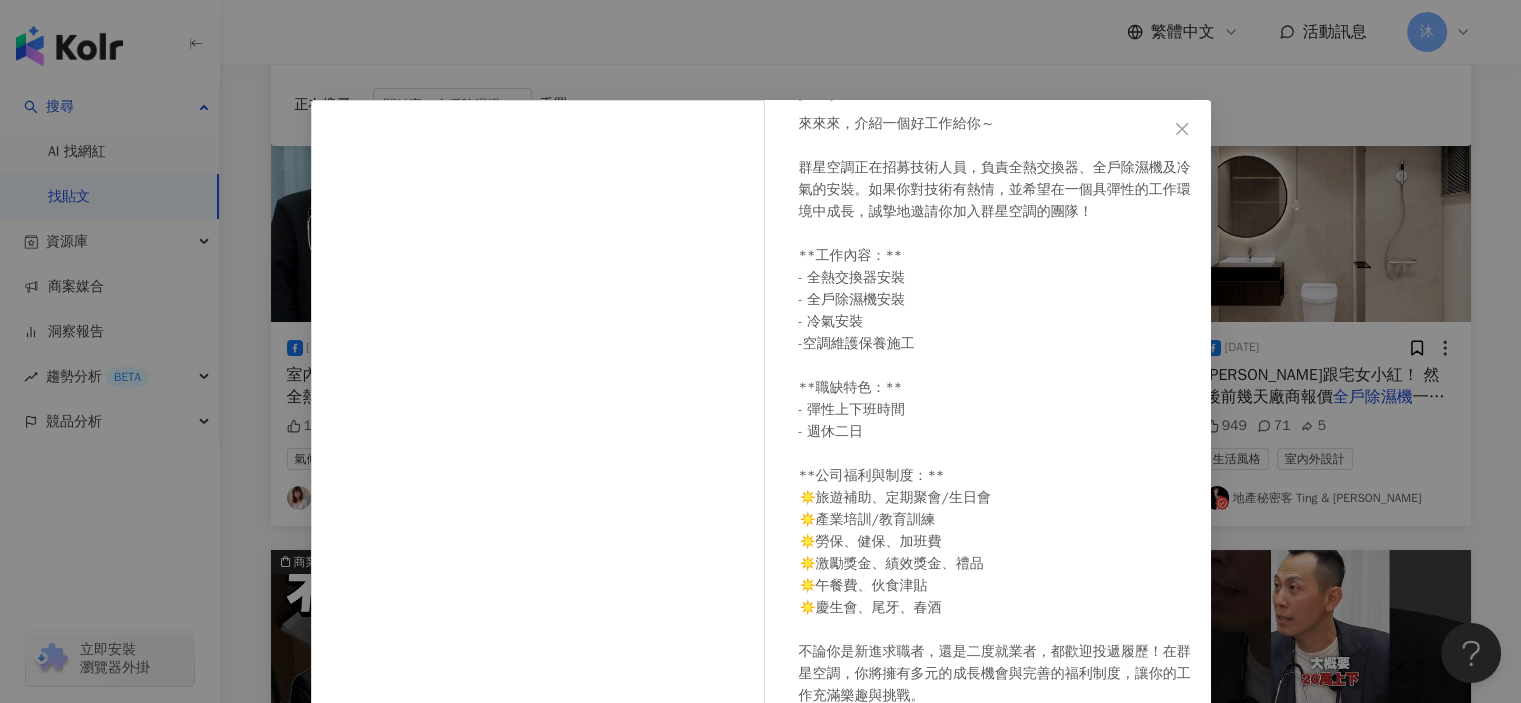 scroll, scrollTop: 123, scrollLeft: 0, axis: vertical 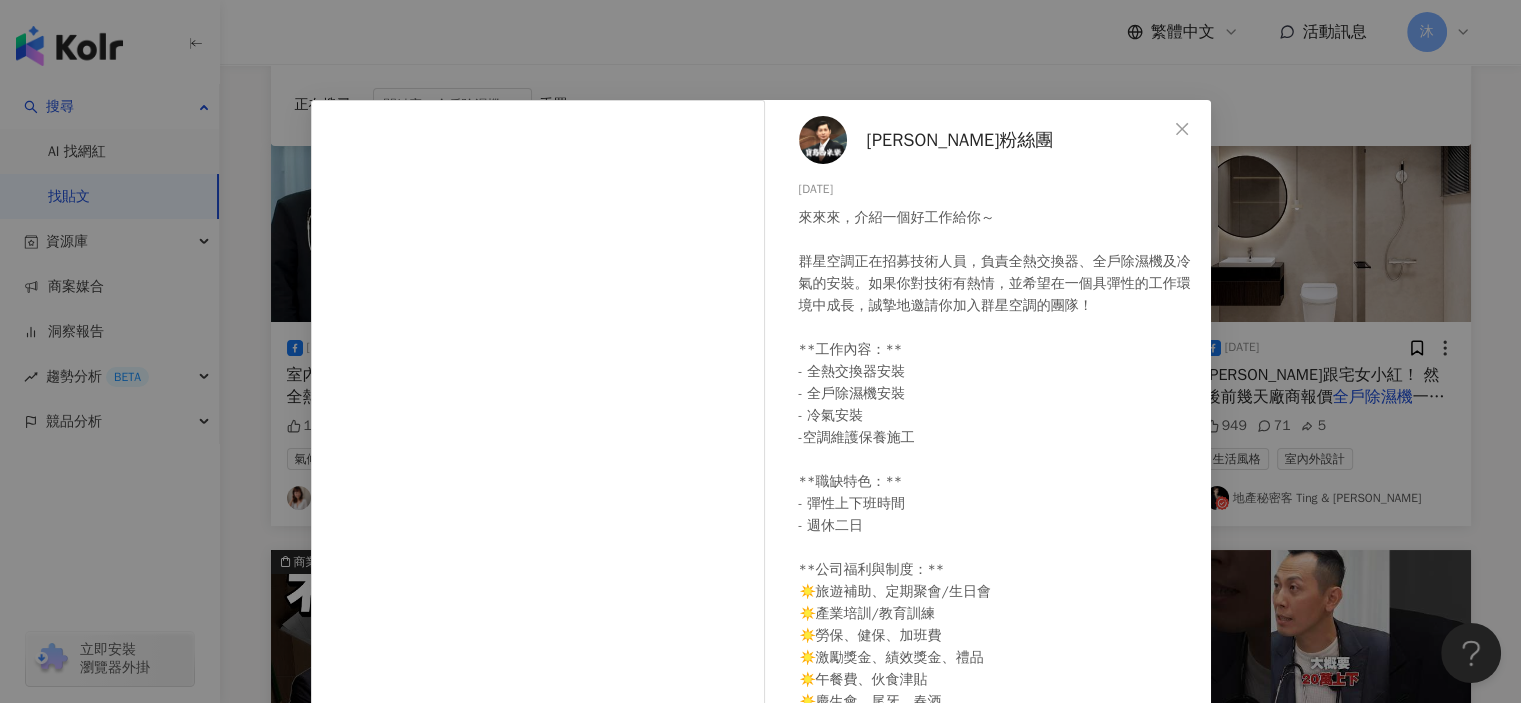 click on "黃逸祥粉絲團 2024/9/2 來來來，介紹一個好工作給你～
群星空調正在招募技術人員，負責全熱交換器、全戶除濕機及冷氣的安裝。如果你對技術有熱情，並希望在一個具彈性的工作環境中成長，誠摯地邀請你加入群星空調的團隊！
**工作內容：**
- 全熱交換器安裝
- 全戶除濕機安裝
- 冷氣安裝
-空調維護保養施工
**職缺特色：**
- 彈性上下班時間
- 週休二日
**公司福利與制度：**
☀️旅遊補助、定期聚會/生日會
☀️產業培訓/教育訓練
☀️勞保、健保、加班費
☀️激勵獎金、績效獎金、禮品
☀️午餐費、伙食津貼
☀️慶生會、尾牙、春酒
不論你是新進求職者，還是二度就業者，都歡迎投遞履歷！在群星空調，你將擁有多元的成長機會與完善的福利制度，讓你的工作充滿樂趣與挑戰。
LINE：s.a.c8888
公司電話：03-4605193
@u2215745 116 2 4,988 查看原始貼文" at bounding box center (760, 351) 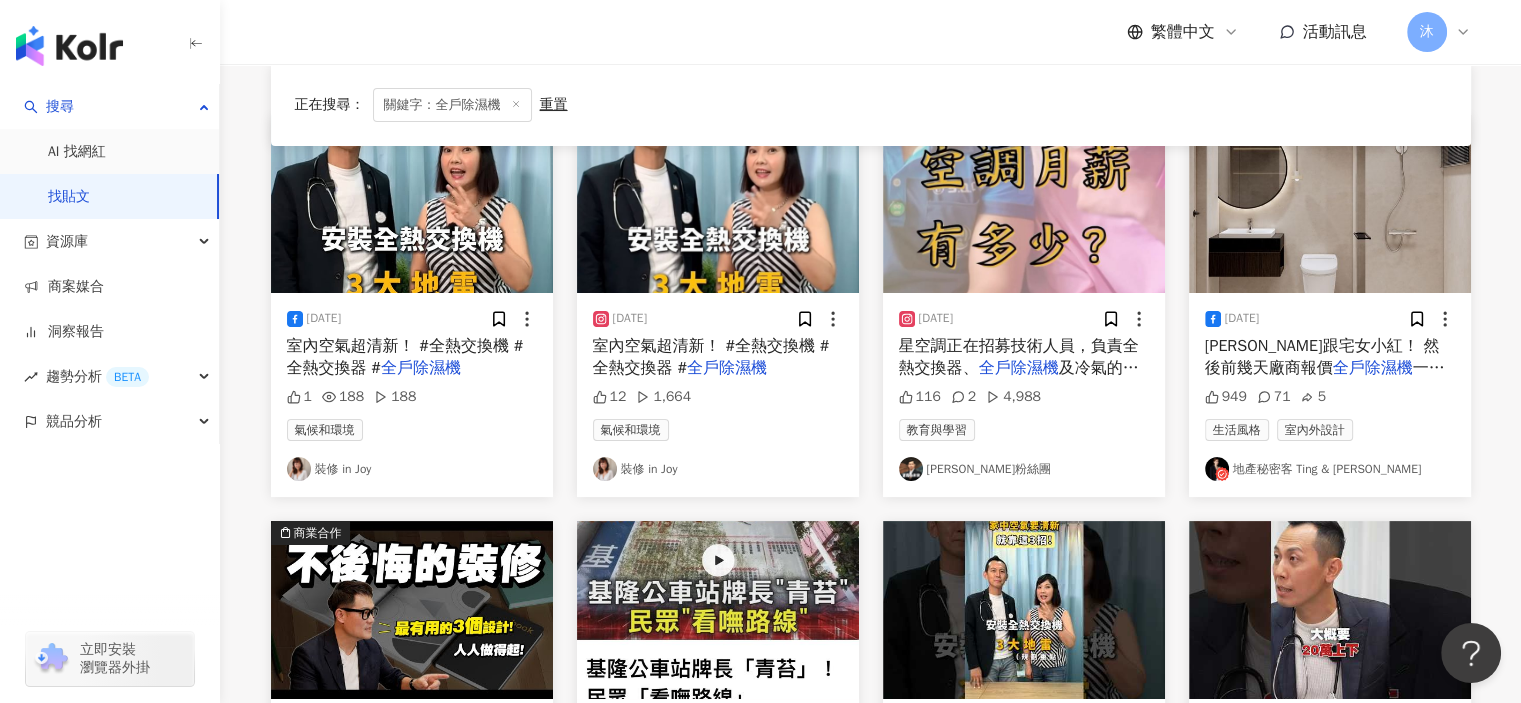 scroll, scrollTop: 0, scrollLeft: 0, axis: both 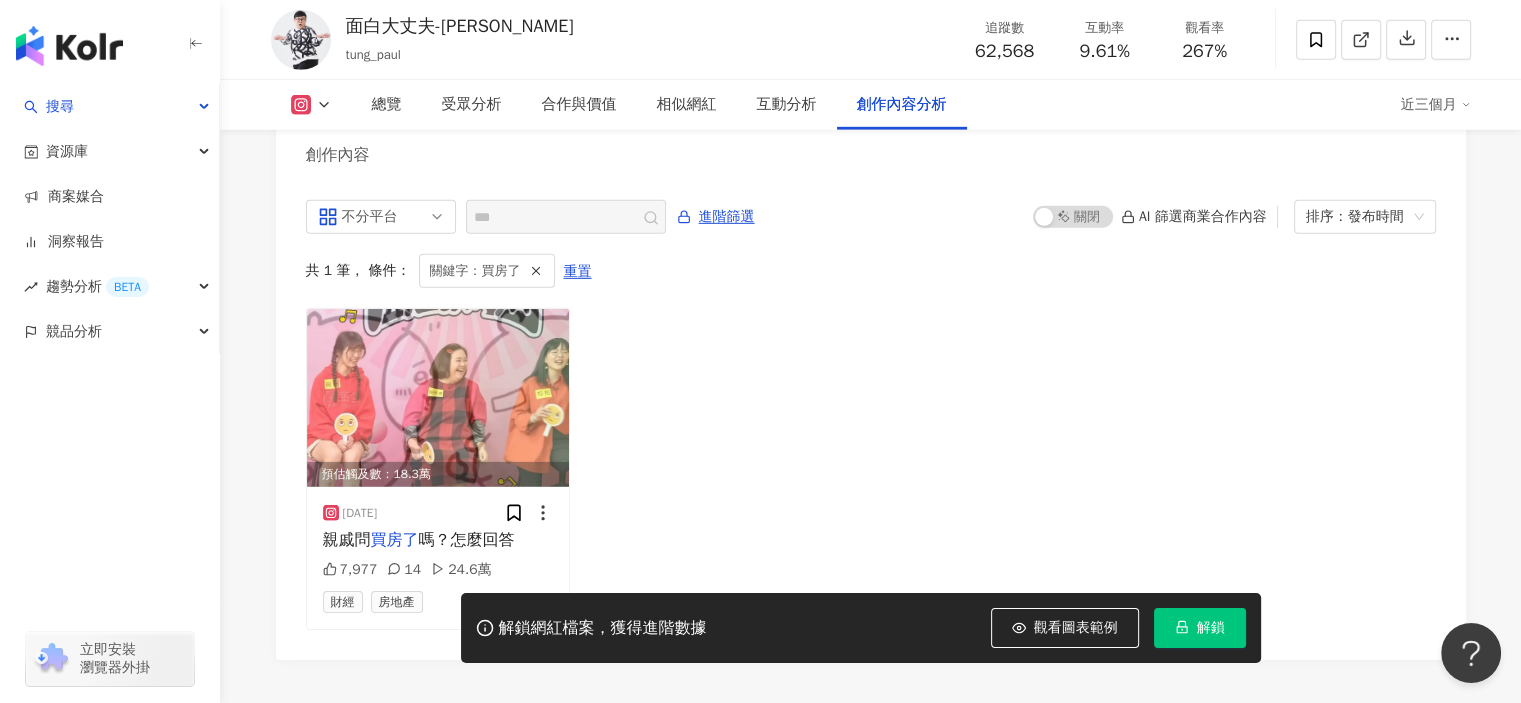click on "Kolr 使用條款 隱私權保護 聯絡我們 愛卡拉互動媒體股份有限公司  |  統一編號：53342456  |  Copyright ©  2025   iKala   All Rights Reserved. 本站採用 reCAPTCHA 保護機制  |  Google 隱私權  |  Google 條款" at bounding box center [870, 771] 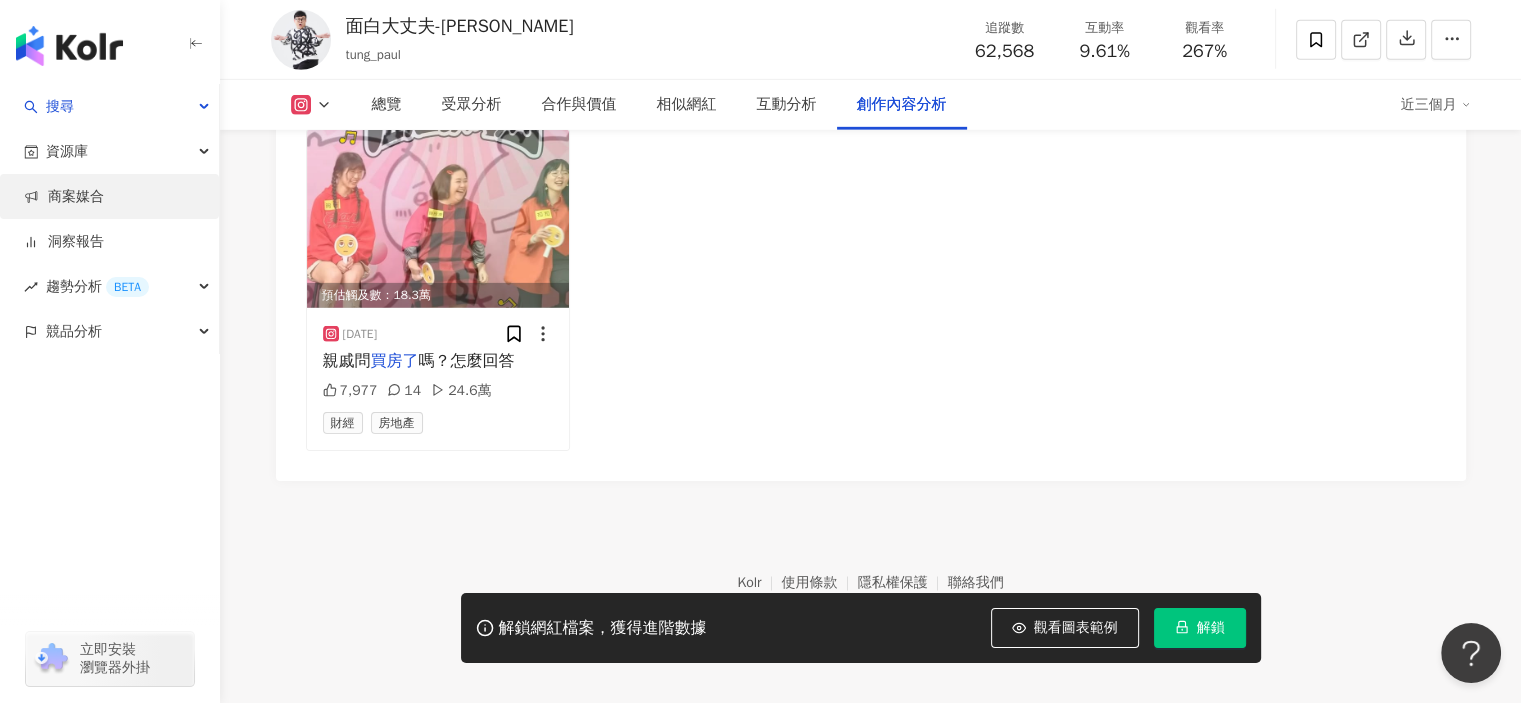 scroll, scrollTop: 6116, scrollLeft: 0, axis: vertical 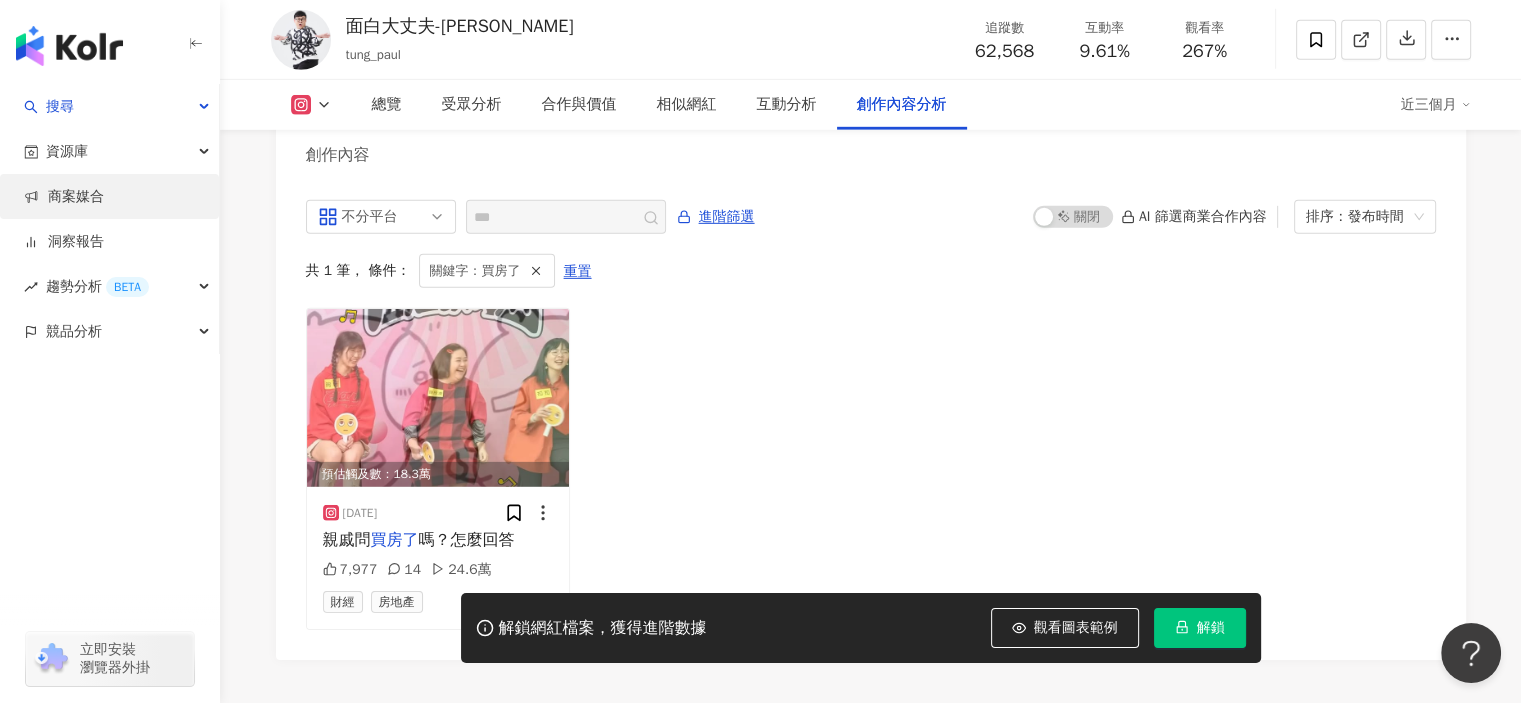 click on "商案媒合" at bounding box center (64, 197) 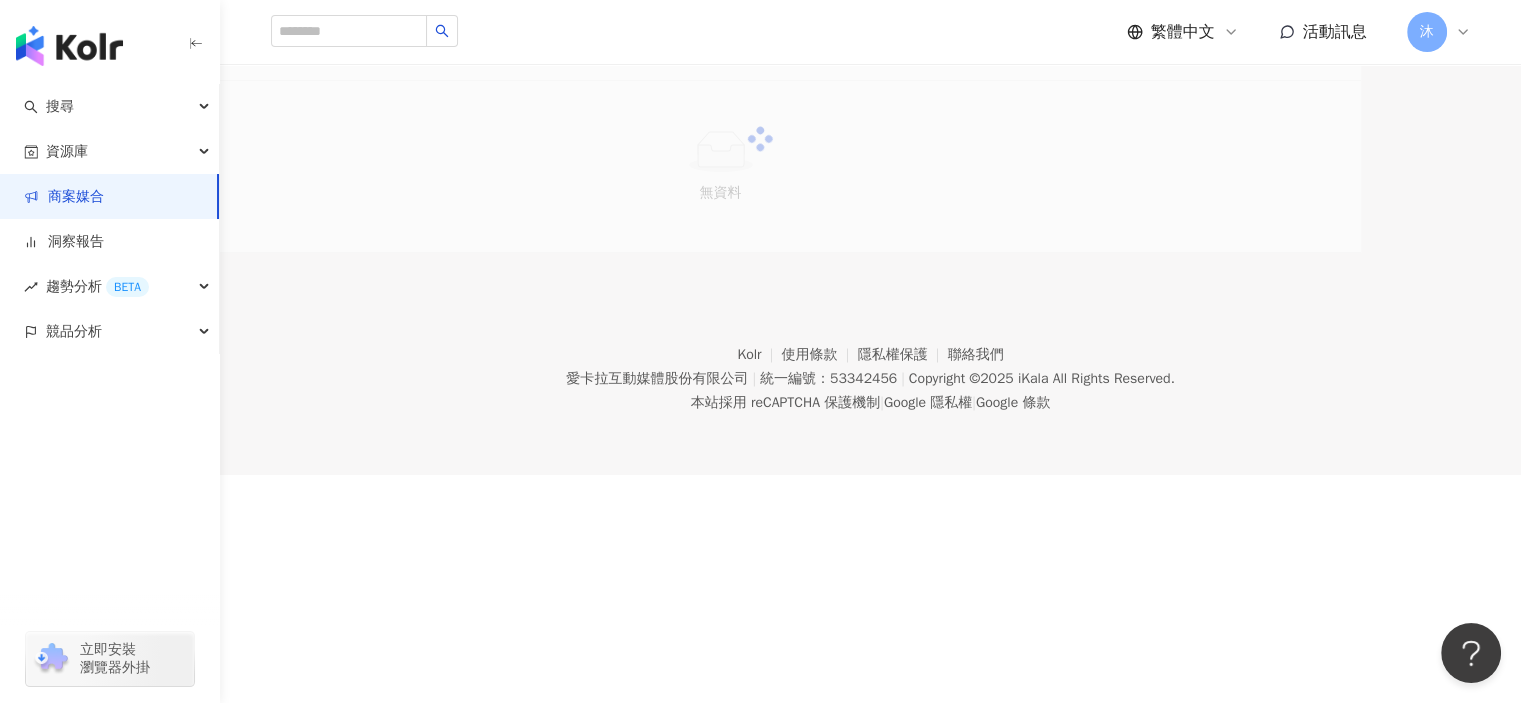 scroll, scrollTop: 0, scrollLeft: 0, axis: both 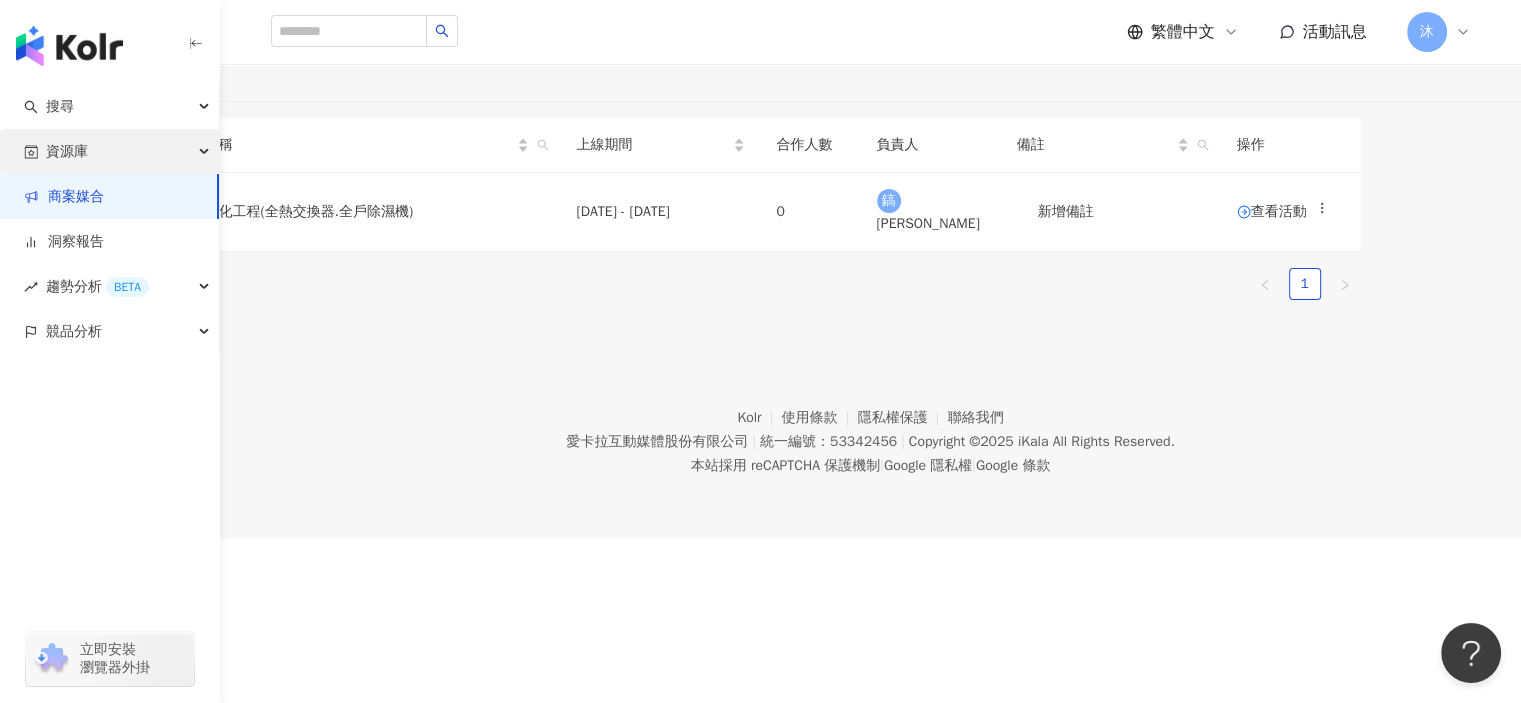 click on "資源庫" at bounding box center [67, 151] 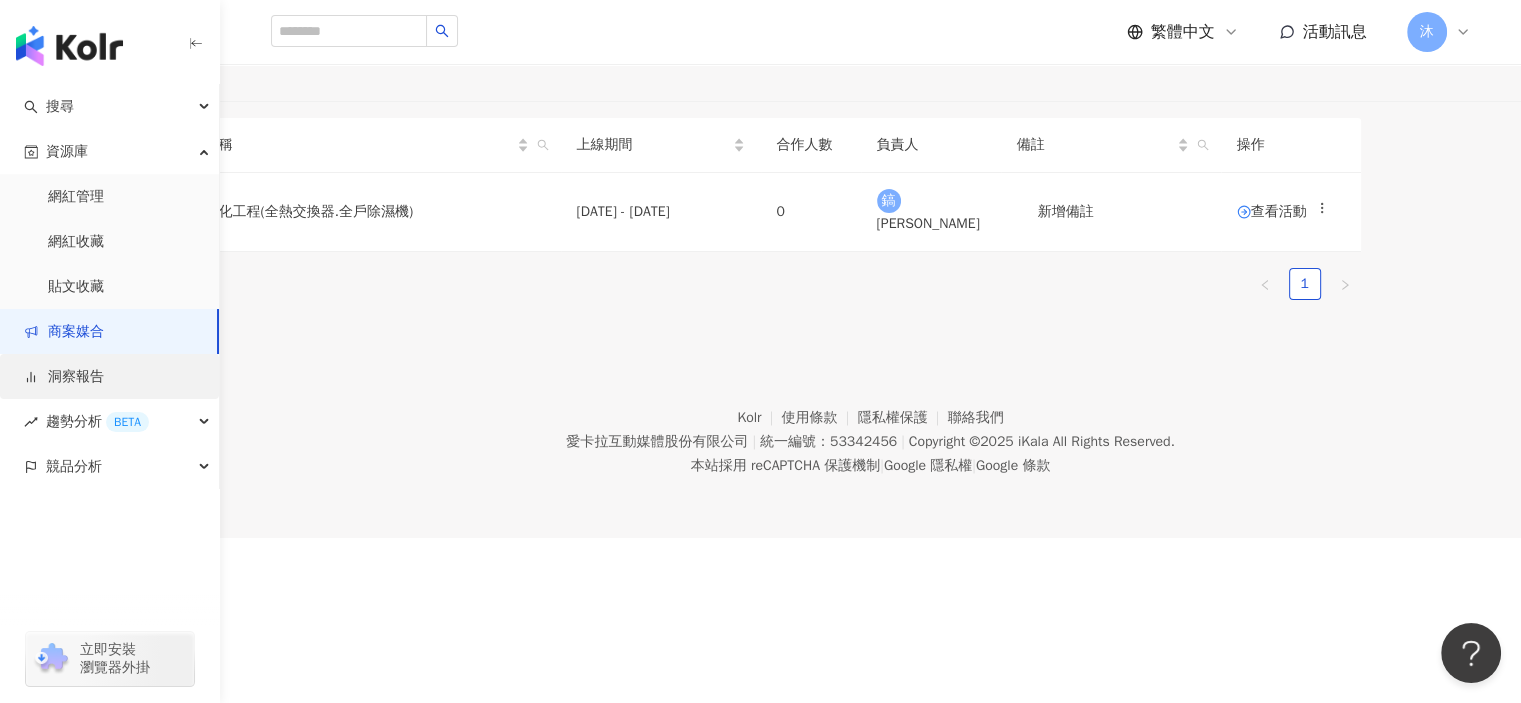 click on "洞察報告" at bounding box center (64, 377) 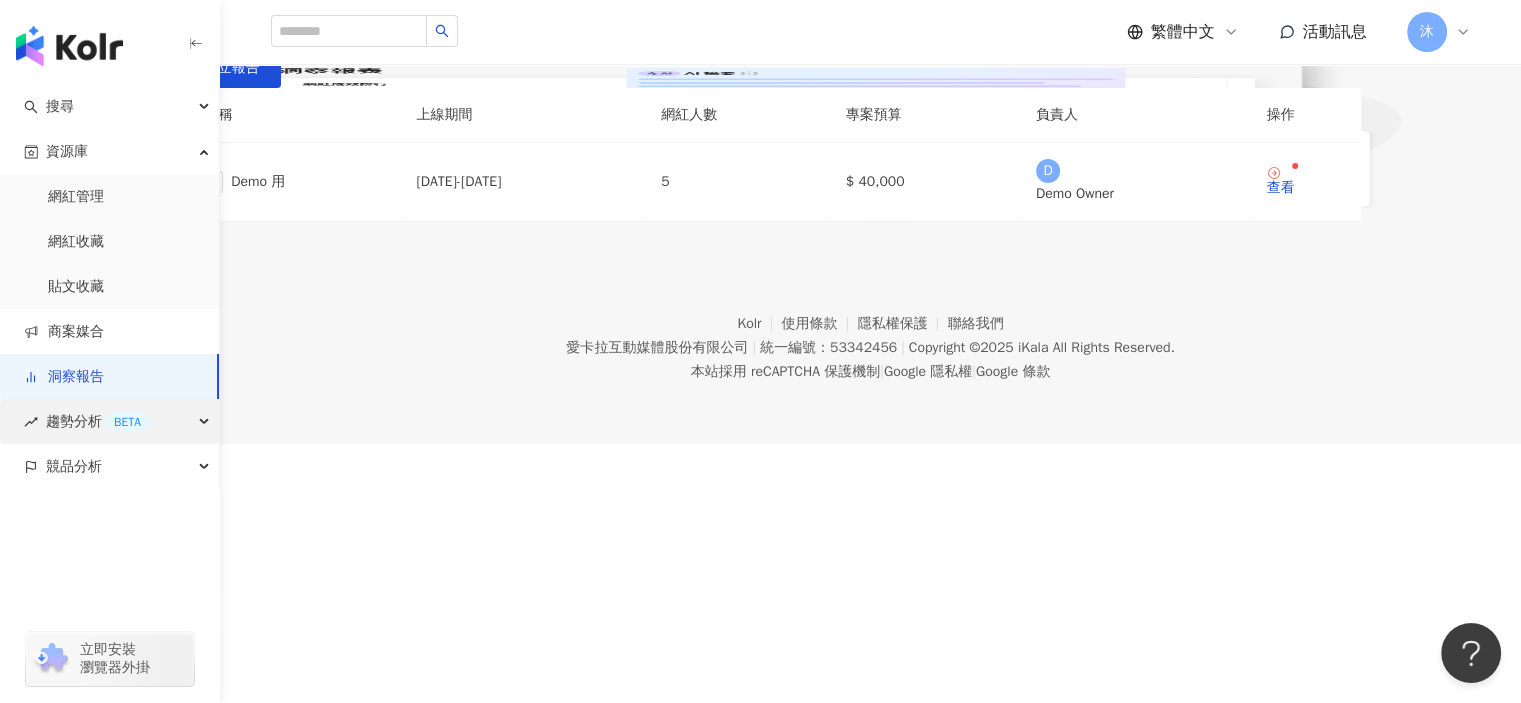 click on "趨勢分析 BETA" at bounding box center [97, 421] 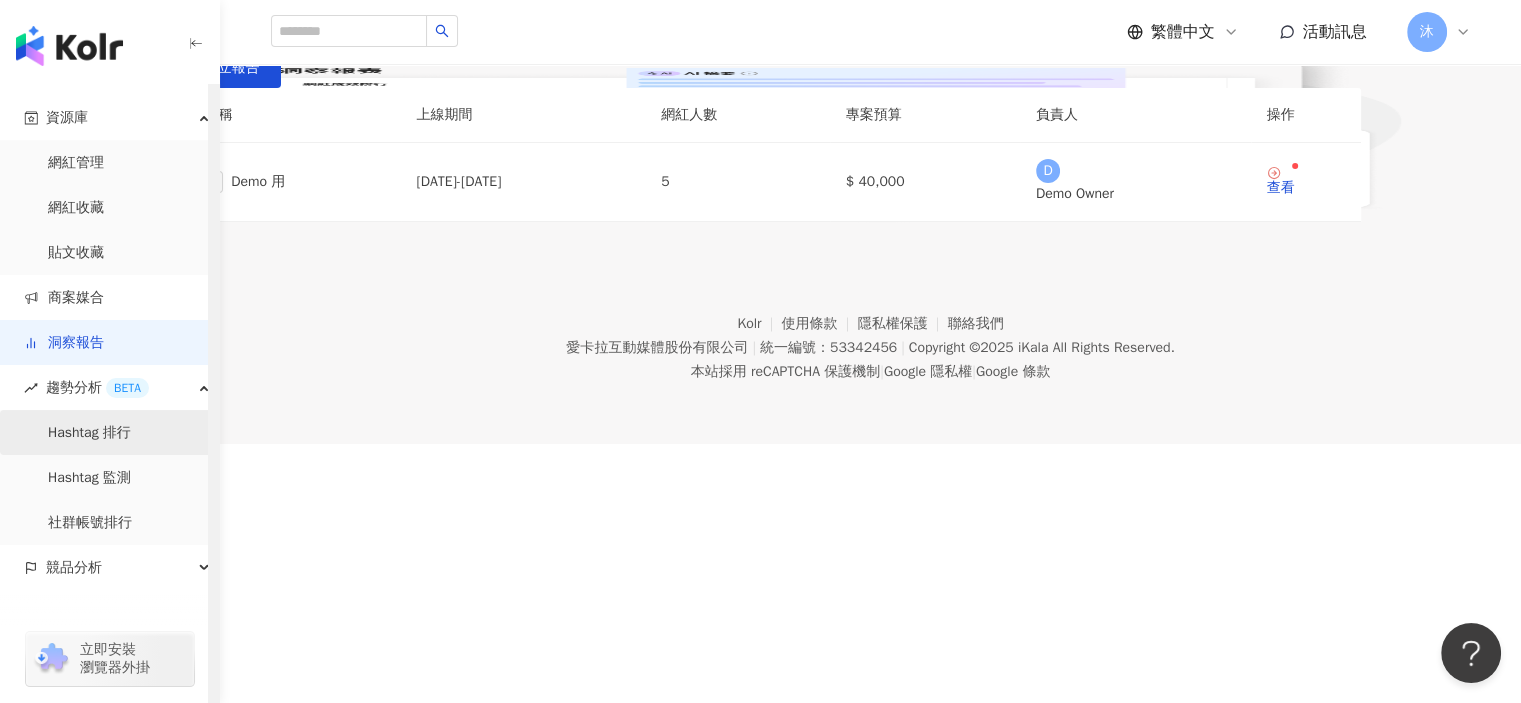 scroll, scrollTop: 52, scrollLeft: 0, axis: vertical 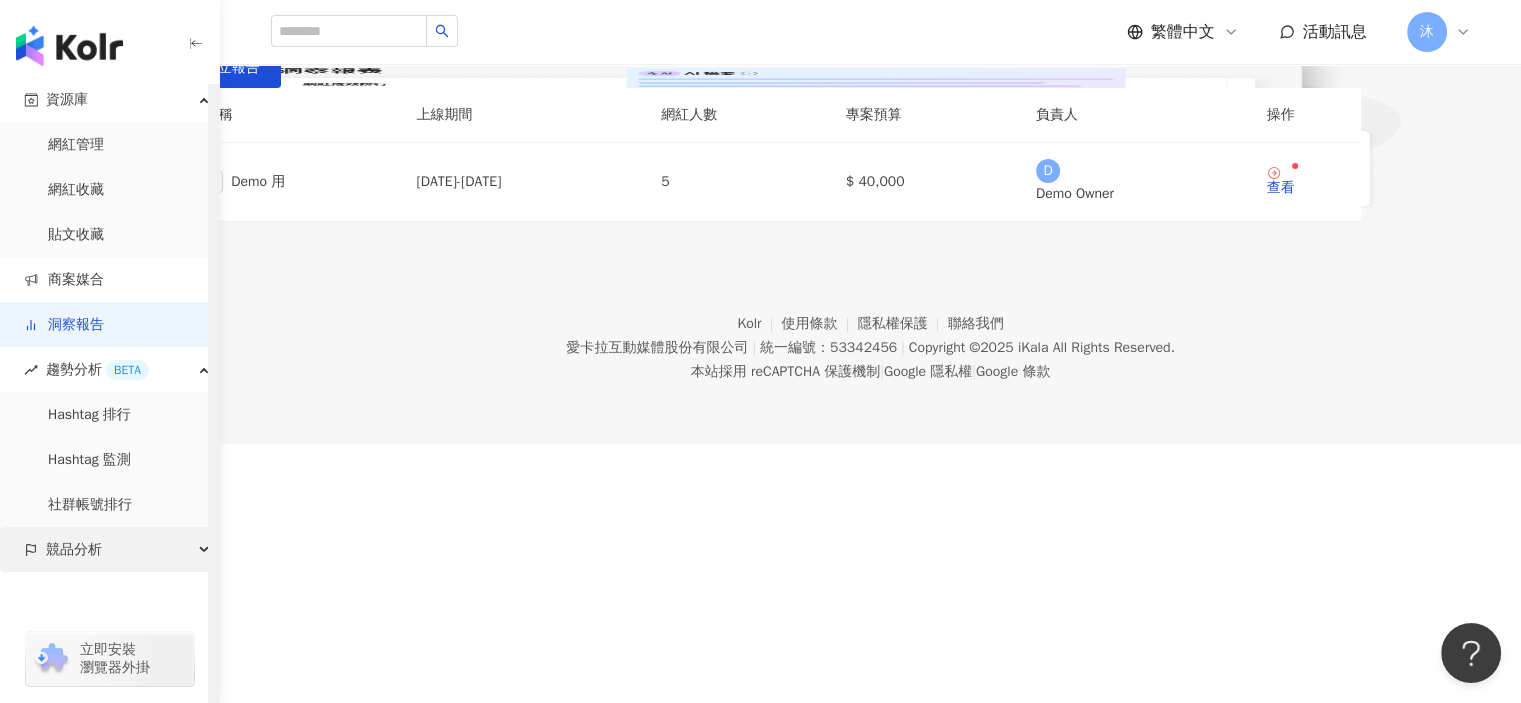 click on "競品分析" at bounding box center [74, 549] 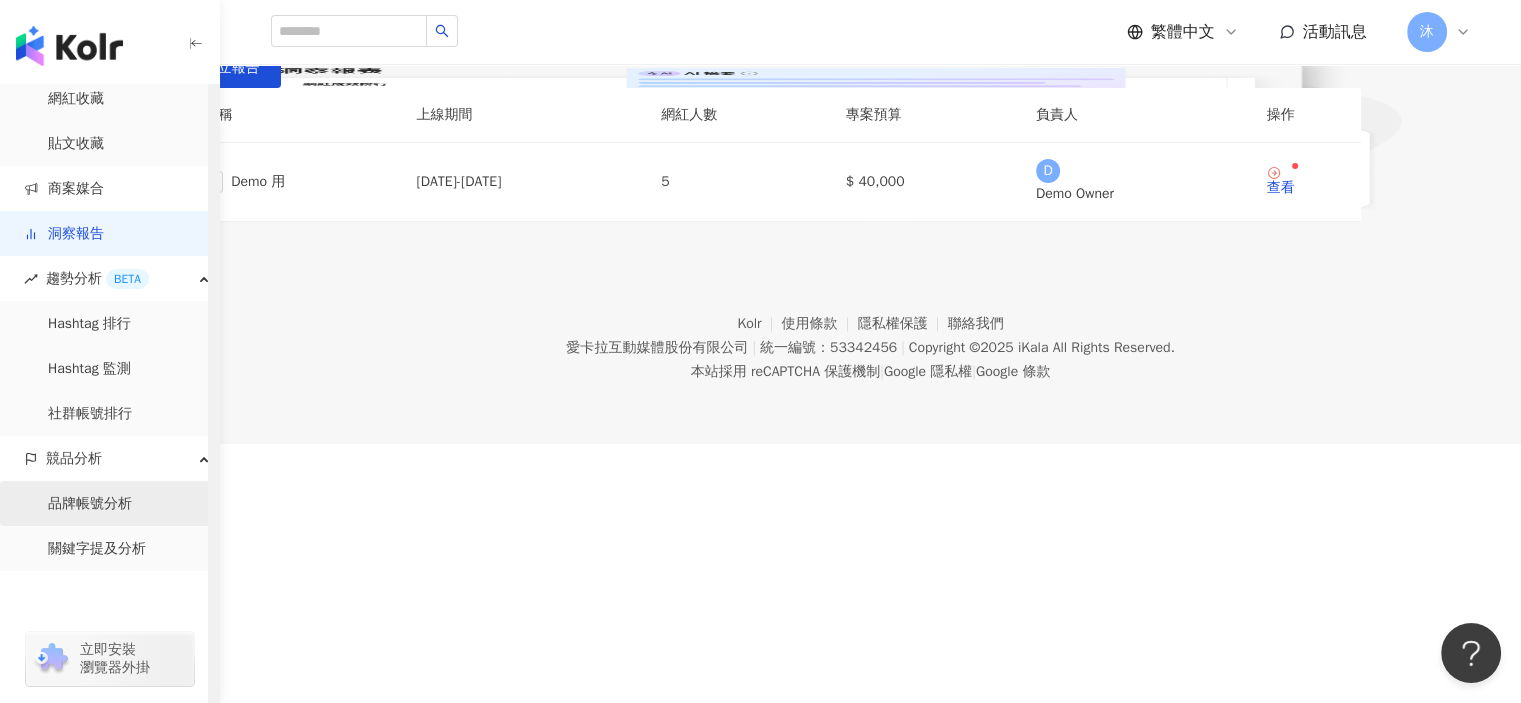 scroll, scrollTop: 0, scrollLeft: 0, axis: both 